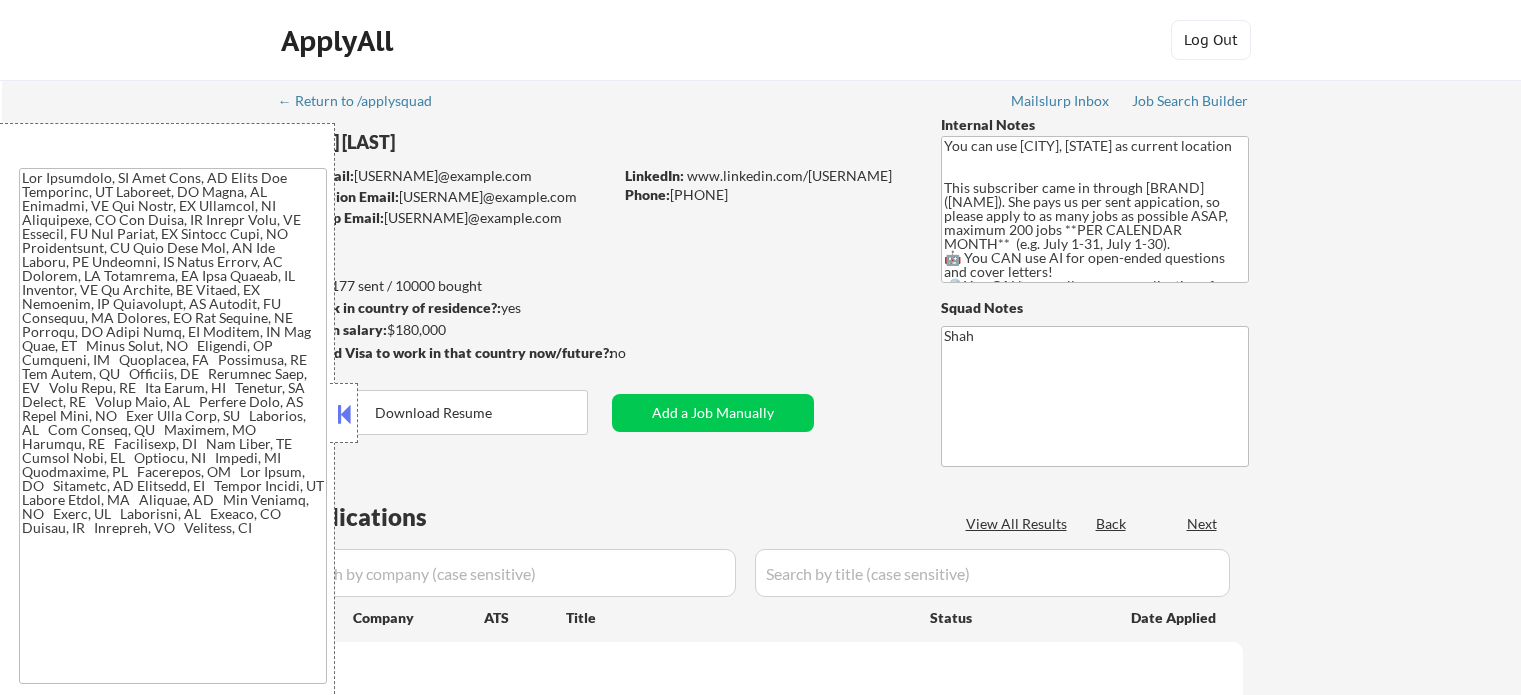 select on ""applied"" 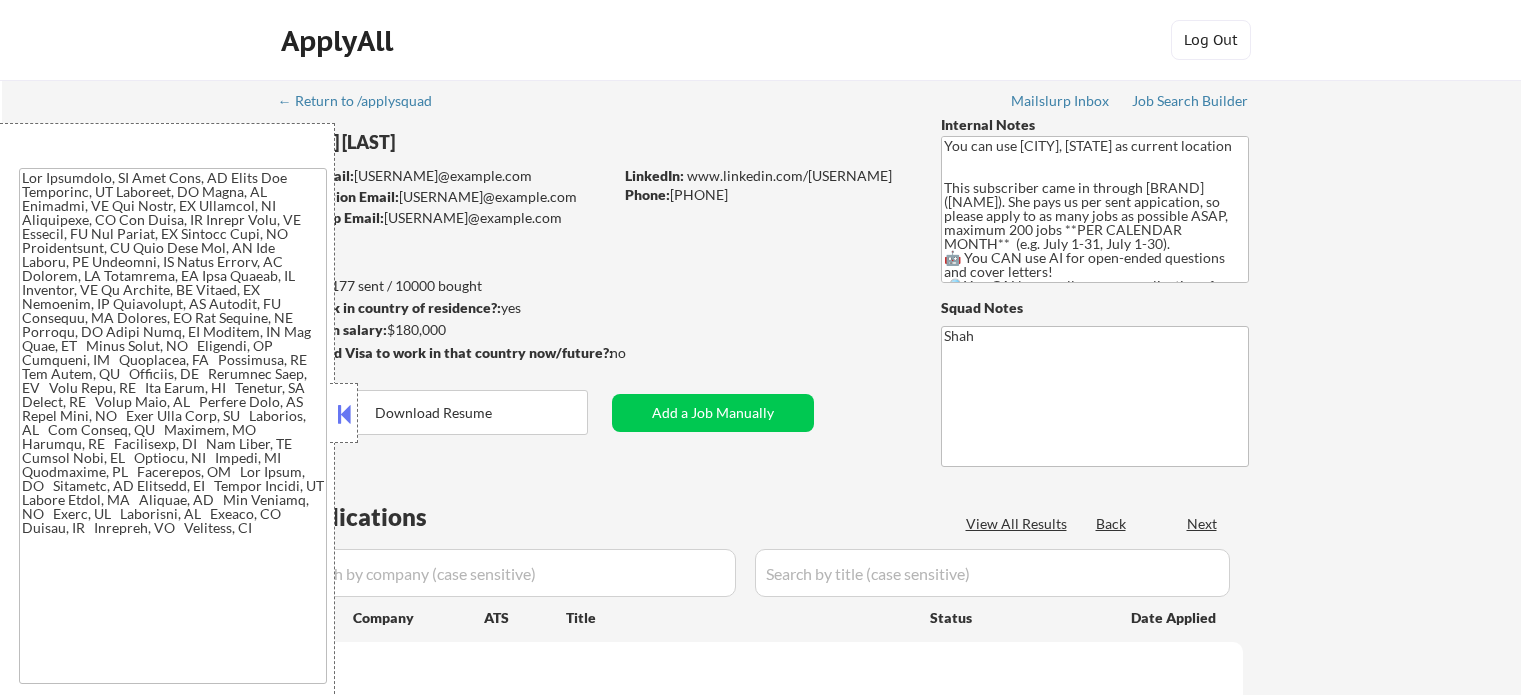 select on ""applied"" 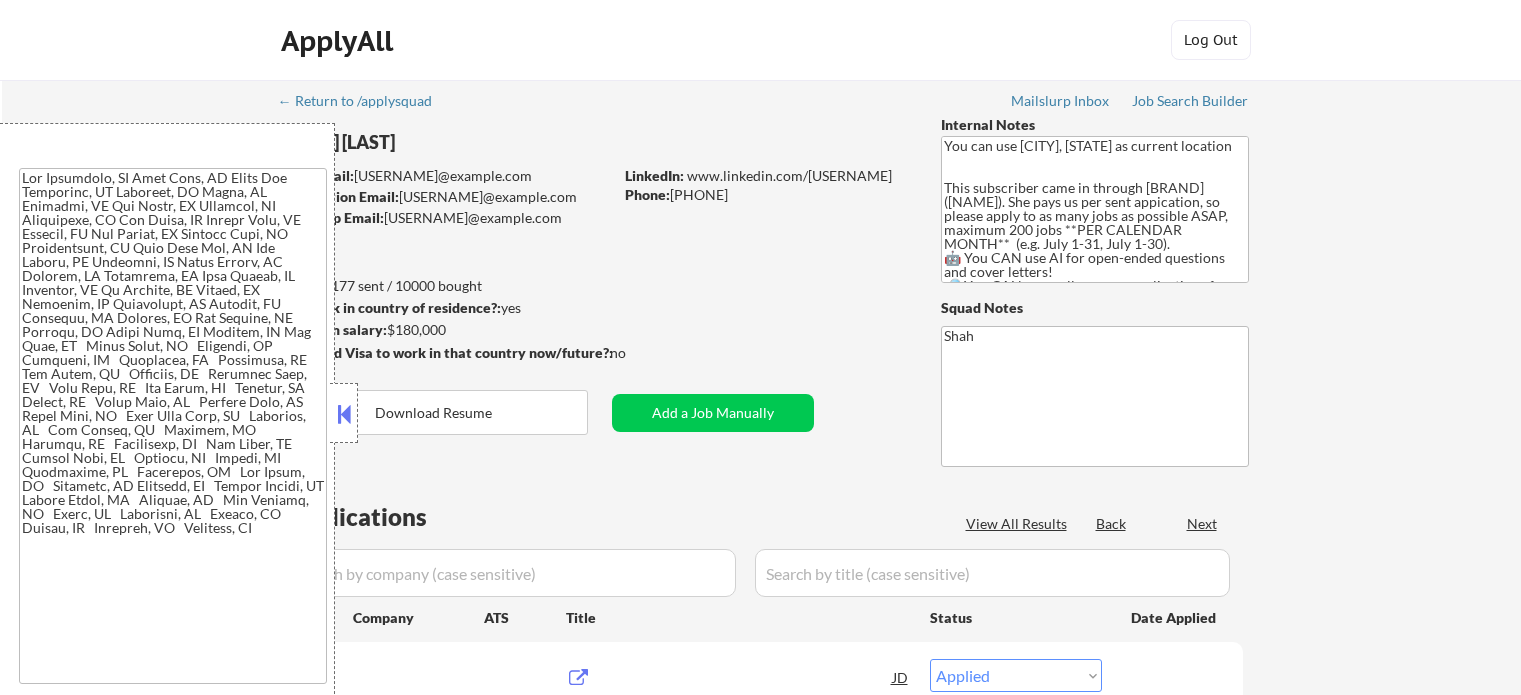 select on ""pending"" 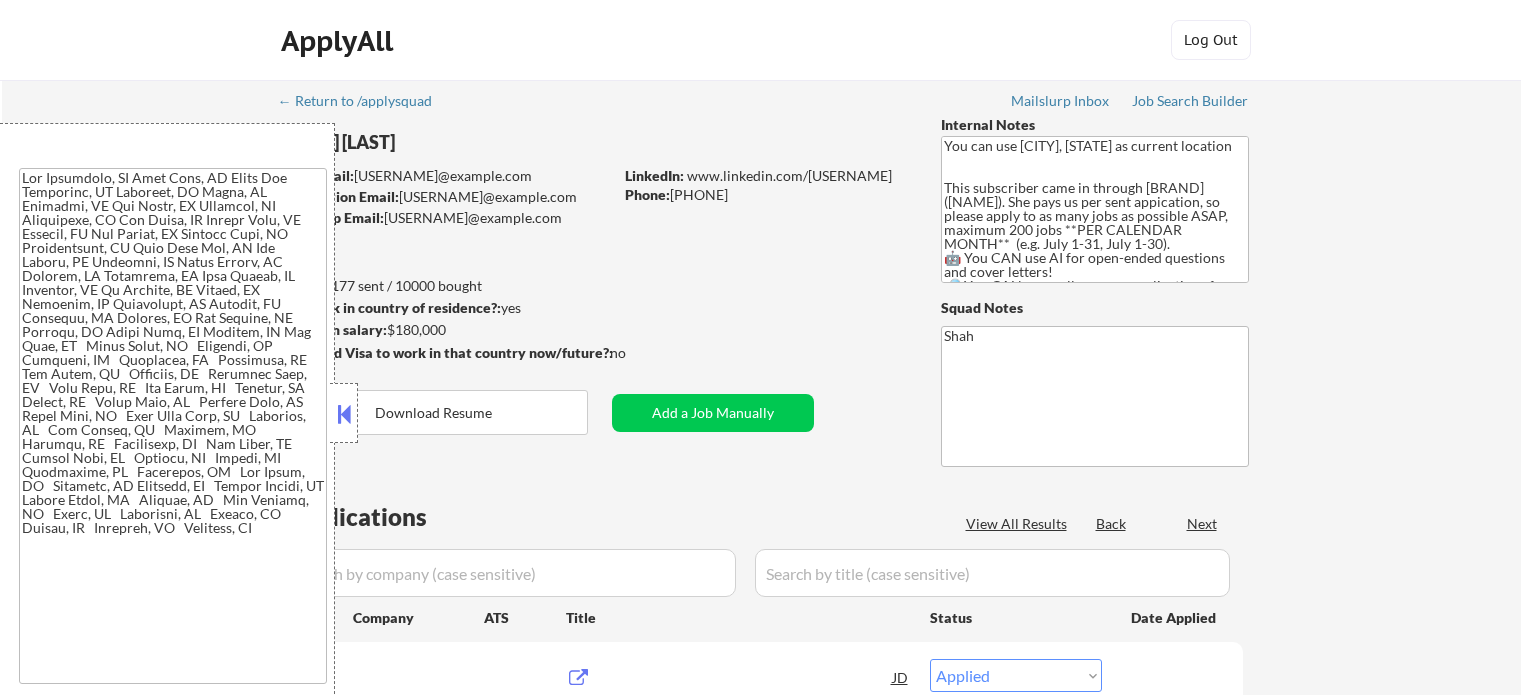 select on ""pending"" 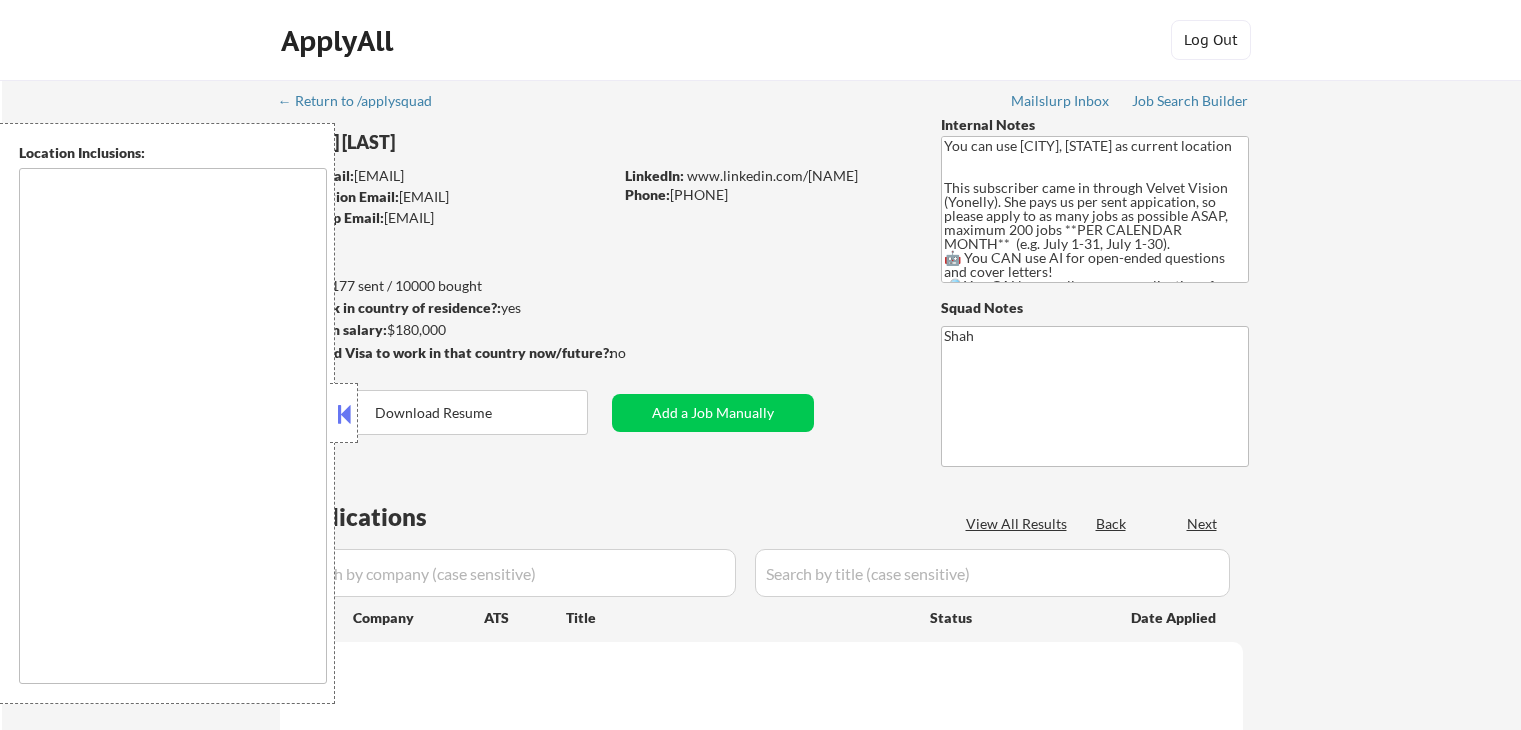 scroll, scrollTop: 0, scrollLeft: 0, axis: both 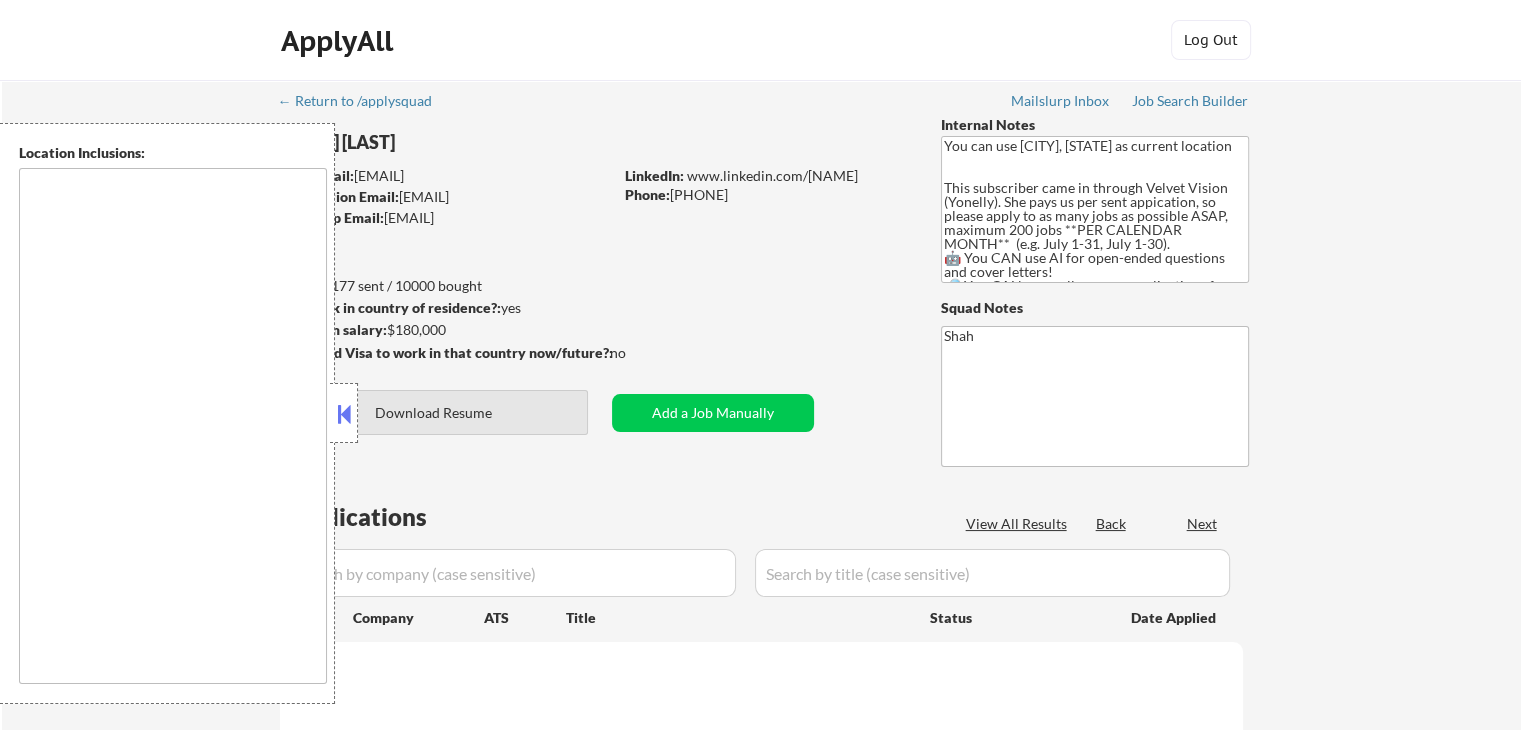 type on "San Francisco, [STATE] Daly City, [STATE] South San Francisco, [STATE] Brisbane, [STATE] Colma, [STATE] Pacifica, [STATE] San Bruno, [STATE] Millbrae, [STATE] Burlingame, [STATE] San Mateo, [STATE] Foster City, [STATE] Belmont, [STATE] San Carlos, [STATE] Redwood City, [STATE] Hillsborough, [STATE] Half Moon Bay, [STATE] San Rafael, [STATE] Larkspur, [STATE] Corte Madera, [STATE] Tiburon, [STATE] Sausalito, [STATE] Mill Valley, [STATE] Richmond, [STATE] El Cerrito, [STATE] Albany, [STATE] Berkeley, [STATE] Emeryville, [STATE] Oakland, [STATE] Piedmont, [STATE] Alameda, [STATE] San Leandro, [STATE] Hayward, [STATE] Union City, [STATE] Fremont, [STATE] San Jose, [STATE]   Santa Clara, [STATE]   Campbell, [STATE]   Milpitas, [STATE]   Cupertino, [STATE]   Sunnyvale, [STATE]   Los Gatos, [STATE]   Saratoga, [STATE]   Mountain View, [STATE]   Palo Alto, [STATE]   Los Altos, [STATE]   Fremont, [STATE]   Newark, [STATE]   Union City, [STATE]   Redwood City, [STATE]   Menlo Park, [STATE]   East Palo Alto, [STATE]   Atherton, [STATE]   San Carlos, [STATE]   Belmont, [STATE]   Milbrae, [STATE]   Burlingame, [STATE]   San Mateo, [STATE]   Foster City, [STATE]   Hayward, [STATE]   Dublin, [STATE]   Pleasanton, [STATE]   Livermore, [STATE]   San Ramon, [STATE]   Danville, [STATE]Danville, [STATE]   Castro Valley, [STATE]   Walnut Creek, [STATE]  ..." 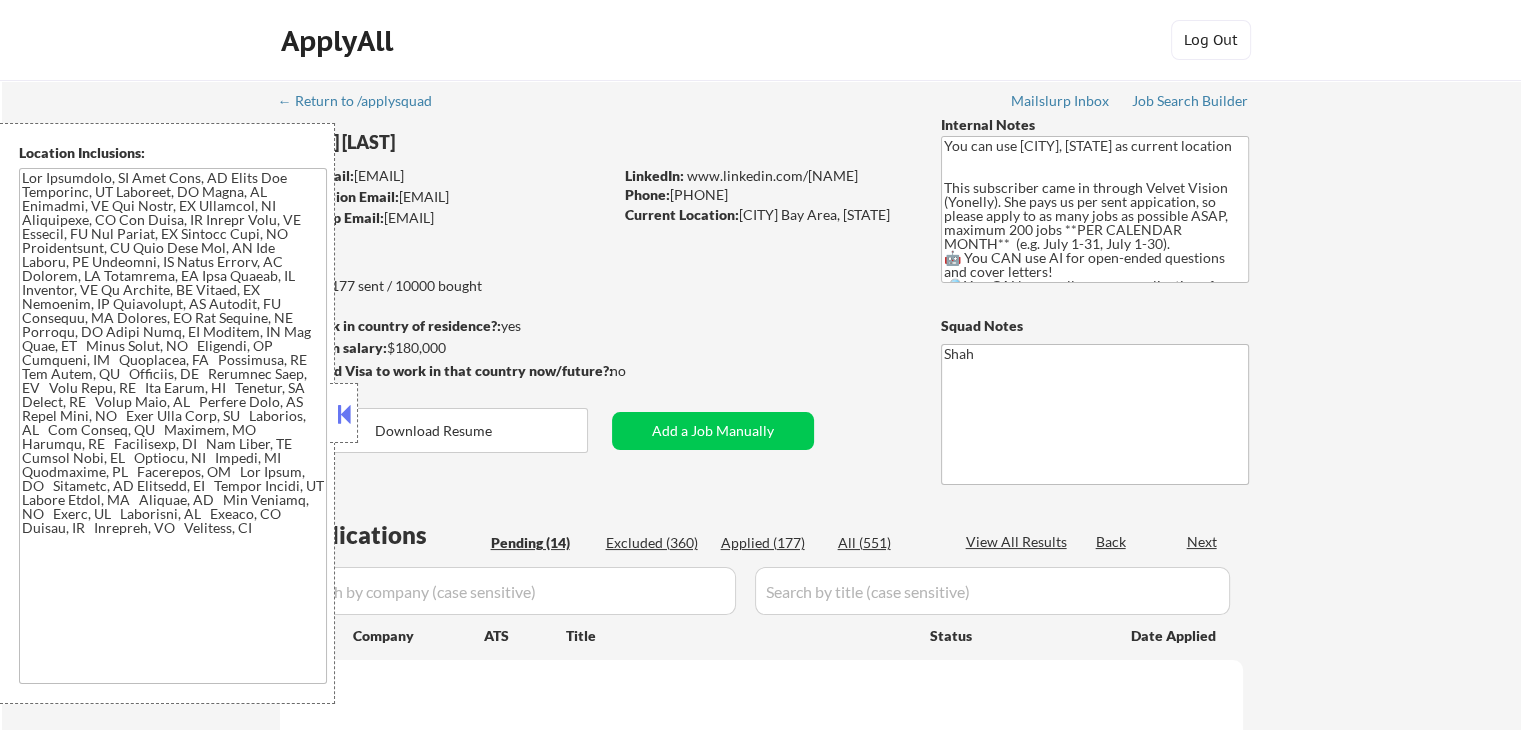click at bounding box center [344, 414] 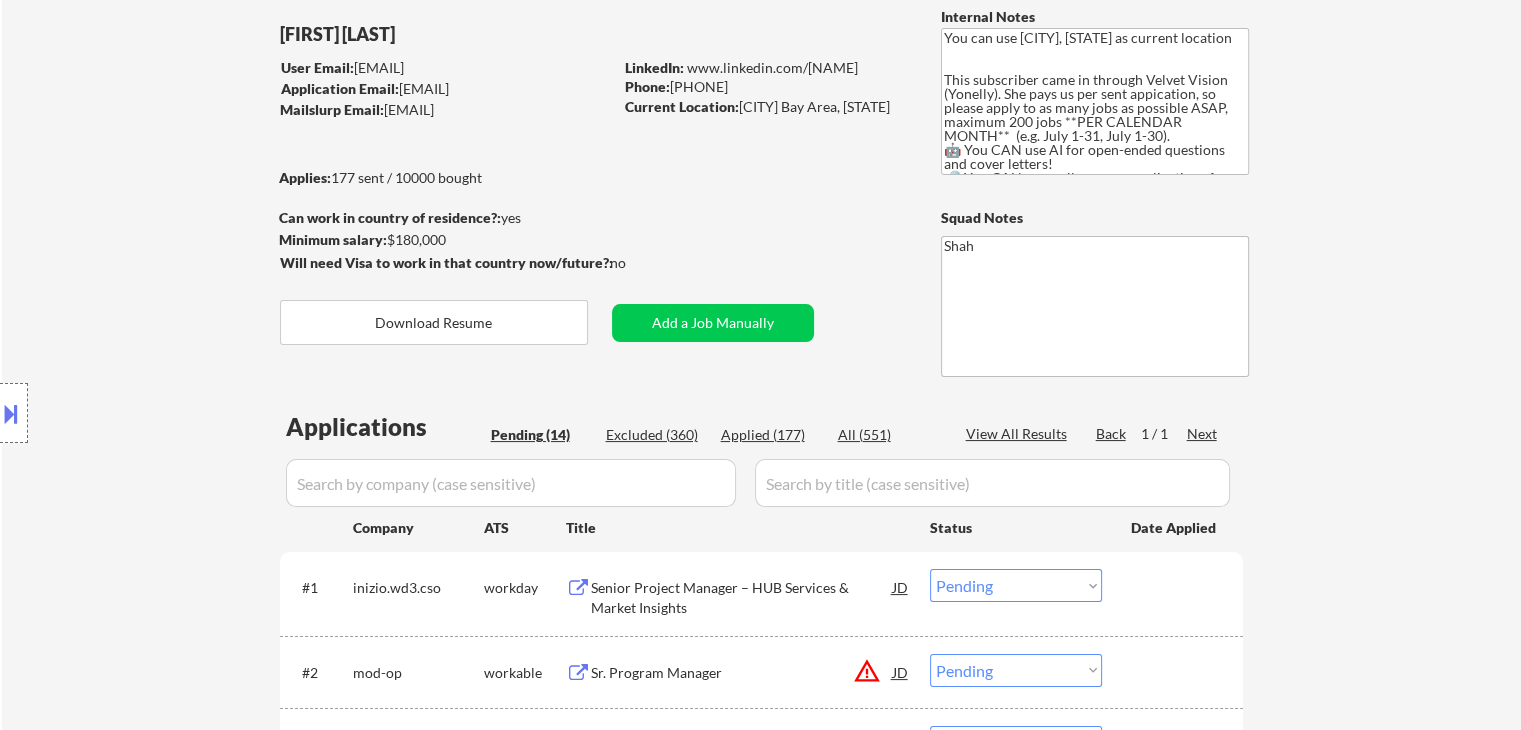 scroll, scrollTop: 0, scrollLeft: 0, axis: both 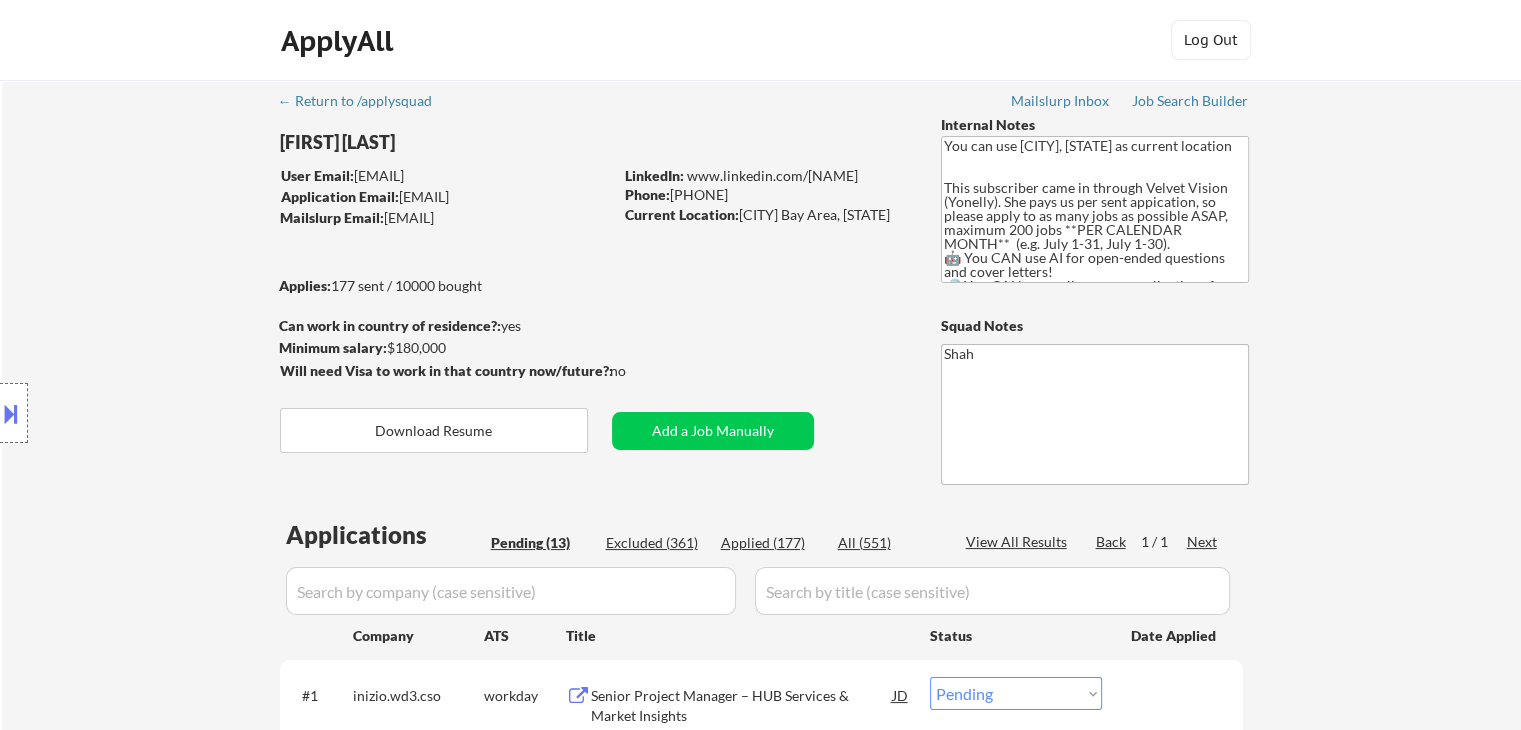select on ""pending"" 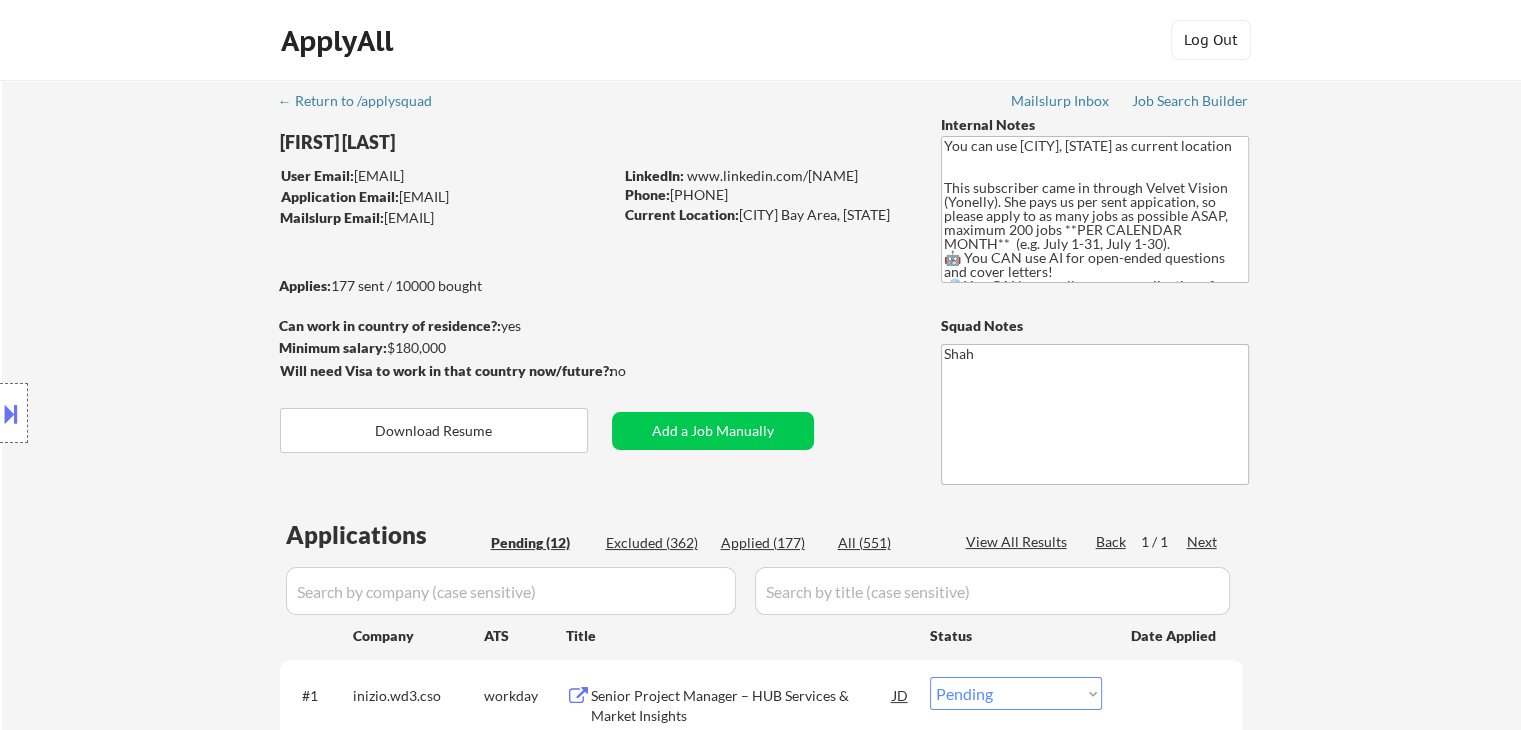 select on ""pending"" 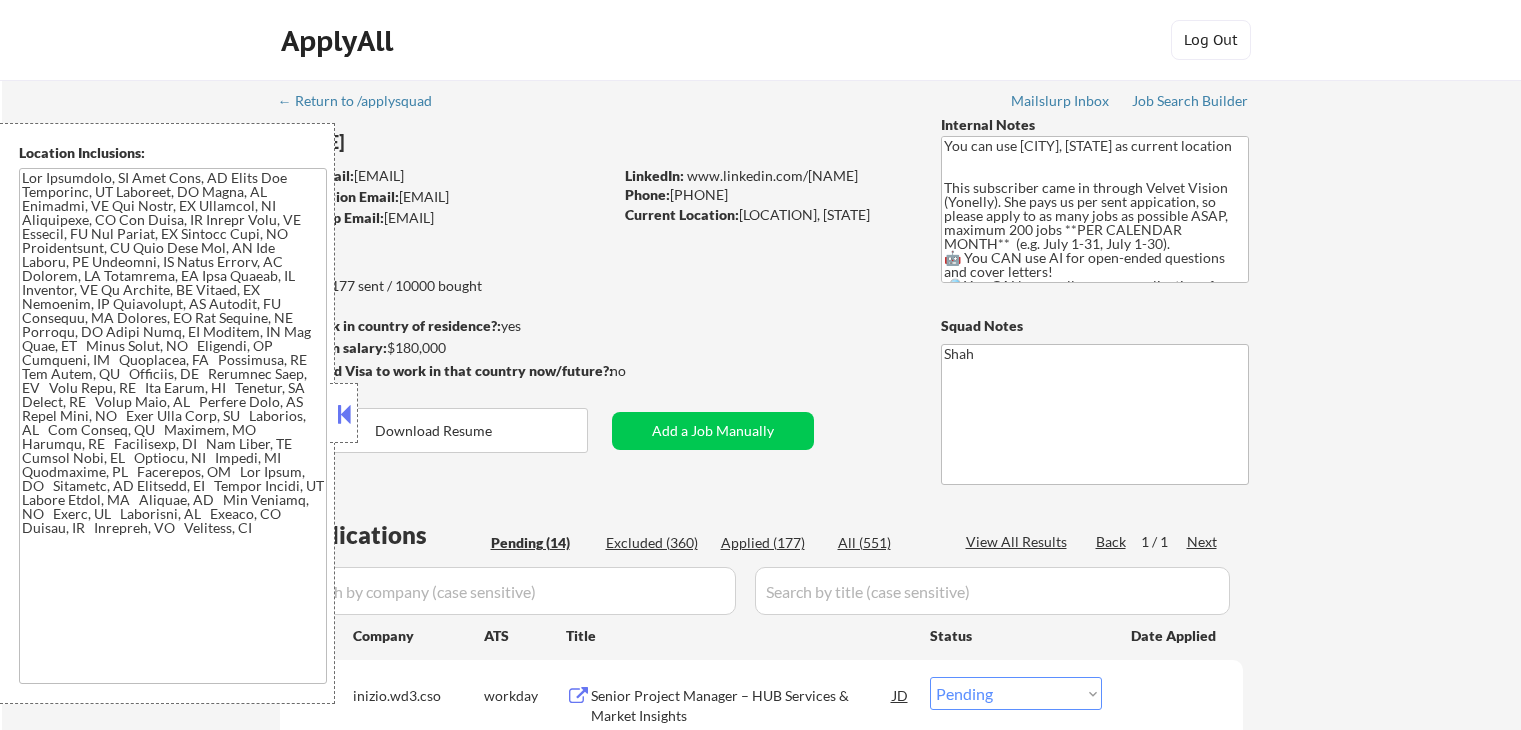 select on ""pending"" 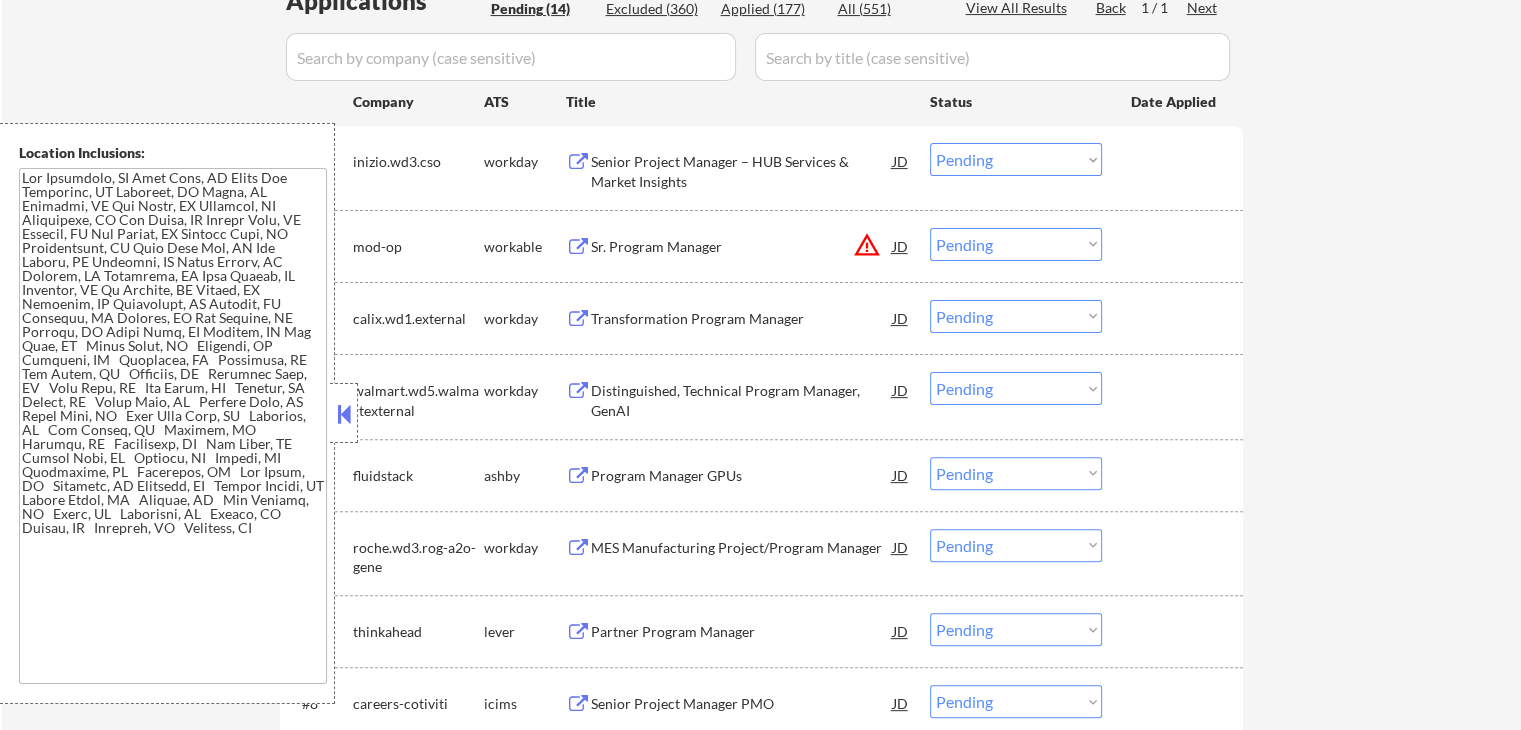 scroll, scrollTop: 500, scrollLeft: 0, axis: vertical 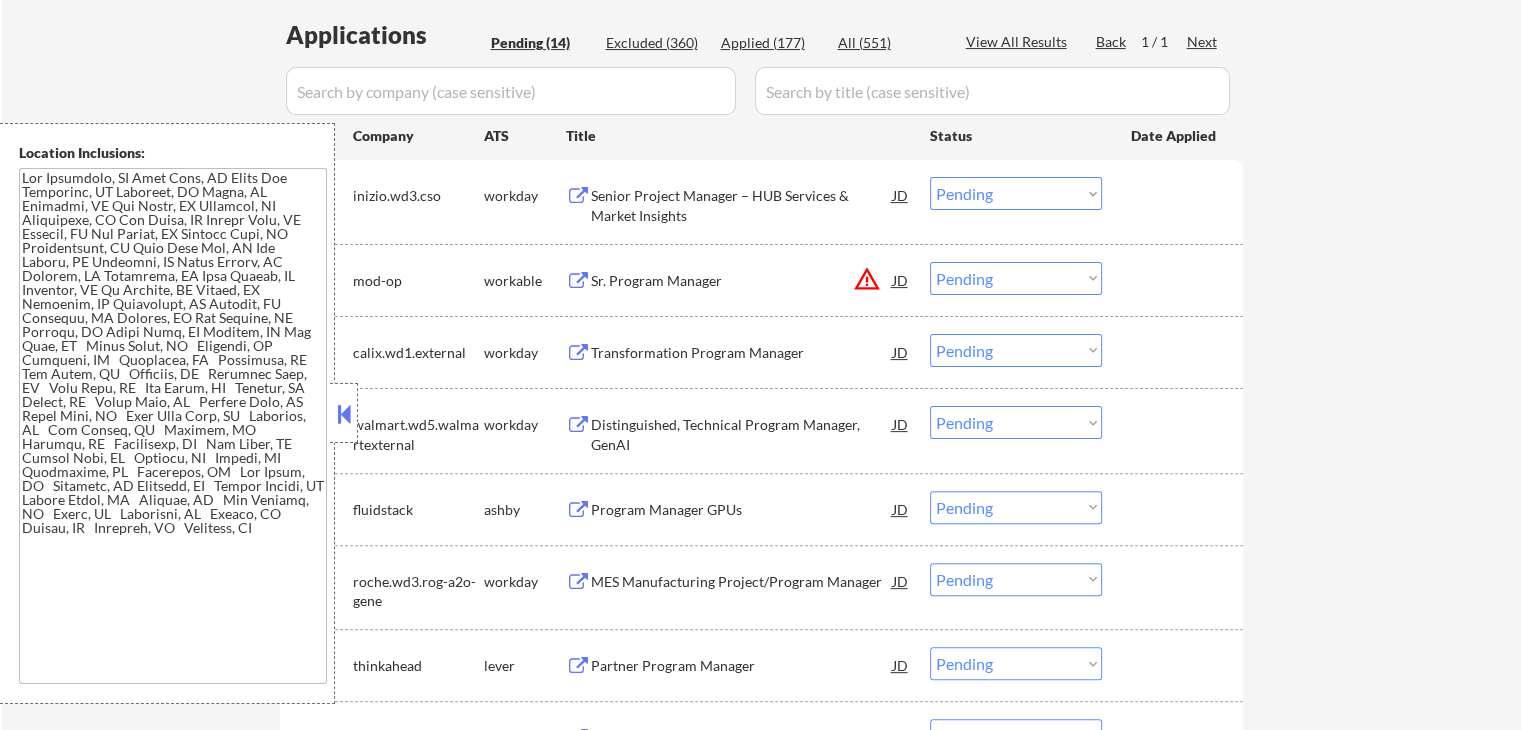 click at bounding box center (344, 414) 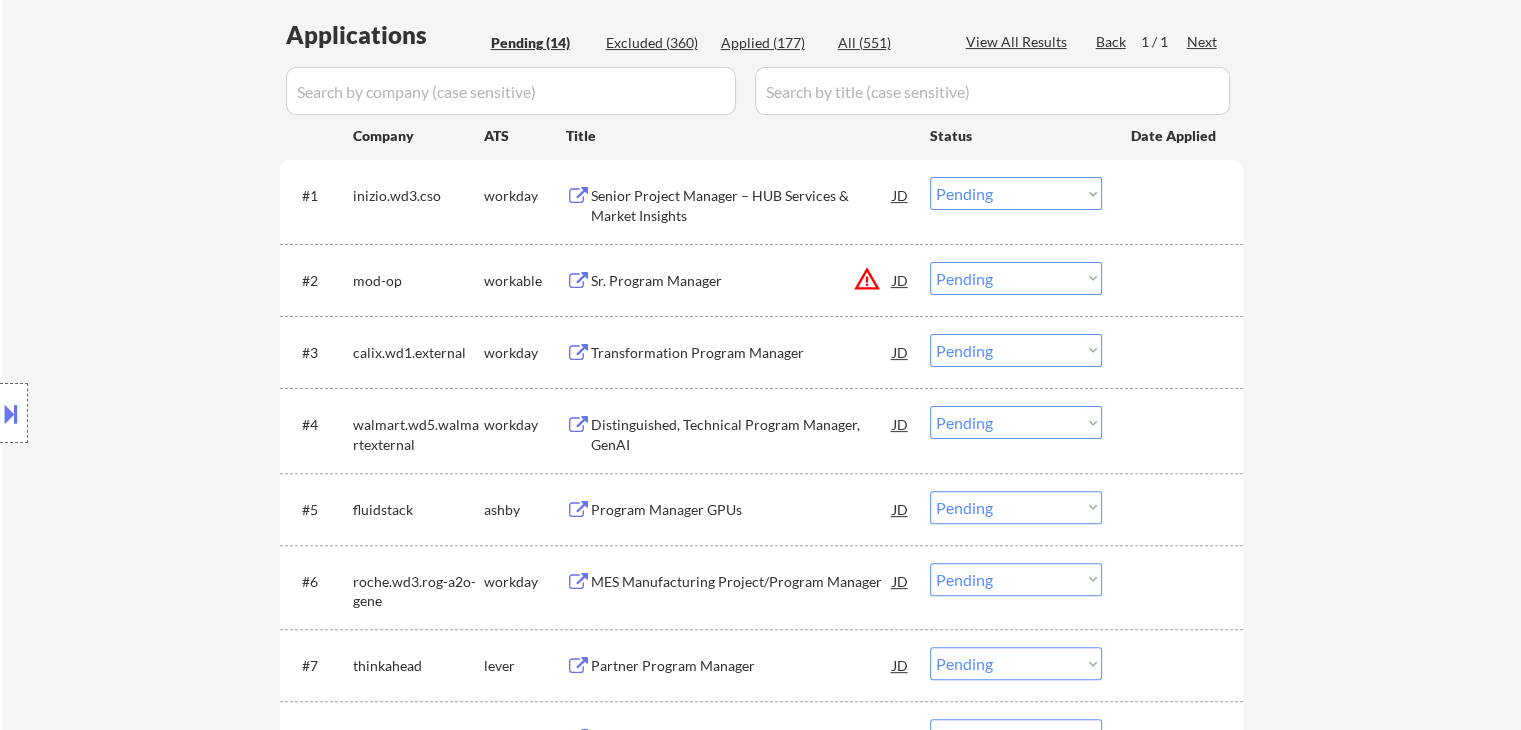 click on "Location Inclusions:" at bounding box center (179, 413) 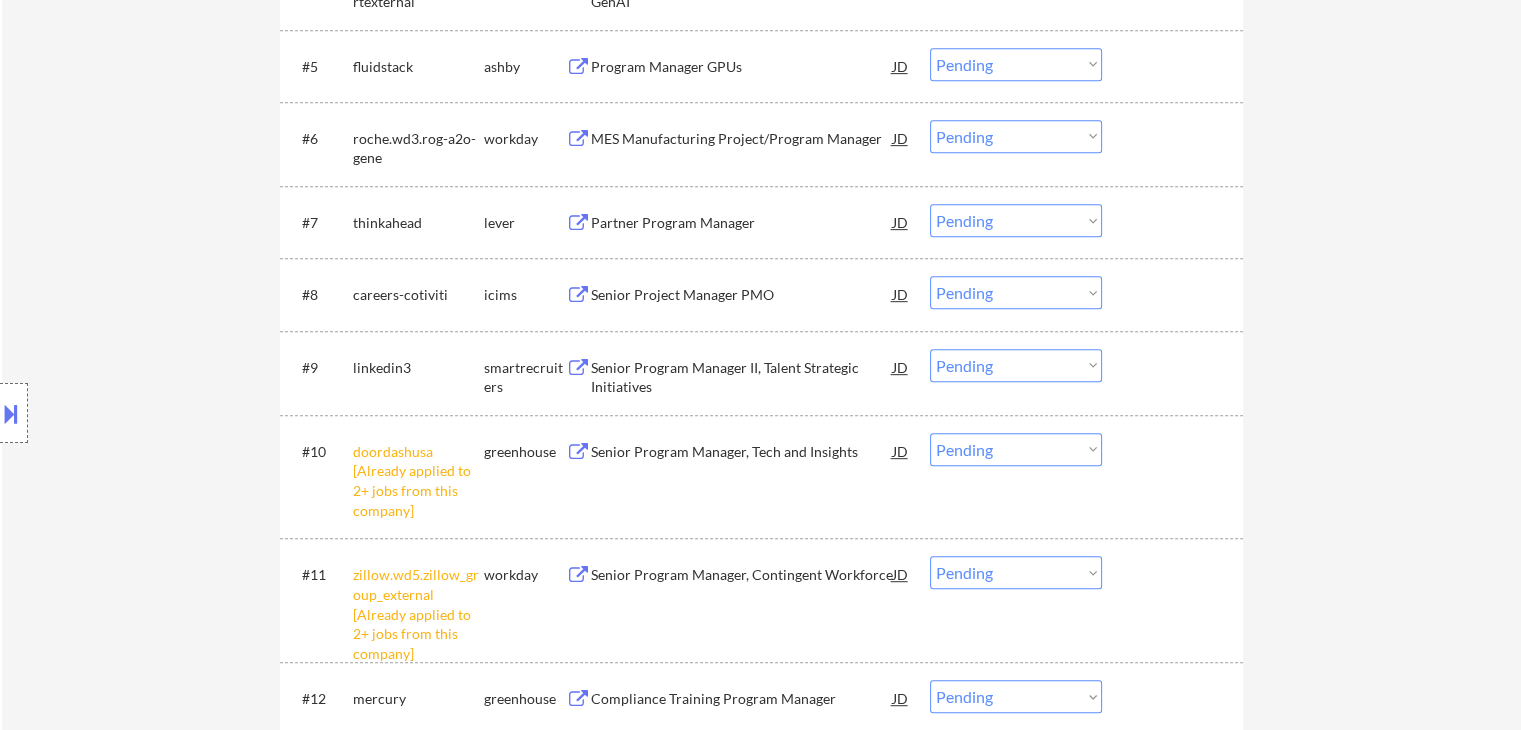 scroll, scrollTop: 1000, scrollLeft: 0, axis: vertical 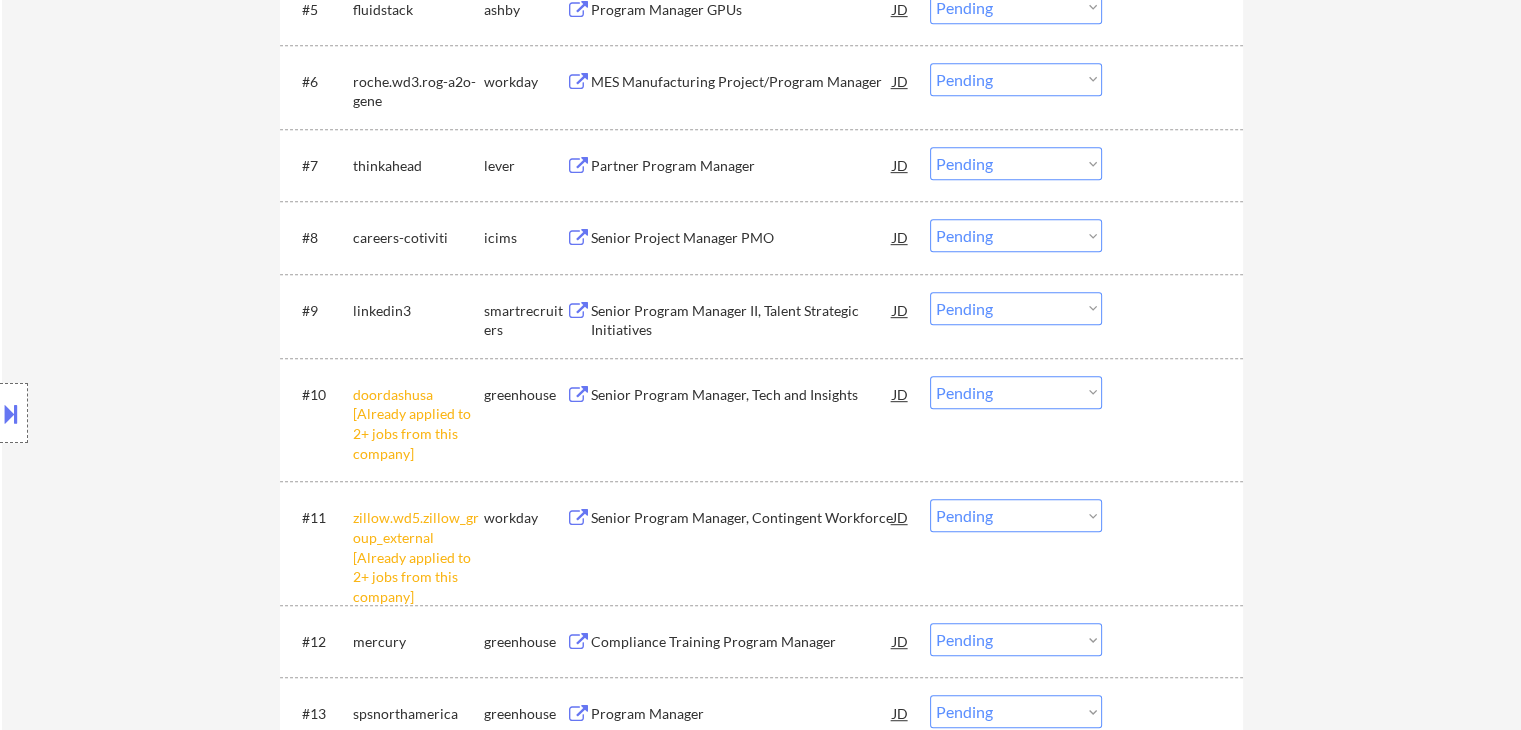 click on "Location Inclusions:" at bounding box center (179, 413) 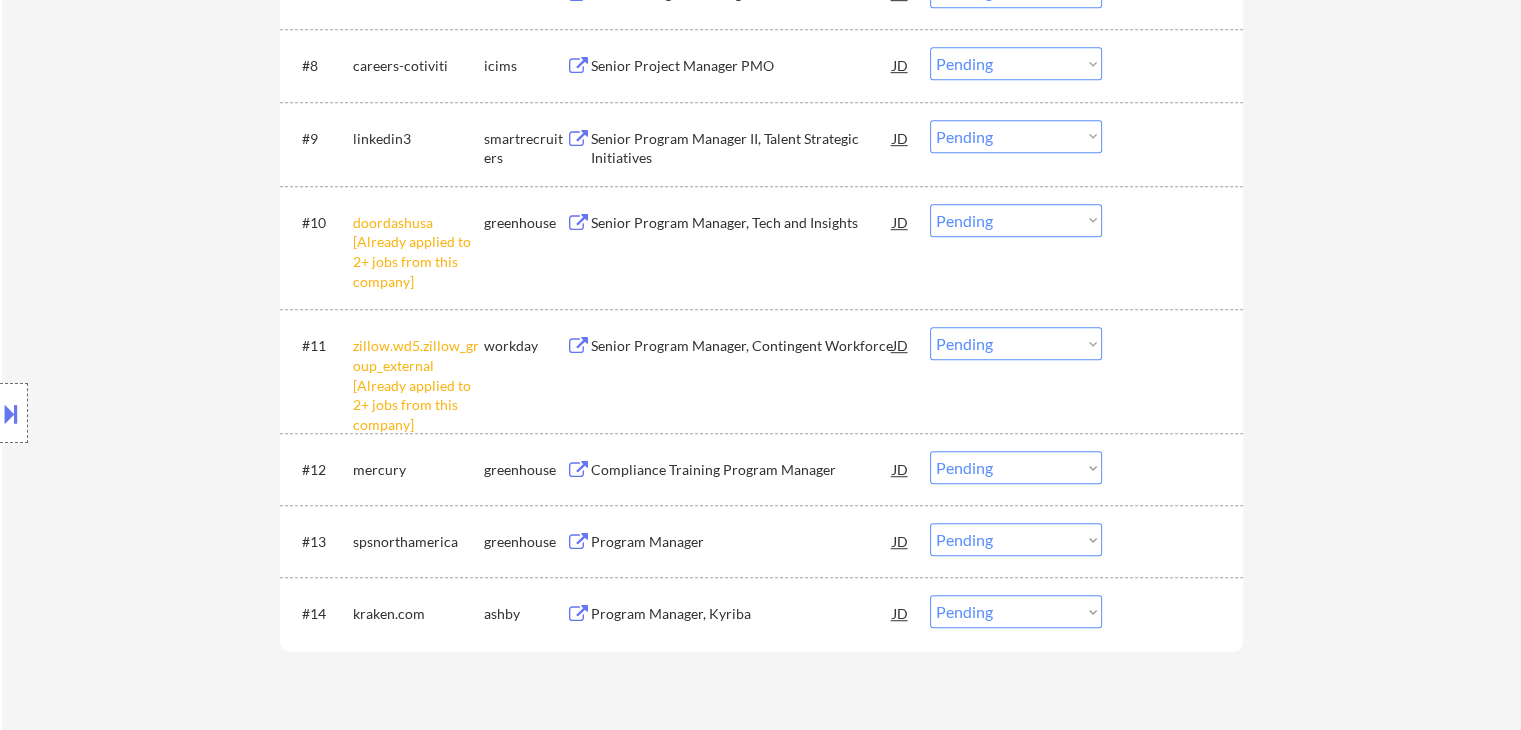 scroll, scrollTop: 1100, scrollLeft: 0, axis: vertical 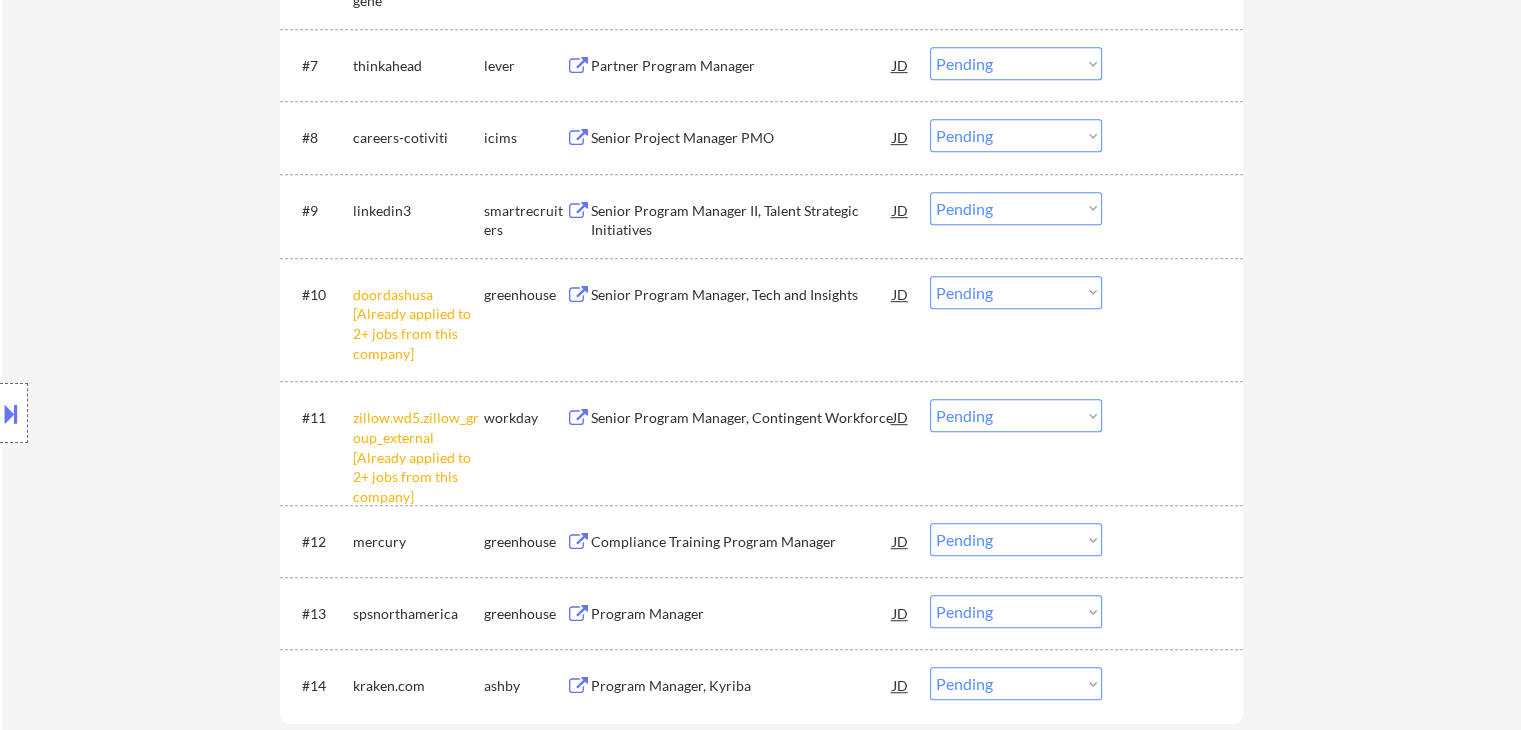 drag, startPoint x: 1032, startPoint y: 292, endPoint x: 1030, endPoint y: 302, distance: 10.198039 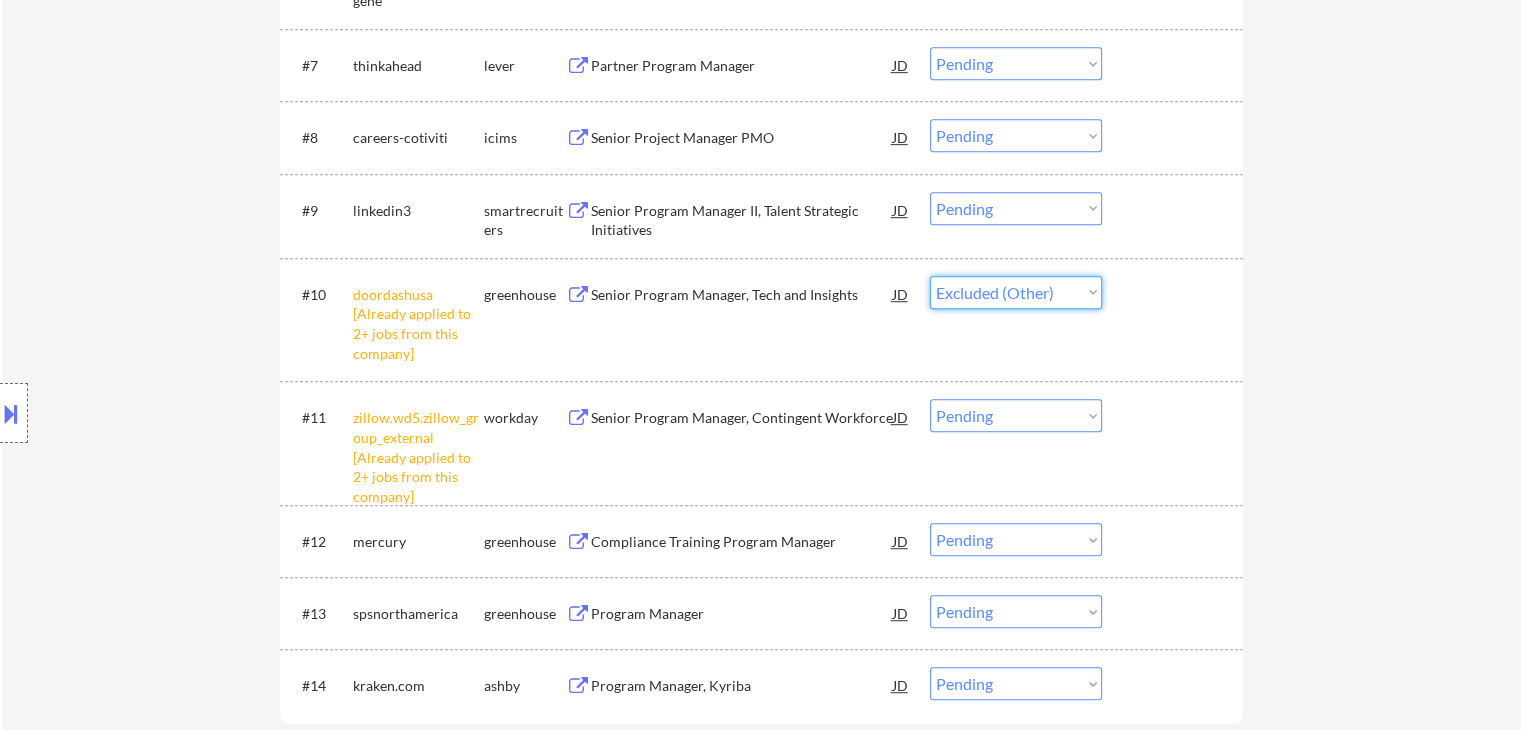 click on "Choose an option... Pending Applied Excluded (Questions) Excluded (Expired) Excluded (Location) Excluded (Bad Match) Excluded (Blocklist) Excluded (Salary) Excluded (Other)" at bounding box center [1016, 292] 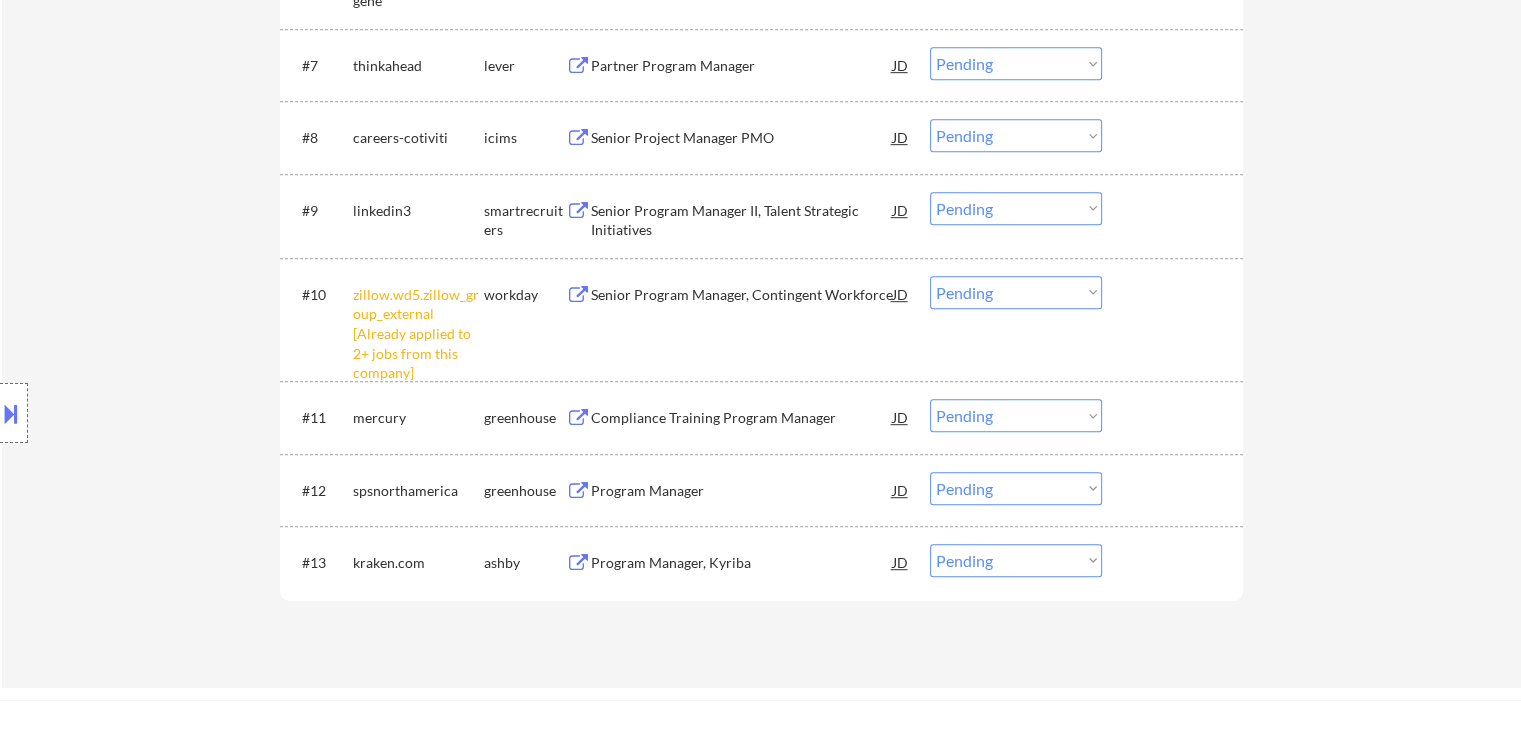 click on "Choose an option... Pending Applied Excluded (Questions) Excluded (Expired) Excluded (Location) Excluded (Bad Match) Excluded (Blocklist) Excluded (Salary) Excluded (Other)" at bounding box center [1016, 292] 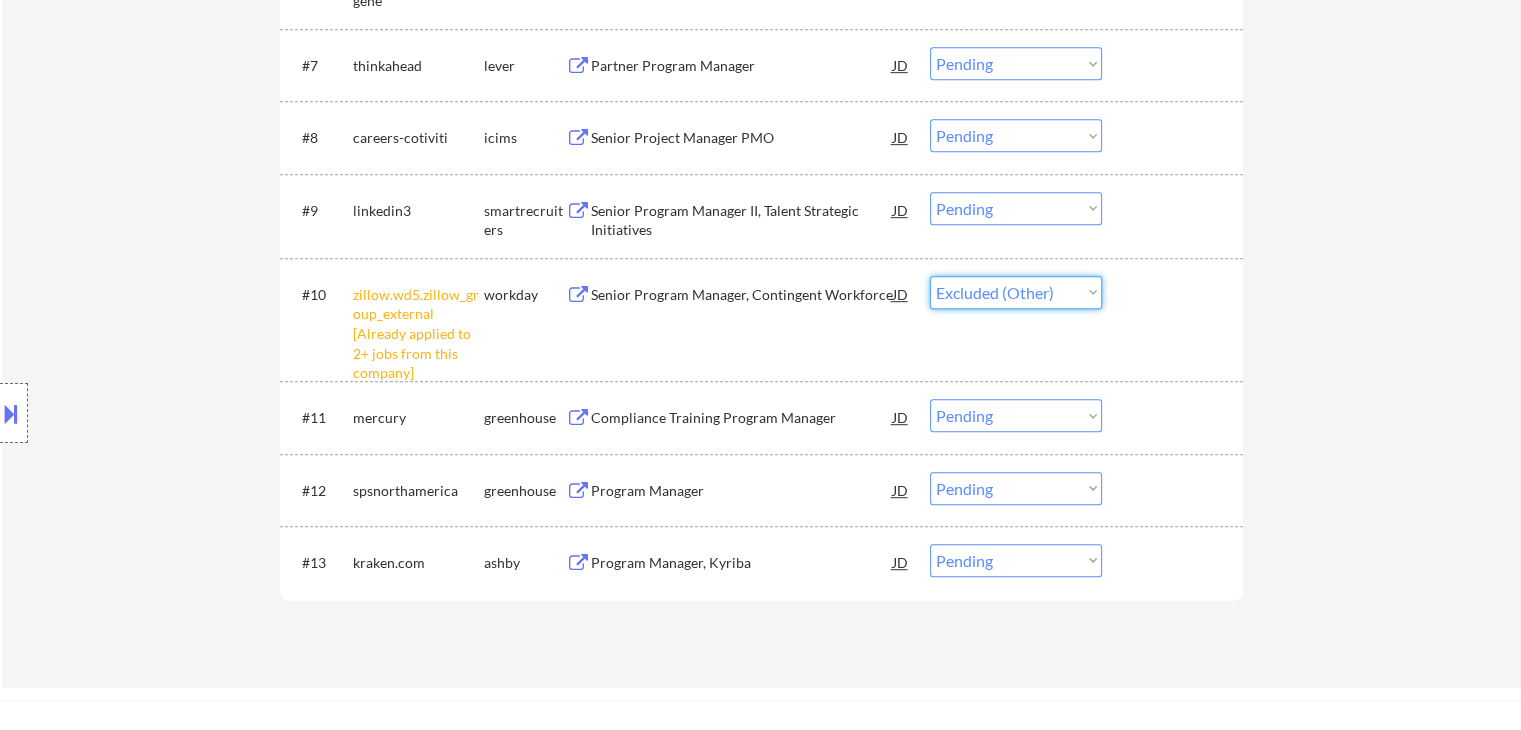 click on "Choose an option... Pending Applied Excluded (Questions) Excluded (Expired) Excluded (Location) Excluded (Bad Match) Excluded (Blocklist) Excluded (Salary) Excluded (Other)" at bounding box center (1016, 292) 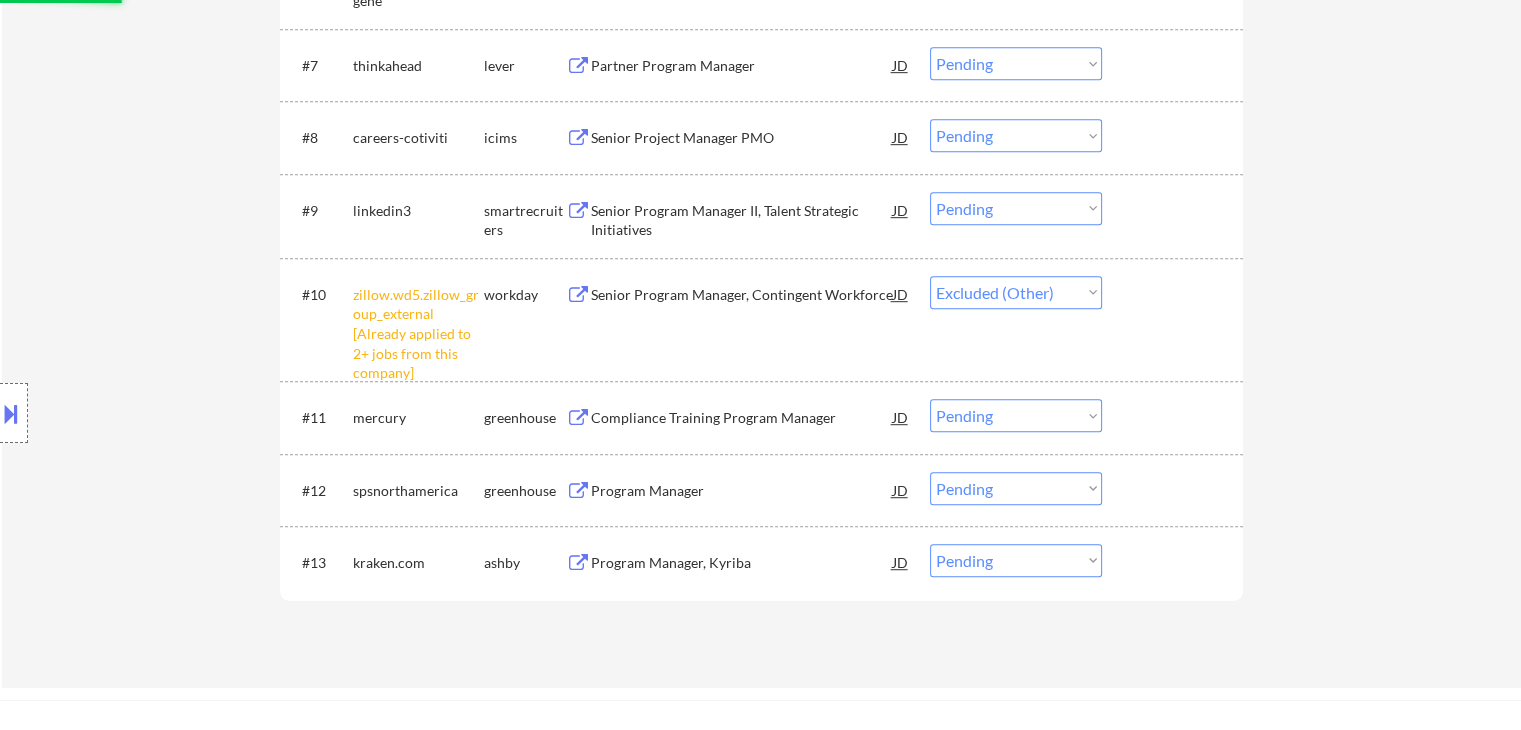 click on "Location Inclusions:" at bounding box center (179, 413) 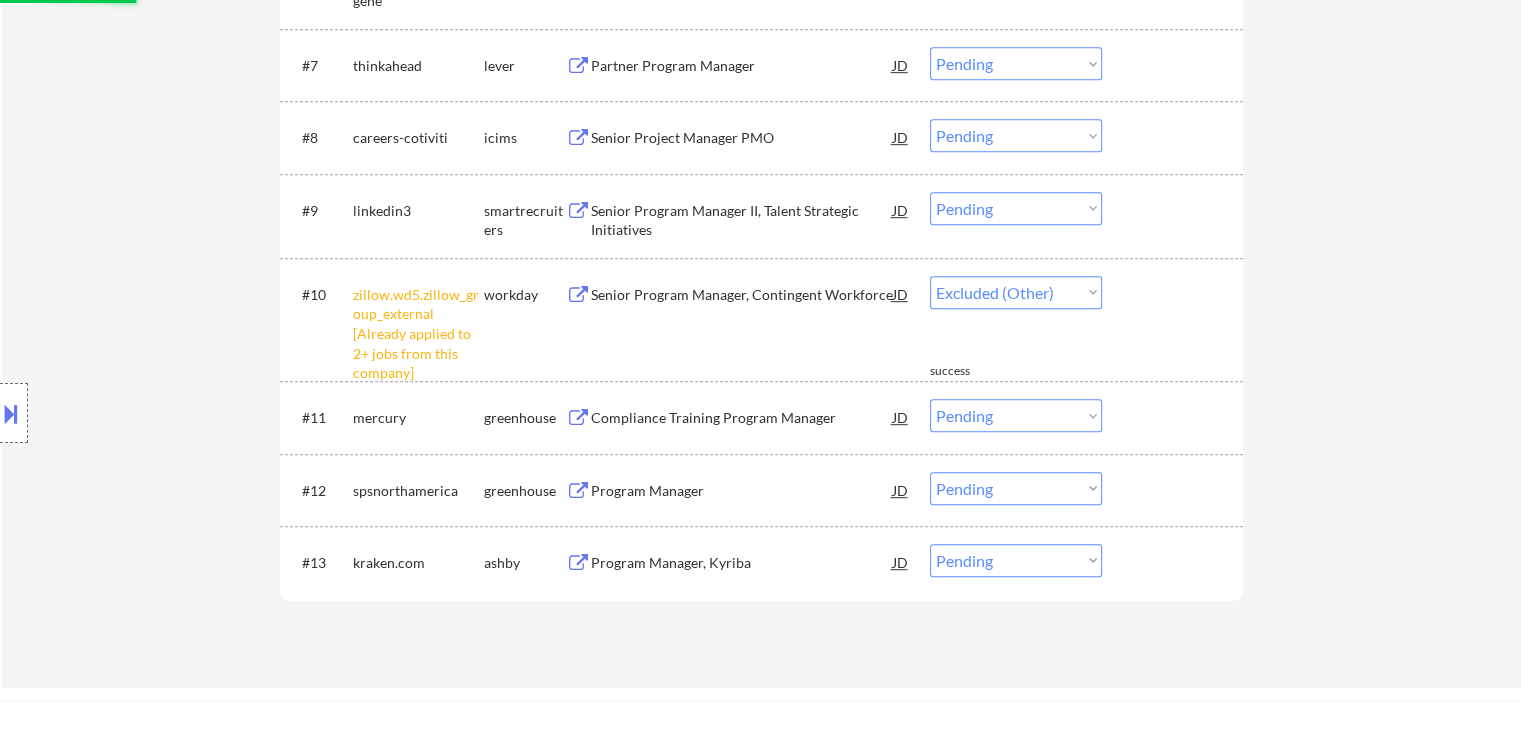 select on ""pending"" 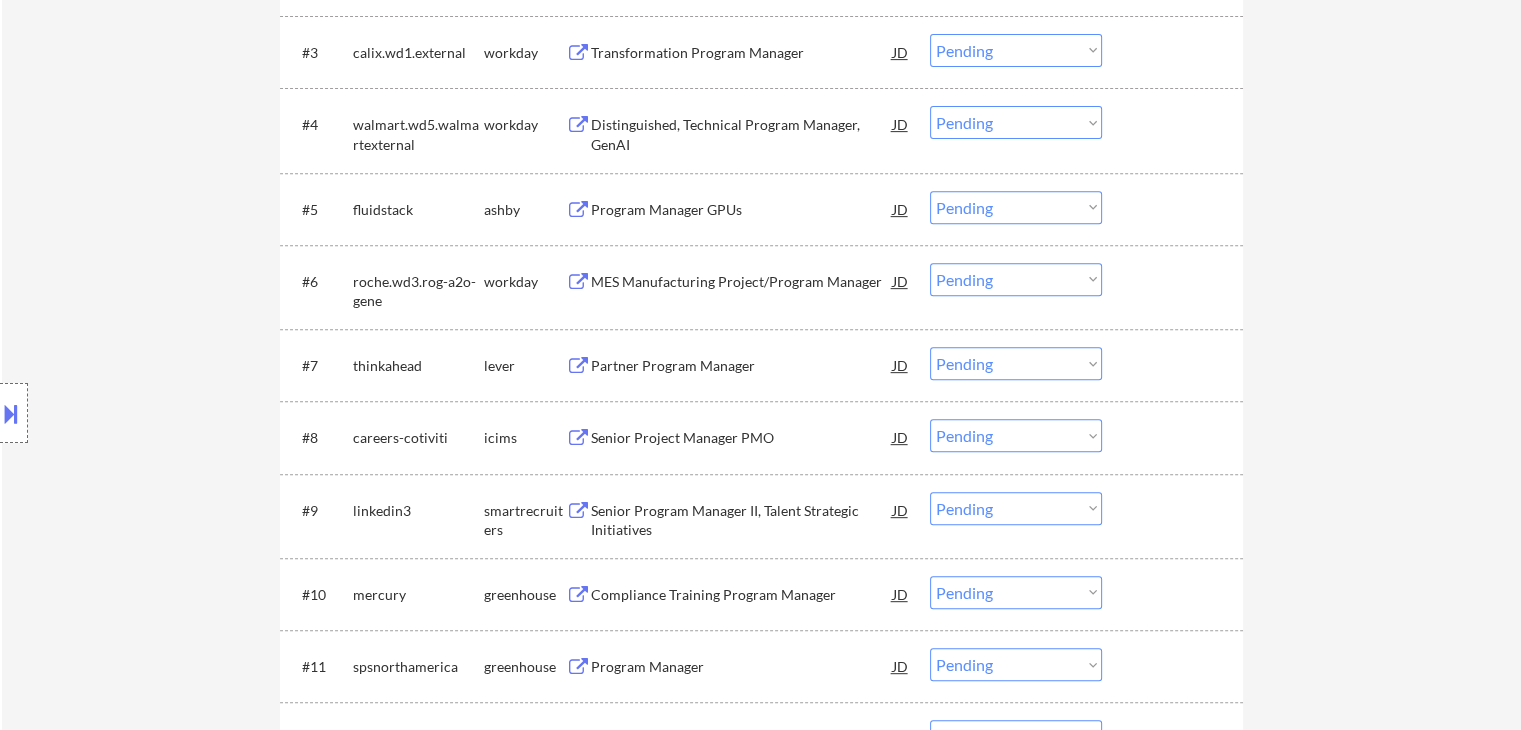 click on "Location Inclusions:" at bounding box center (179, 413) 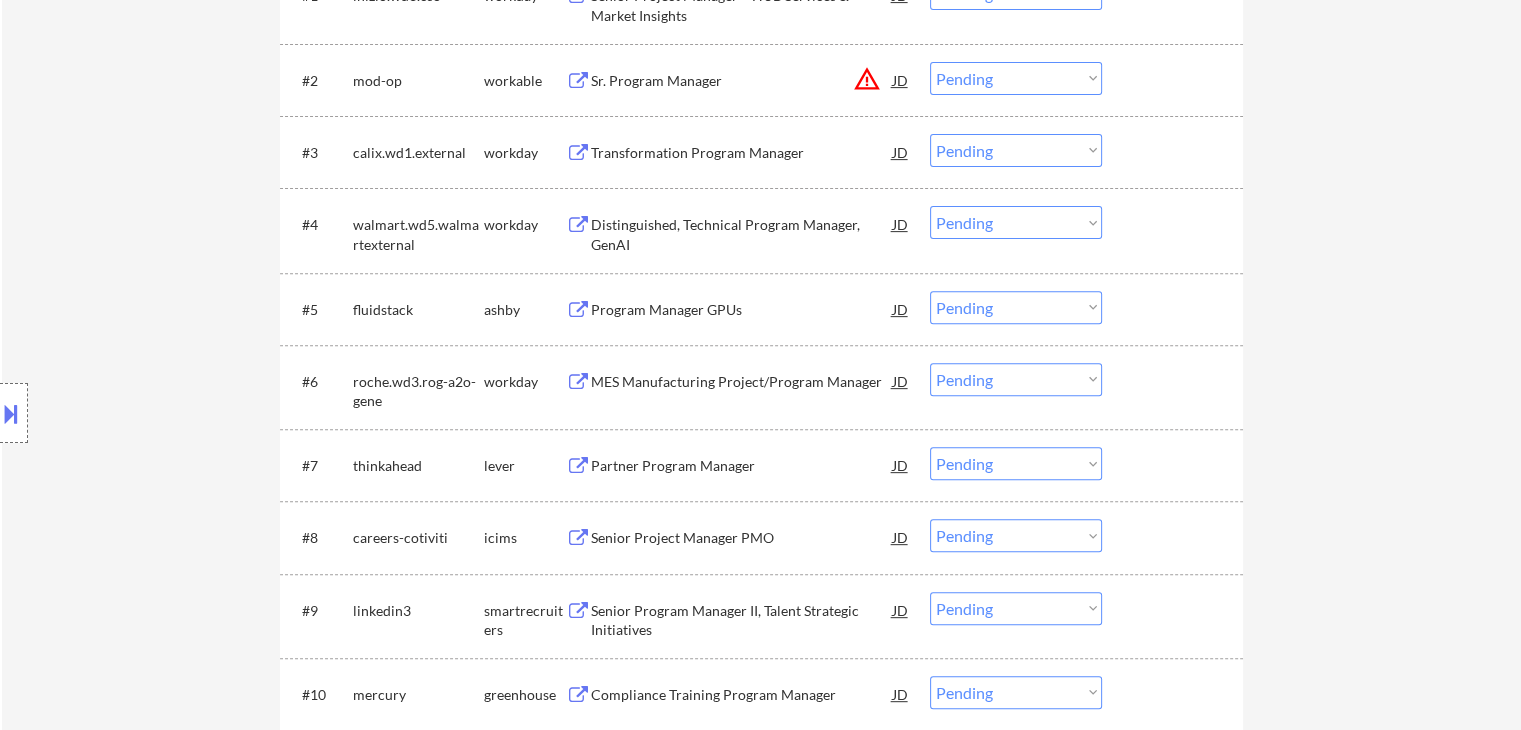 click on "Location Inclusions:" at bounding box center (179, 413) 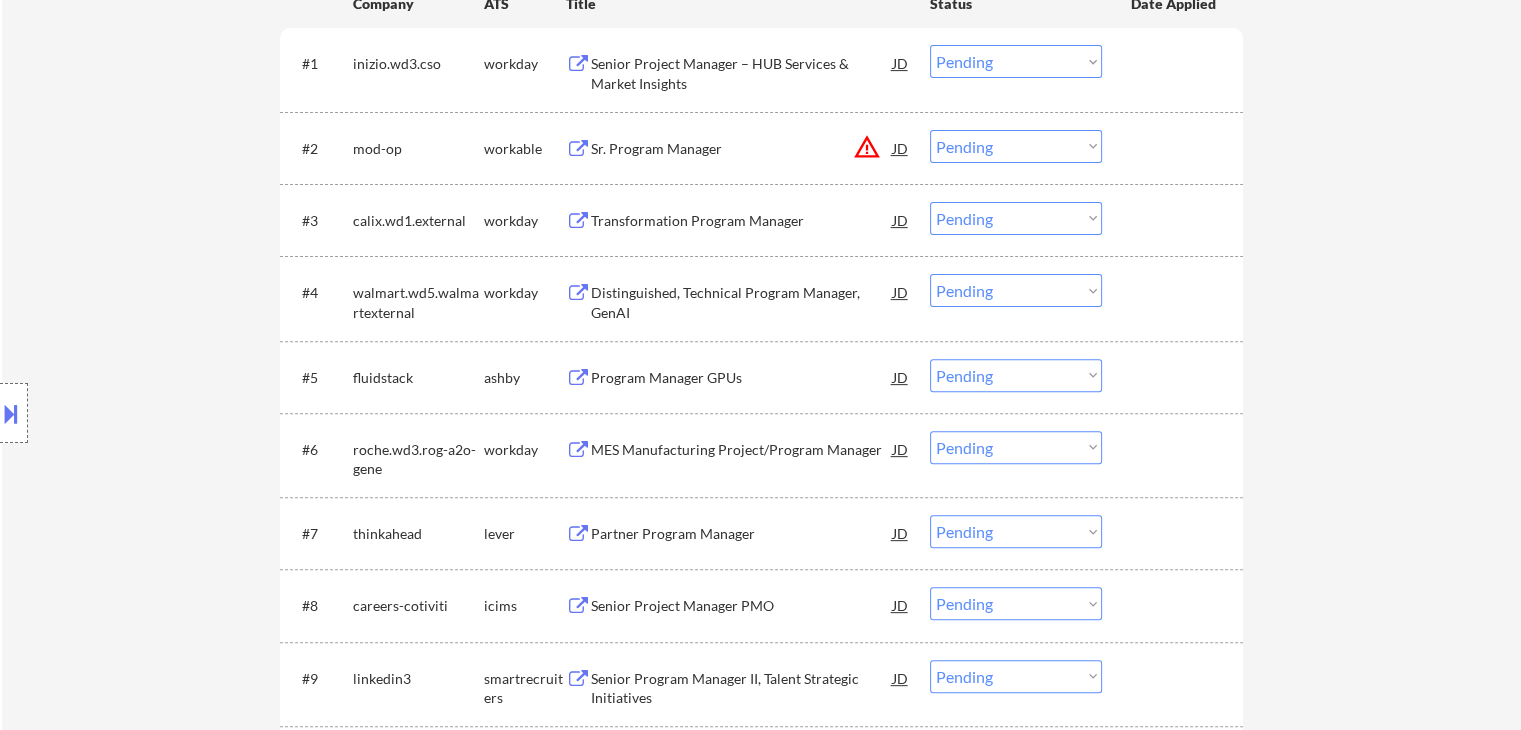 scroll, scrollTop: 600, scrollLeft: 0, axis: vertical 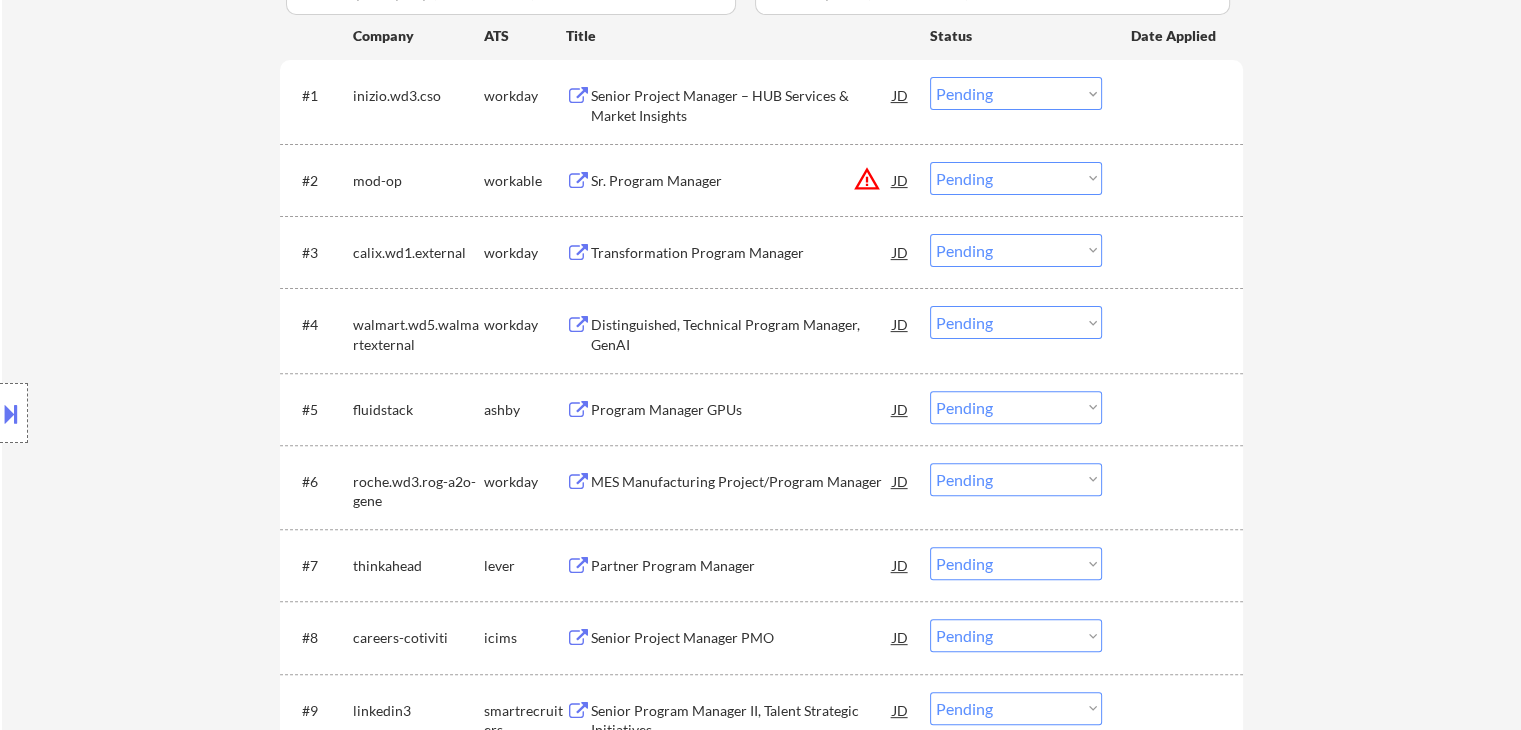 click on "Location Inclusions:" at bounding box center (179, 413) 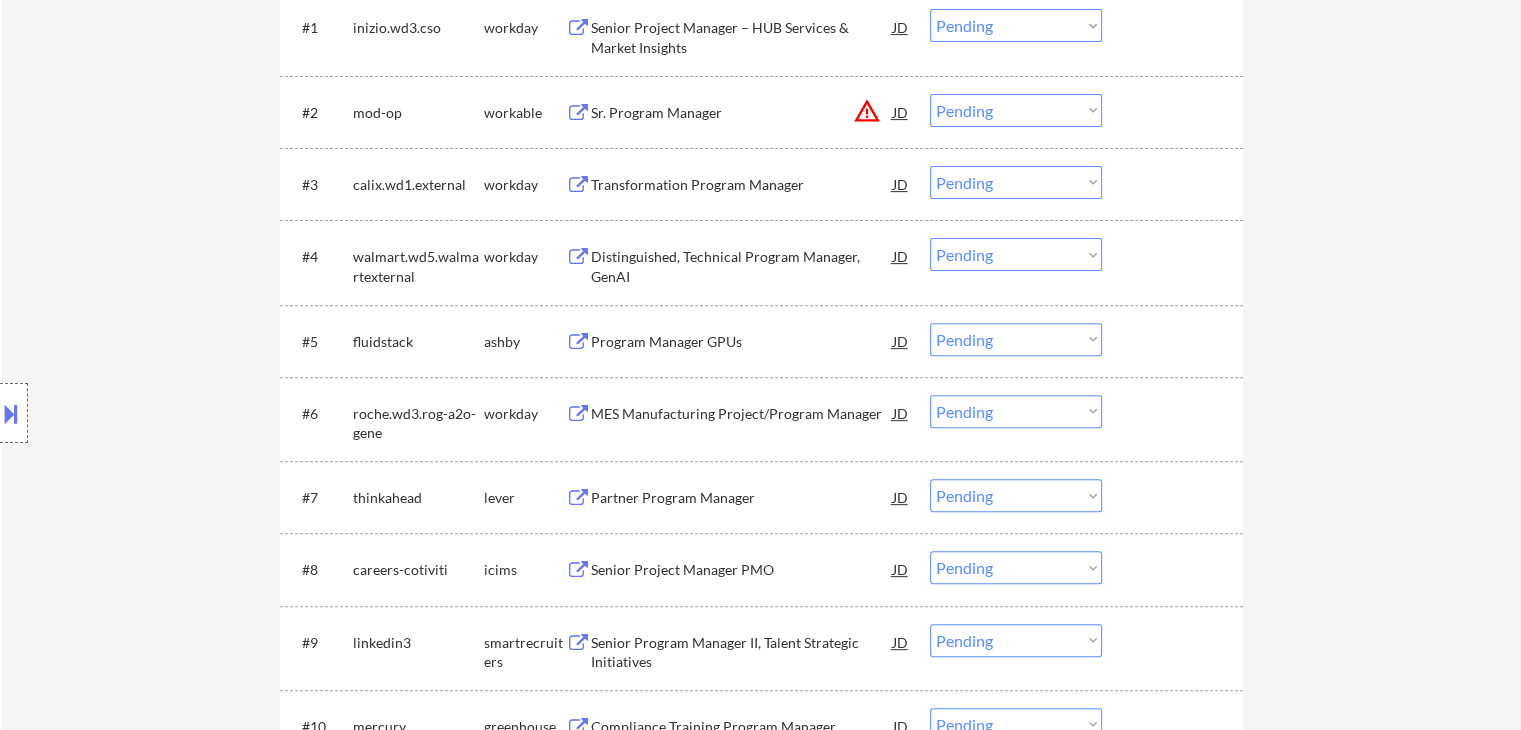scroll, scrollTop: 700, scrollLeft: 0, axis: vertical 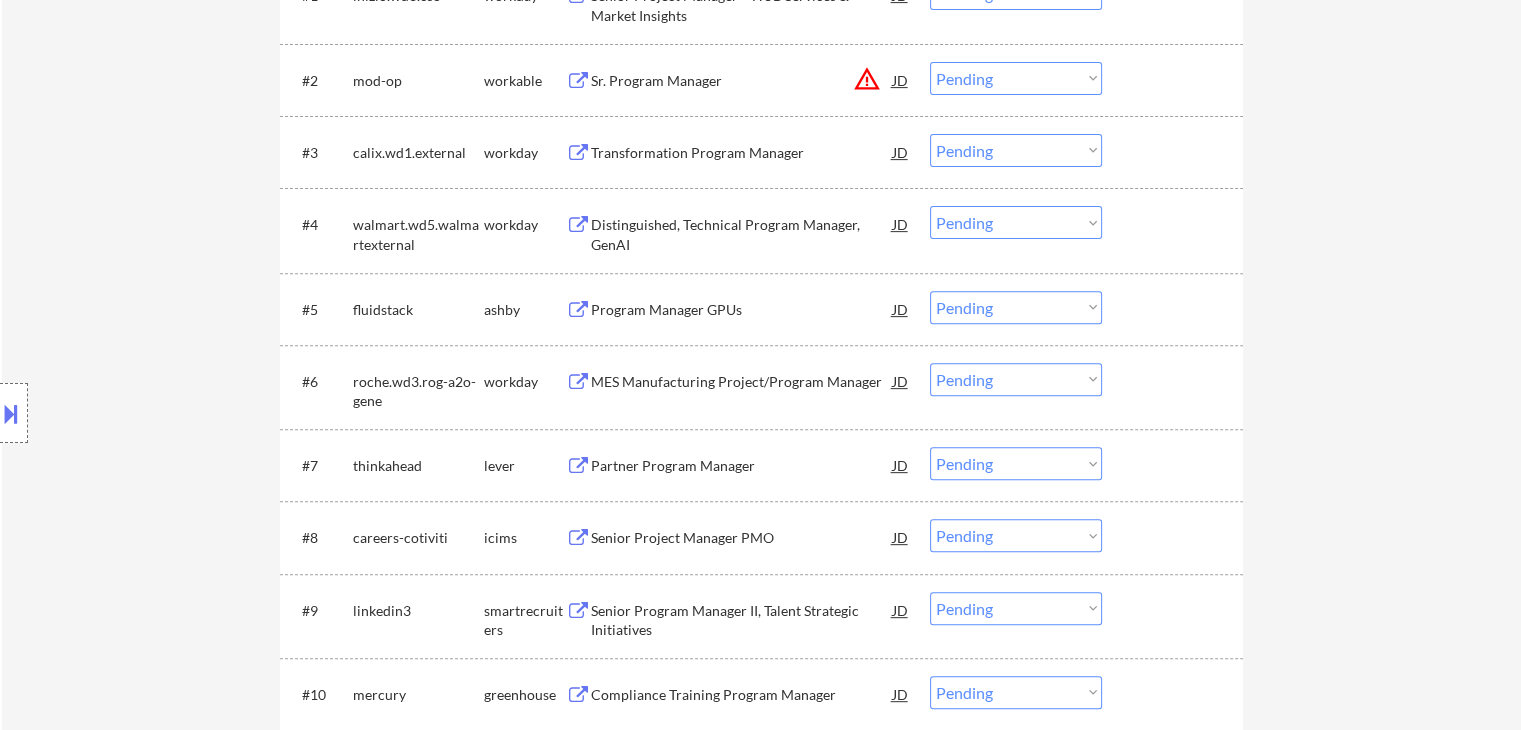 click on "Location Inclusions:" at bounding box center [179, 413] 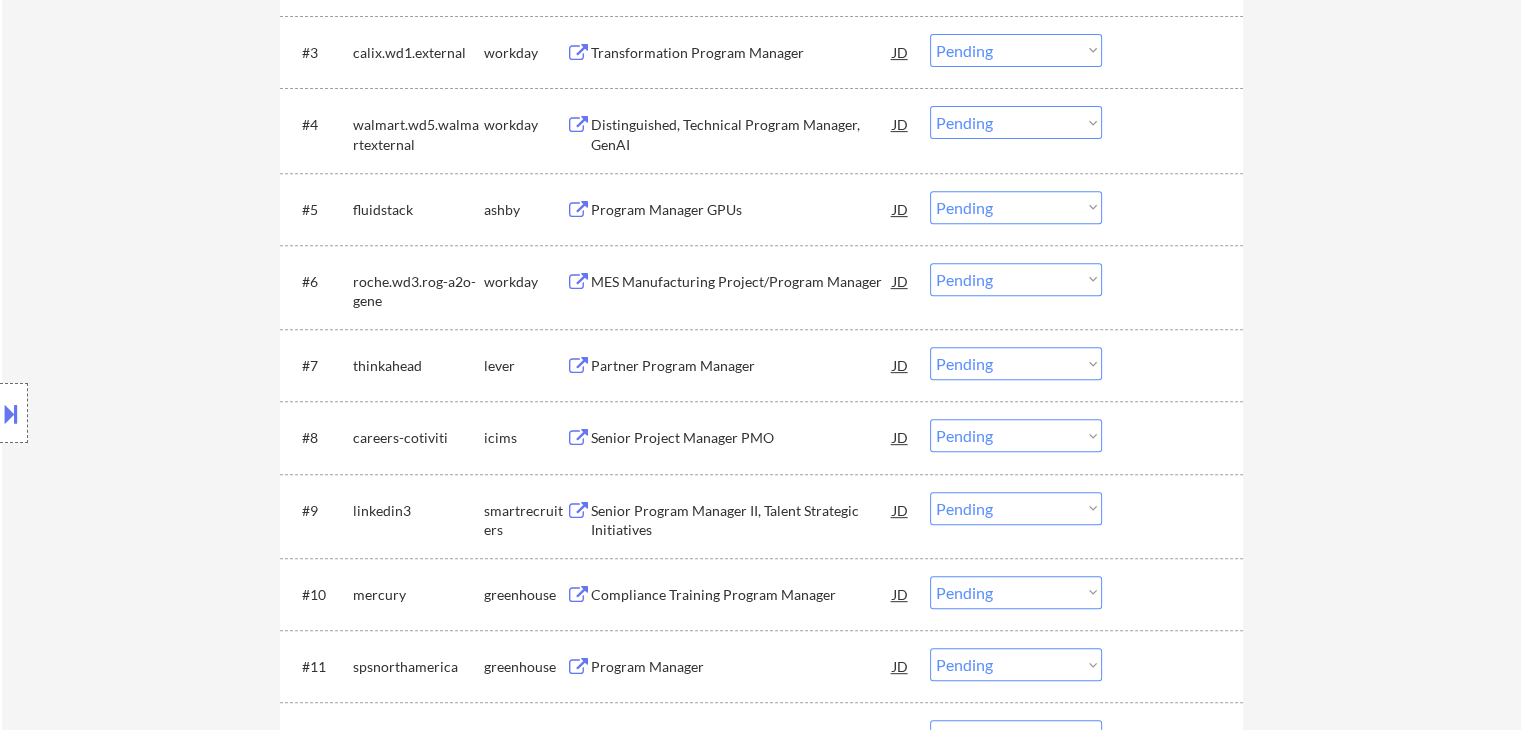 click on "Location Inclusions:" at bounding box center [179, 413] 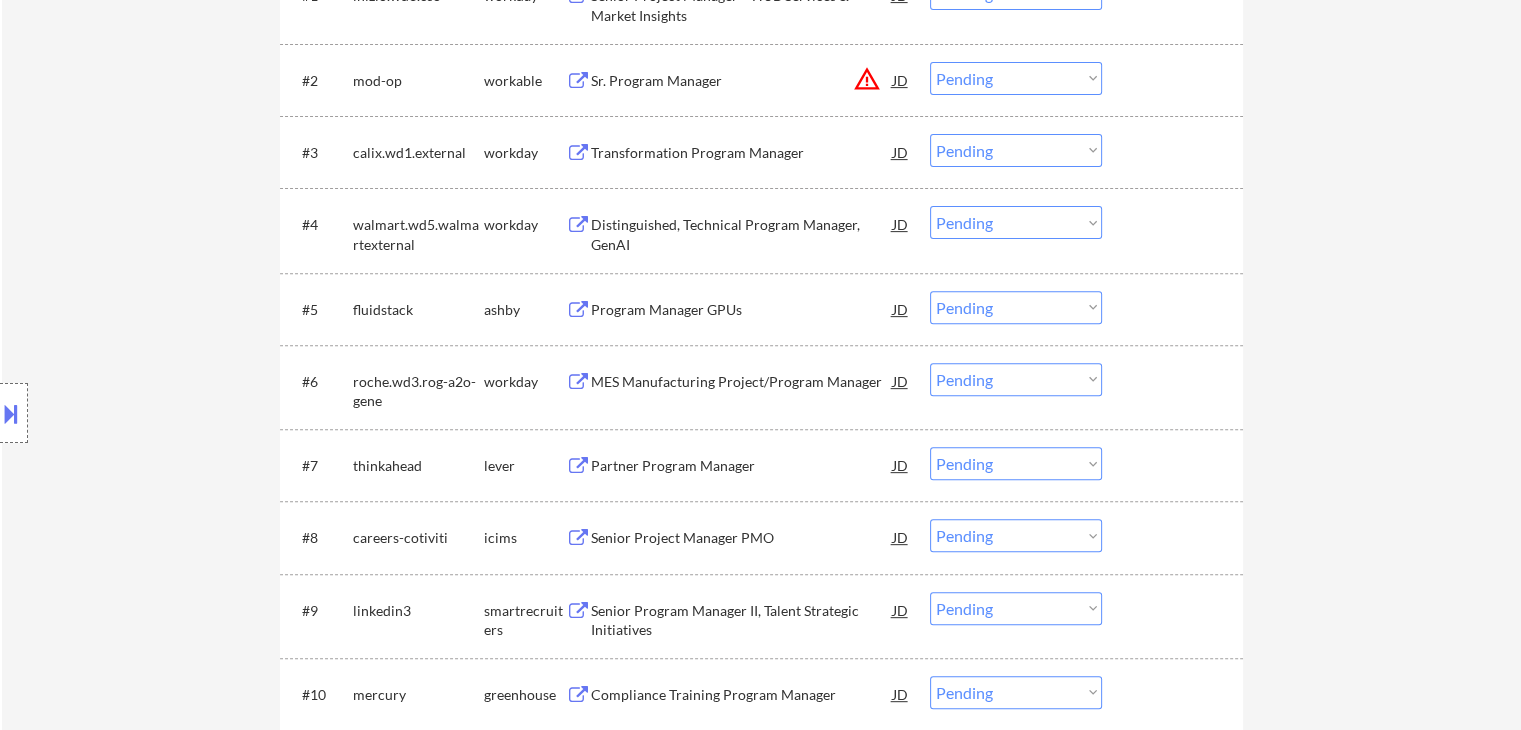 click on "Location Inclusions:" at bounding box center (179, 413) 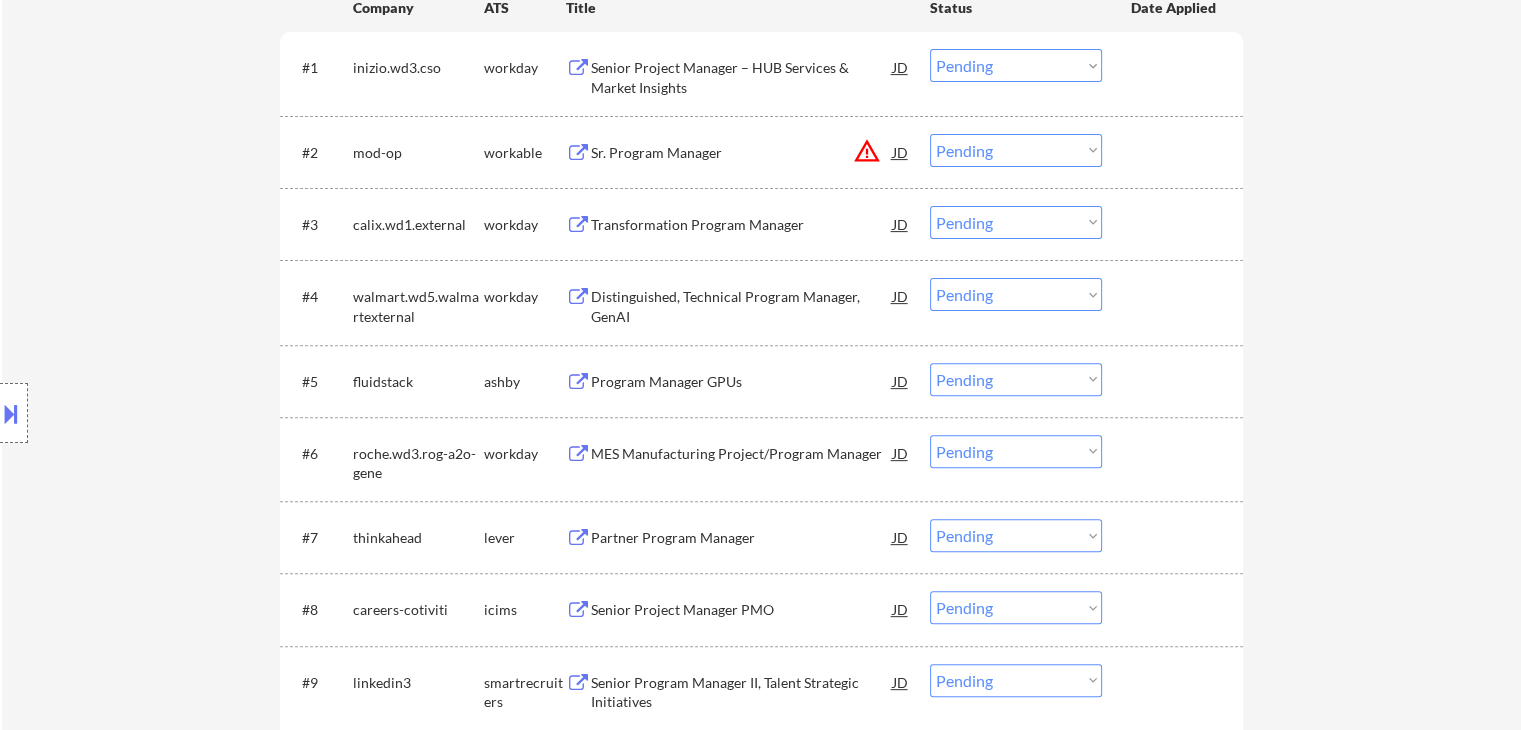 scroll, scrollTop: 600, scrollLeft: 0, axis: vertical 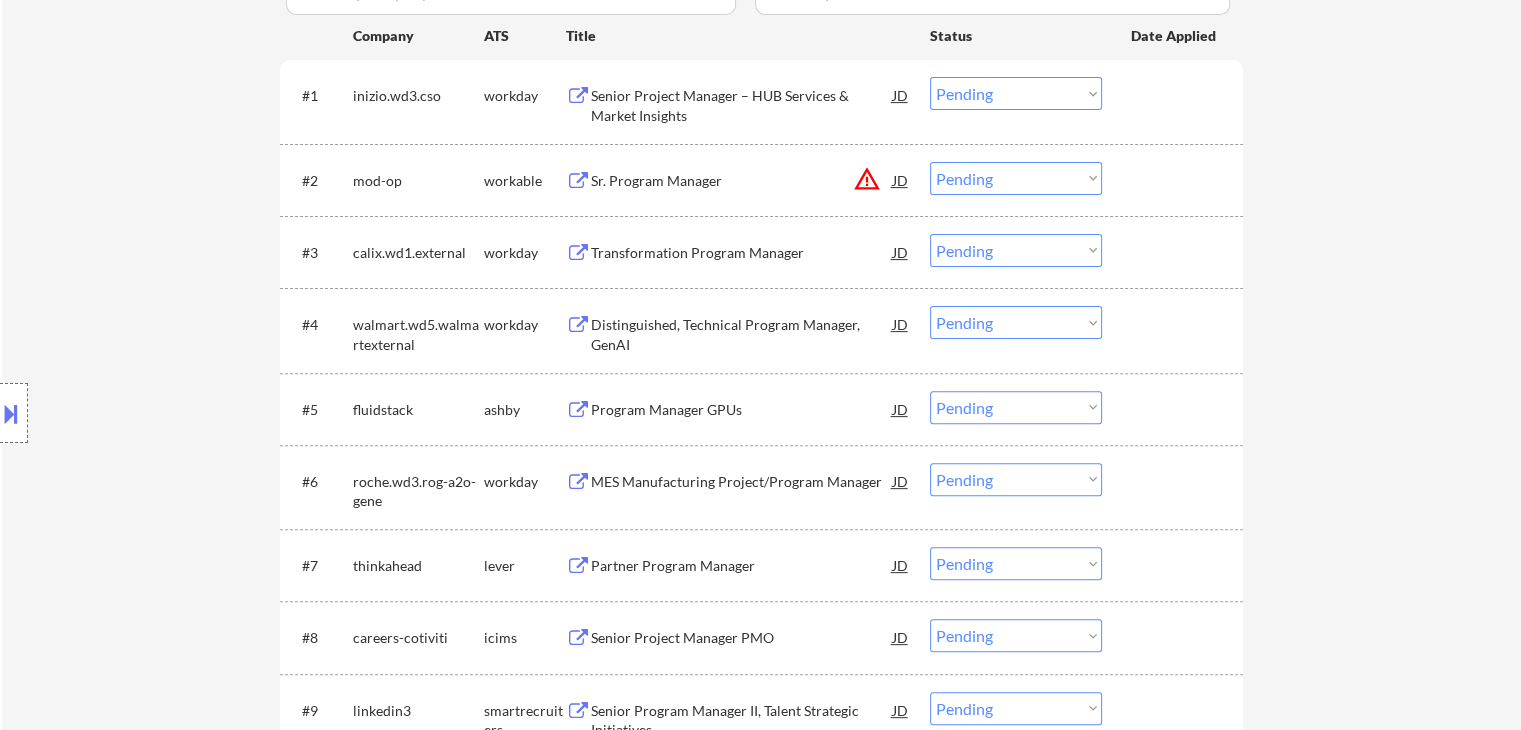 click on "Location Inclusions:" at bounding box center (179, 413) 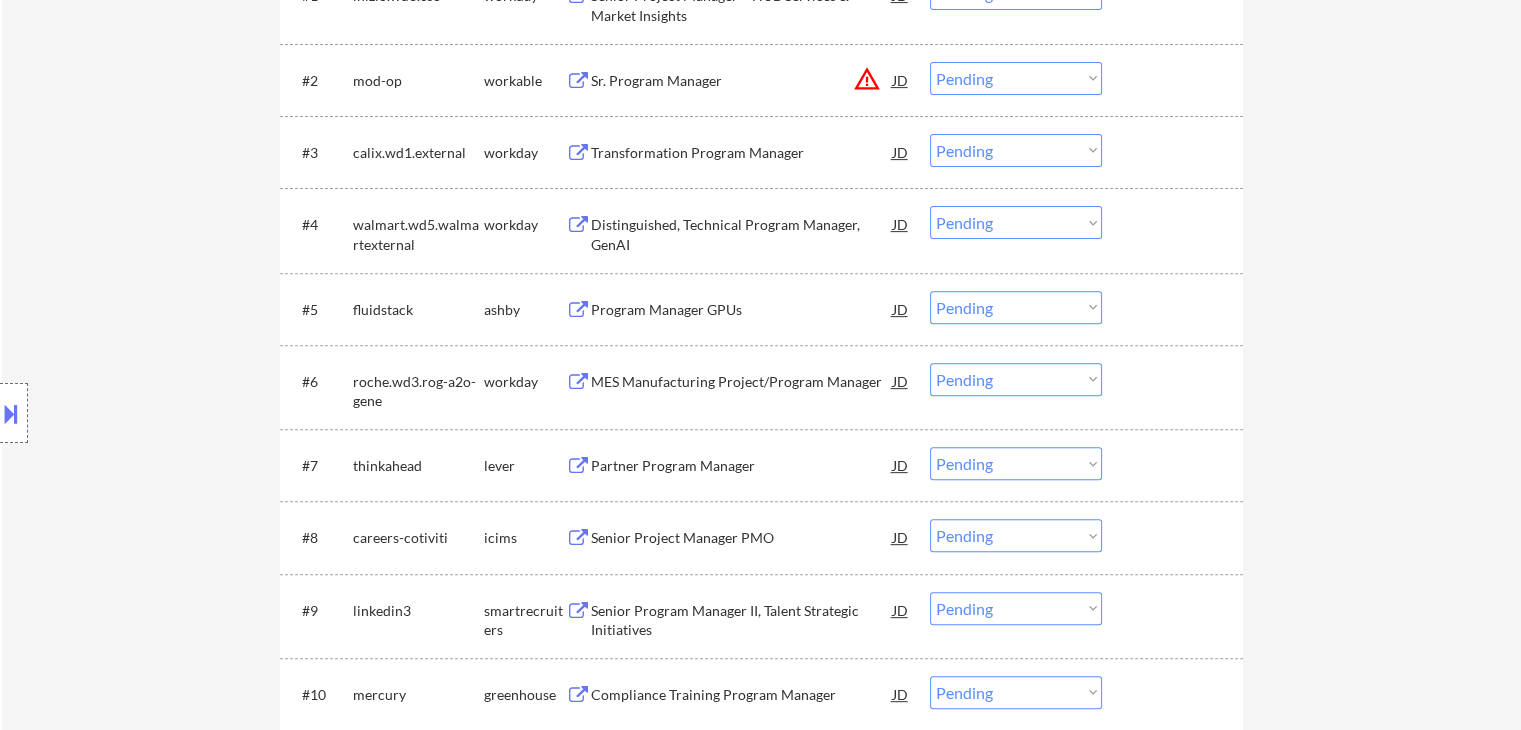 click on "Location Inclusions:" at bounding box center (179, 413) 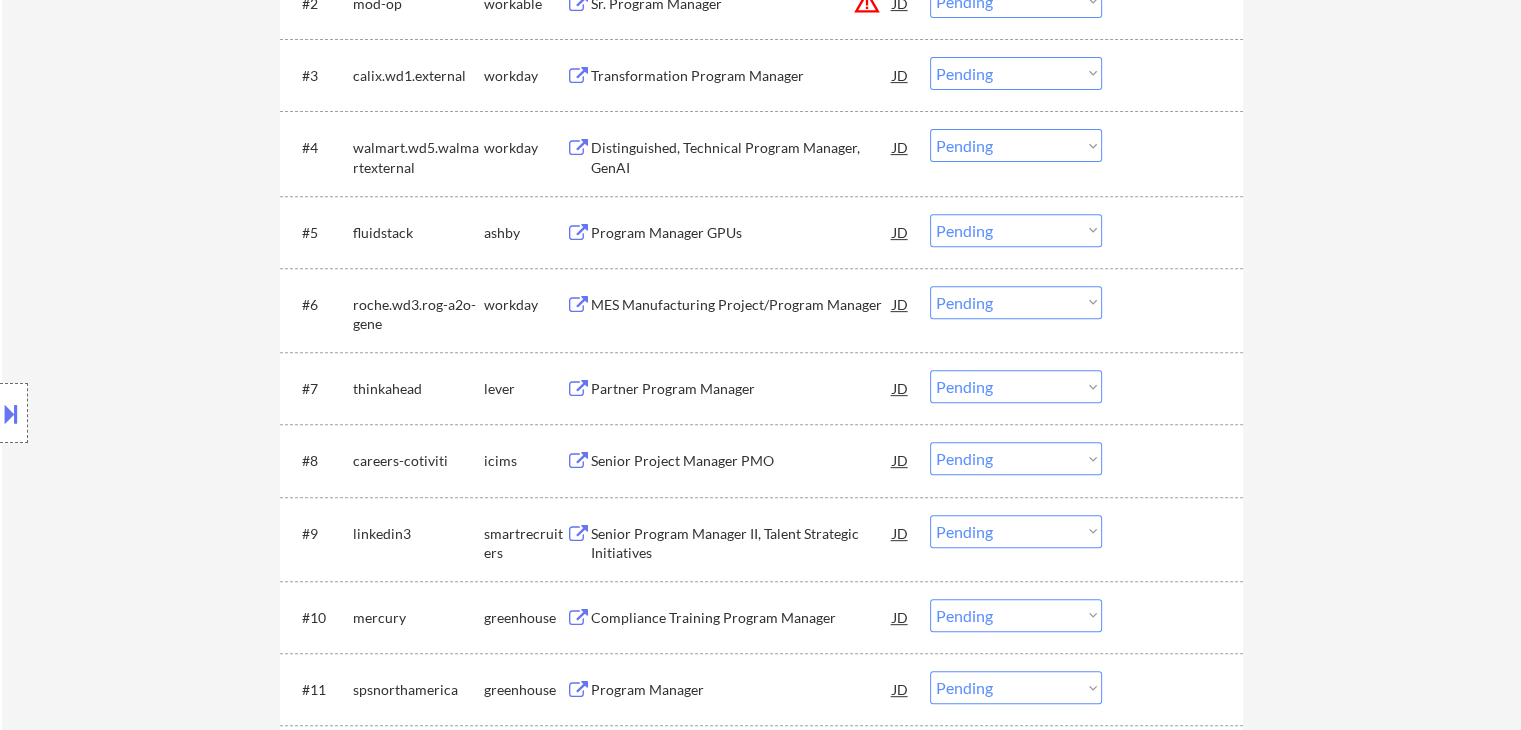 scroll, scrollTop: 800, scrollLeft: 0, axis: vertical 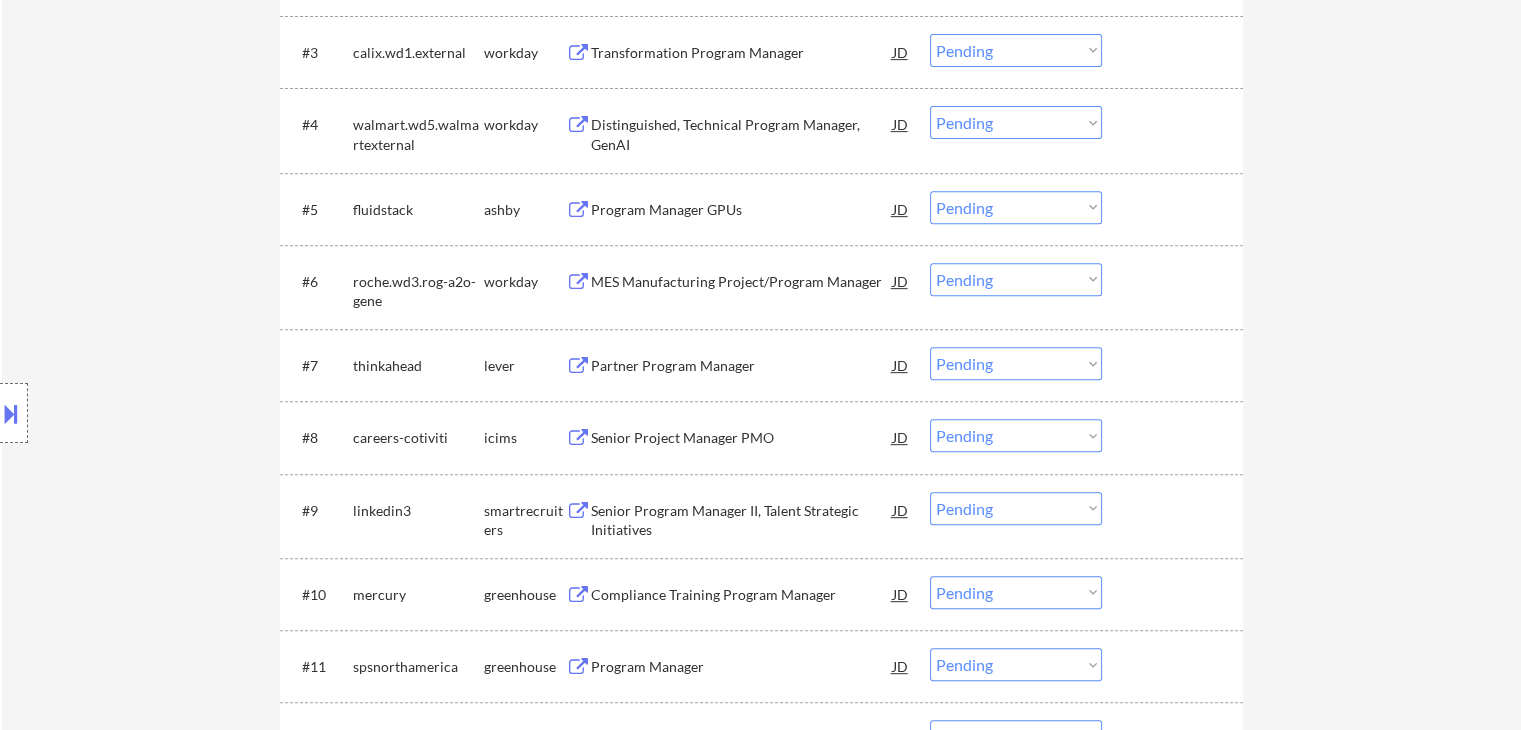 click on "Location Inclusions:" at bounding box center [179, 413] 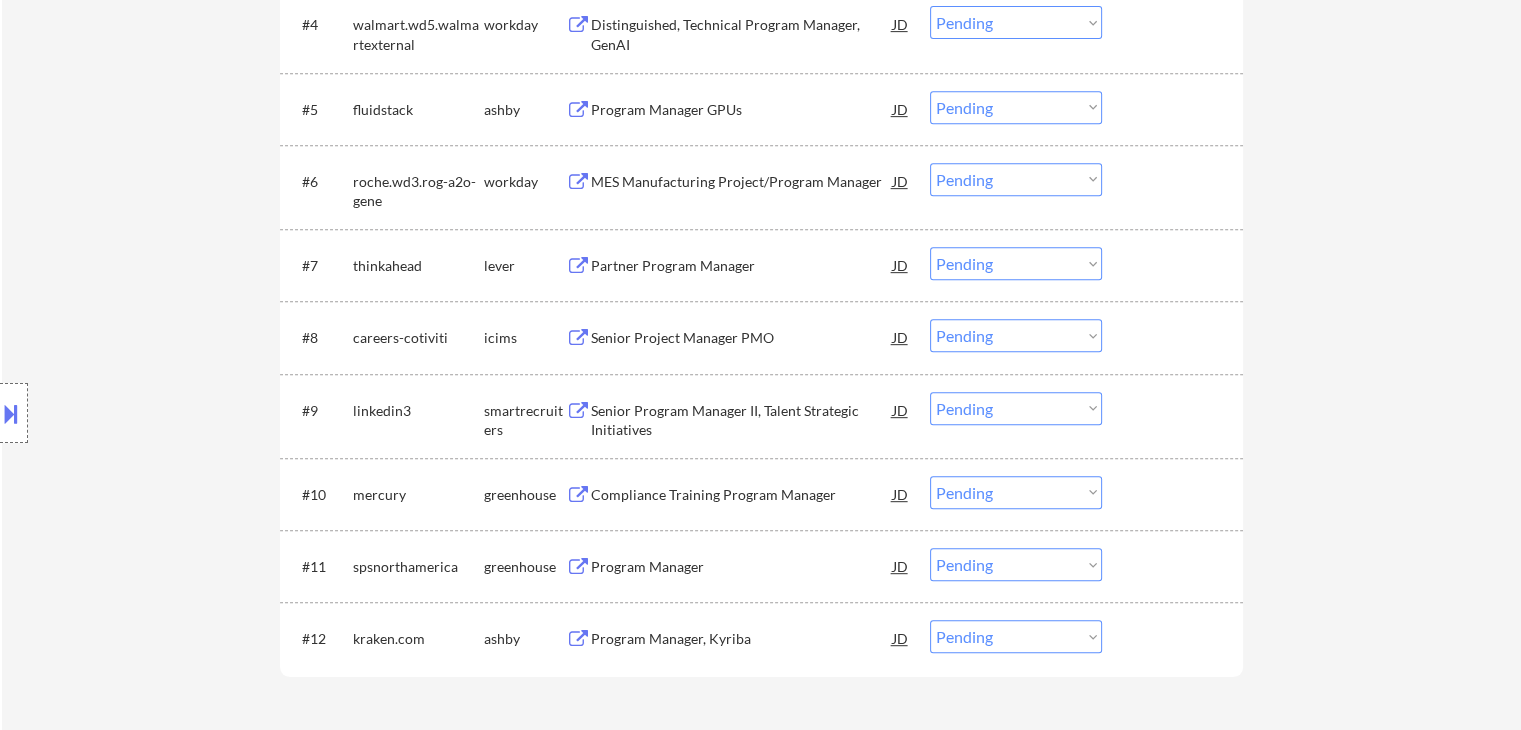 scroll, scrollTop: 800, scrollLeft: 0, axis: vertical 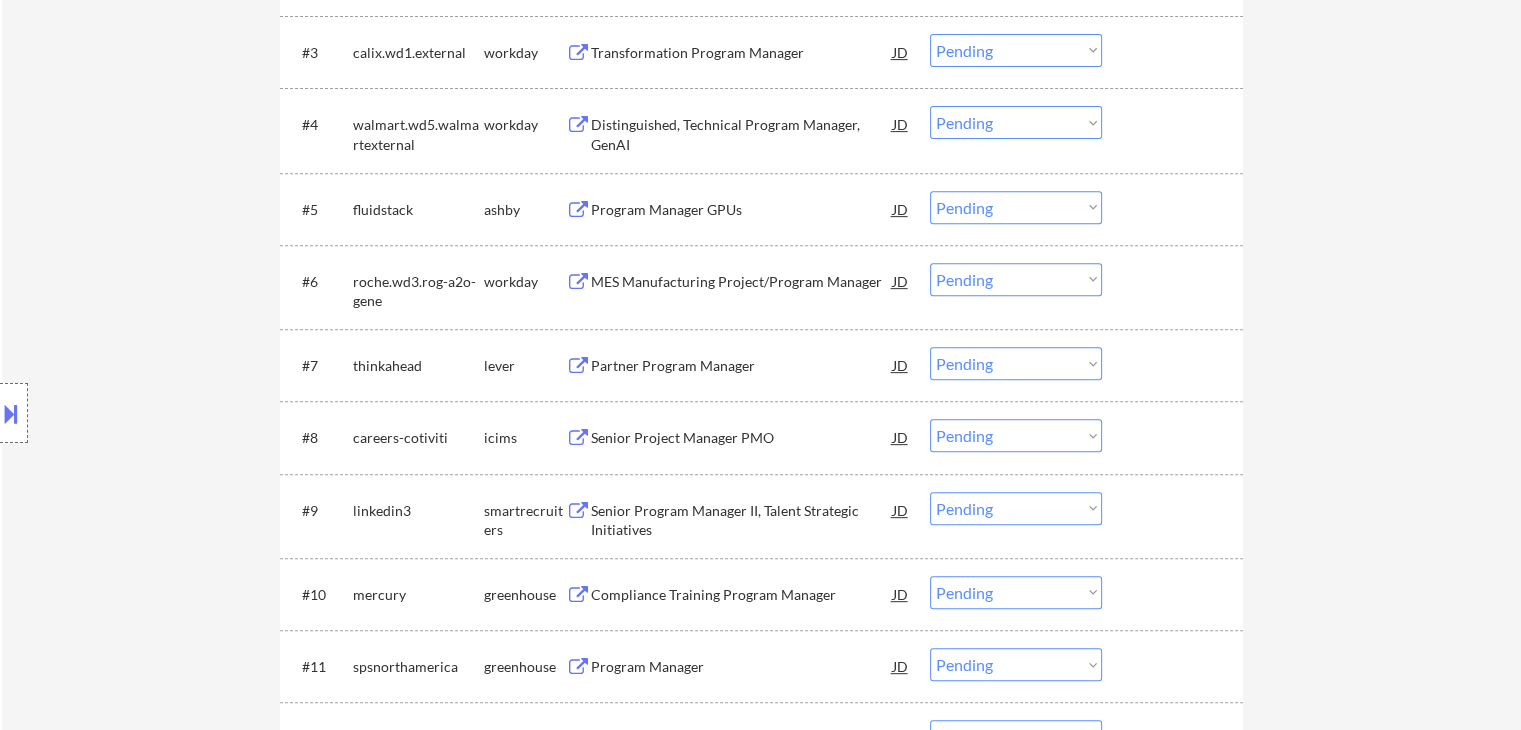 click on "Location Inclusions:" at bounding box center (179, 413) 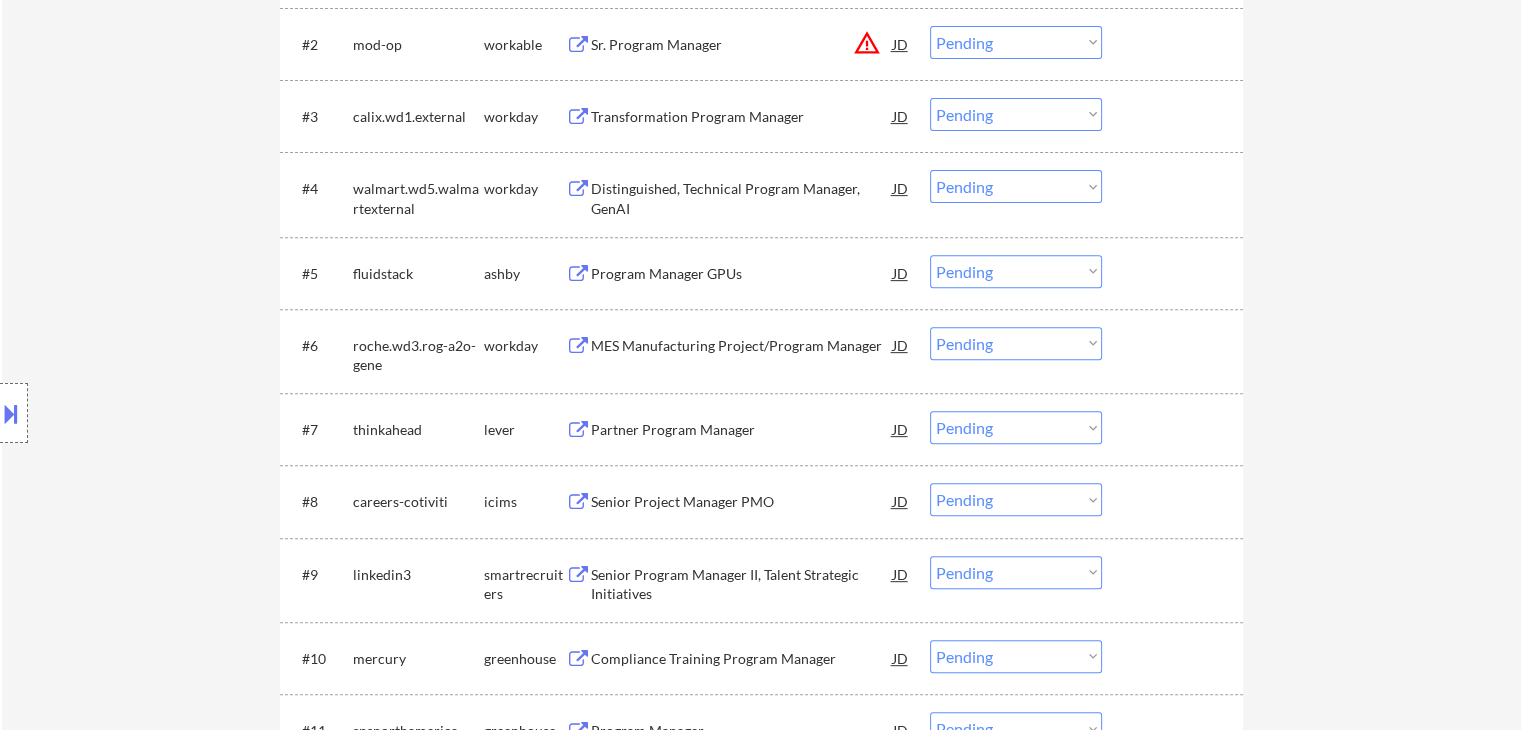 scroll, scrollTop: 600, scrollLeft: 0, axis: vertical 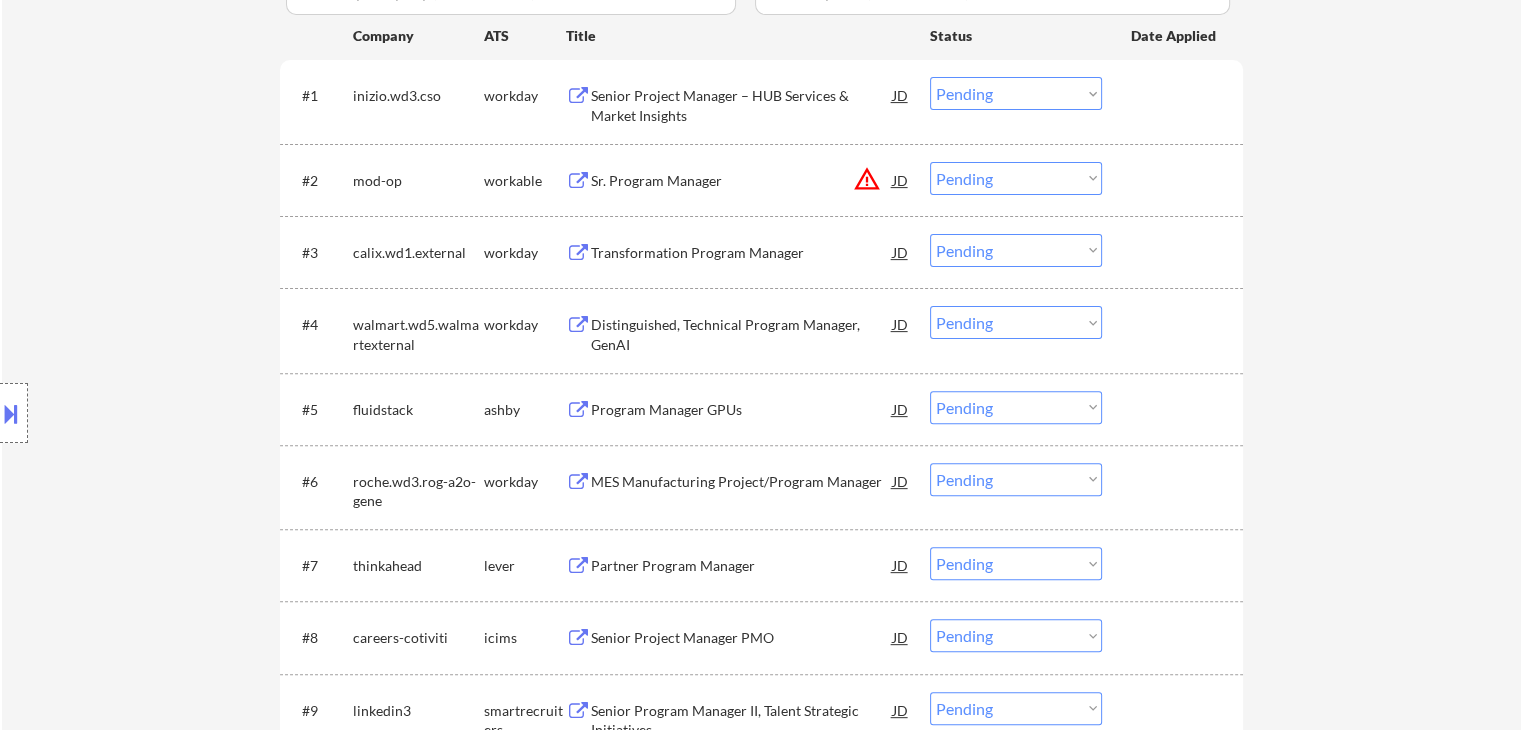 click on "Location Inclusions:" at bounding box center [179, 413] 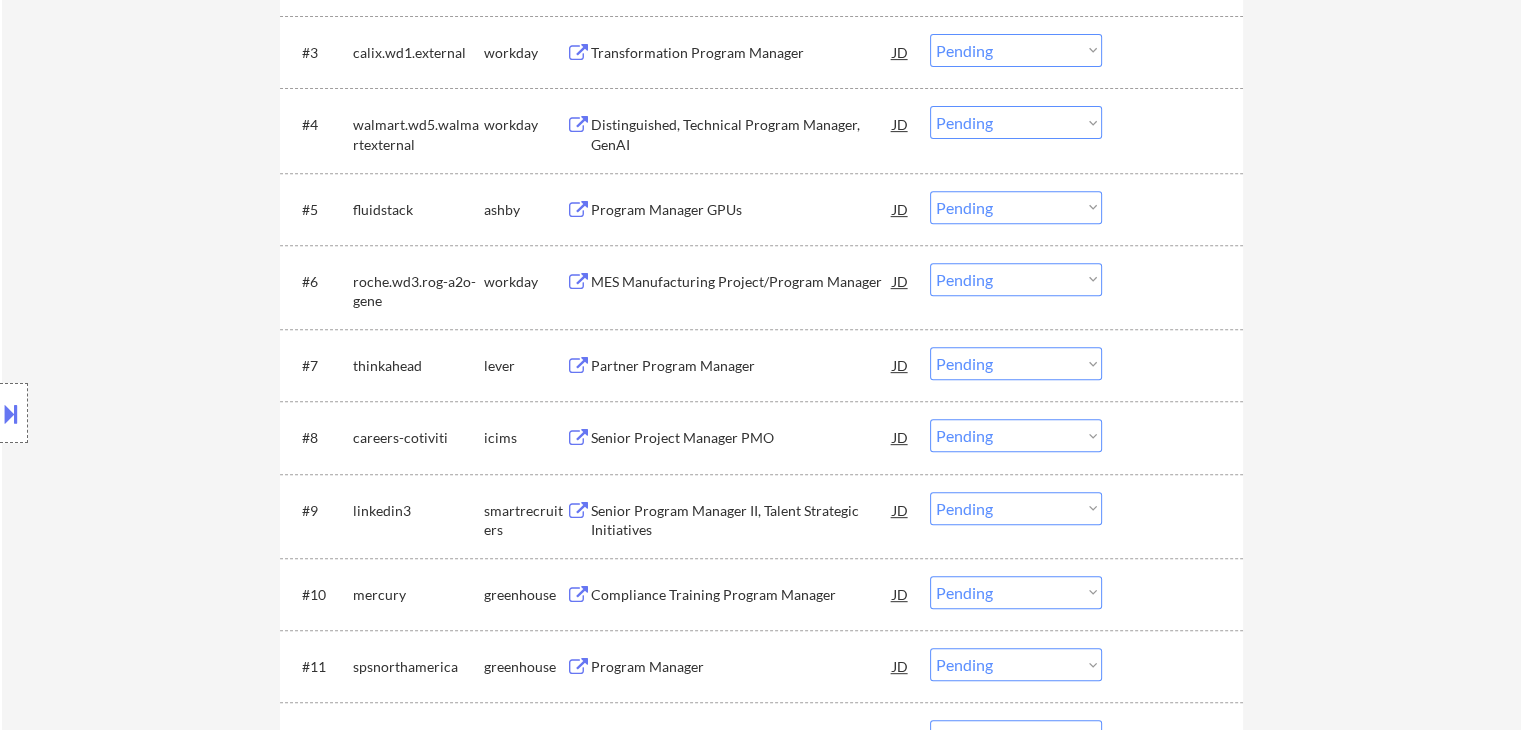 click on "Location Inclusions:" at bounding box center [179, 413] 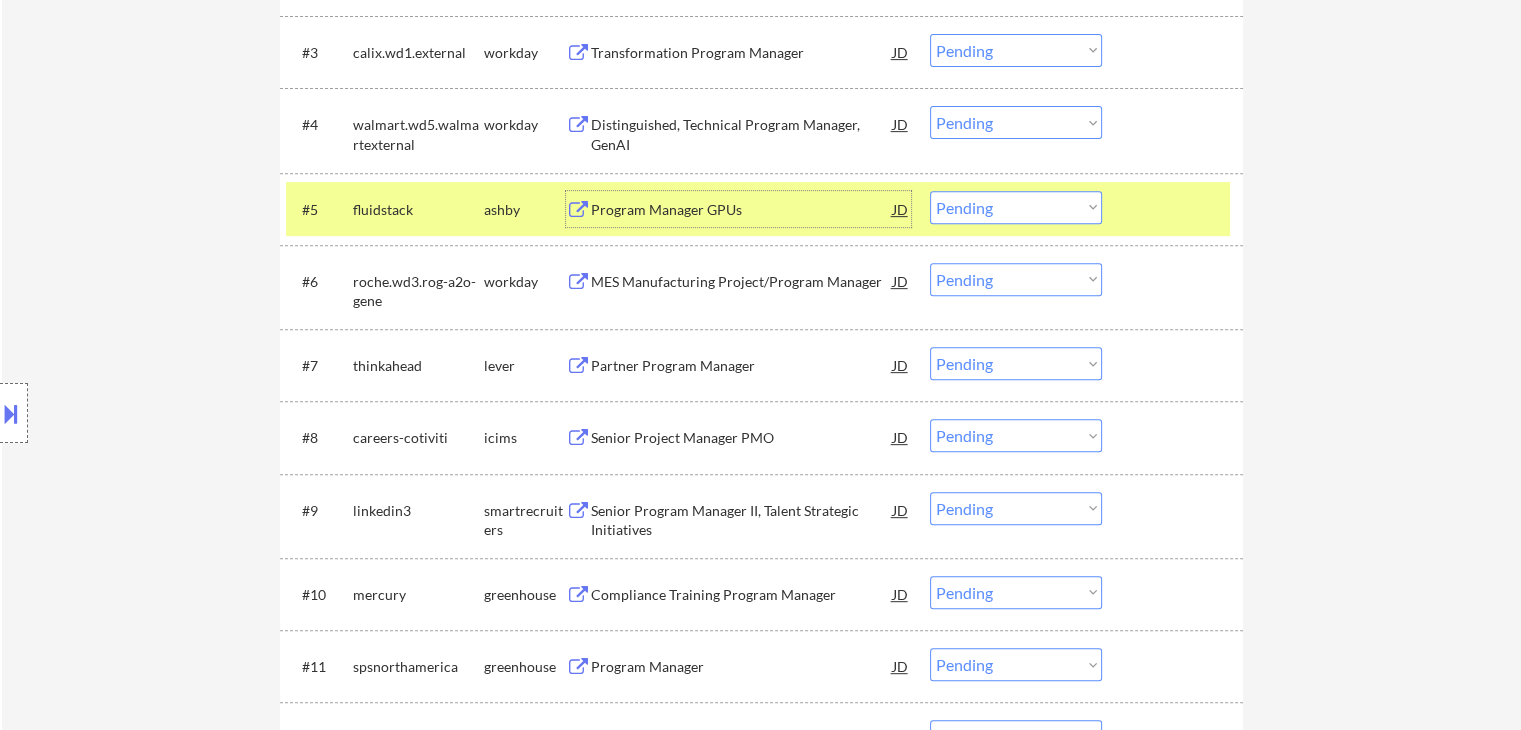 click at bounding box center [11, 413] 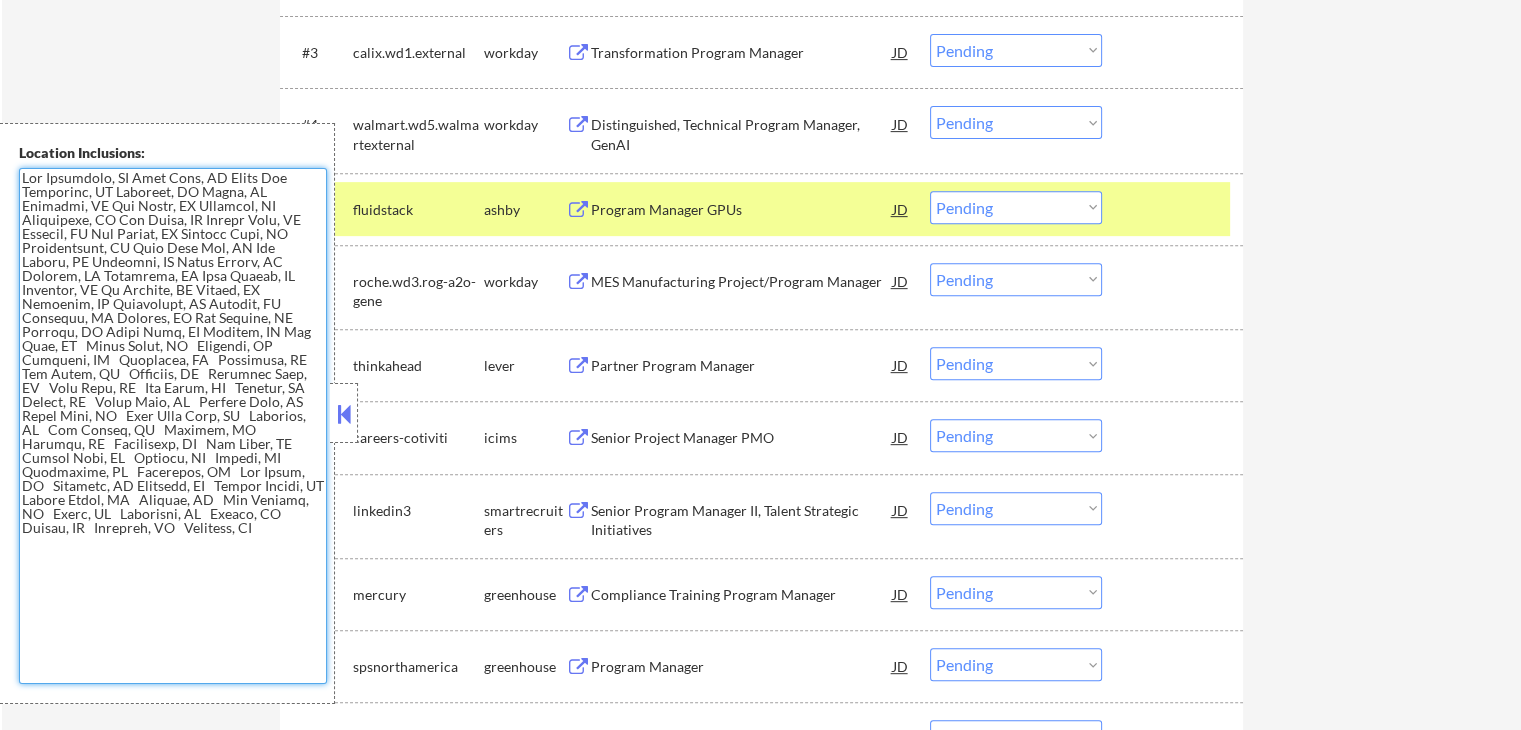 drag, startPoint x: 191, startPoint y: 509, endPoint x: 0, endPoint y: 170, distance: 389.1041 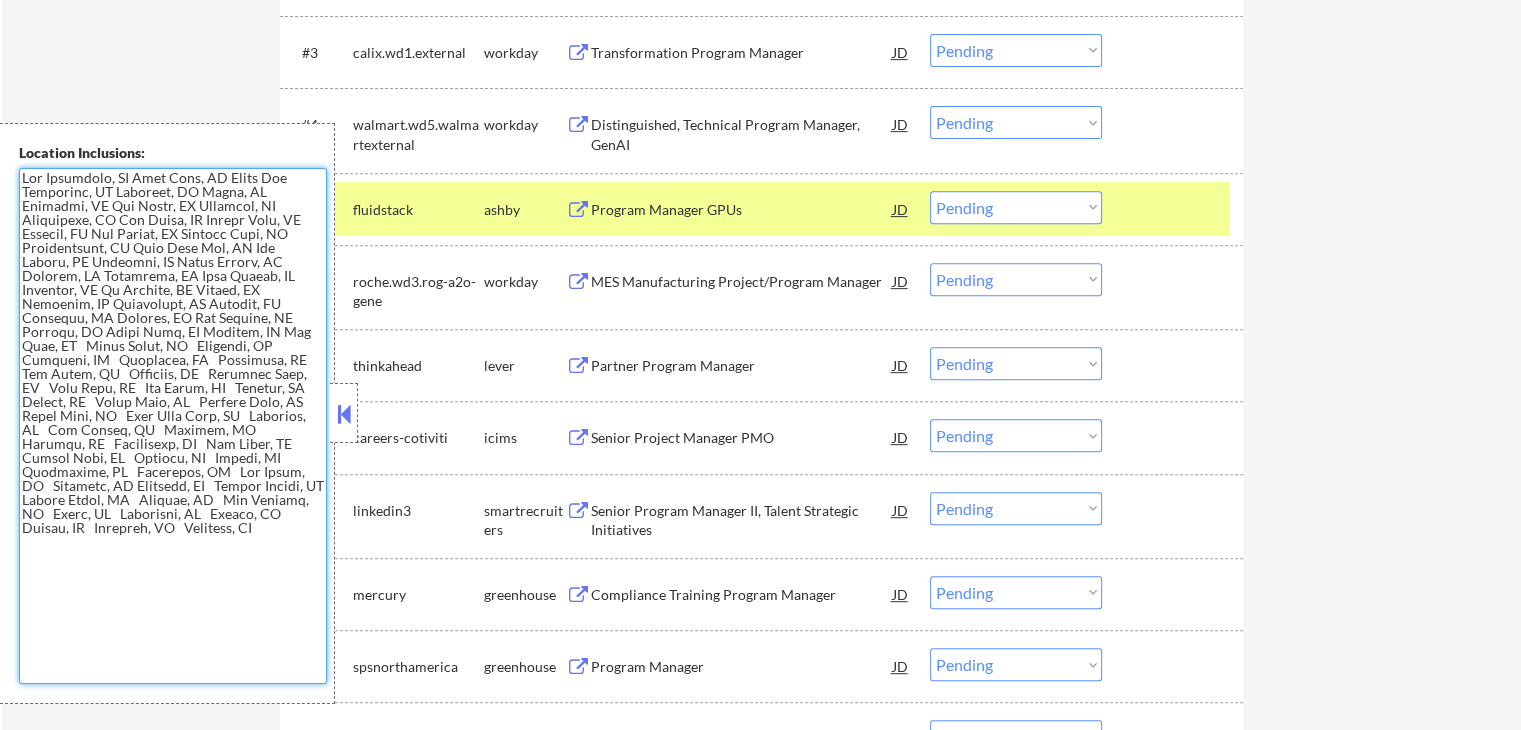 click on "Location Inclusions:" at bounding box center [167, 413] 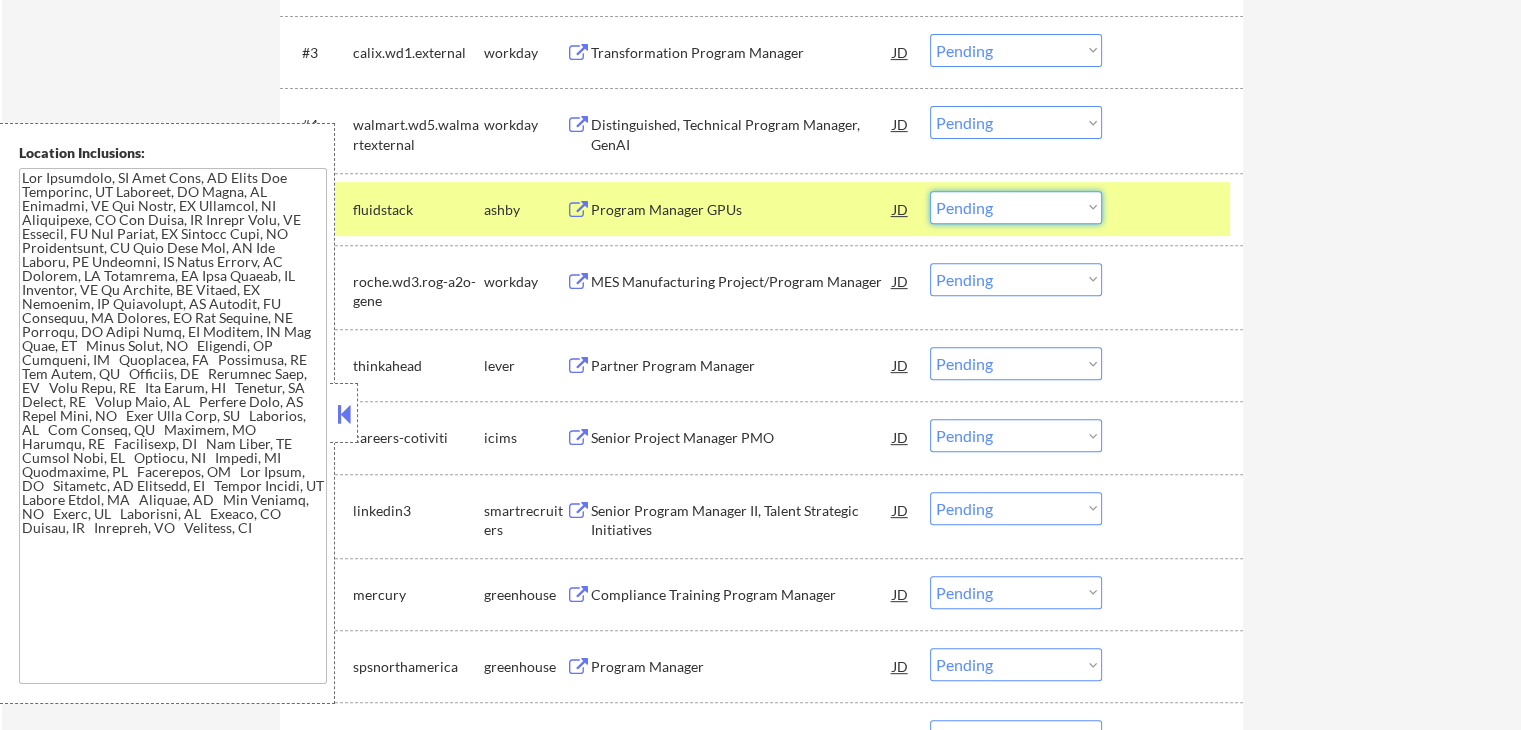 drag, startPoint x: 1008, startPoint y: 201, endPoint x: 1020, endPoint y: 221, distance: 23.323807 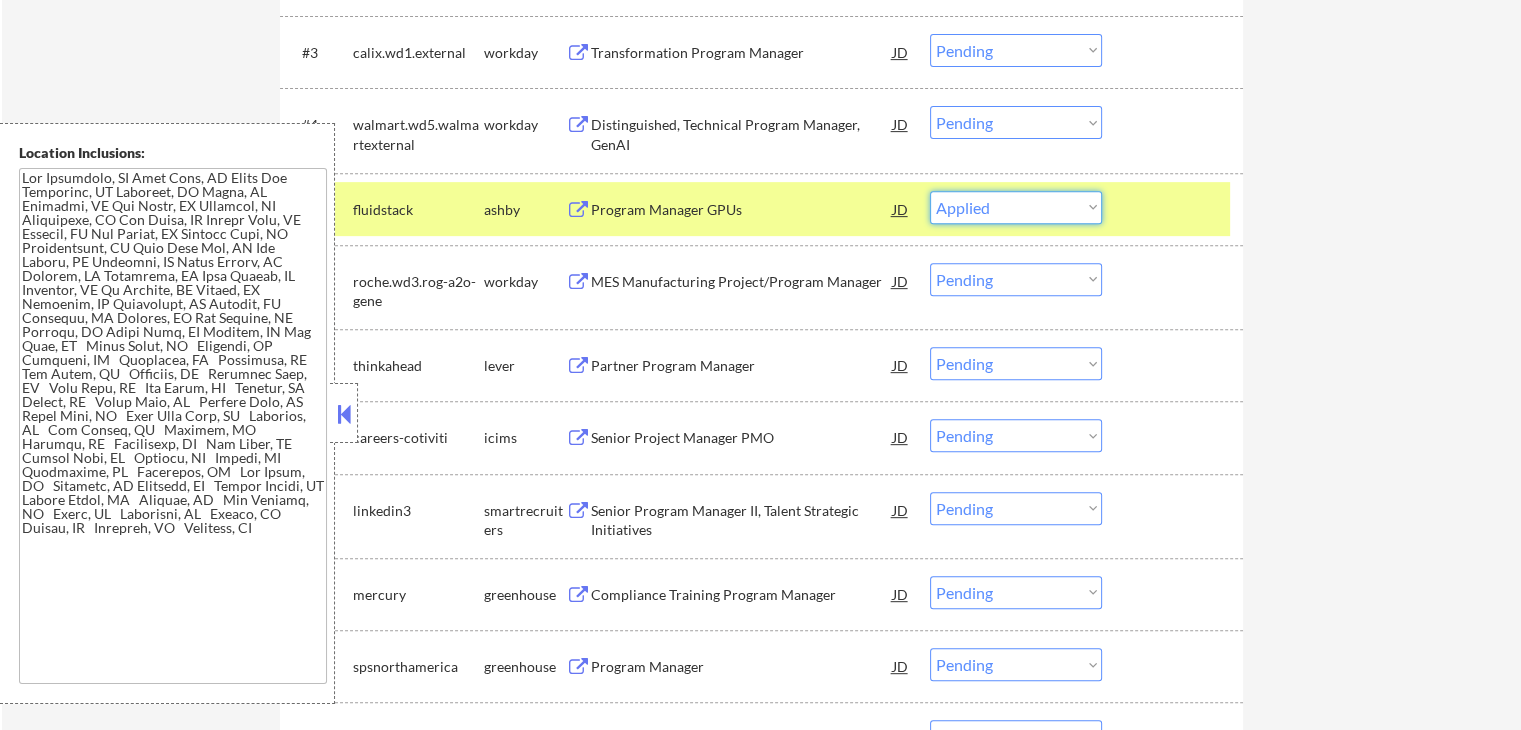 click on "Choose an option... Pending Applied Excluded (Questions) Excluded (Expired) Excluded (Location) Excluded (Bad Match) Excluded (Blocklist) Excluded (Salary) Excluded (Other)" at bounding box center [1016, 207] 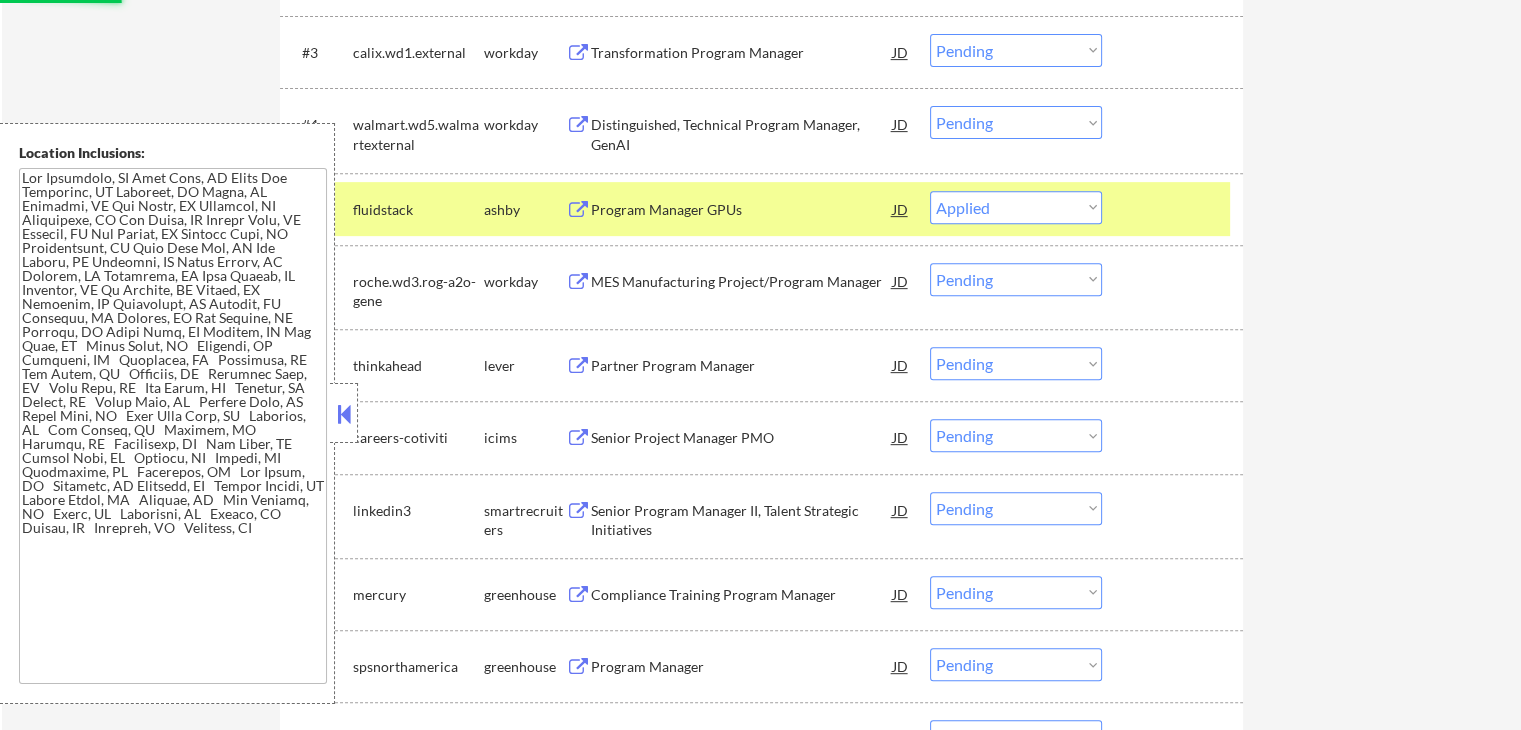 click at bounding box center [344, 414] 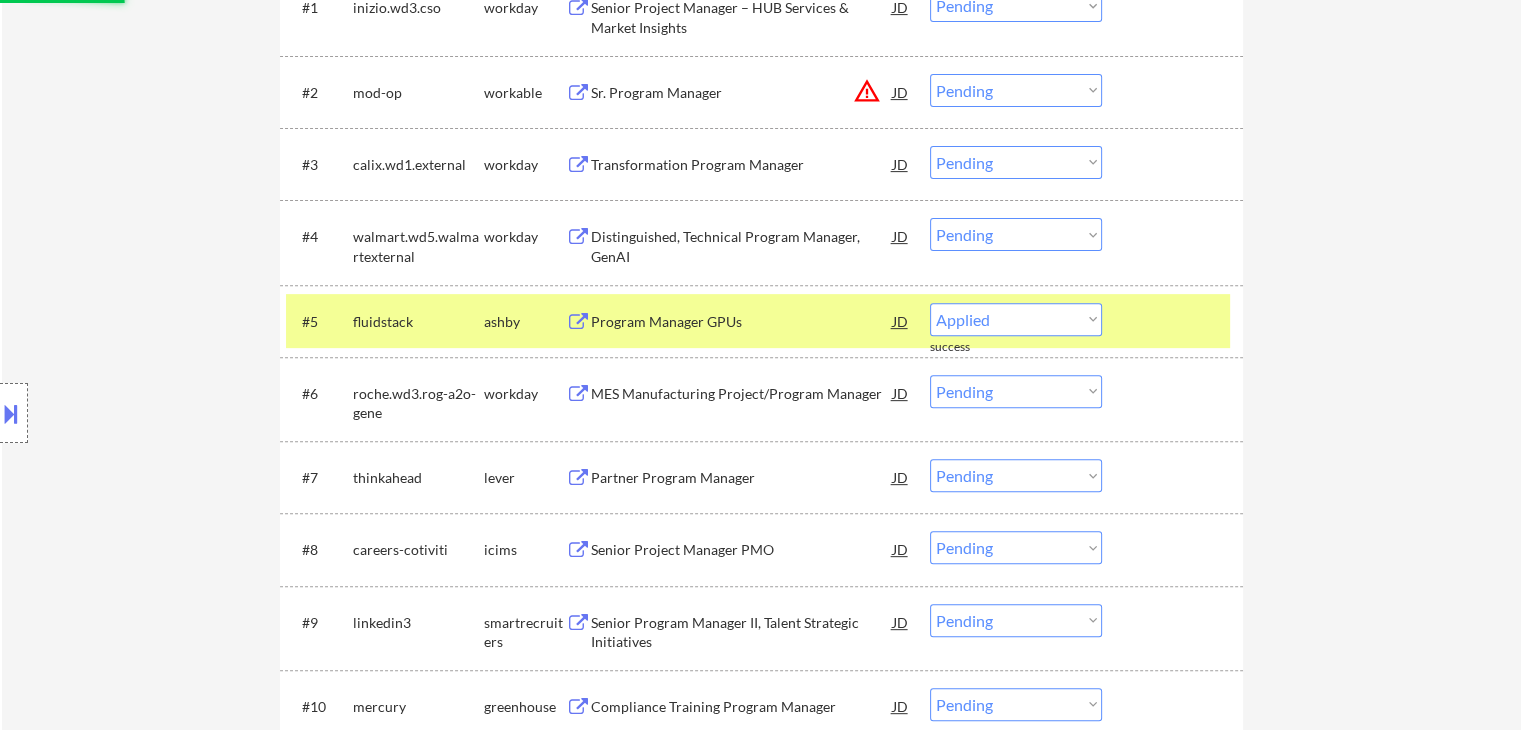 scroll, scrollTop: 600, scrollLeft: 0, axis: vertical 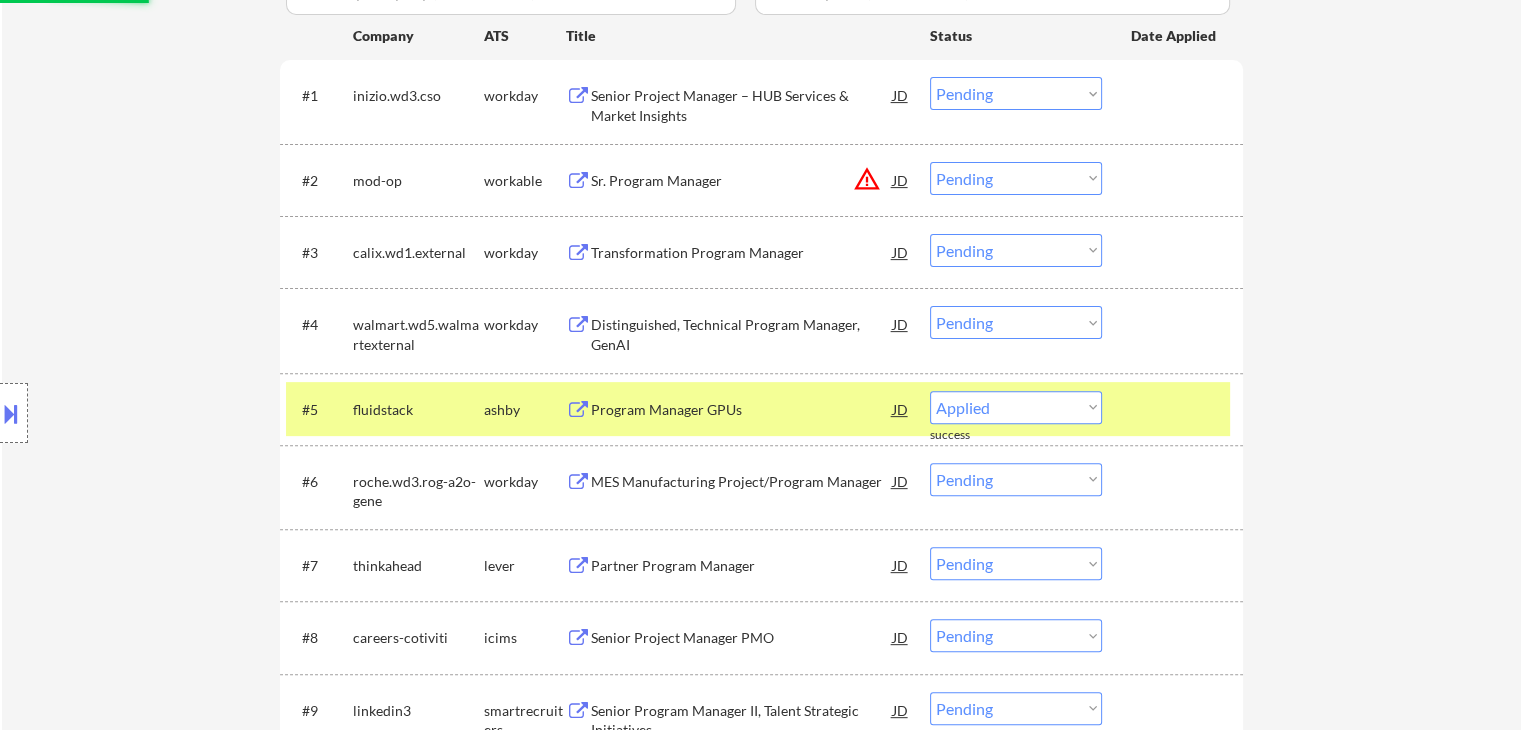 click on "Location Inclusions:" at bounding box center [179, 413] 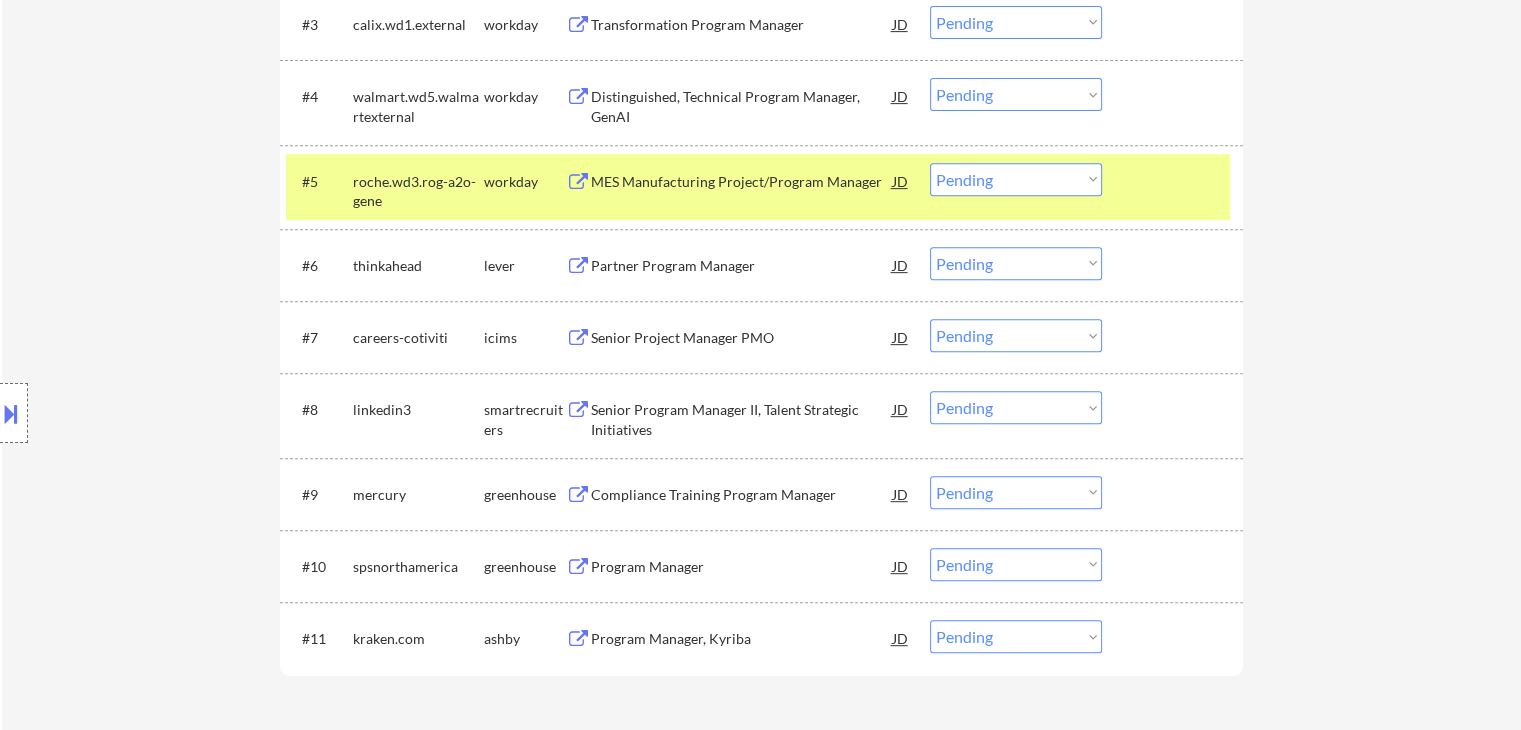 scroll, scrollTop: 900, scrollLeft: 0, axis: vertical 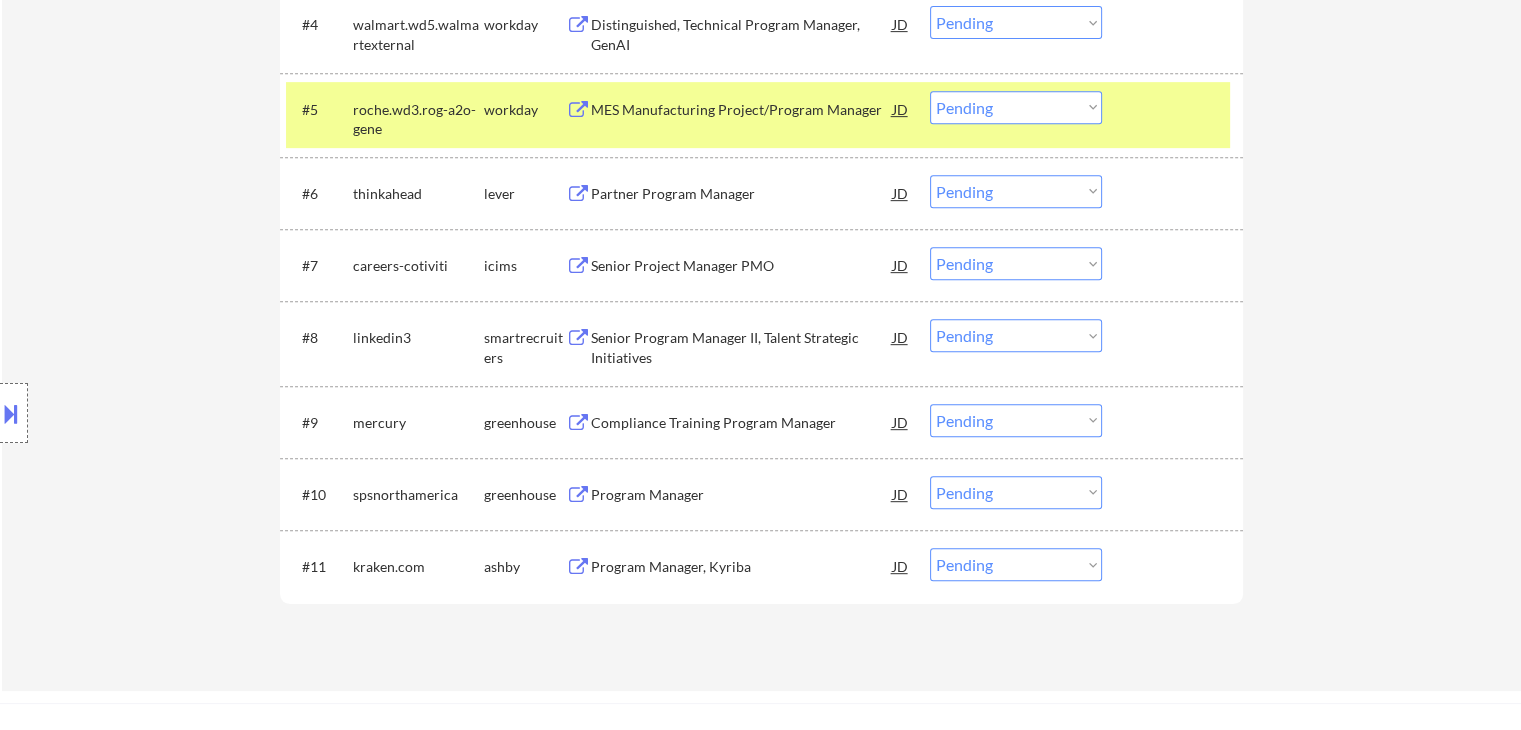click on "Partner Program Manager" at bounding box center (742, 194) 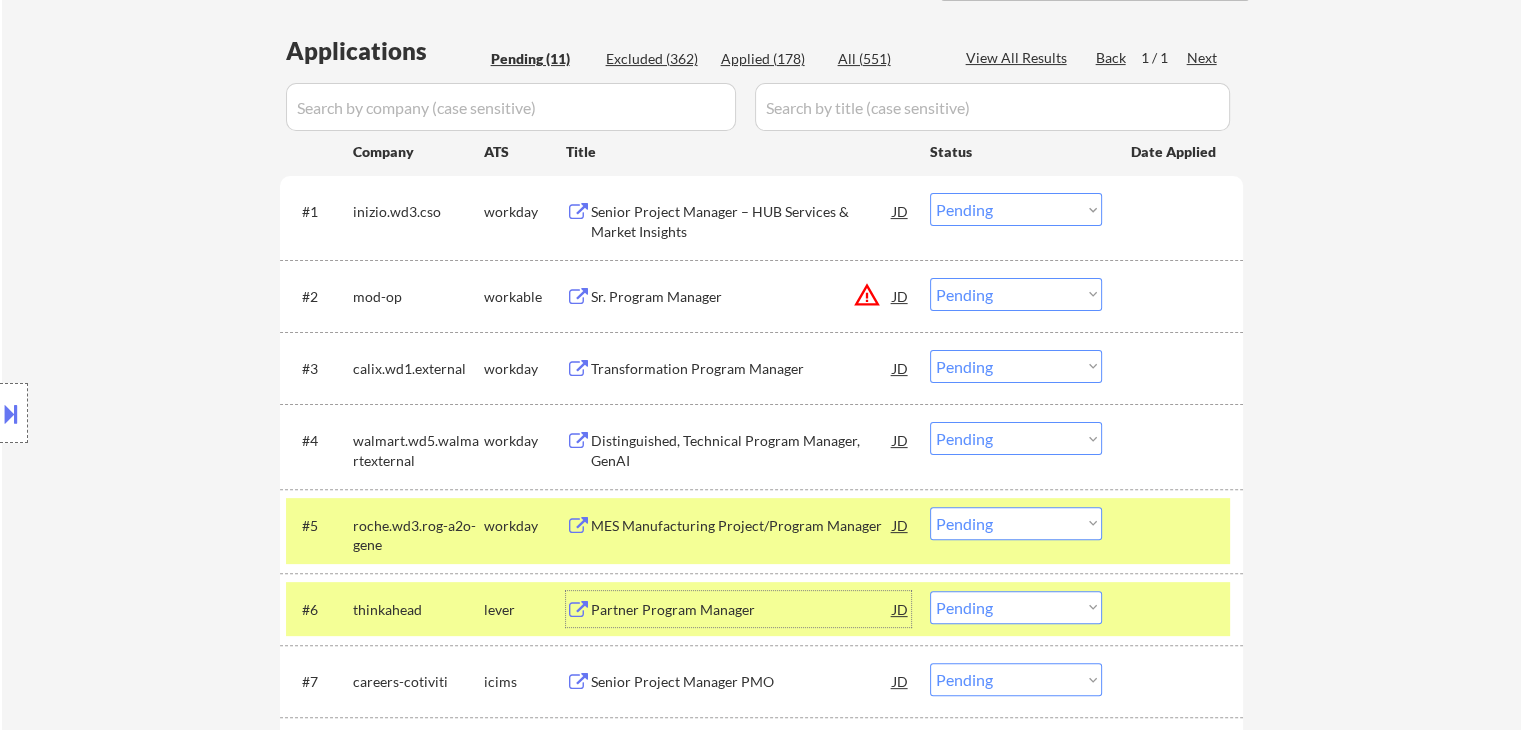 scroll, scrollTop: 400, scrollLeft: 0, axis: vertical 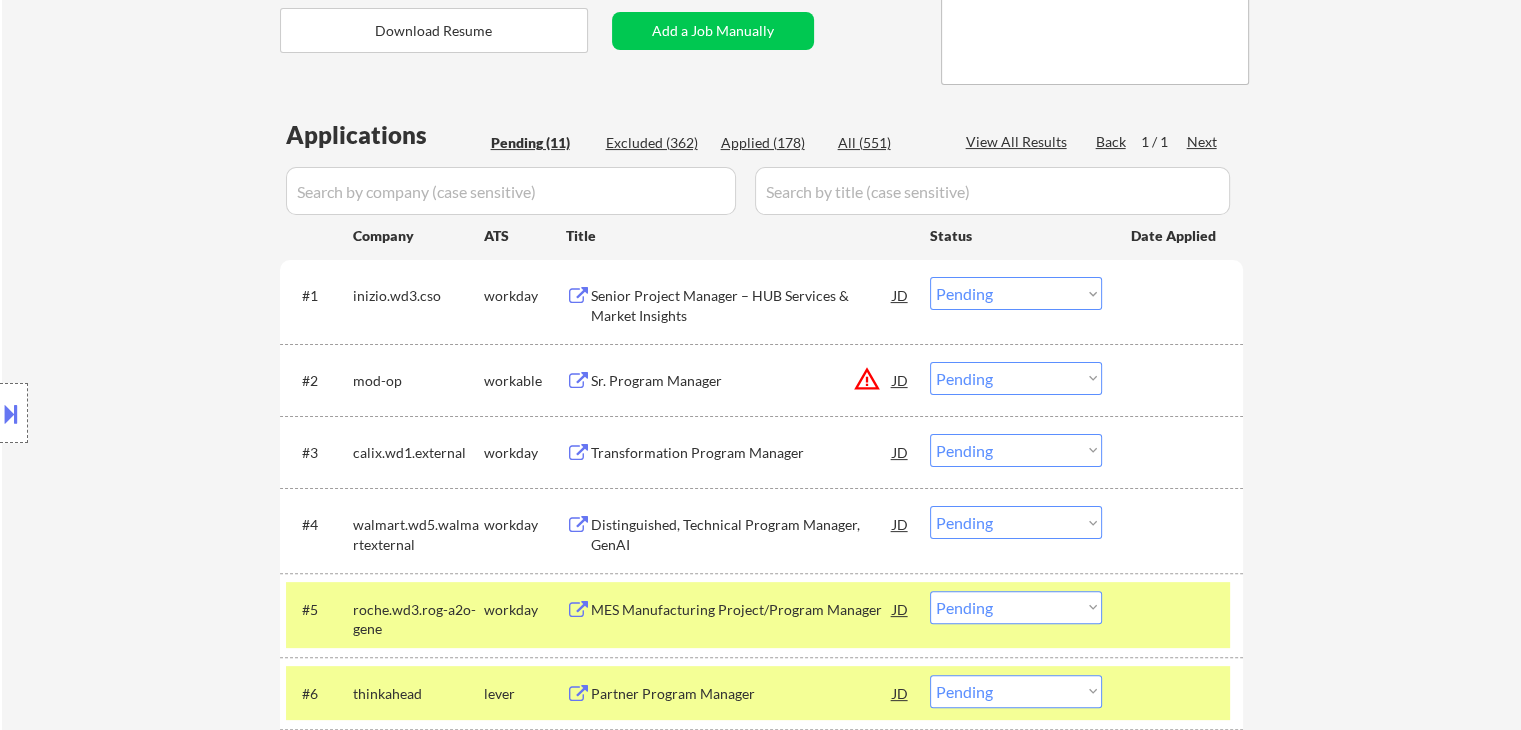 click on "Applications Pending (11) Excluded (362) Applied (178) All (551) View All Results Back 1 / 1
Next Company ATS Title Status Date Applied #1 inizio.wd3.cso workday Senior Project Manager – HUB Services & Market Insights JD Choose an option... Pending Applied Excluded (Questions) Excluded (Expired) Excluded (Location) Excluded (Bad Match) Excluded (Blocklist) Excluded (Salary) Excluded (Other) #2 mod-op workable Sr. Program Manager JD warning_amber Choose an option... Pending Applied Excluded (Questions) Excluded (Expired) Excluded (Location) Excluded (Bad Match) Excluded (Blocklist) Excluded (Salary) Excluded (Other) #3 calix.wd1.external workday Transformation Program Manager JD Choose an option... Pending Applied Excluded (Questions) Excluded (Expired) Excluded (Location) Excluded (Bad Match) Excluded (Blocklist) Excluded (Salary) Excluded (Other) #4 walmart.wd5.walmartexternal workday Distinguished, Technical Program Manager, GenAI JD Choose an option... Pending Applied Excluded (Questions) #5 workday JD" at bounding box center [761, 635] 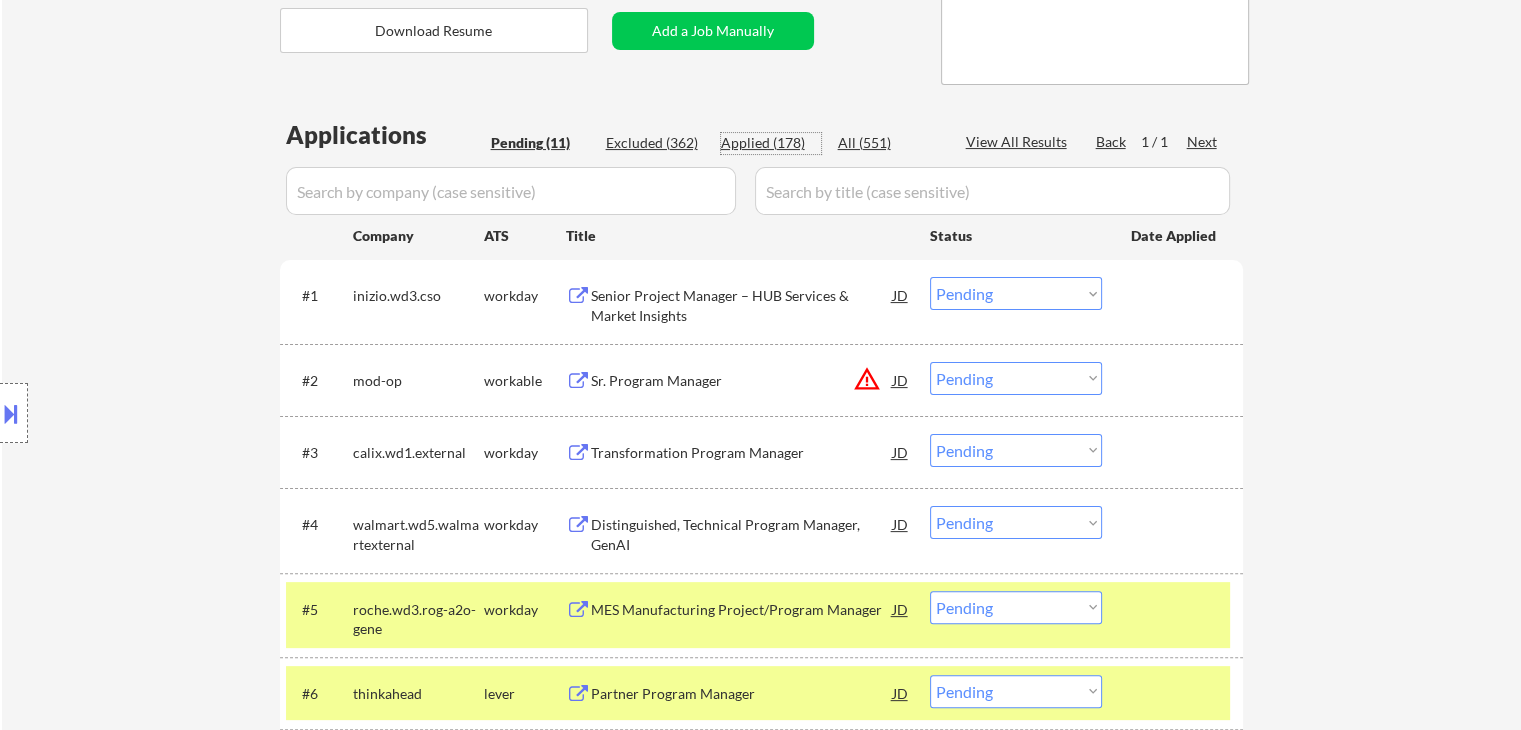 click on "Applied (178)" at bounding box center [771, 143] 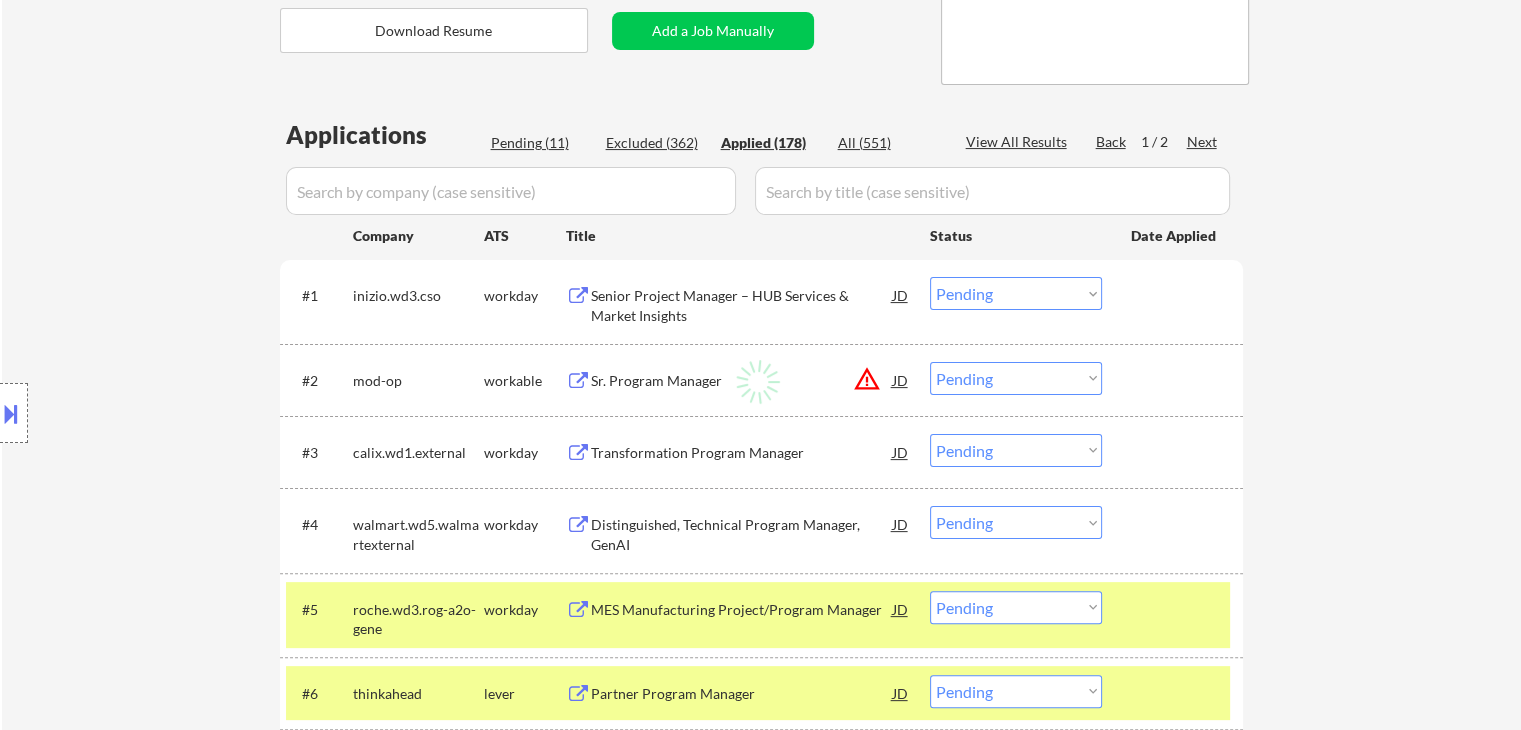 select on ""applied"" 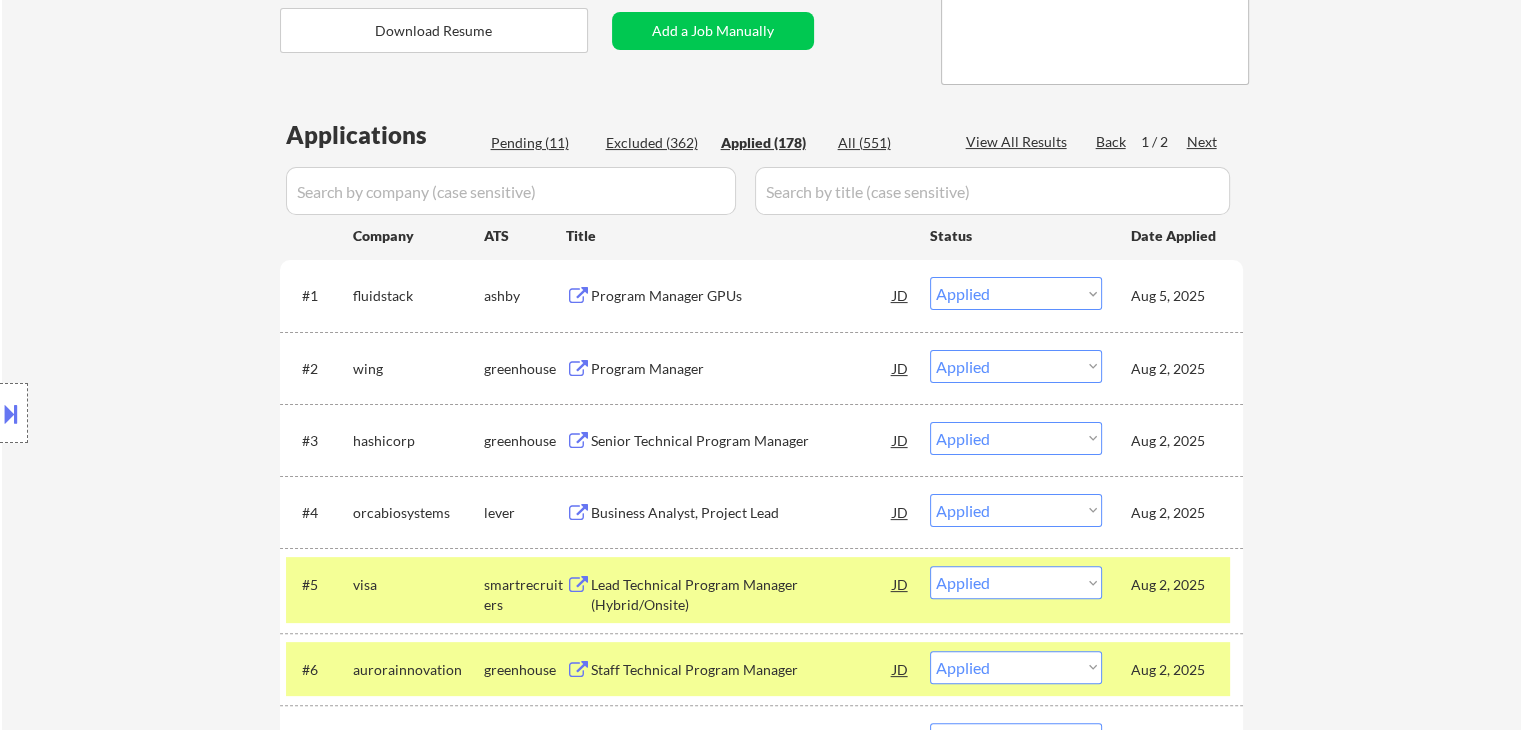 select on ""applied"" 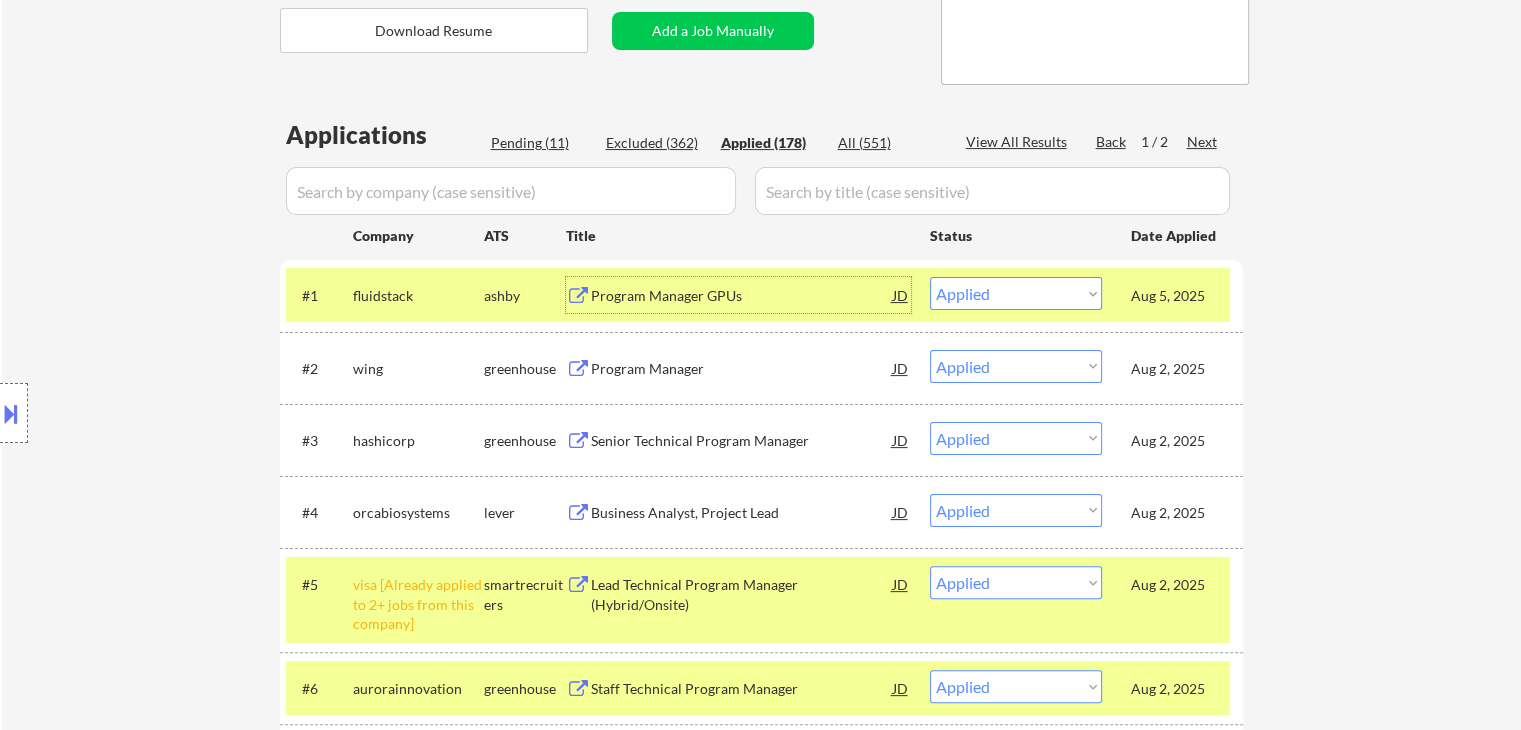 click on "Pending (11)" at bounding box center (541, 143) 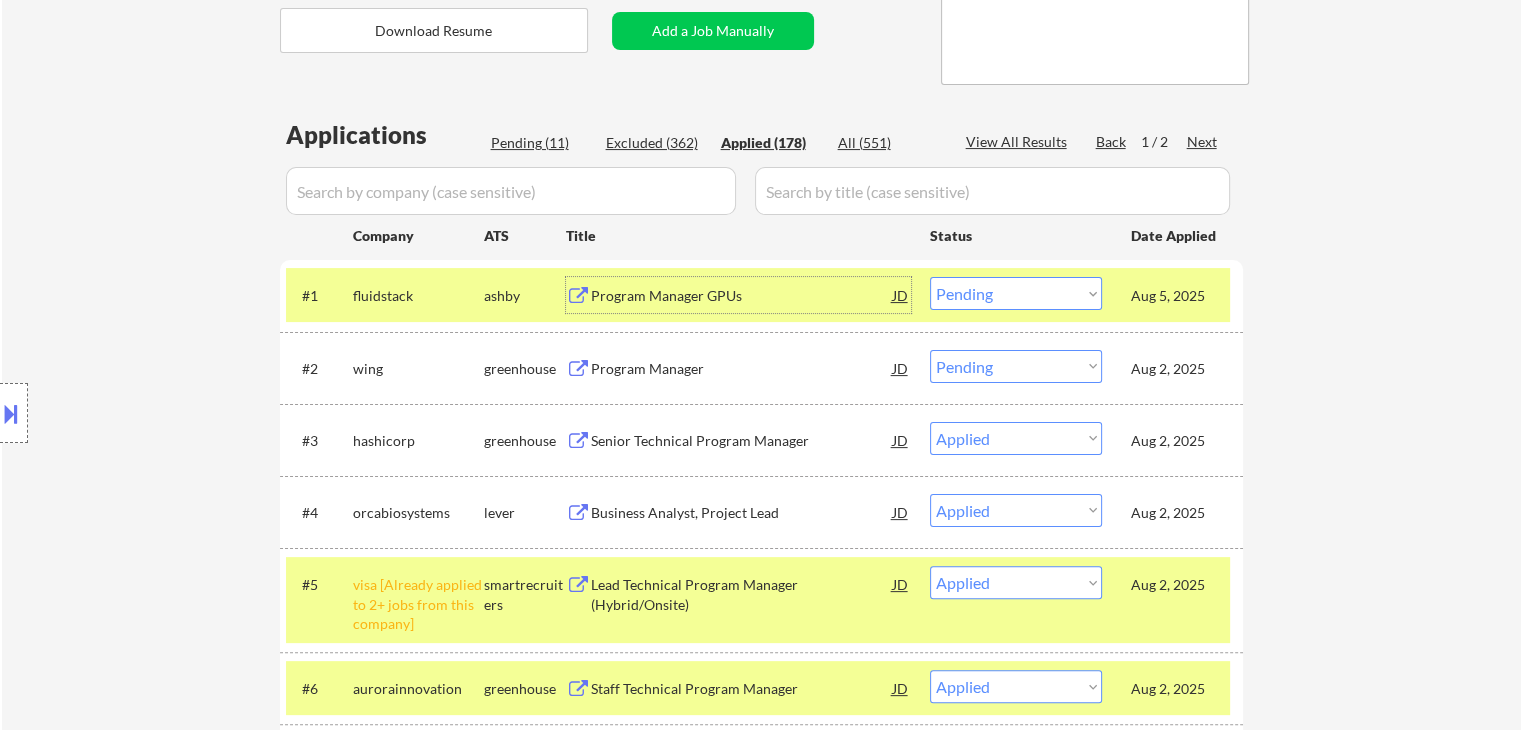 select on ""pending"" 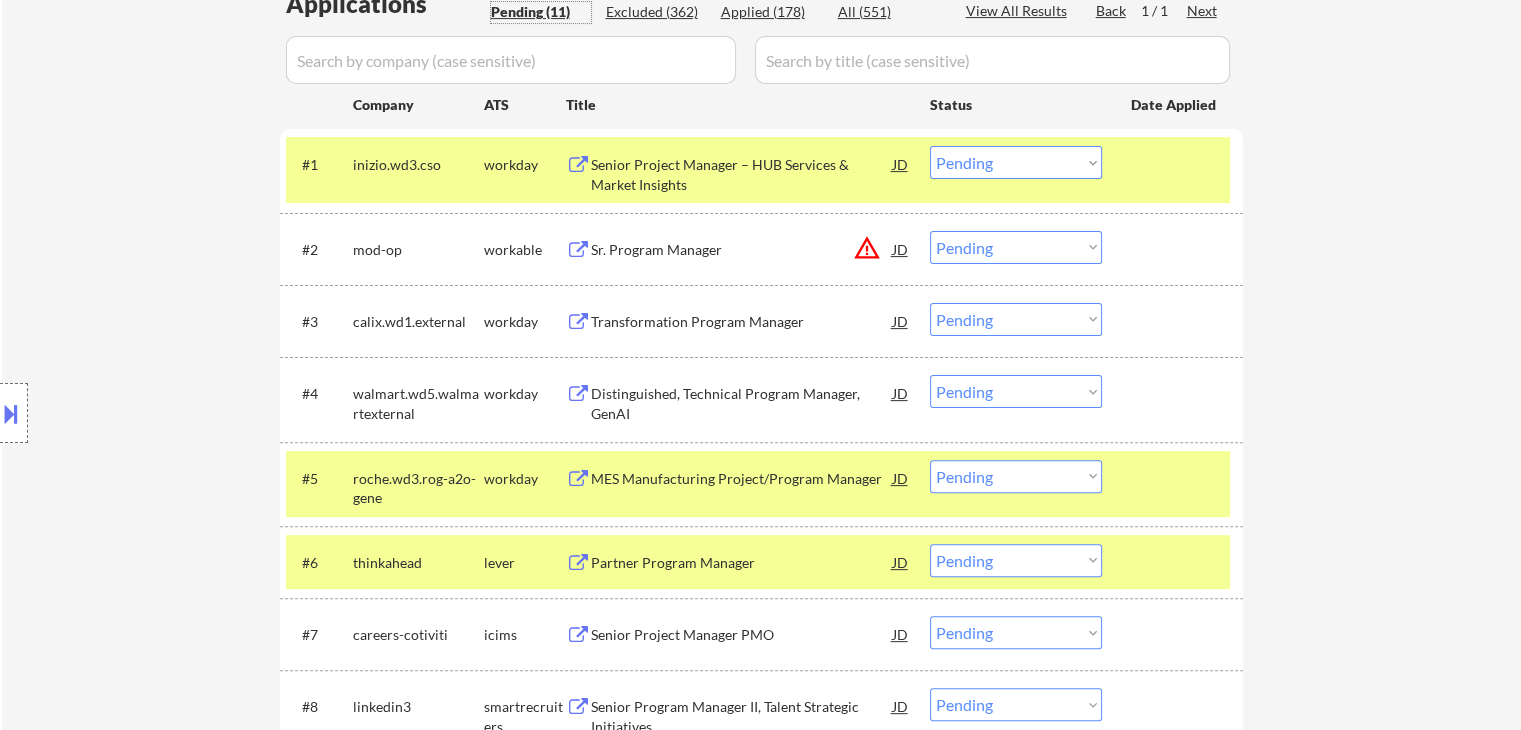 scroll, scrollTop: 600, scrollLeft: 0, axis: vertical 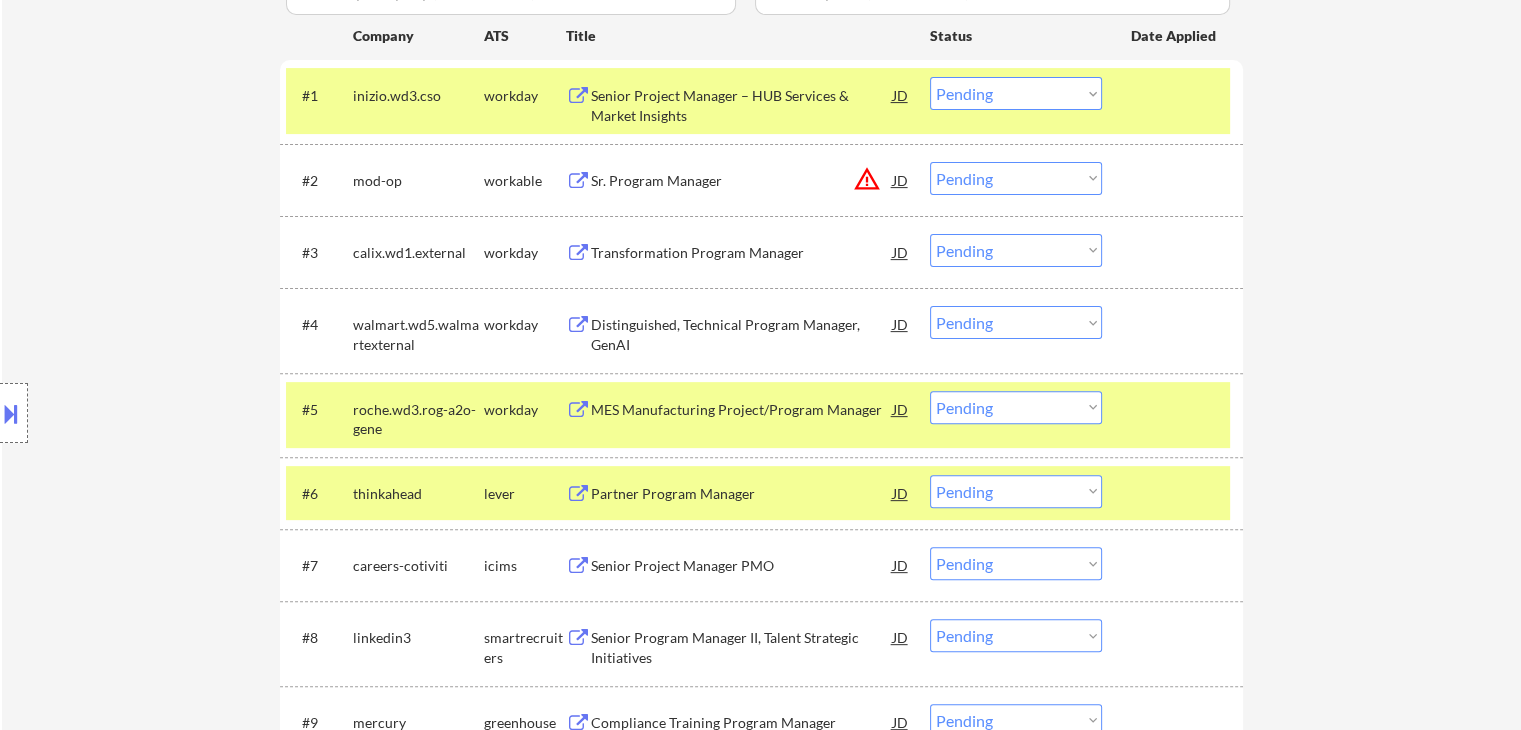 click on "Choose an option... Pending Applied Excluded (Questions) Excluded (Expired) Excluded (Location) Excluded (Bad Match) Excluded (Blocklist) Excluded (Salary) Excluded (Other)" at bounding box center (1016, 491) 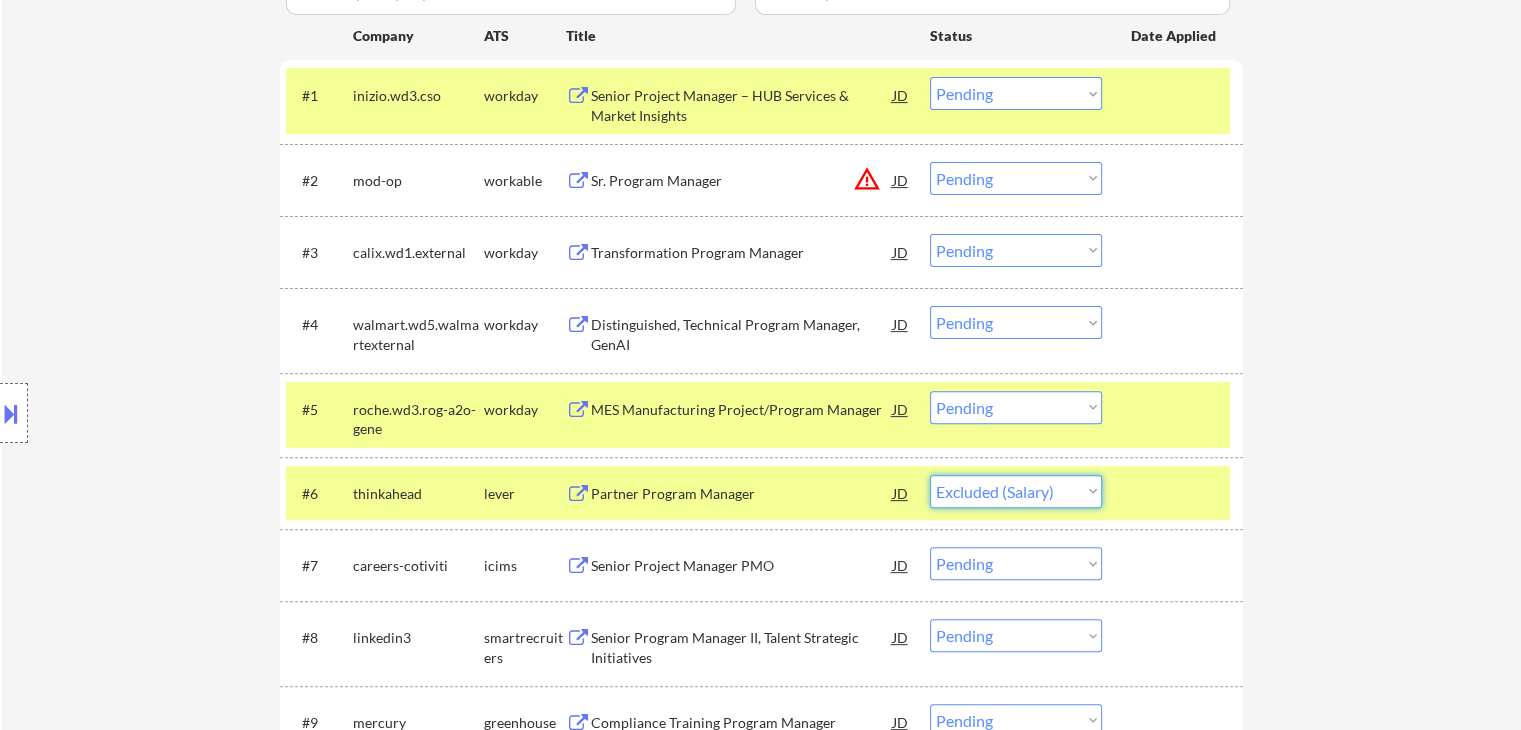 click on "Choose an option... Pending Applied Excluded (Questions) Excluded (Expired) Excluded (Location) Excluded (Bad Match) Excluded (Blocklist) Excluded (Salary) Excluded (Other)" at bounding box center [1016, 491] 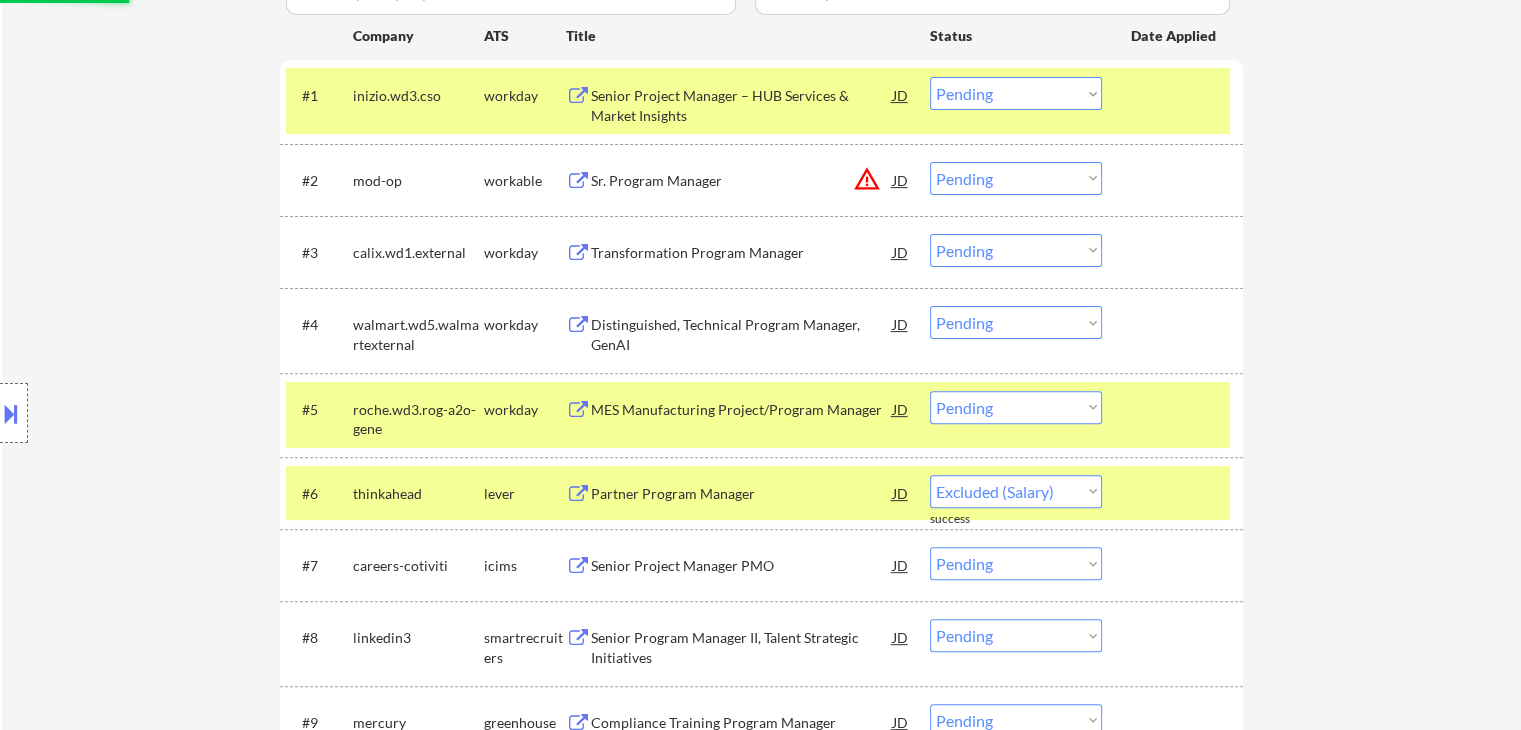 select on ""pending"" 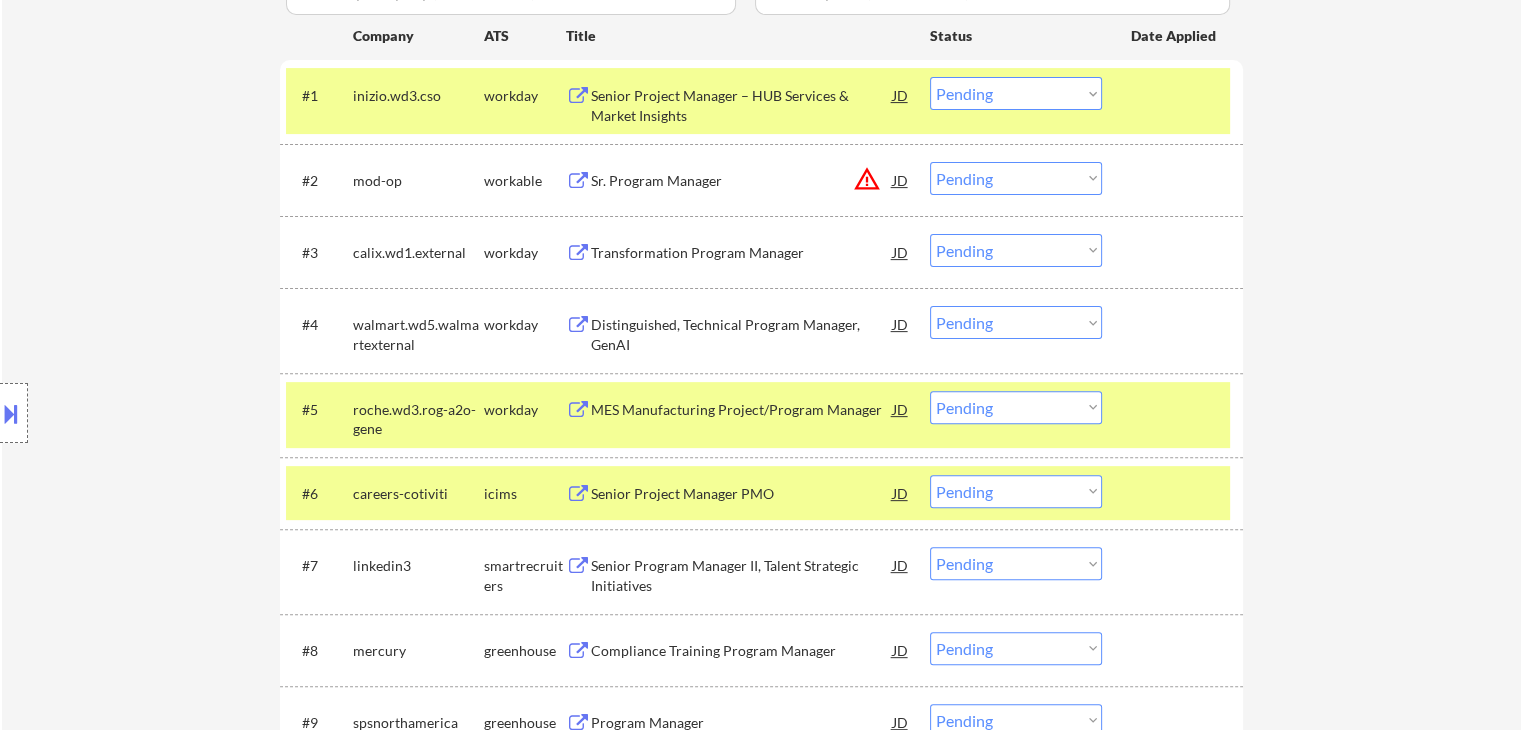 click on "Location Inclusions:" at bounding box center [179, 413] 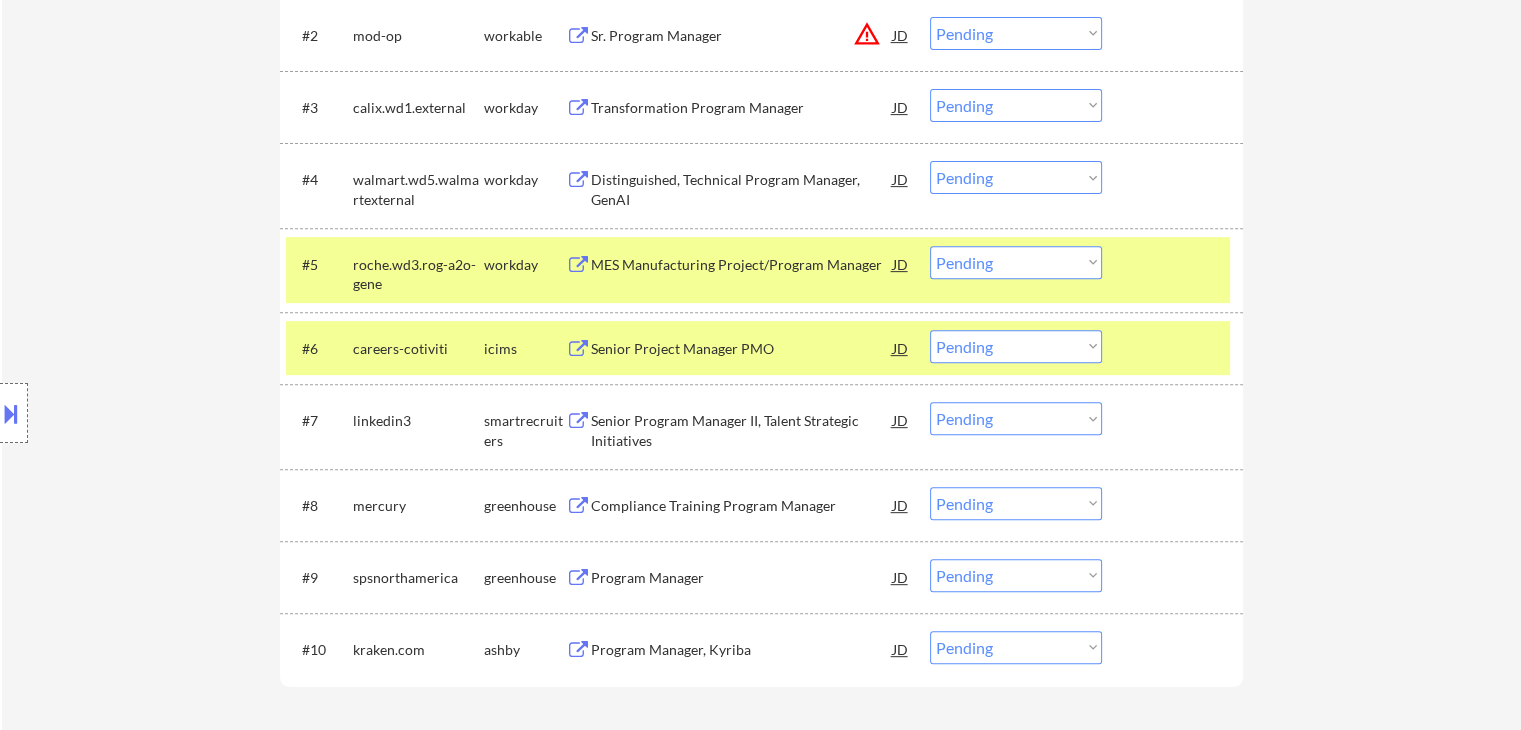 scroll, scrollTop: 700, scrollLeft: 0, axis: vertical 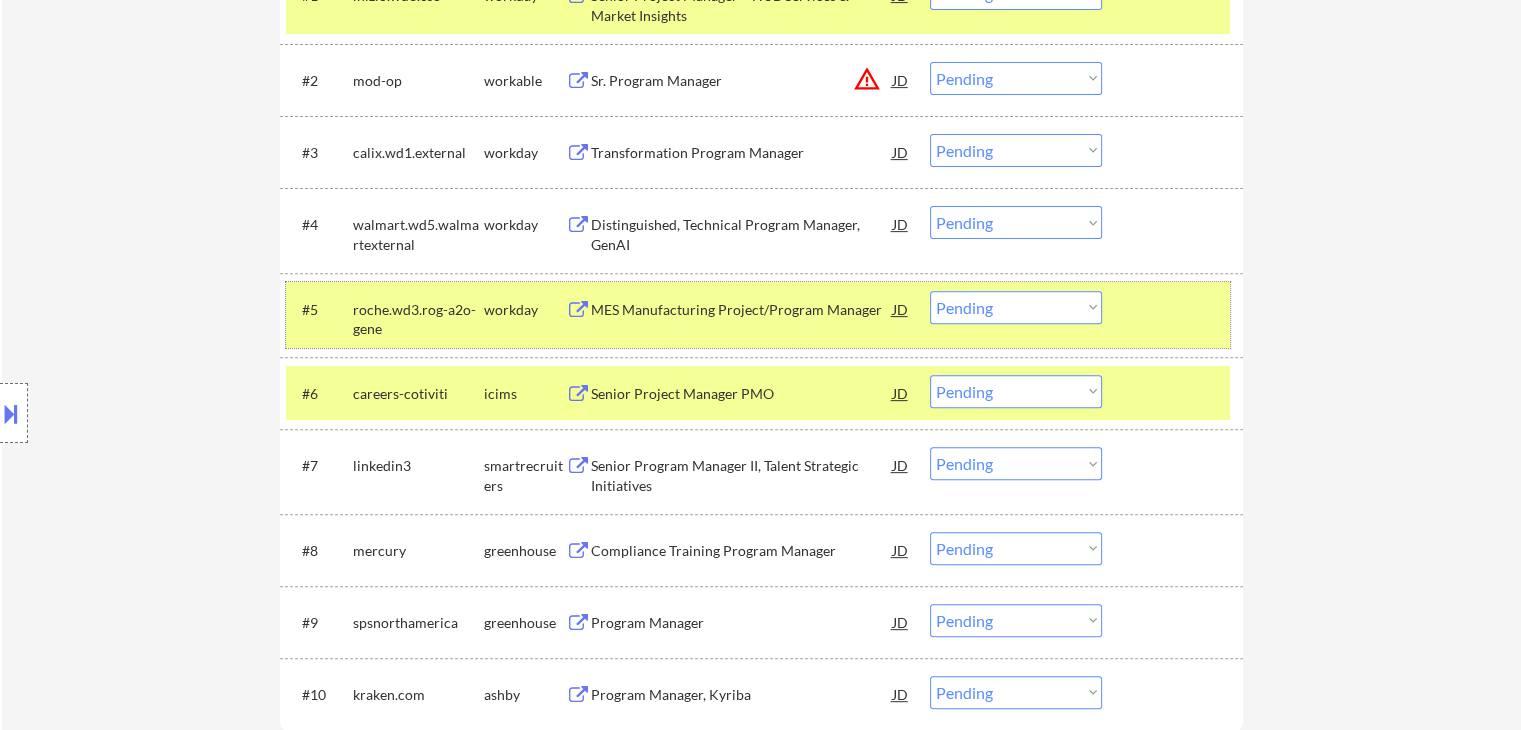 click on "#5 roche.wd3.rog-a2o-gene workday MES Manufacturing Project/Program Manager JD Choose an option... Pending Applied Excluded (Questions) Excluded (Expired) Excluded (Location) Excluded (Bad Match) Excluded (Blocklist) Excluded (Salary) Excluded (Other)" at bounding box center (758, 315) 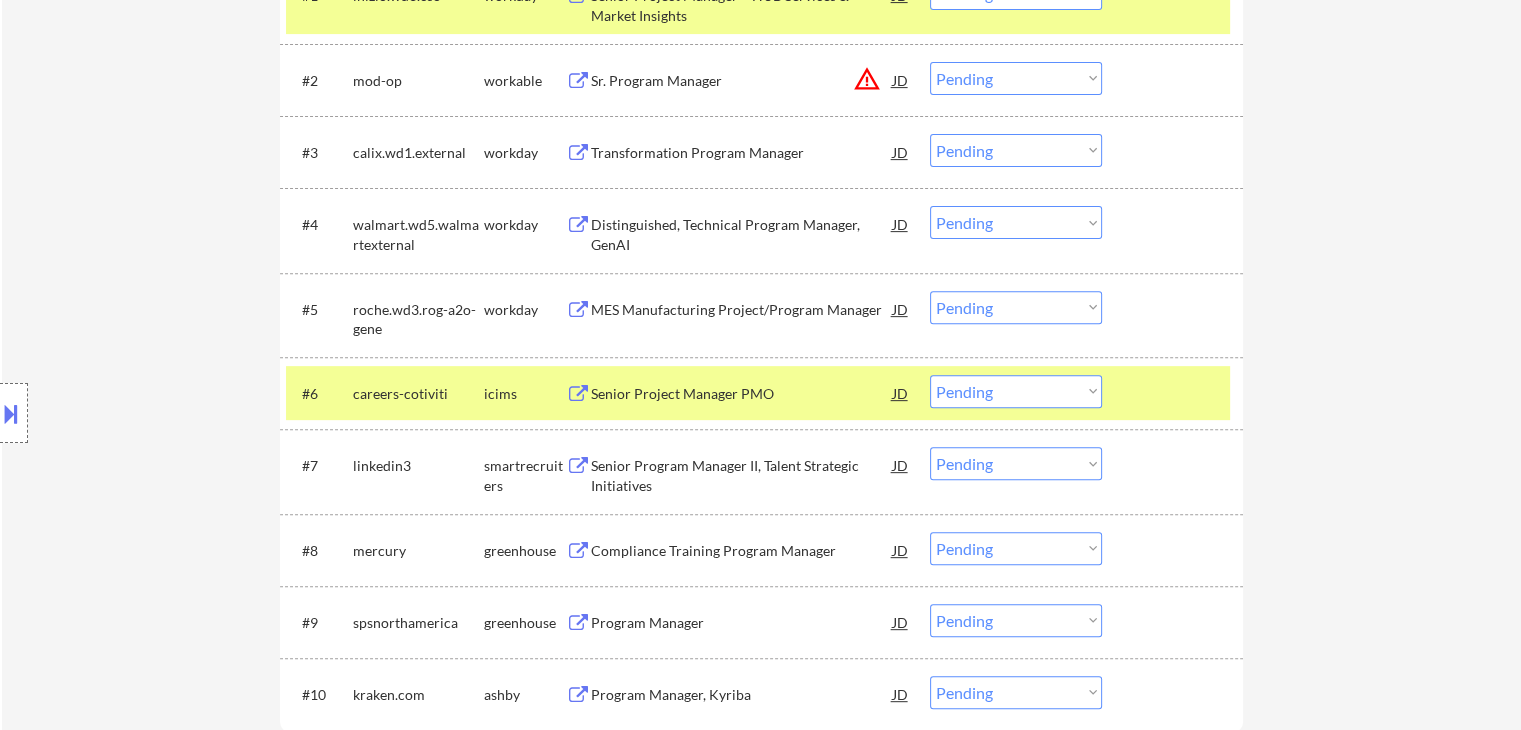 click at bounding box center (1175, 393) 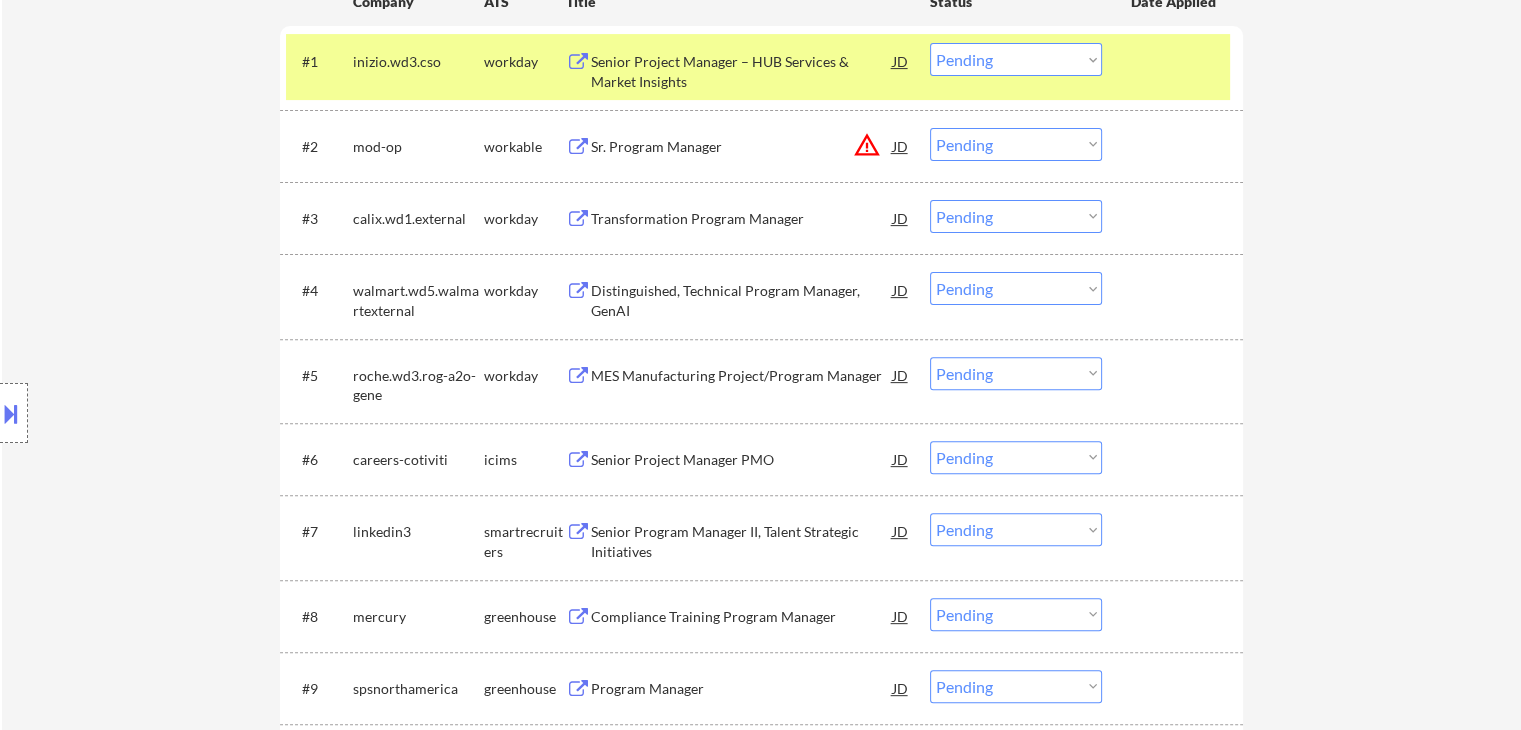 scroll, scrollTop: 600, scrollLeft: 0, axis: vertical 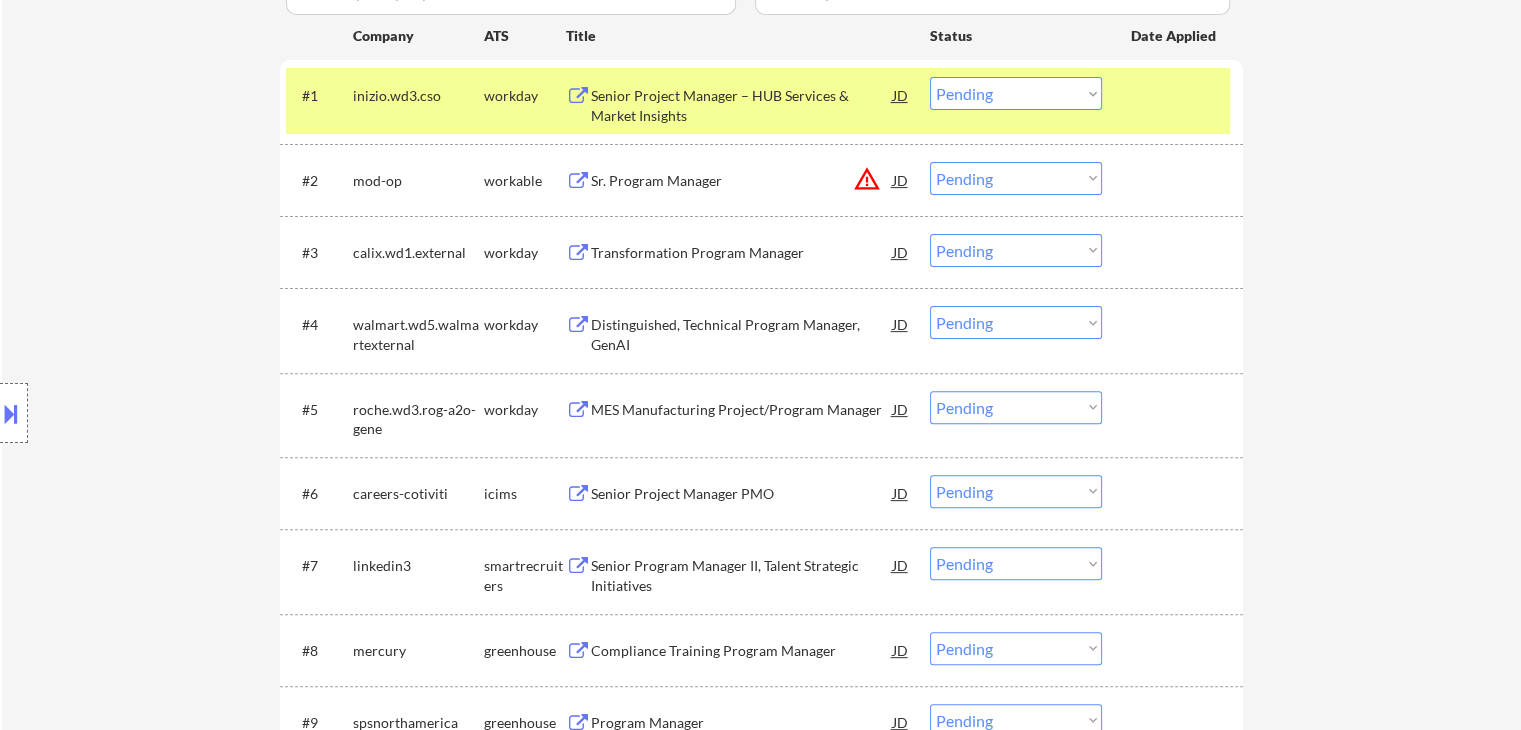 click at bounding box center [1175, 95] 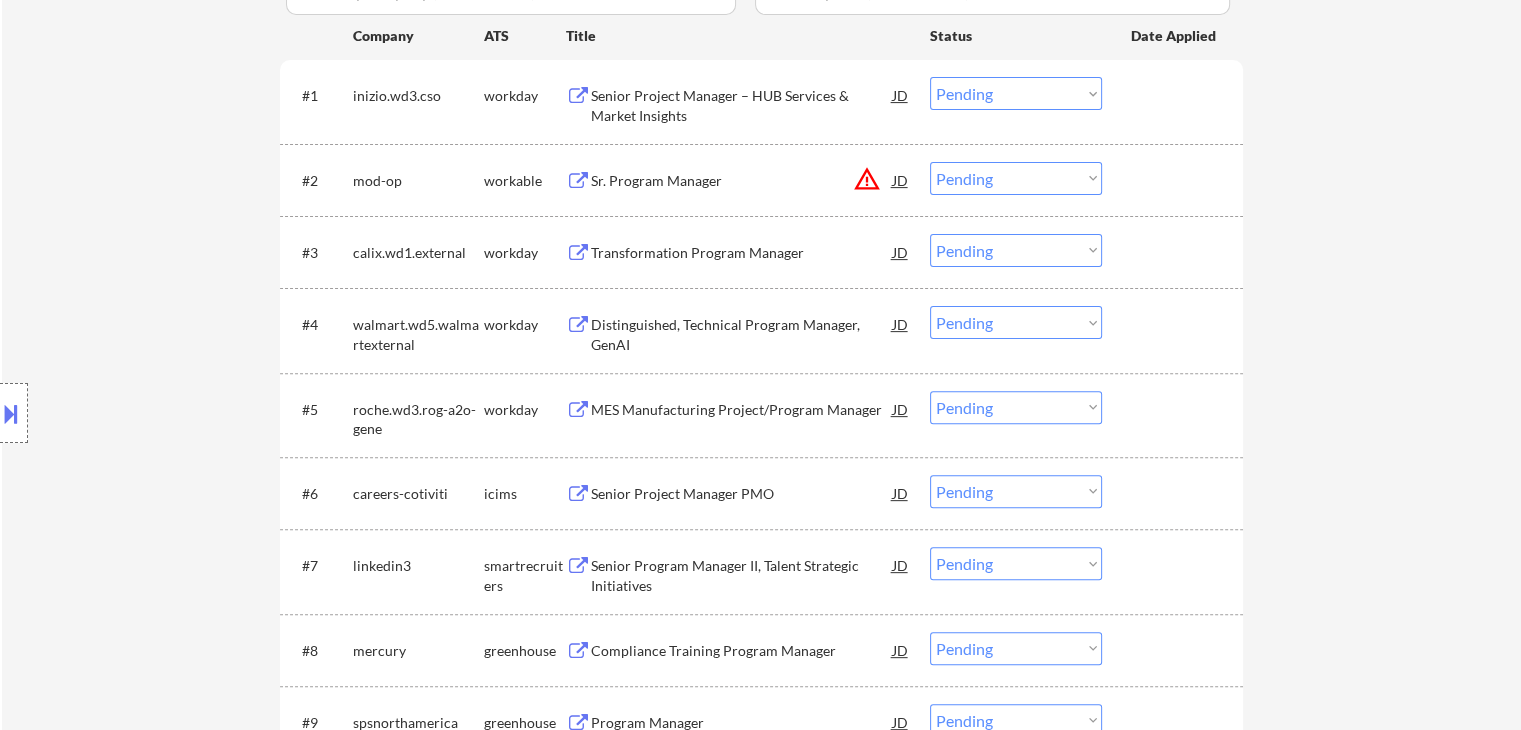 click on "Sr. Program Manager" at bounding box center [742, 181] 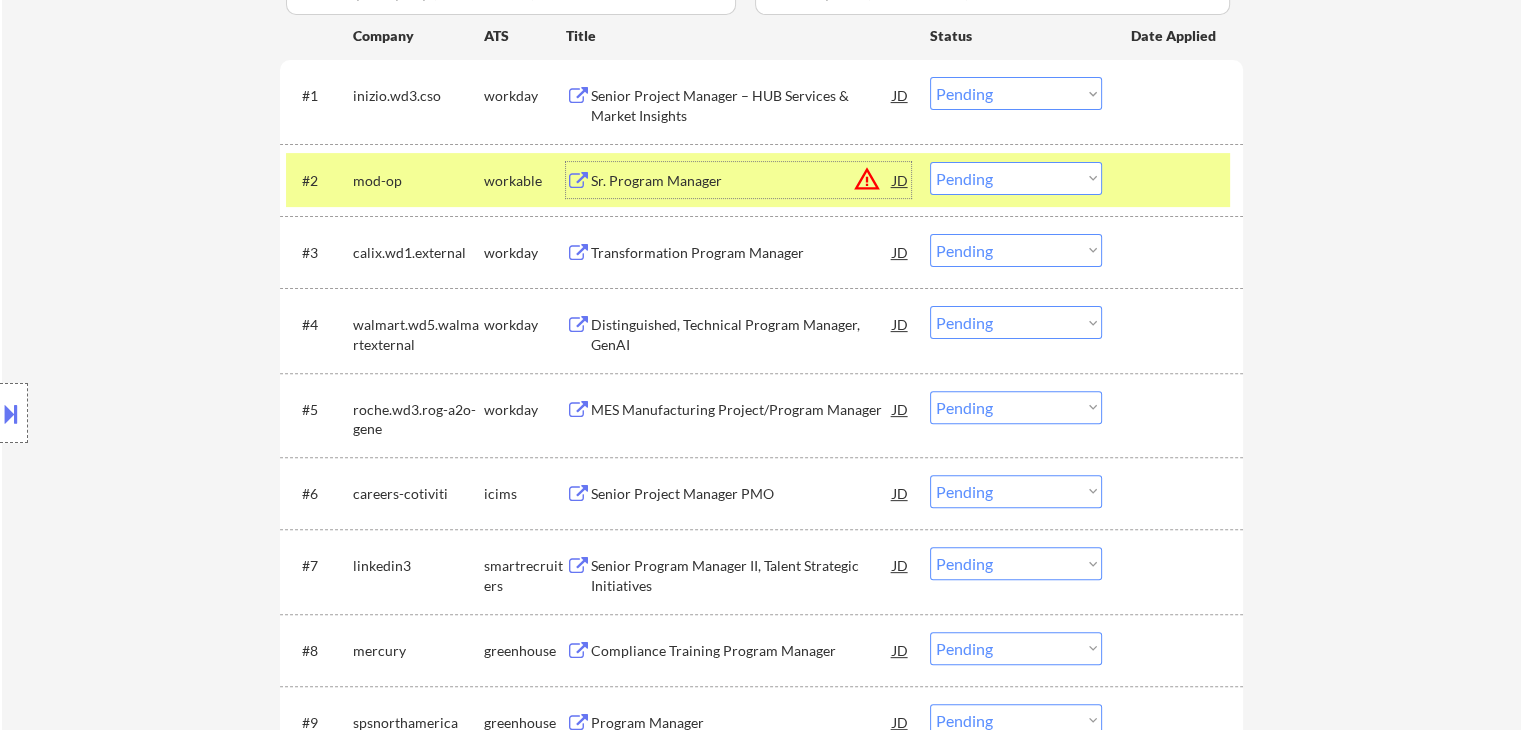 click at bounding box center [11, 413] 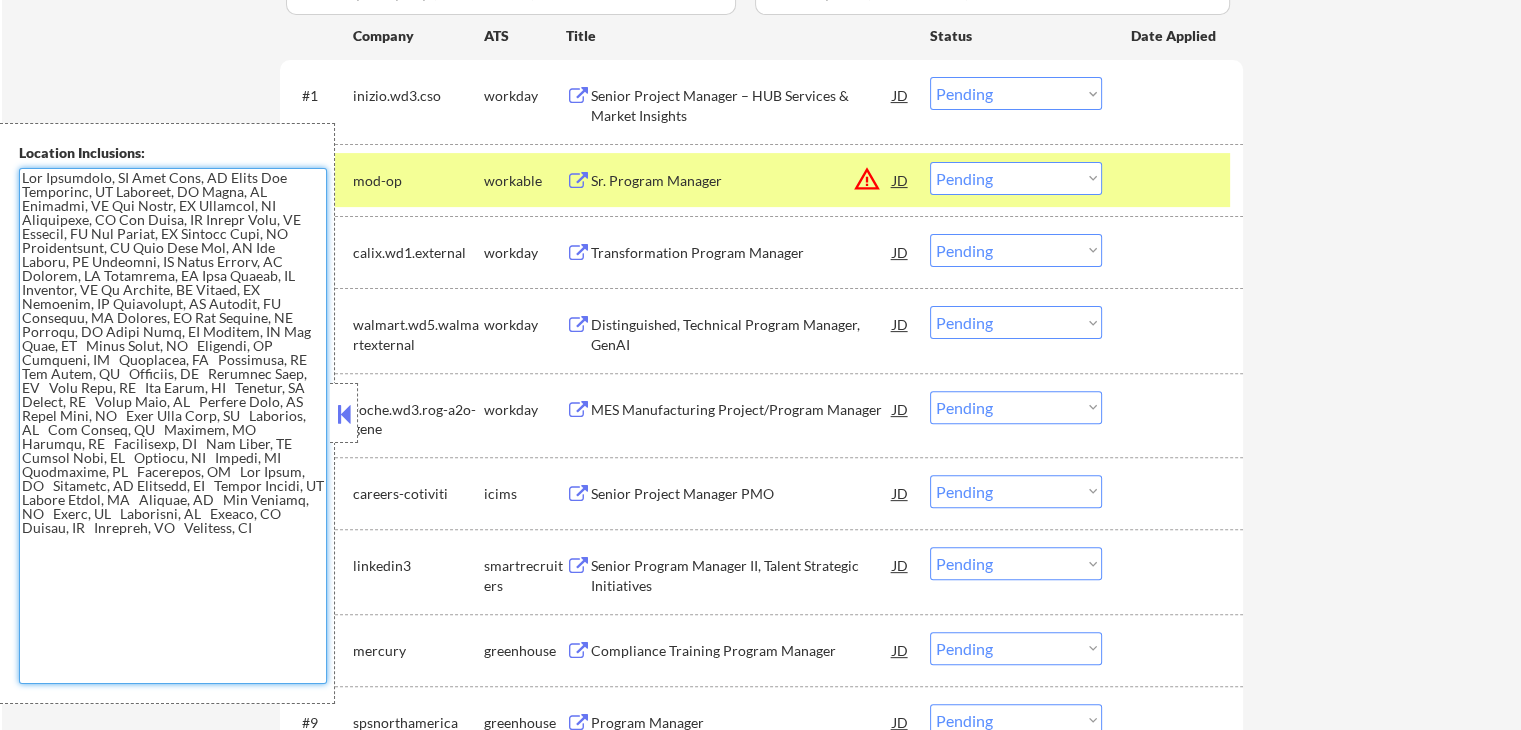 drag, startPoint x: 200, startPoint y: 525, endPoint x: 342, endPoint y: 185, distance: 368.46167 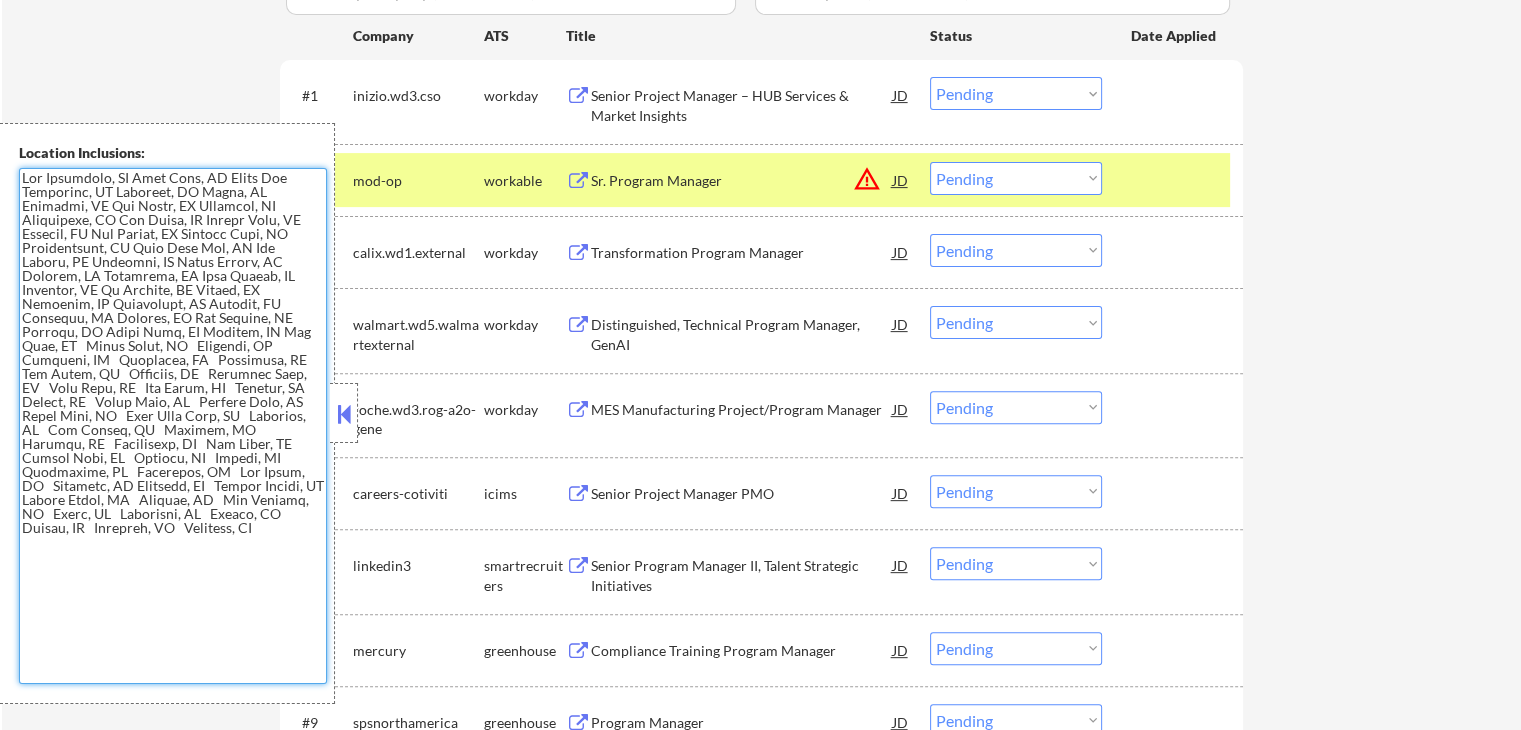 click on "Location Inclusions:" at bounding box center (167, 413) 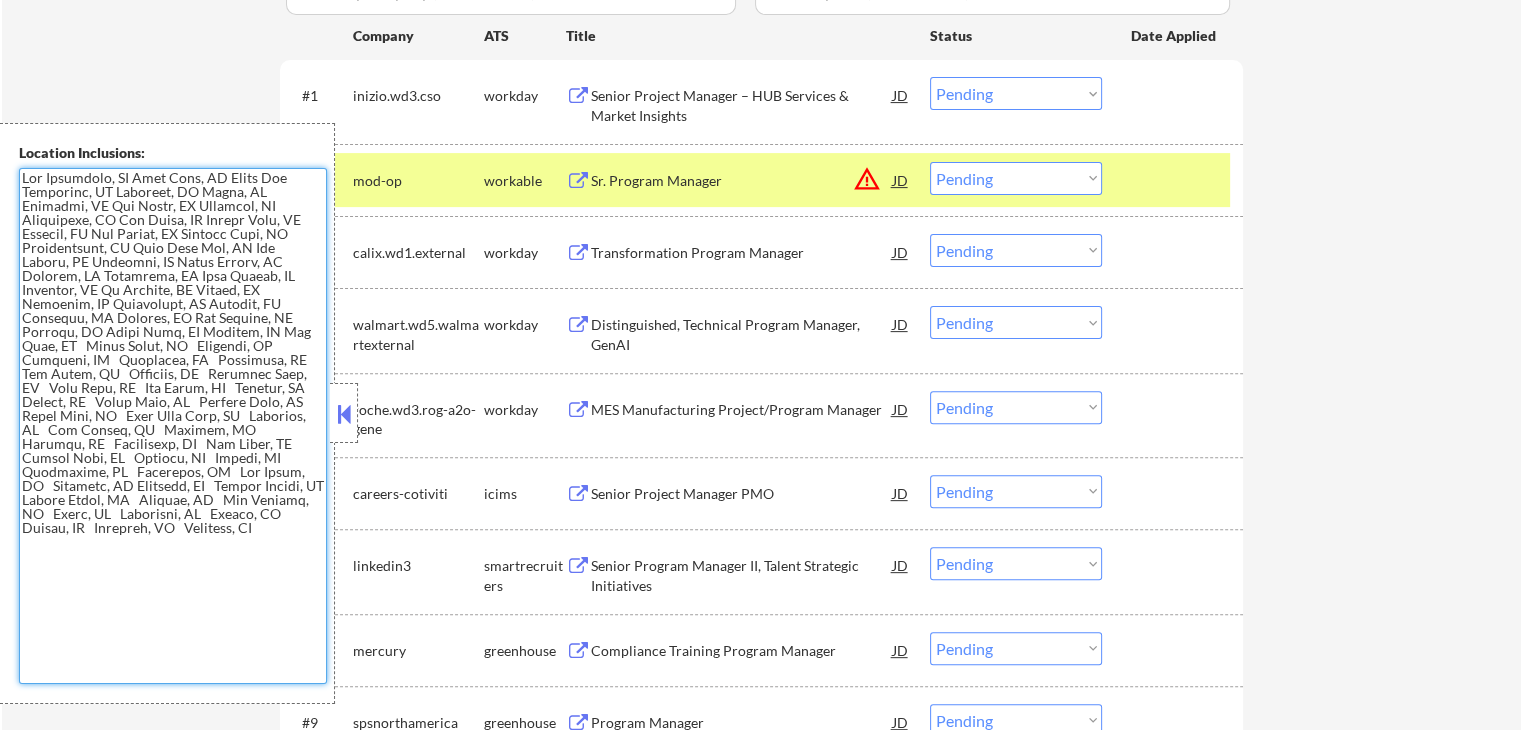 click on "Choose an option... Pending Applied Excluded (Questions) Excluded (Expired) Excluded (Location) Excluded (Bad Match) Excluded (Blocklist) Excluded (Salary) Excluded (Other)" at bounding box center (1016, 178) 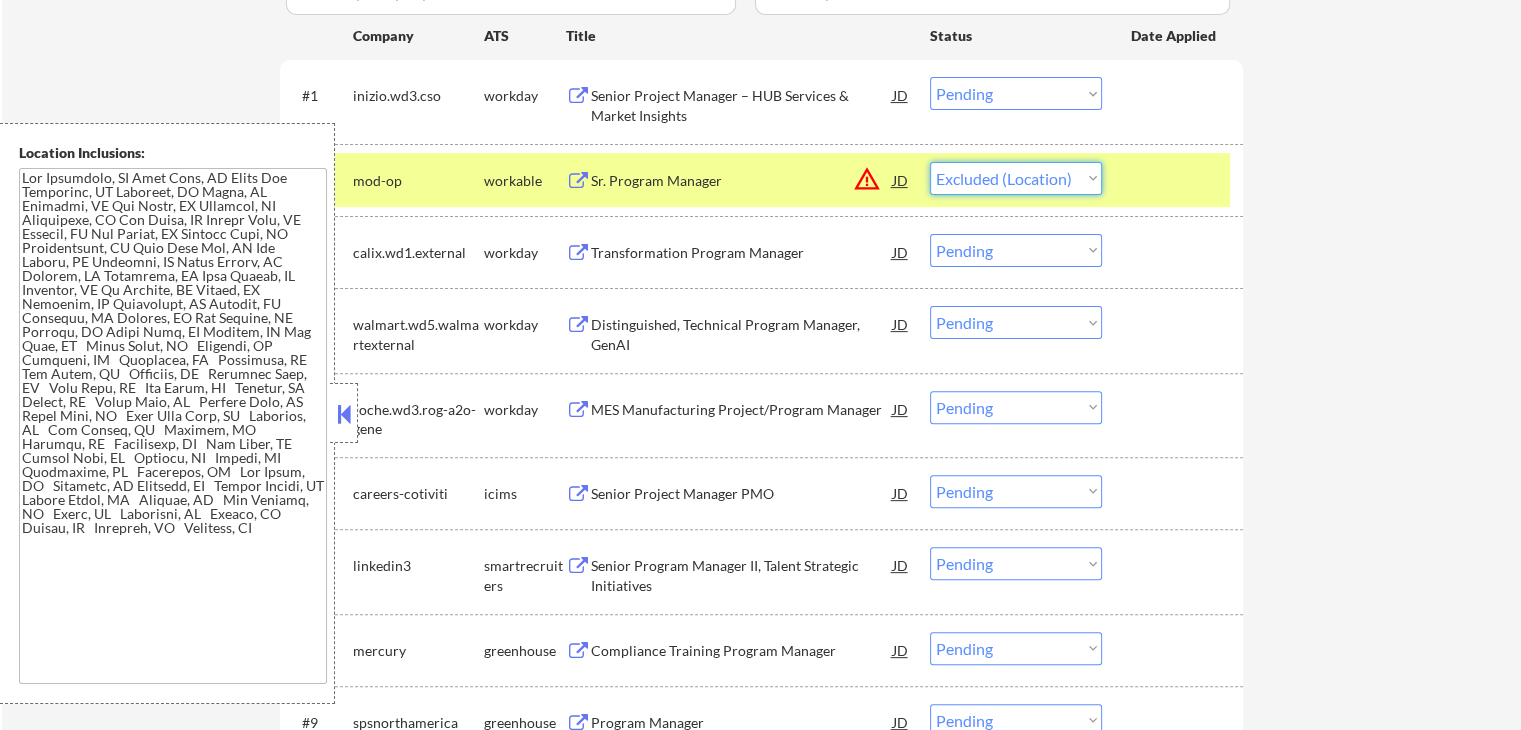 click on "Choose an option... Pending Applied Excluded (Questions) Excluded (Expired) Excluded (Location) Excluded (Bad Match) Excluded (Blocklist) Excluded (Salary) Excluded (Other)" at bounding box center [1016, 178] 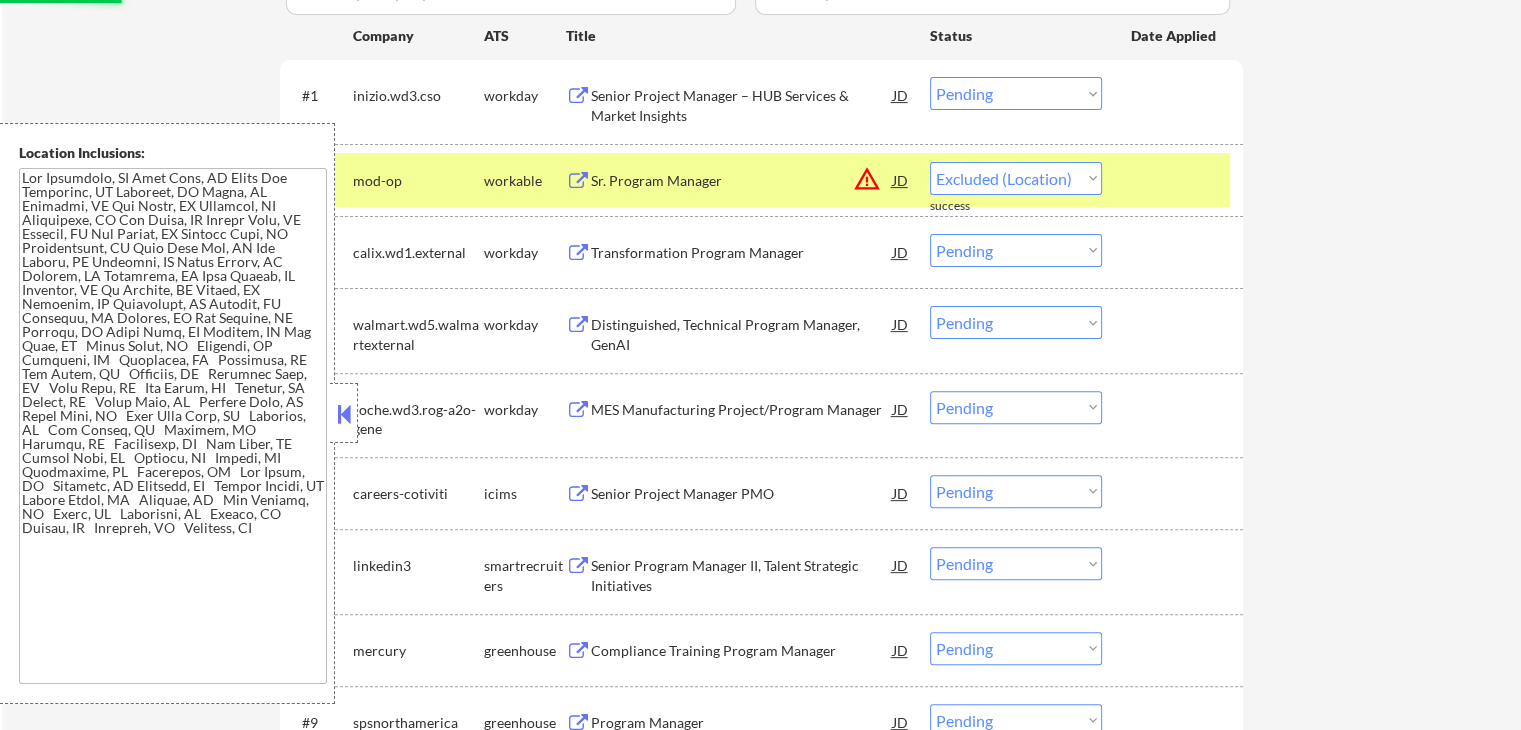 click at bounding box center (344, 414) 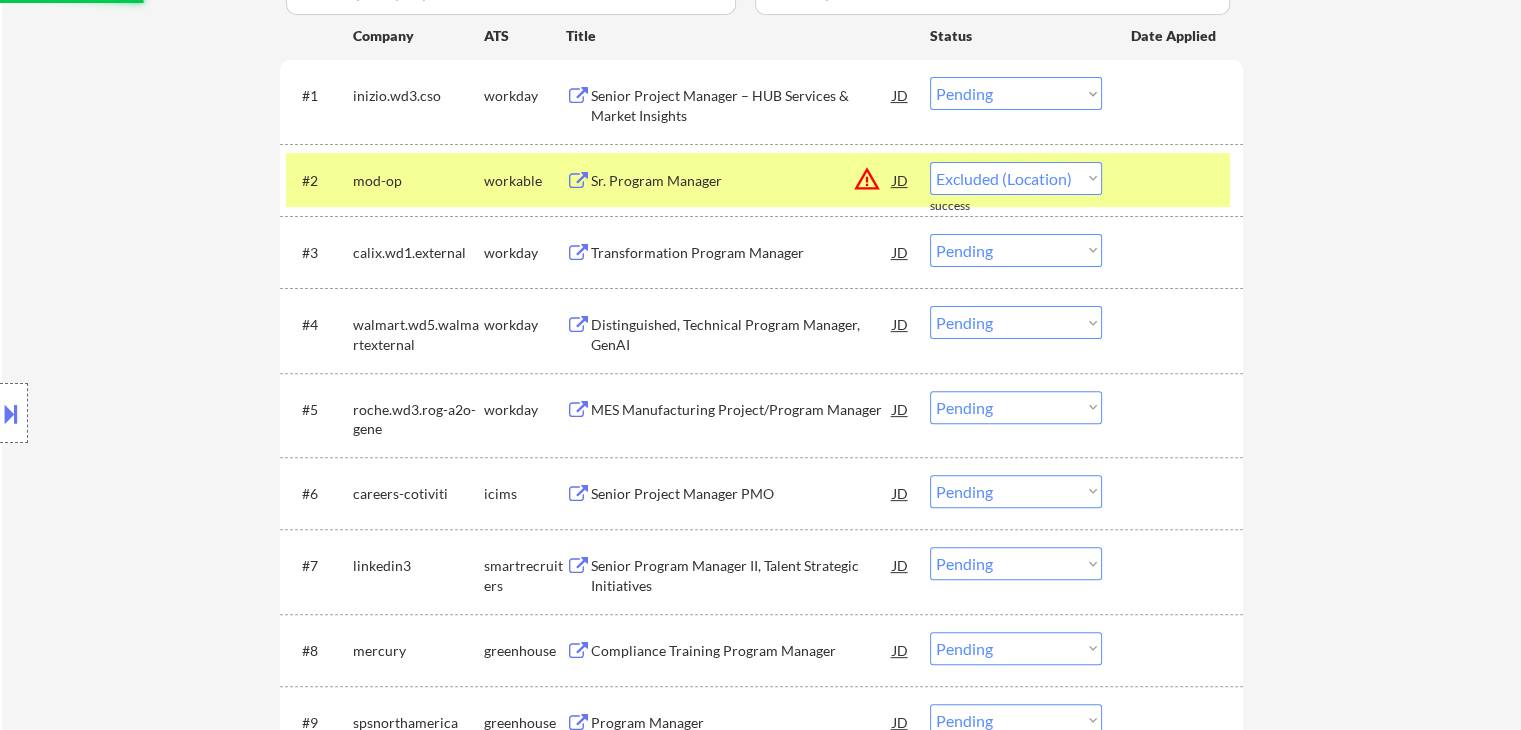 click on "Location Inclusions:" at bounding box center (179, 413) 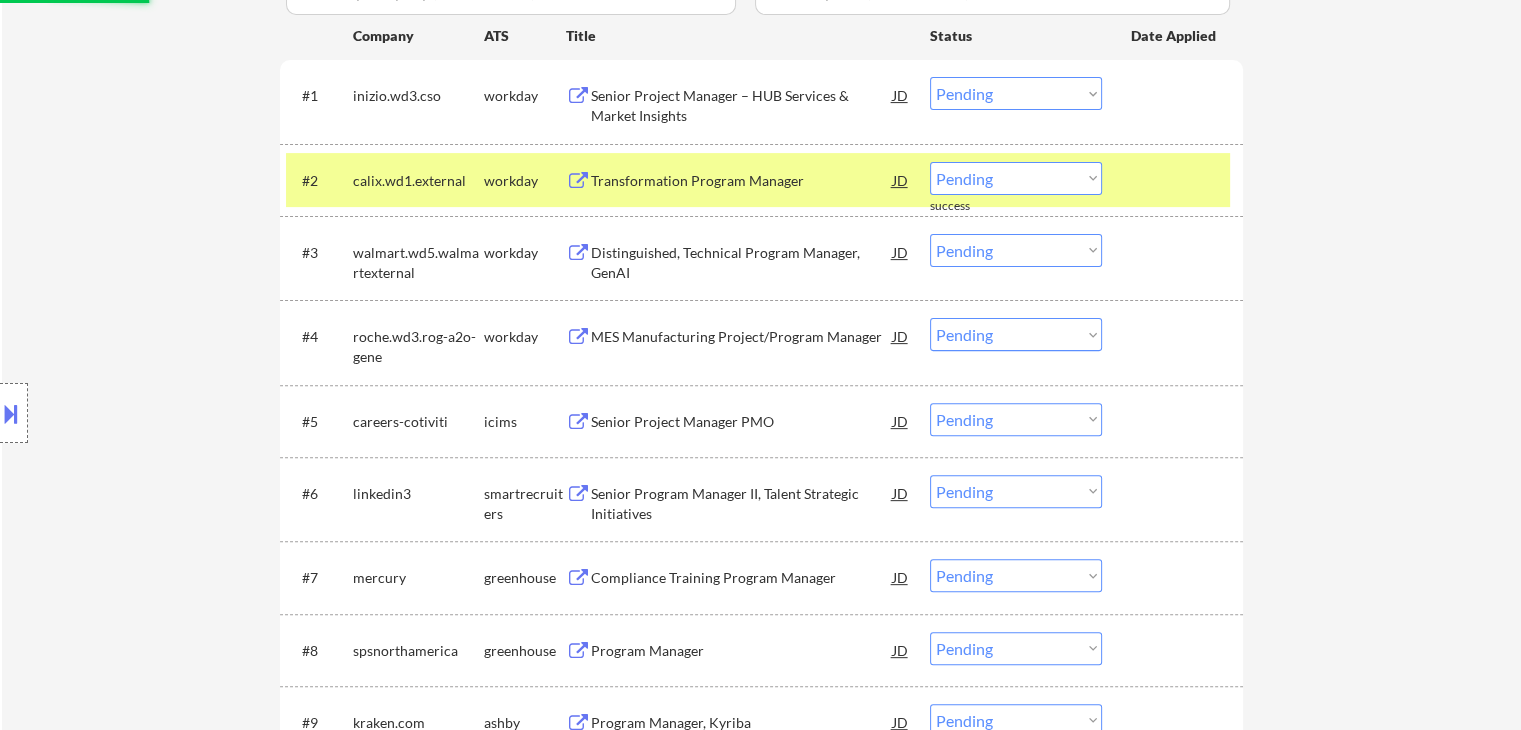 click on "Location Inclusions:" at bounding box center [179, 413] 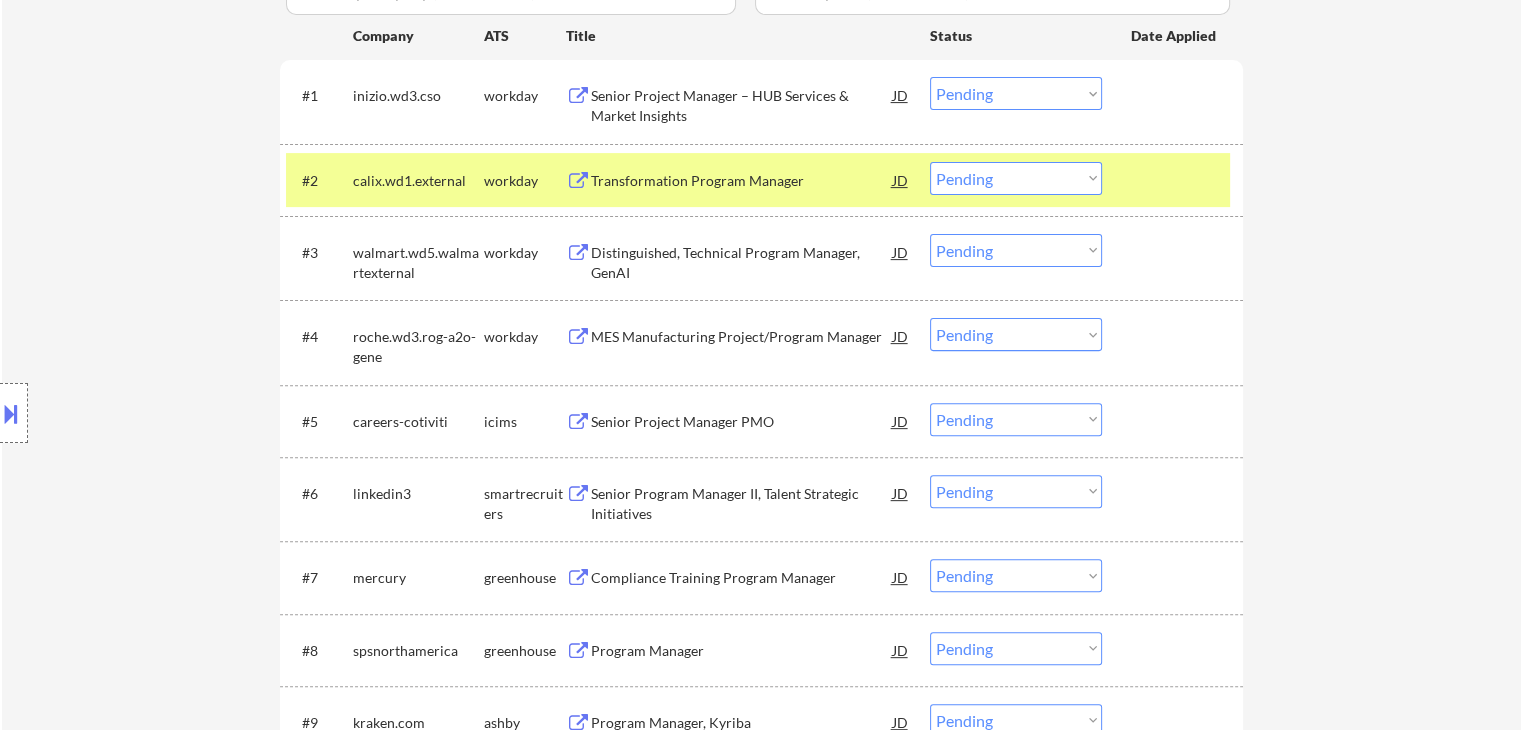 click on "Location Inclusions:" at bounding box center (179, 413) 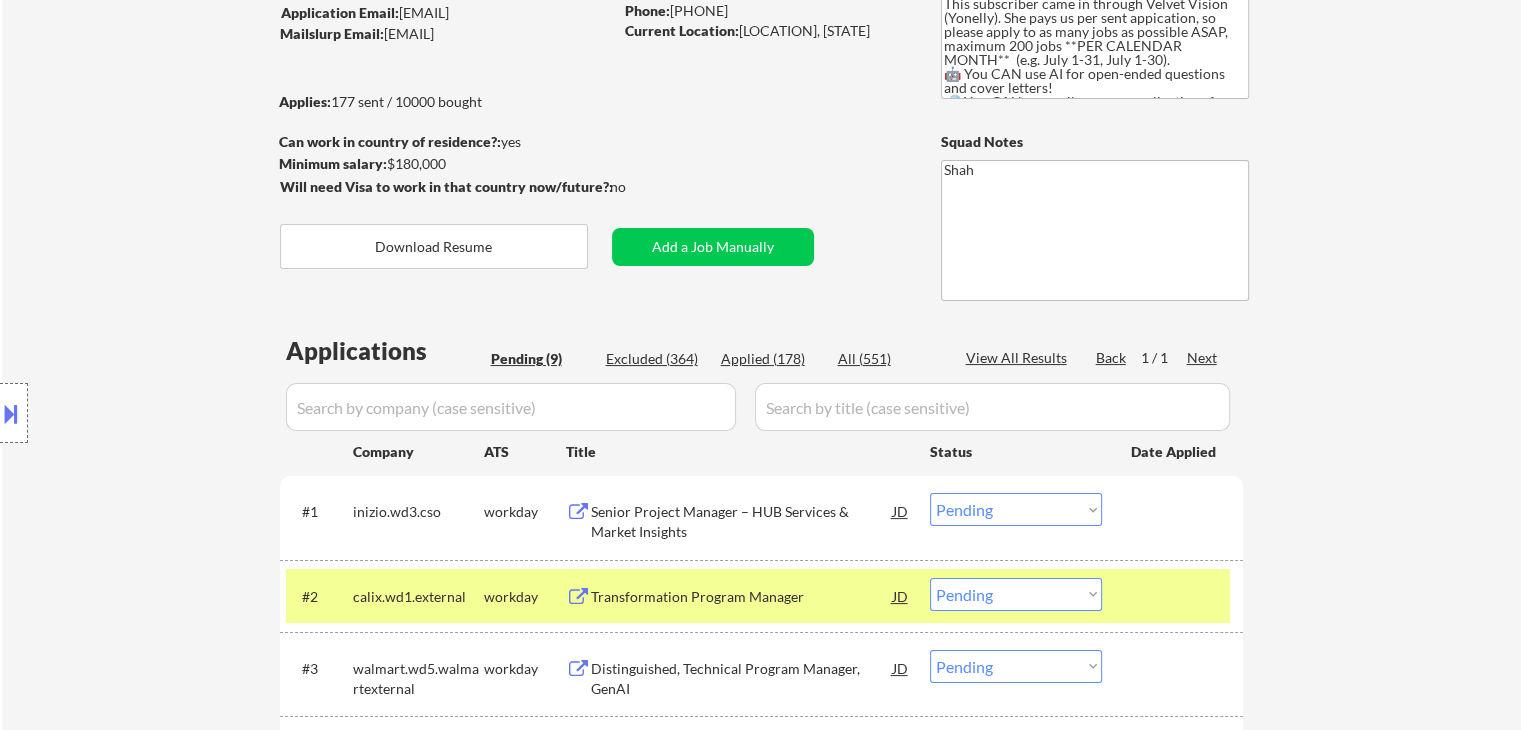 scroll, scrollTop: 0, scrollLeft: 0, axis: both 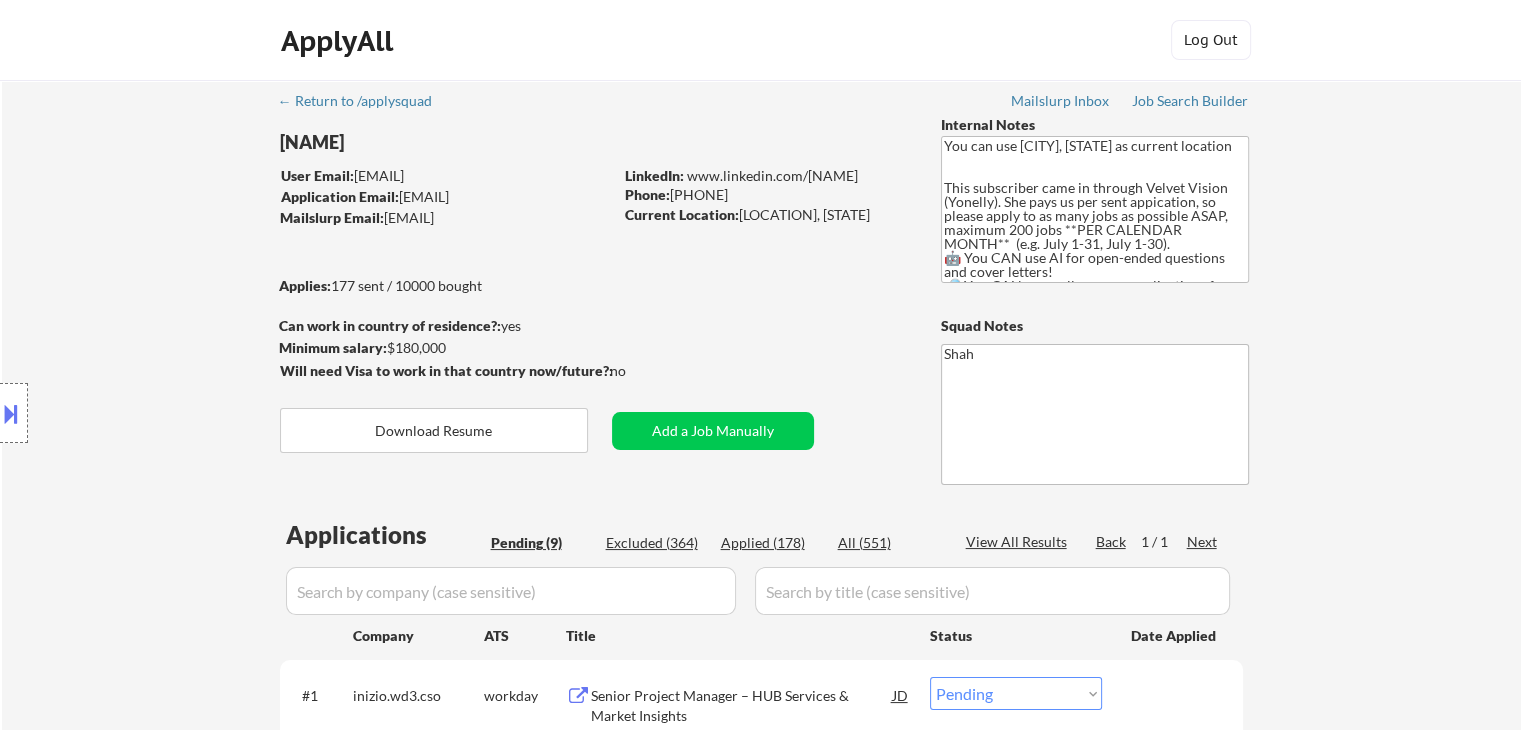 click on "Location Inclusions:" at bounding box center [179, 413] 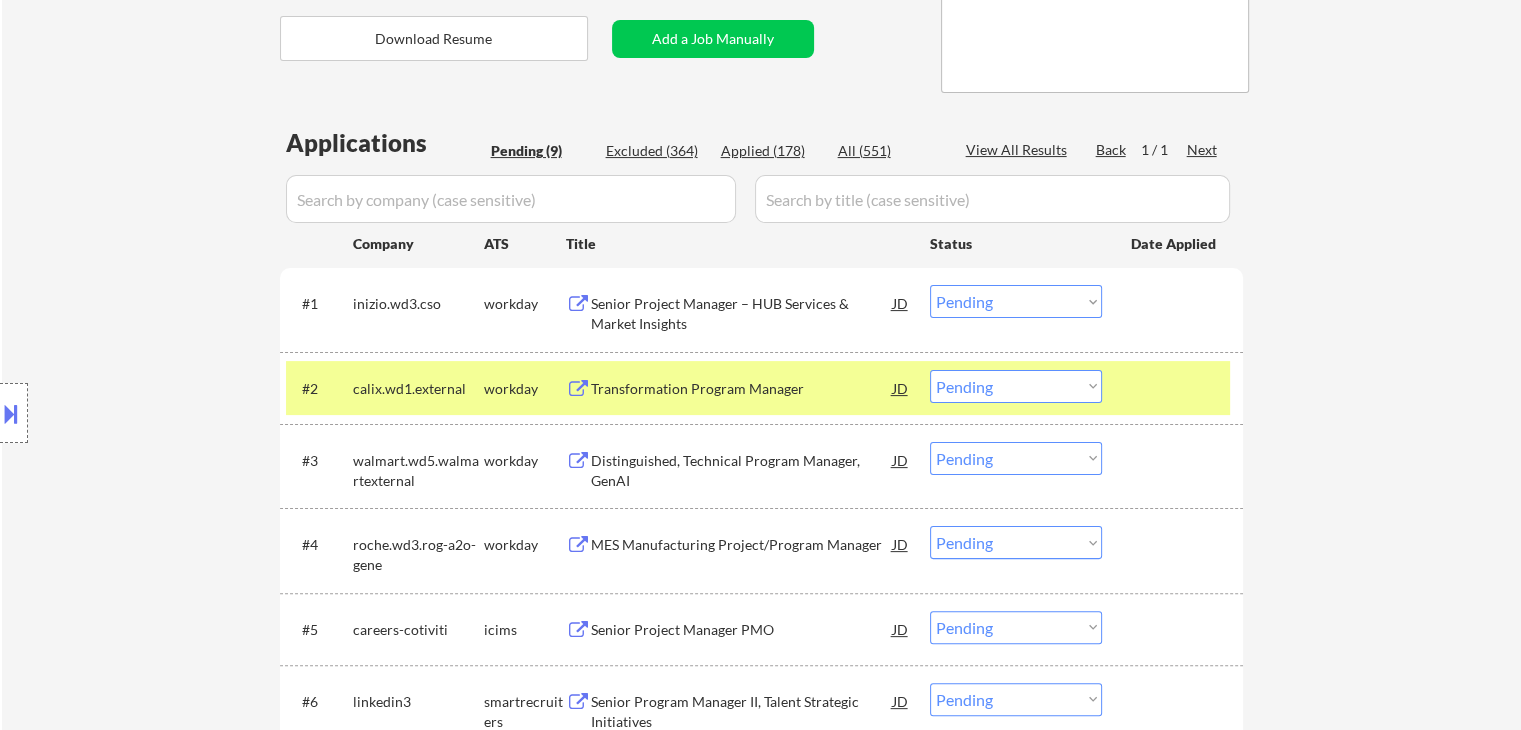 scroll, scrollTop: 400, scrollLeft: 0, axis: vertical 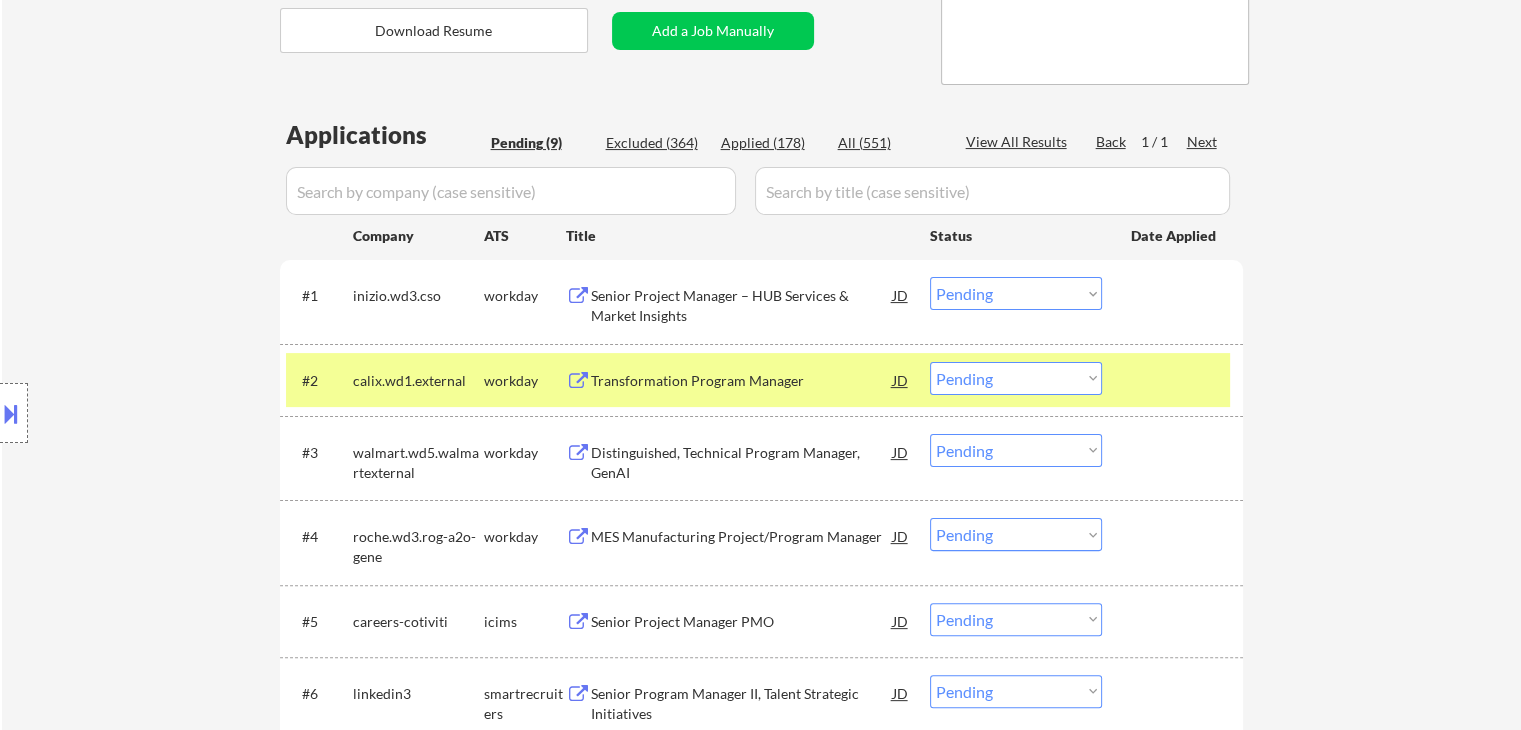 click on "Location Inclusions:" at bounding box center [179, 413] 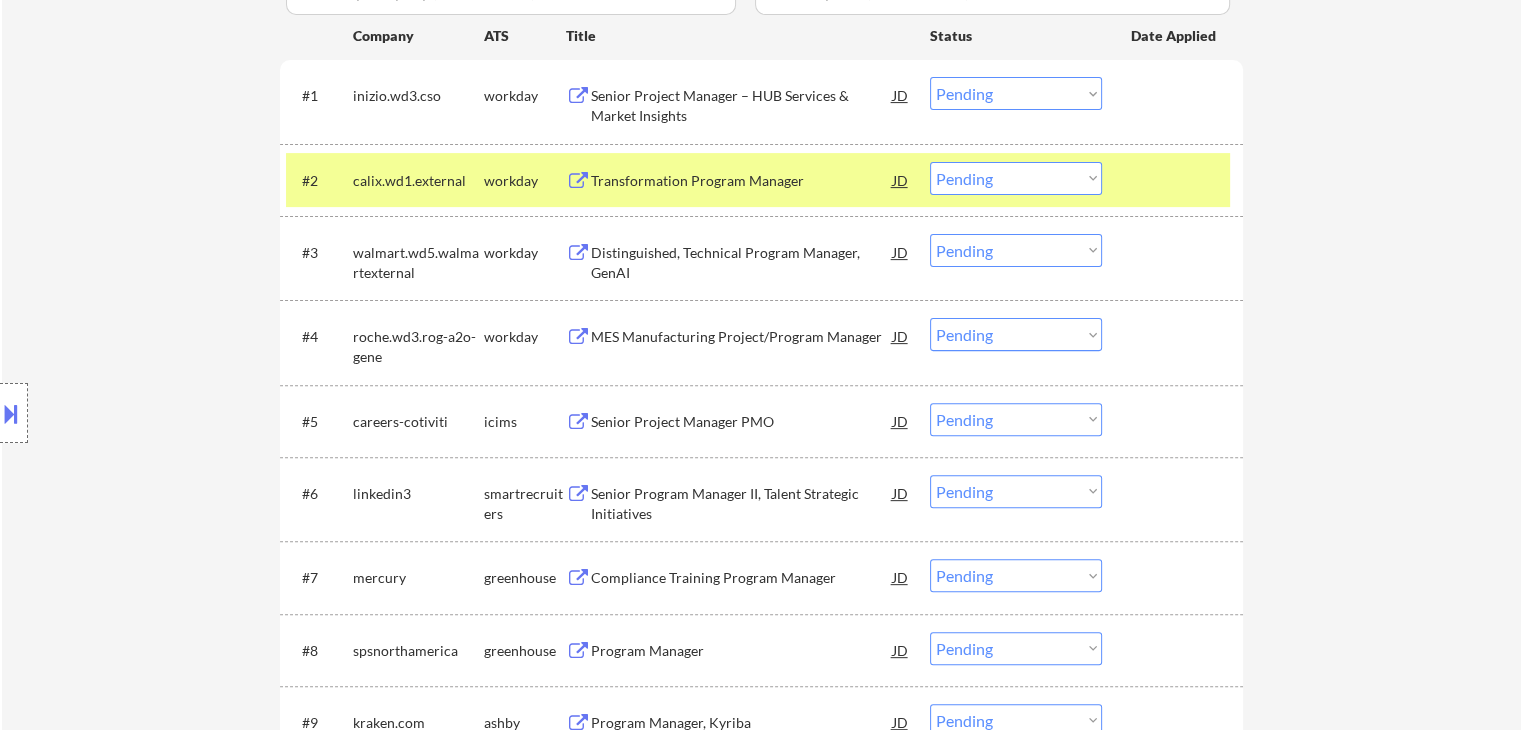 scroll, scrollTop: 0, scrollLeft: 0, axis: both 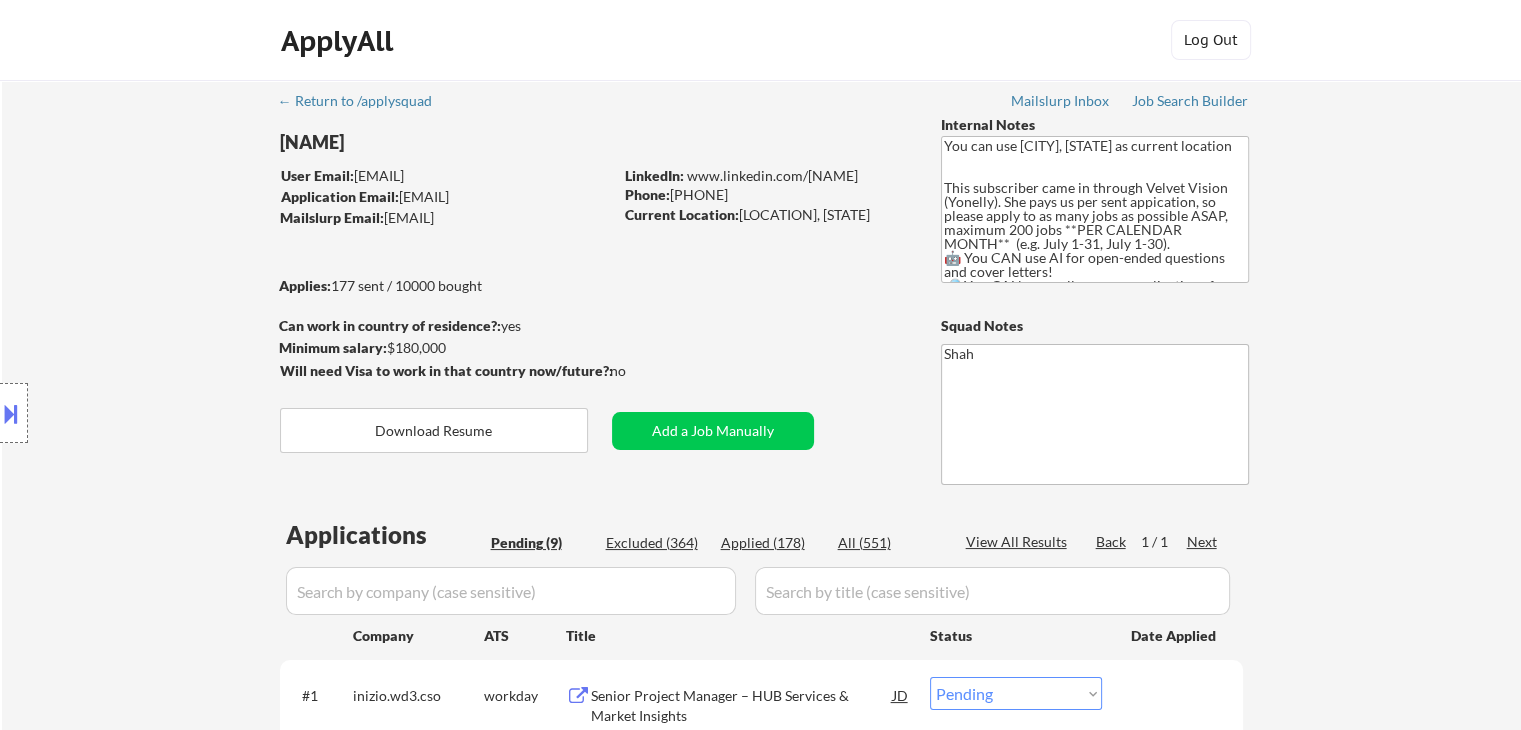 click on "Location Inclusions:" at bounding box center [179, 413] 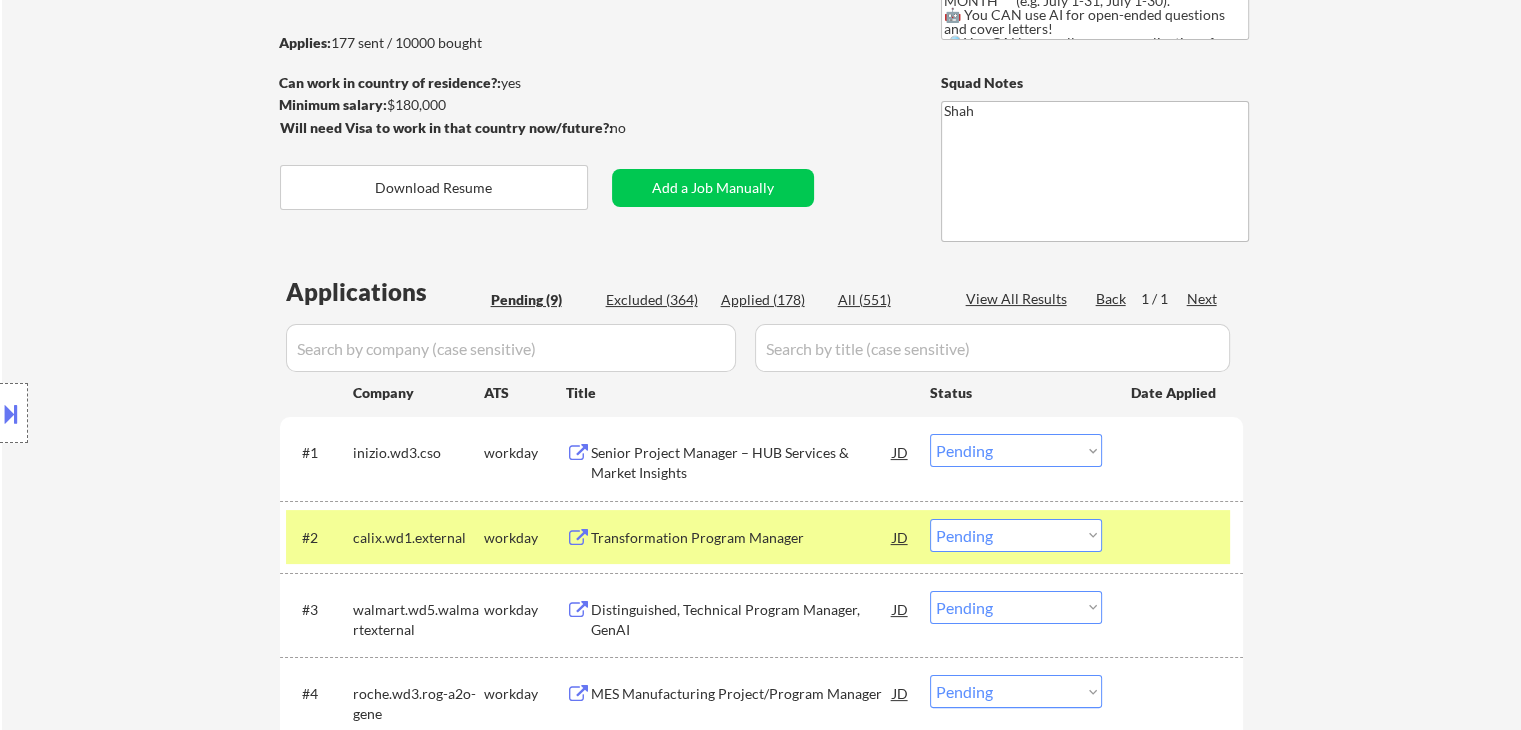 scroll, scrollTop: 300, scrollLeft: 0, axis: vertical 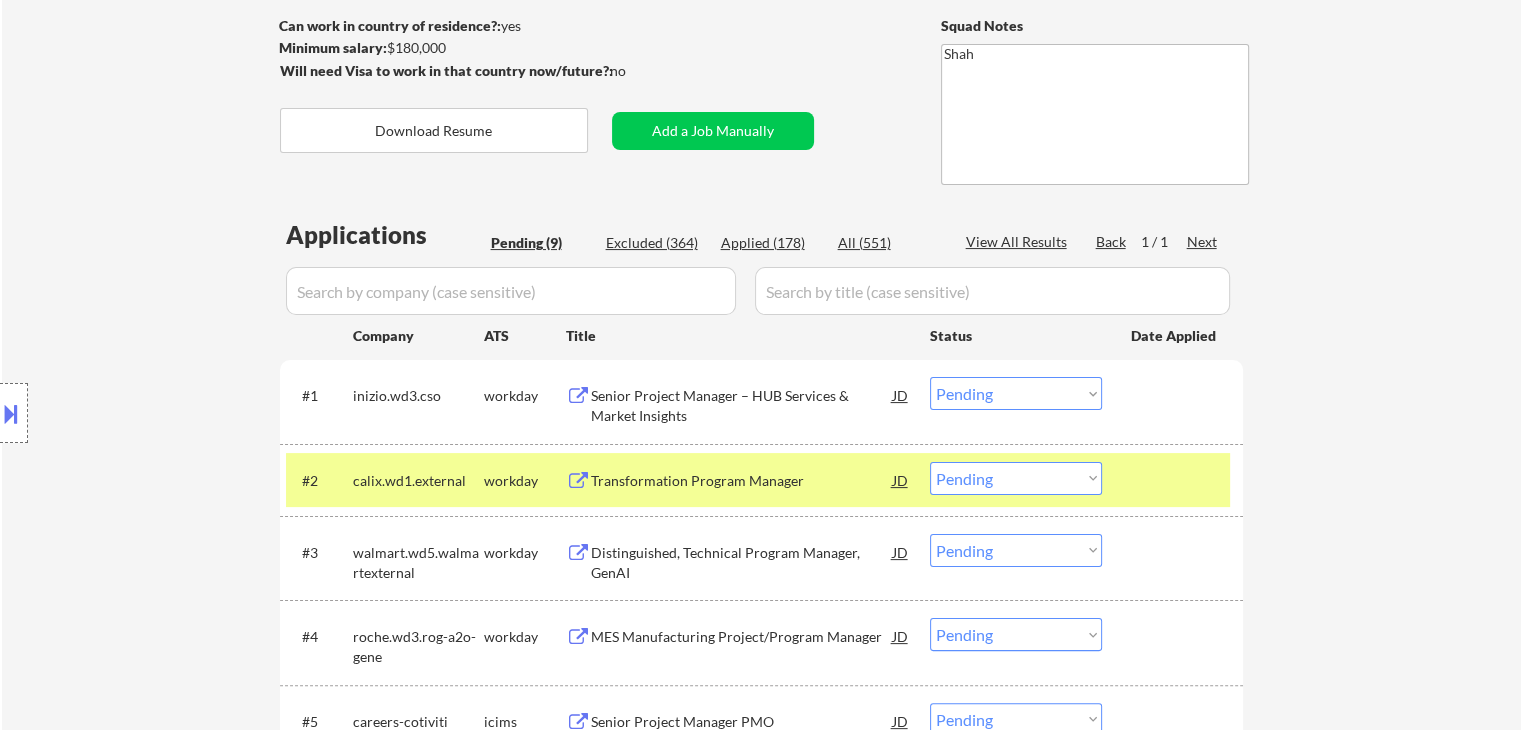 click on "Location Inclusions:" at bounding box center [179, 413] 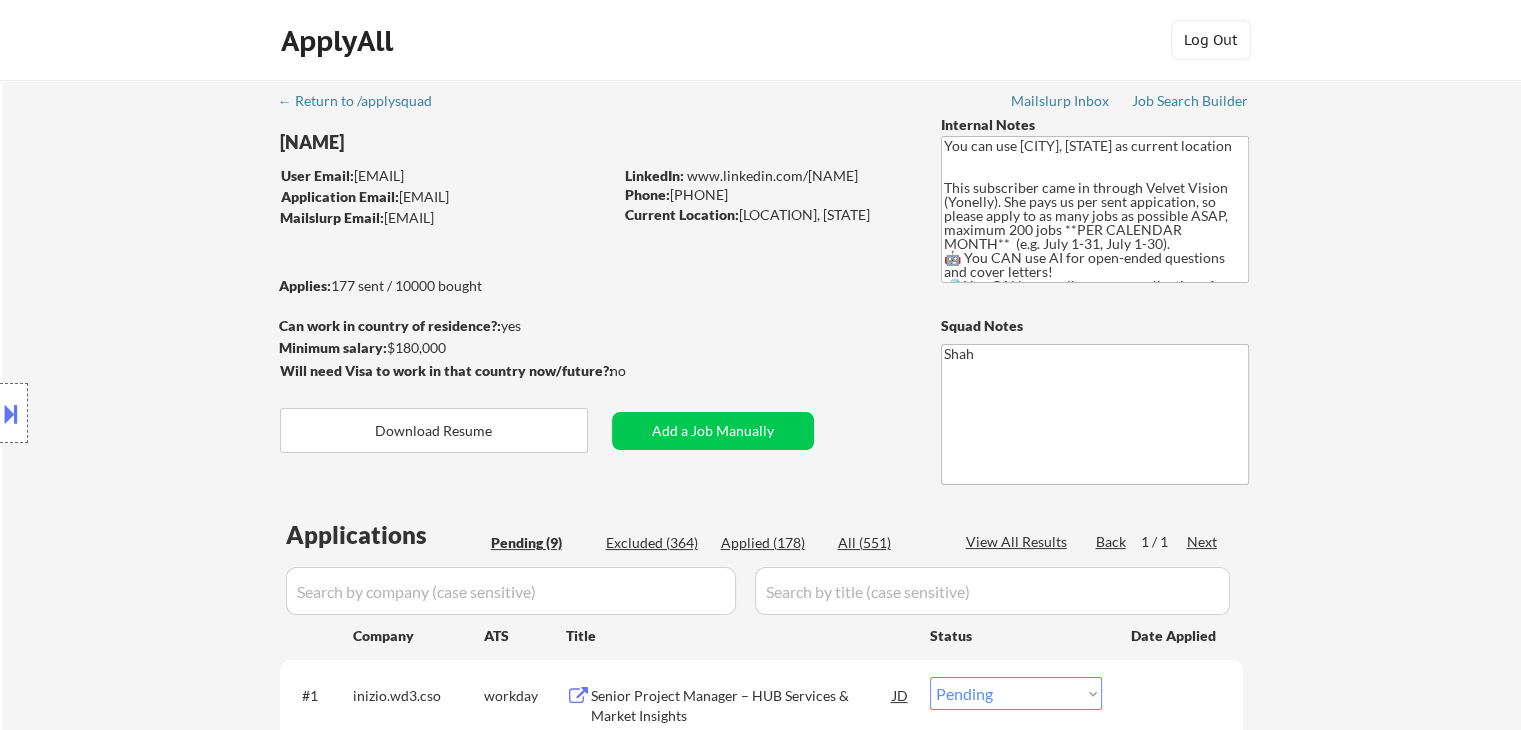click on "Location Inclusions:" at bounding box center [179, 413] 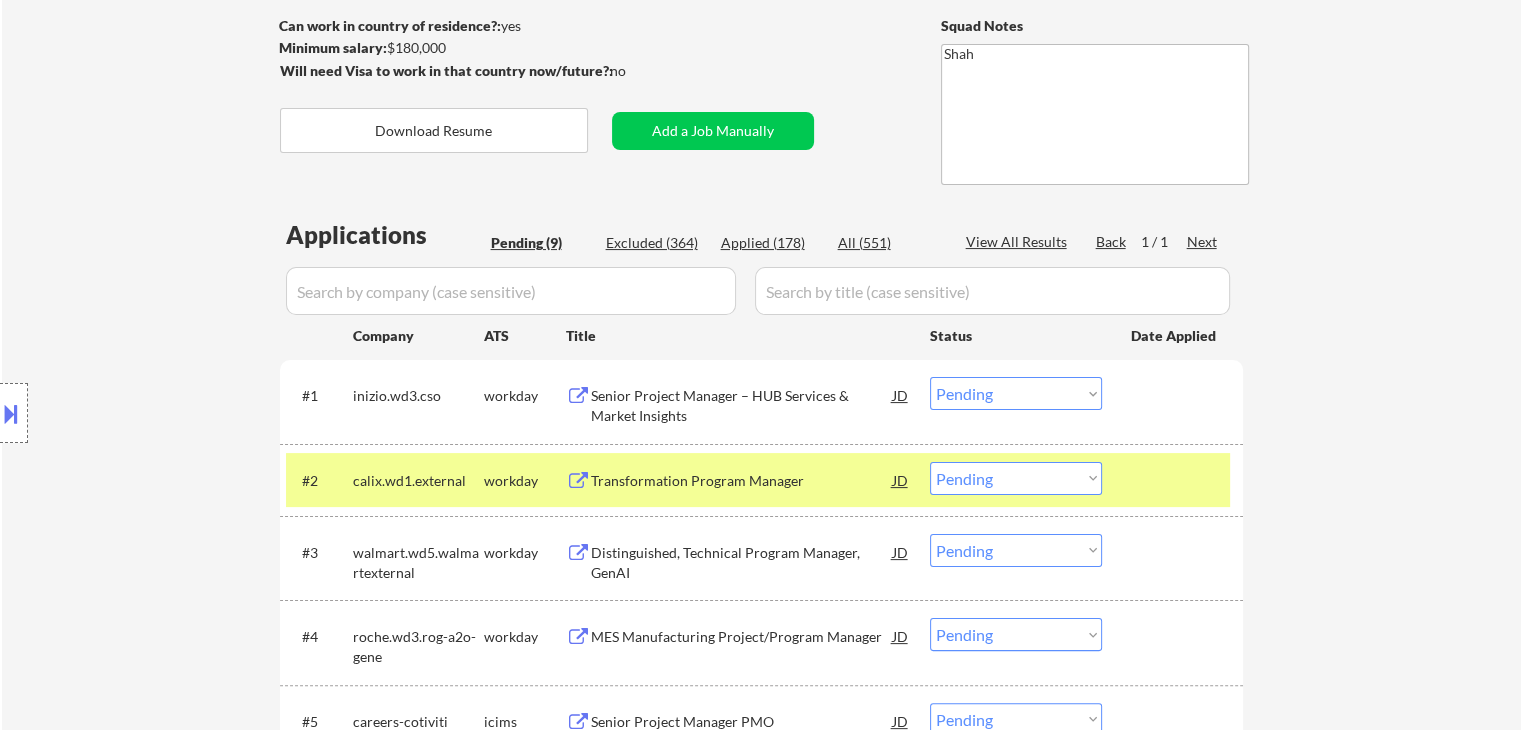 scroll, scrollTop: 0, scrollLeft: 0, axis: both 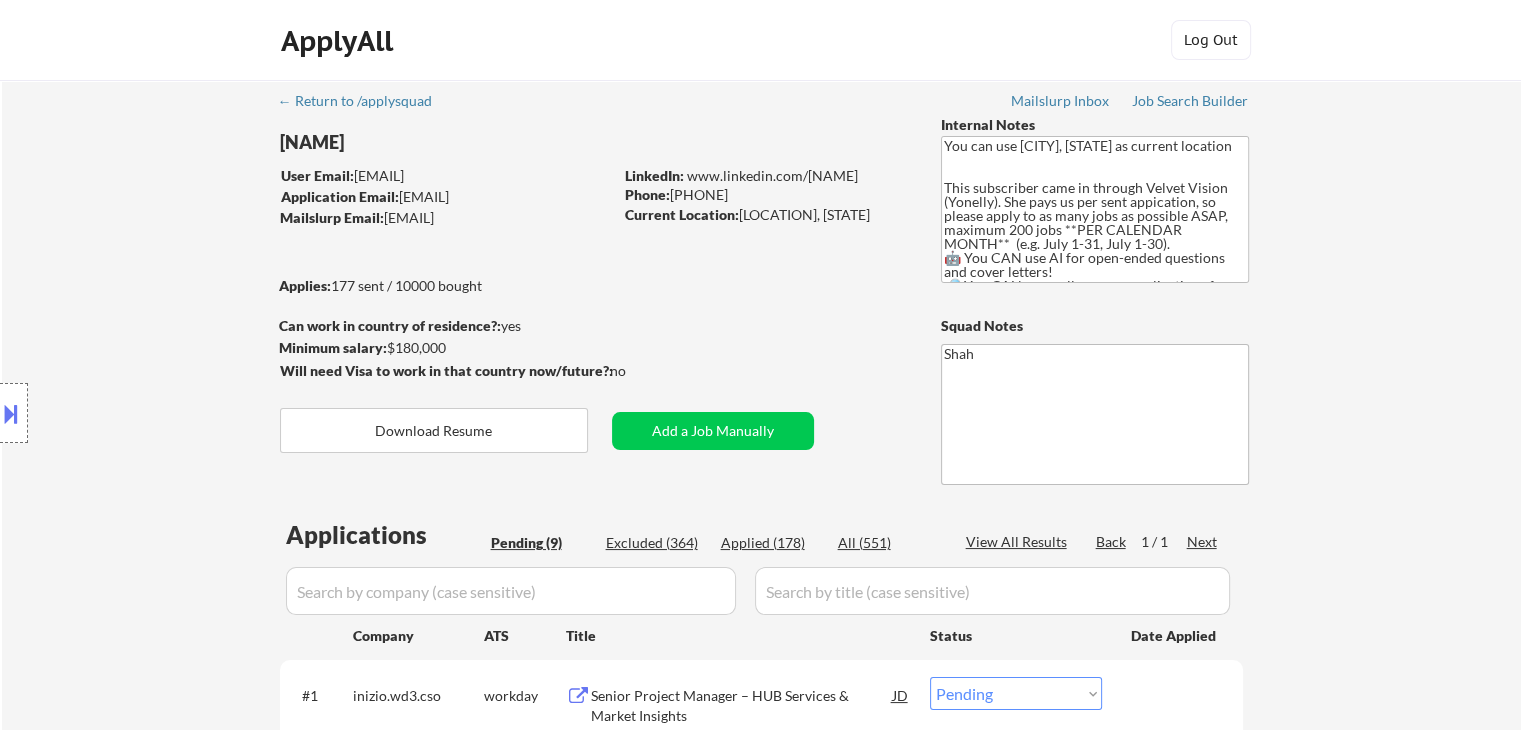 click on "Location Inclusions:" at bounding box center [179, 413] 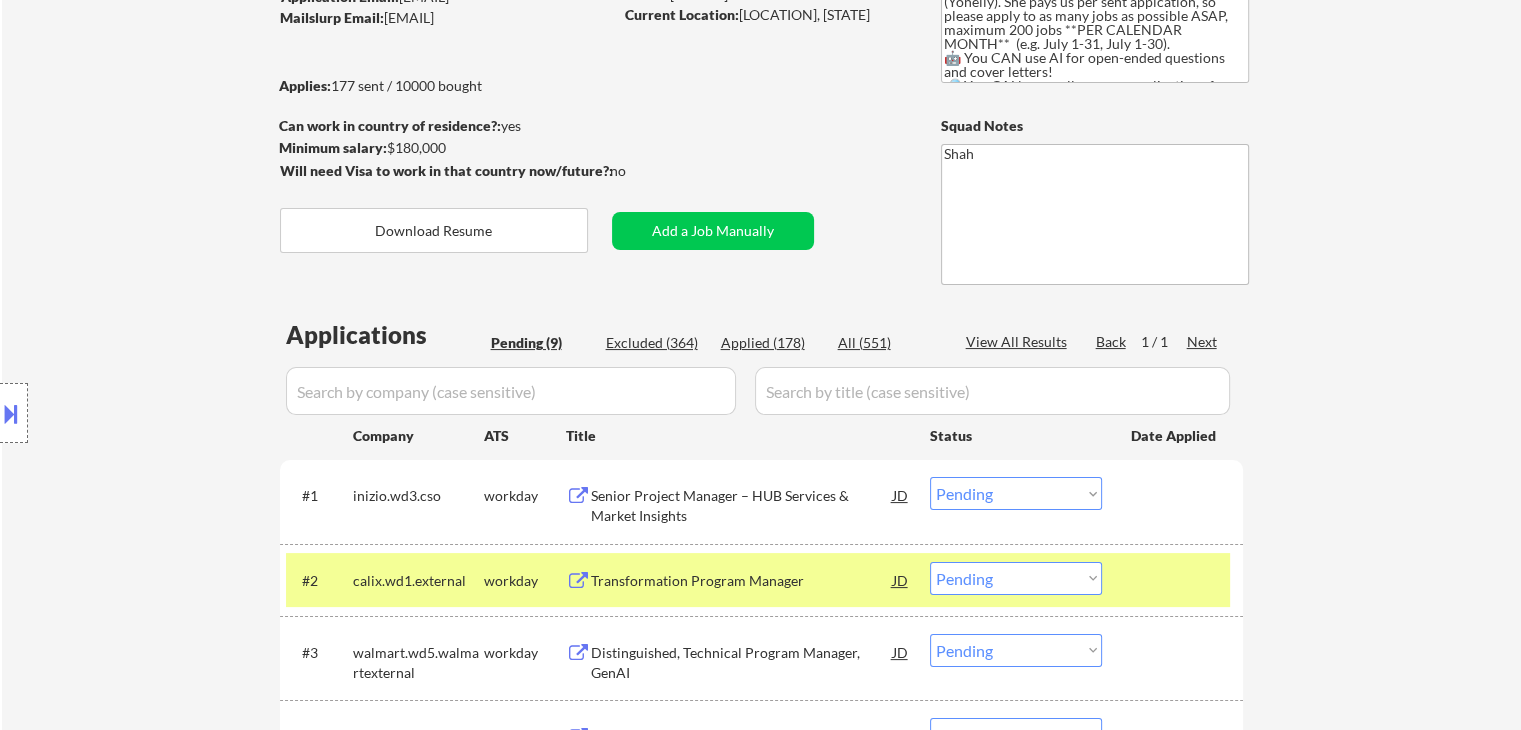 click on "Location Inclusions:" at bounding box center [179, 413] 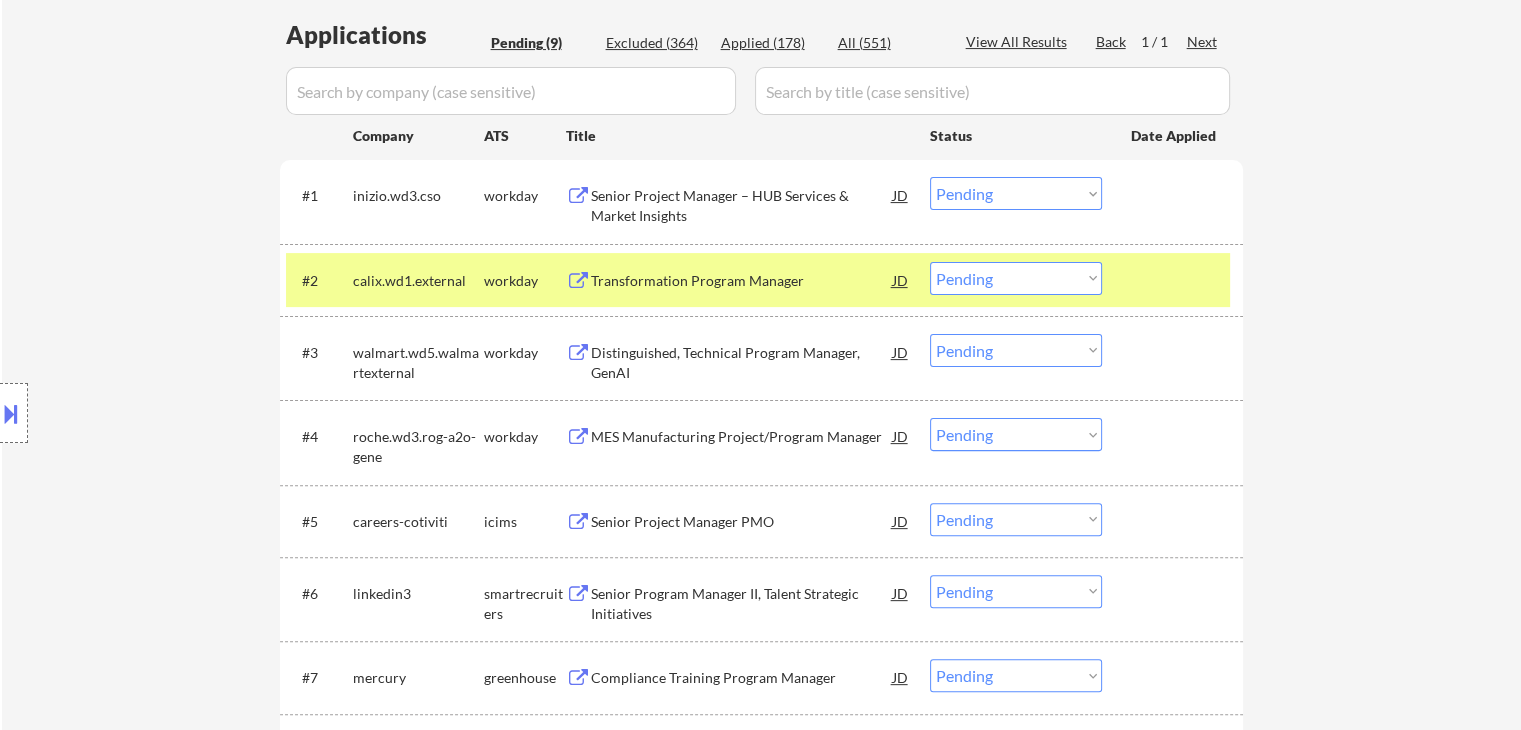 click on "Location Inclusions:" at bounding box center (179, 413) 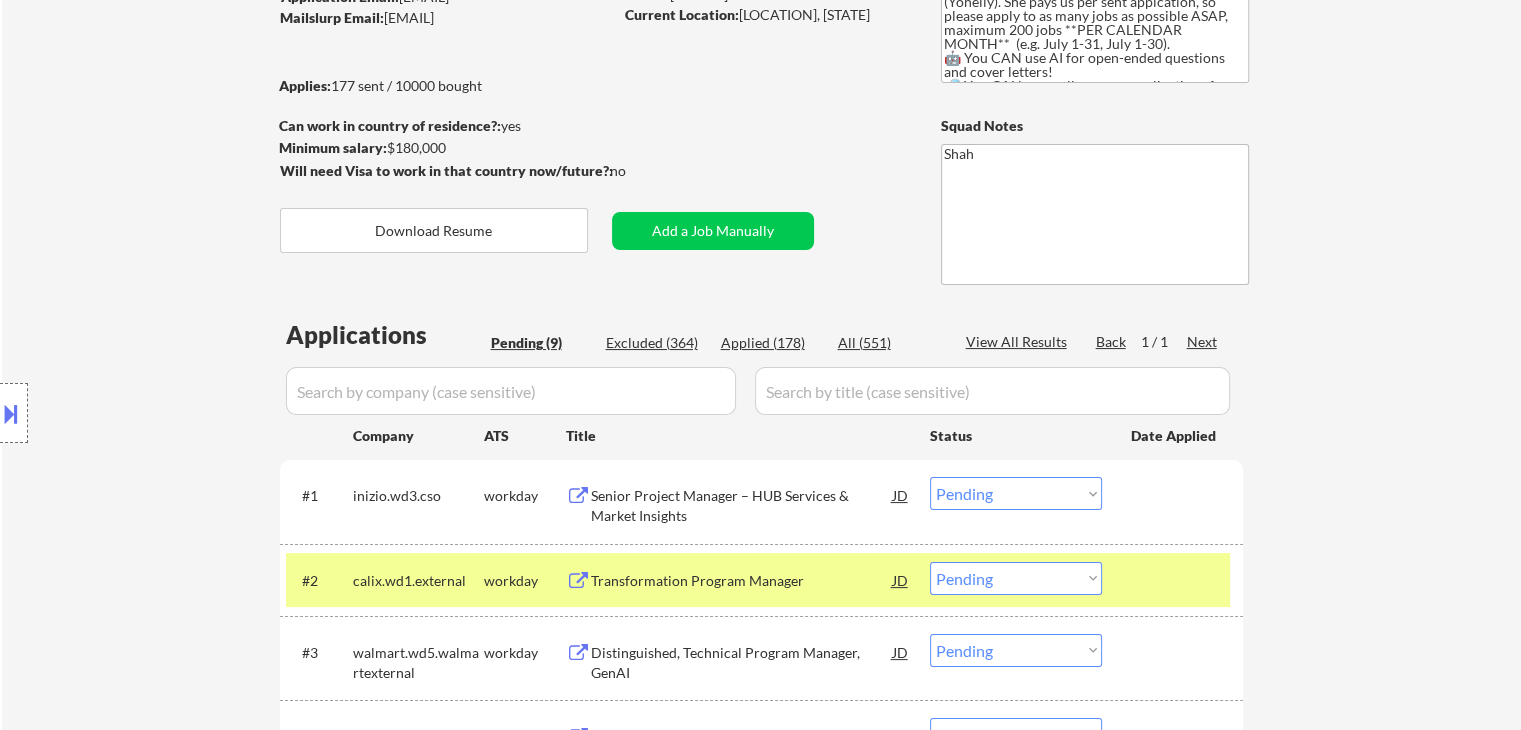 click on "Location Inclusions:" at bounding box center [179, 413] 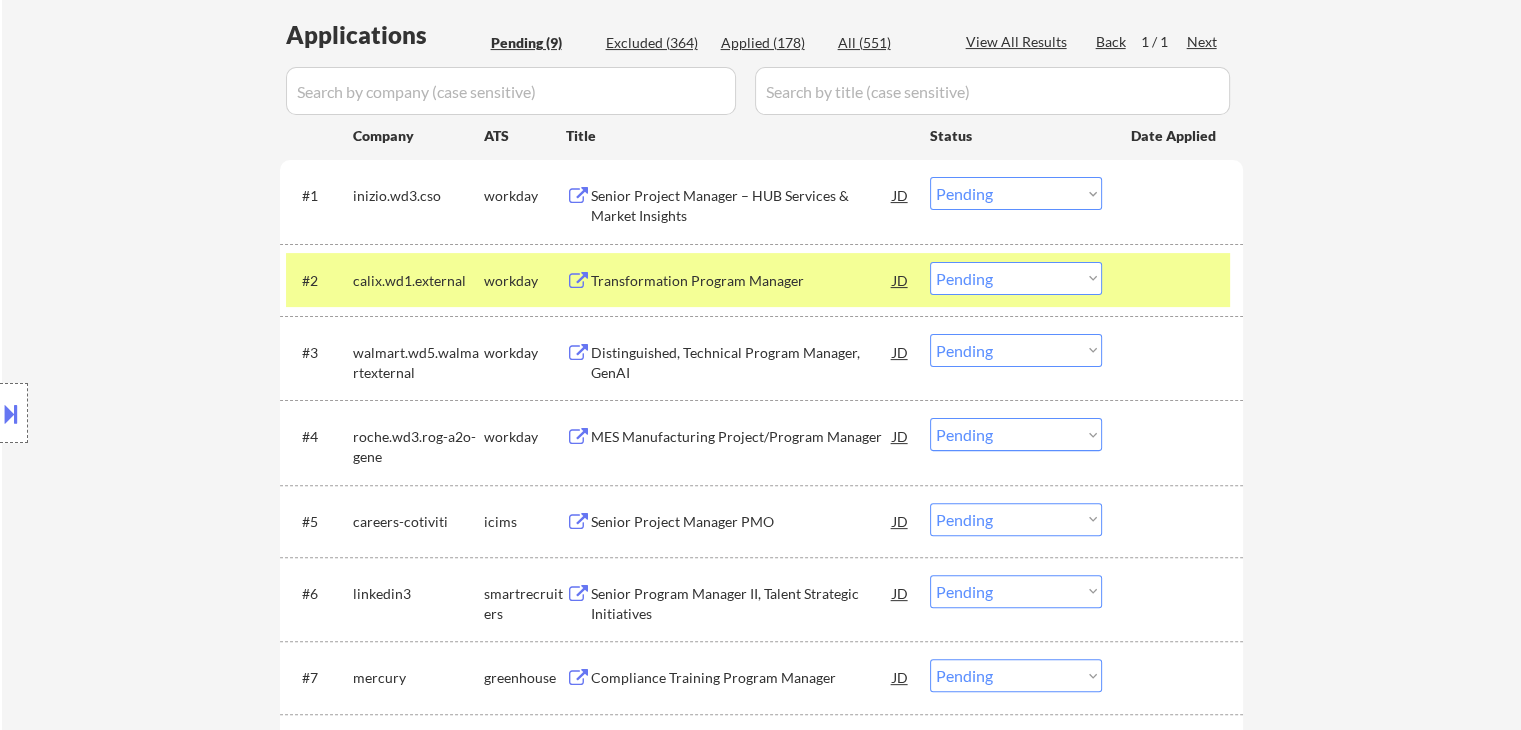click on "Location Inclusions:" at bounding box center (179, 413) 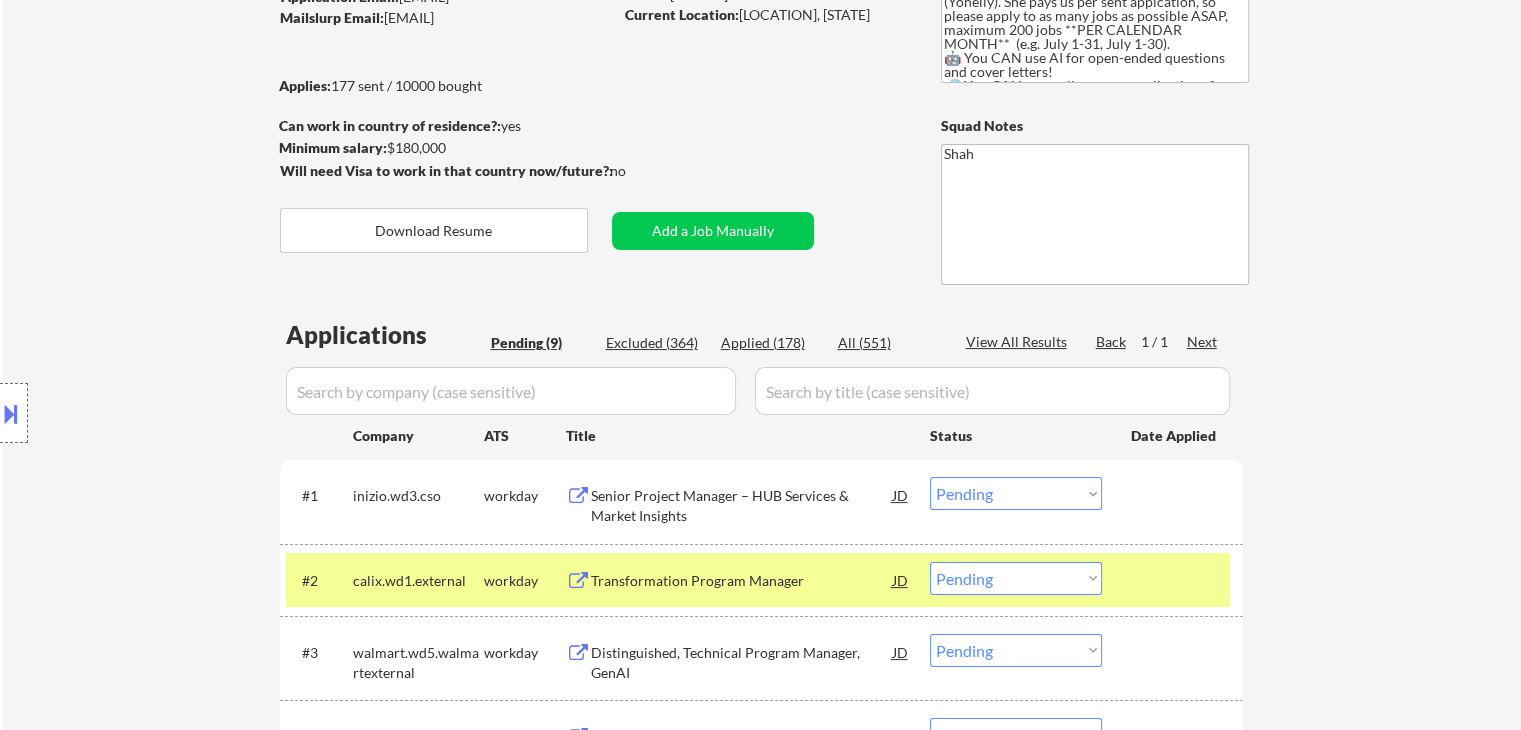 click on "Location Inclusions:" at bounding box center (179, 413) 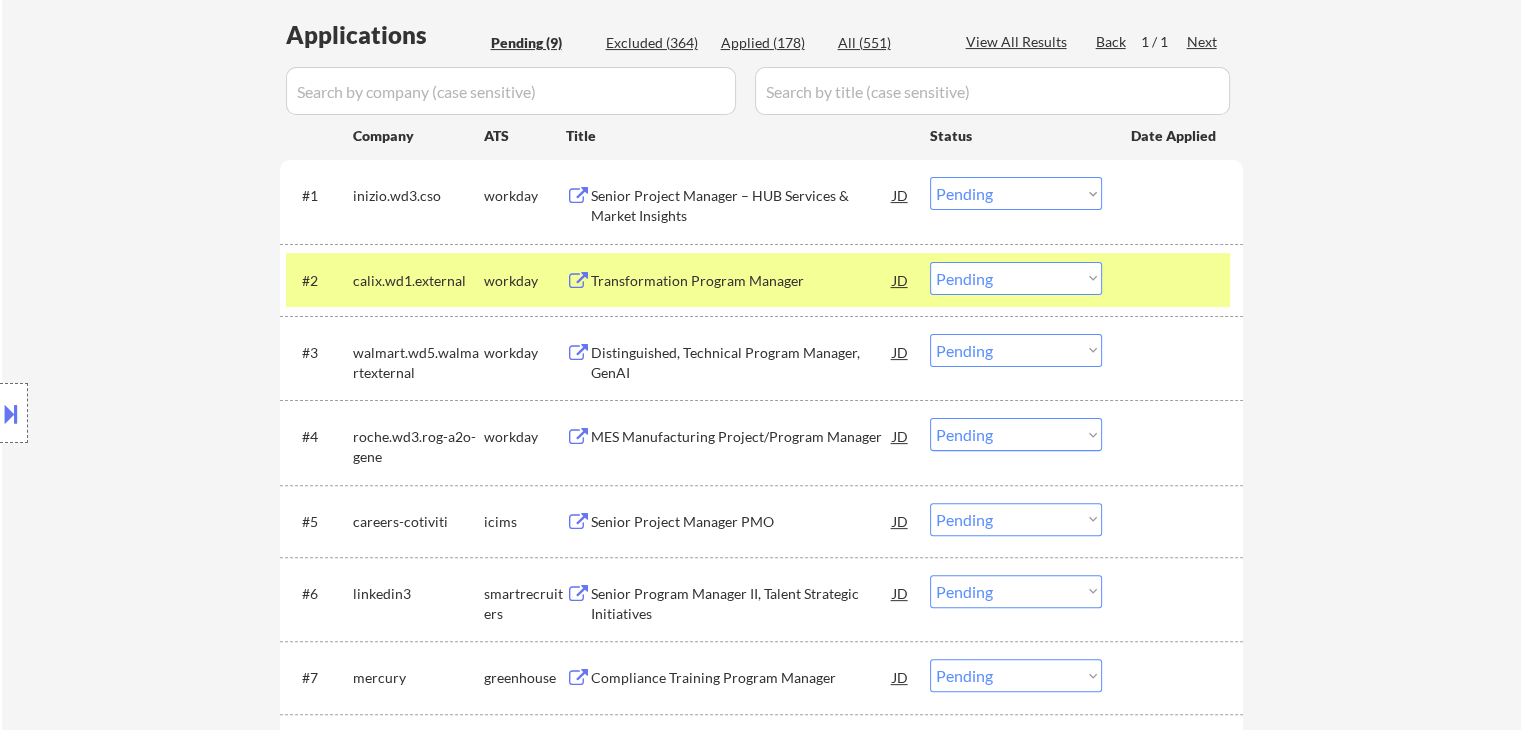 click on "Location Inclusions:" at bounding box center [179, 413] 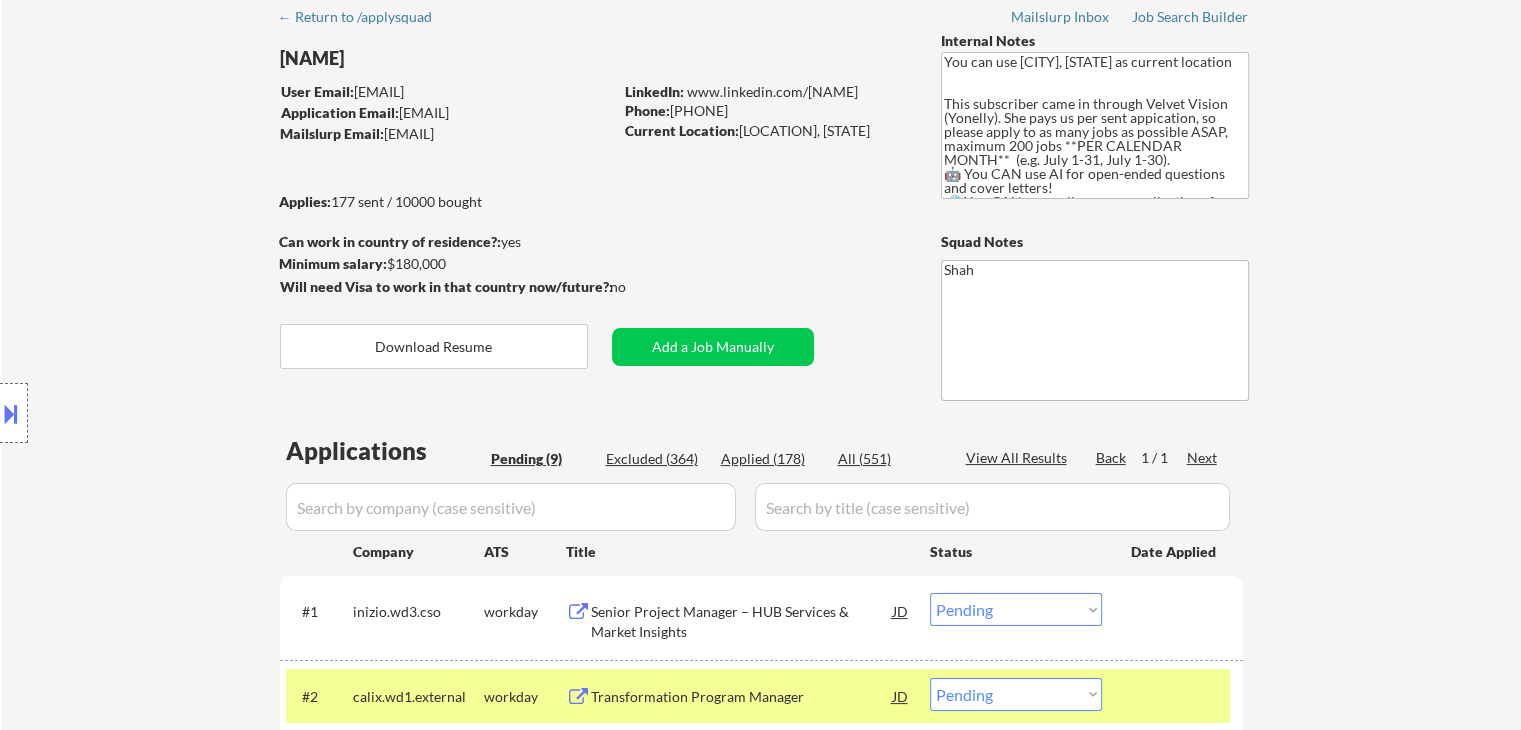 scroll, scrollTop: 0, scrollLeft: 0, axis: both 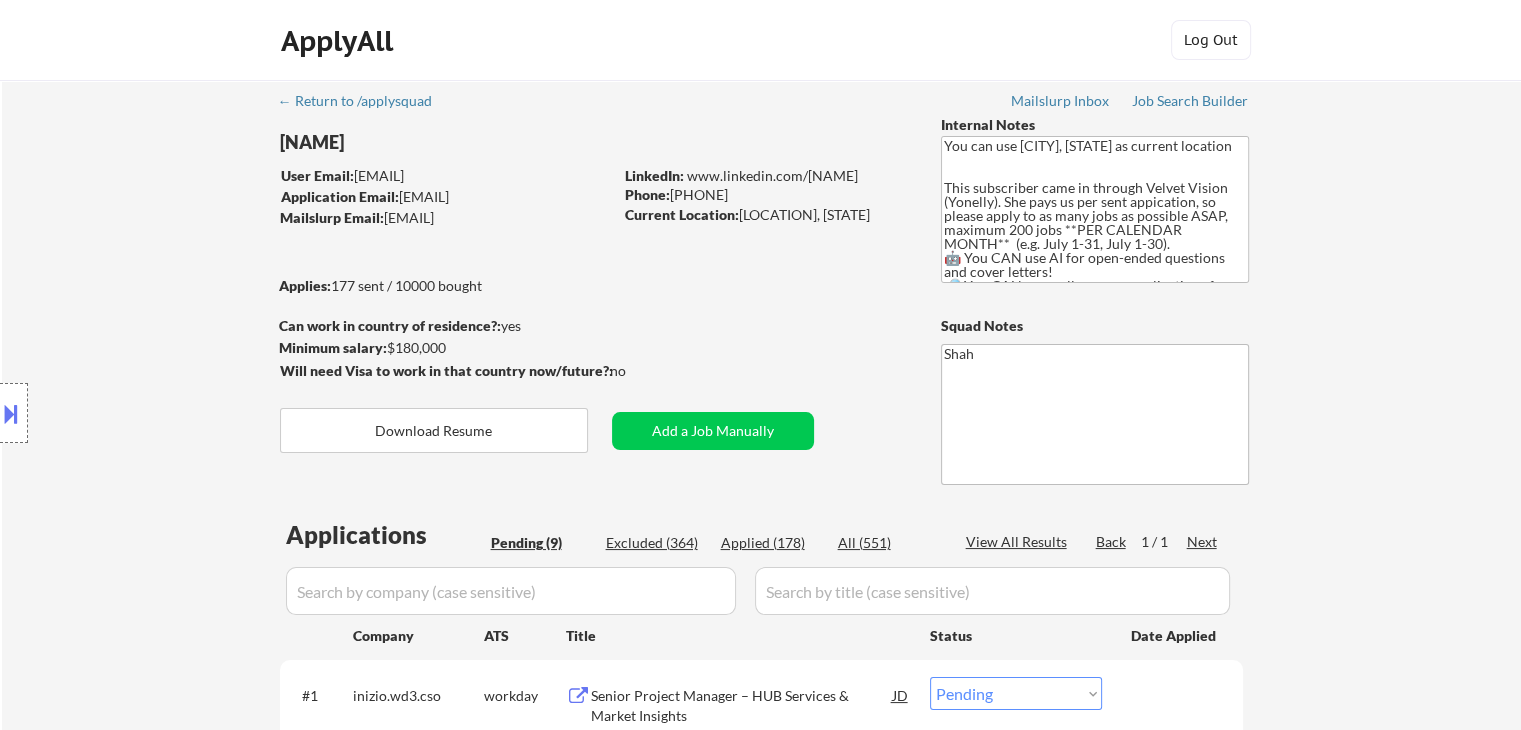 click on "Location Inclusions:" at bounding box center (179, 413) 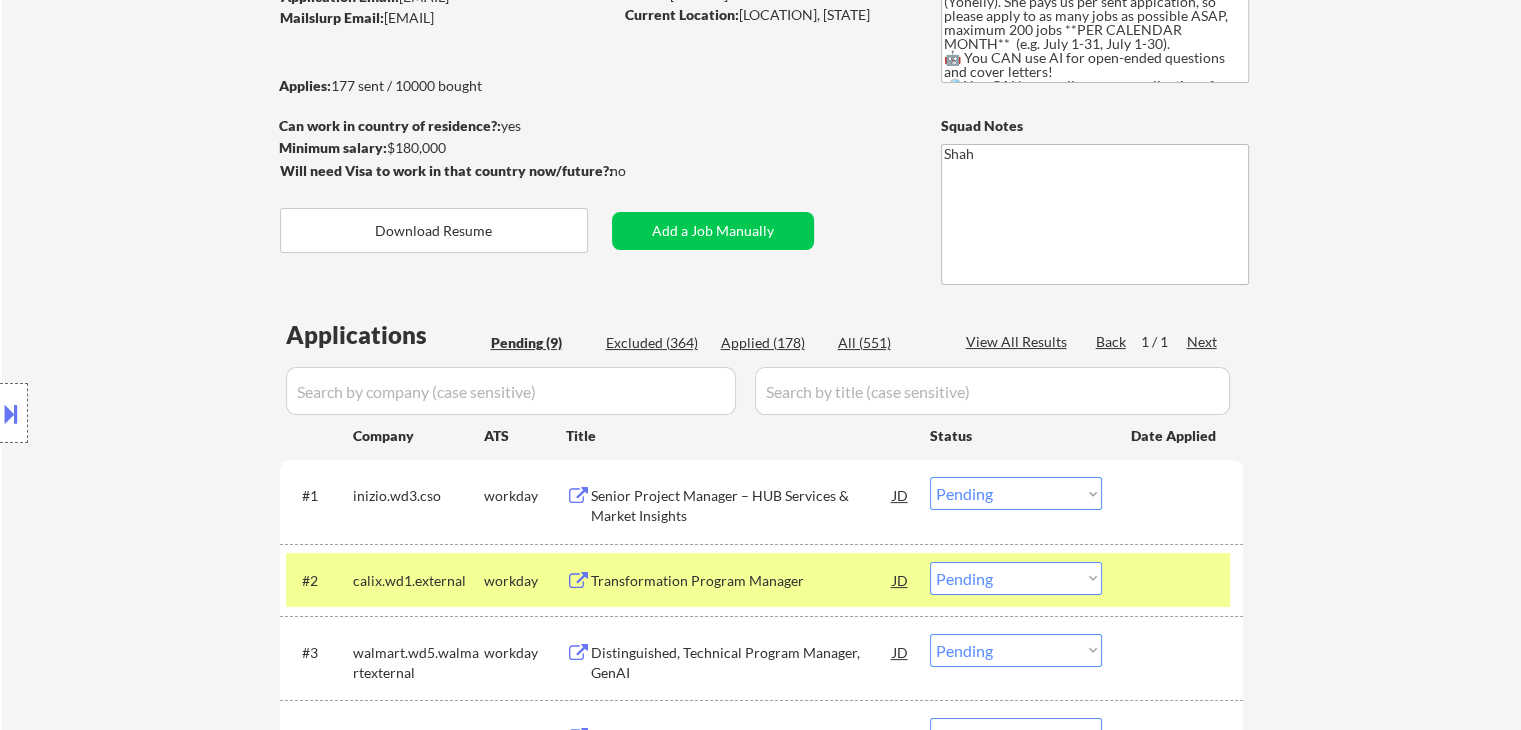 click on "Location Inclusions:" at bounding box center (179, 413) 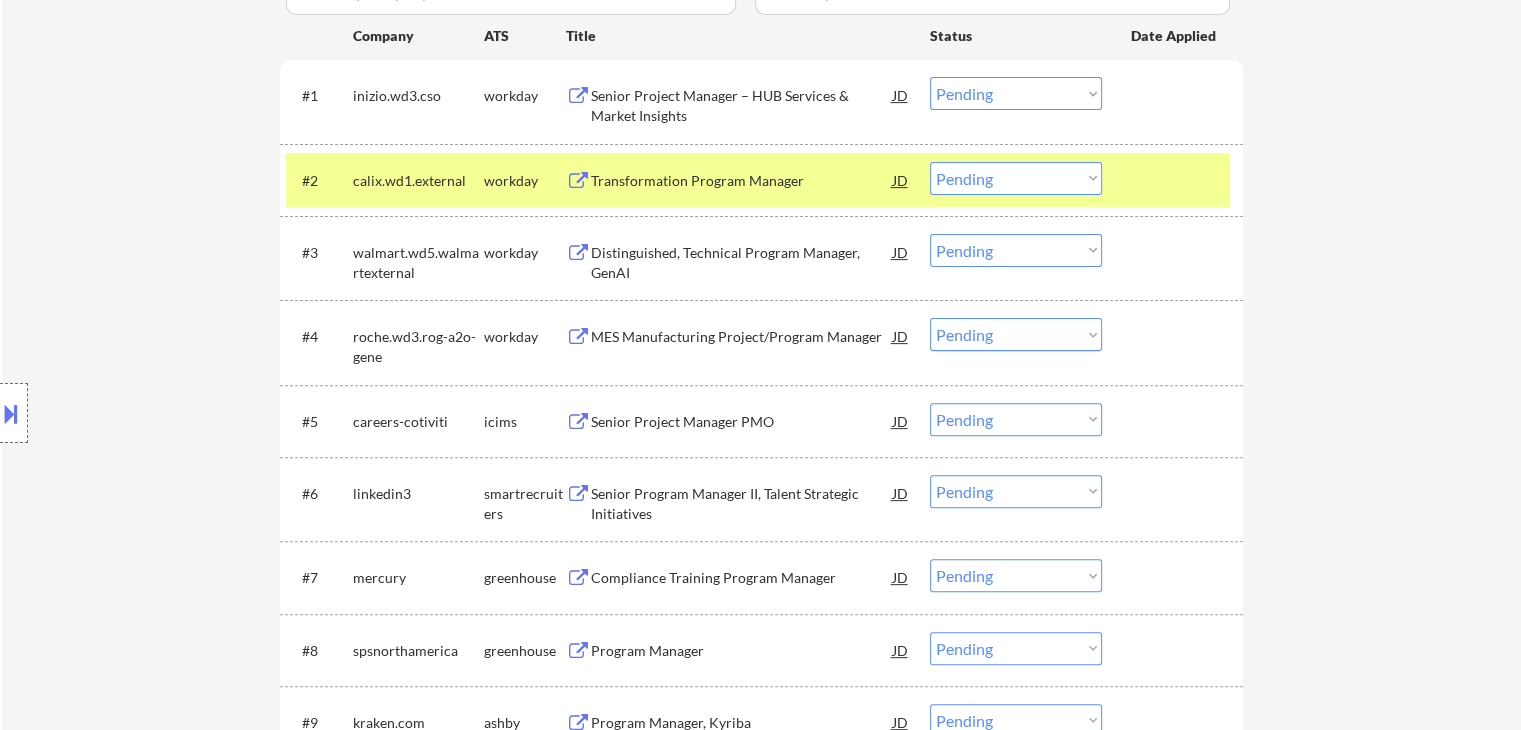 click on "Location Inclusions:" at bounding box center (179, 413) 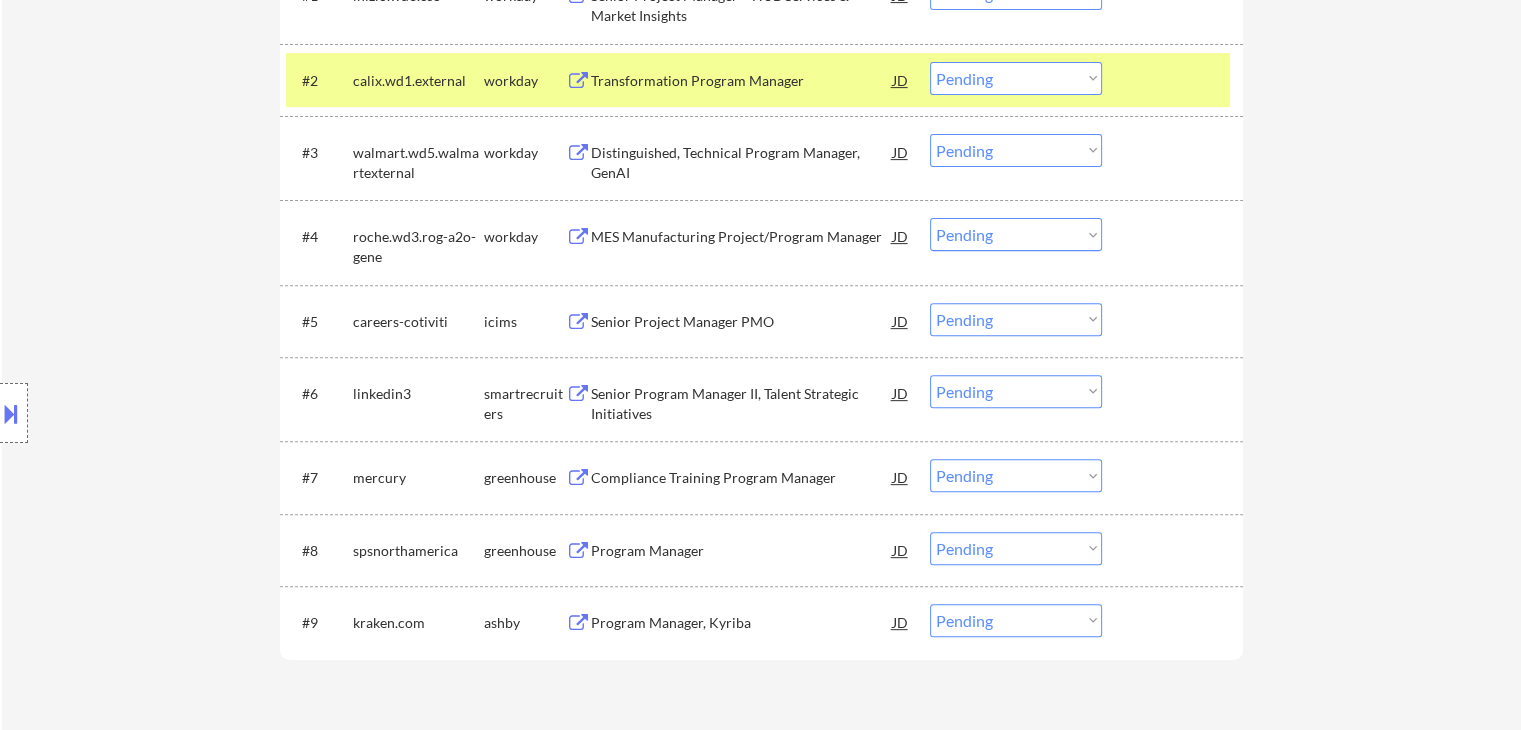 scroll, scrollTop: 400, scrollLeft: 0, axis: vertical 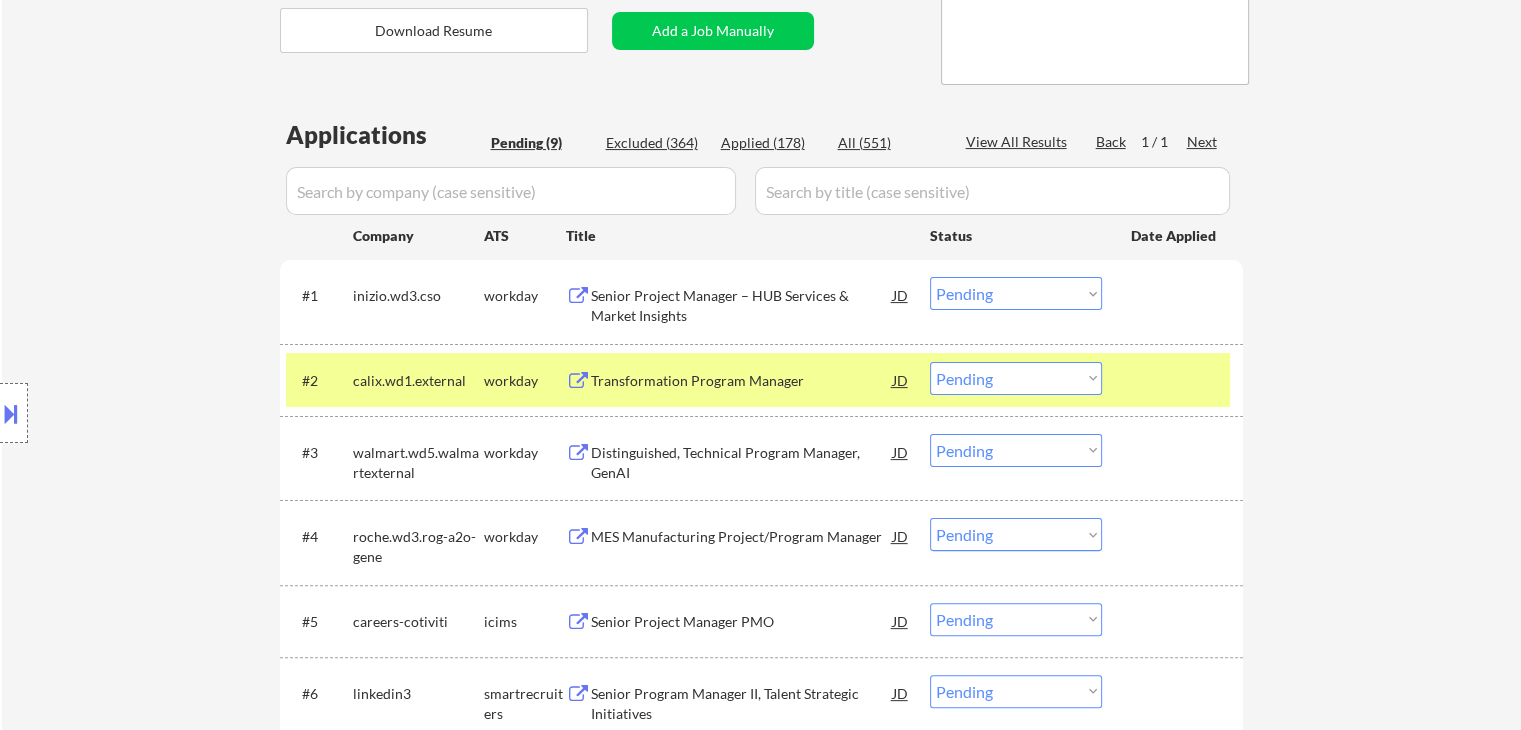 click on "Location Inclusions:" at bounding box center [179, 413] 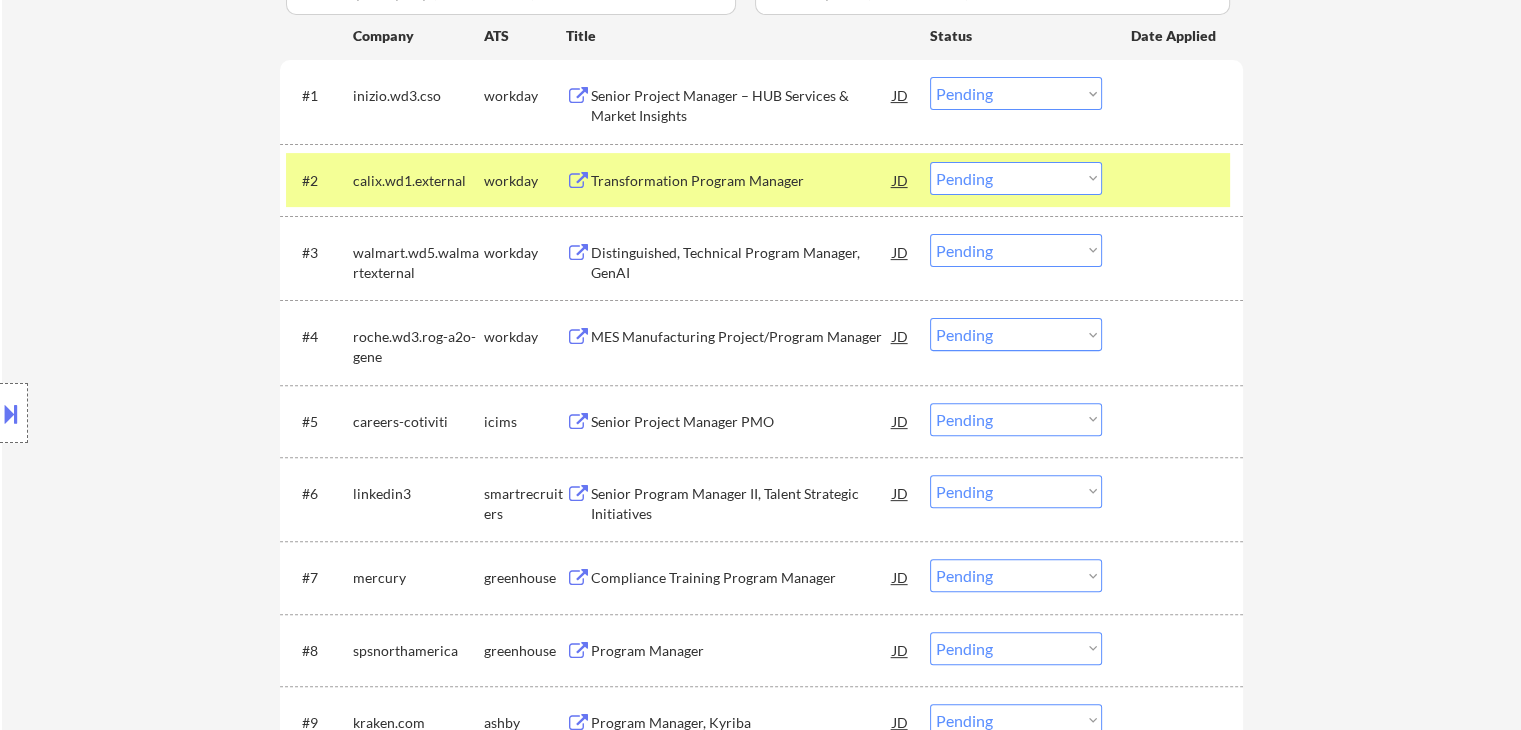 drag, startPoint x: 111, startPoint y: 362, endPoint x: 151, endPoint y: 389, distance: 48.259712 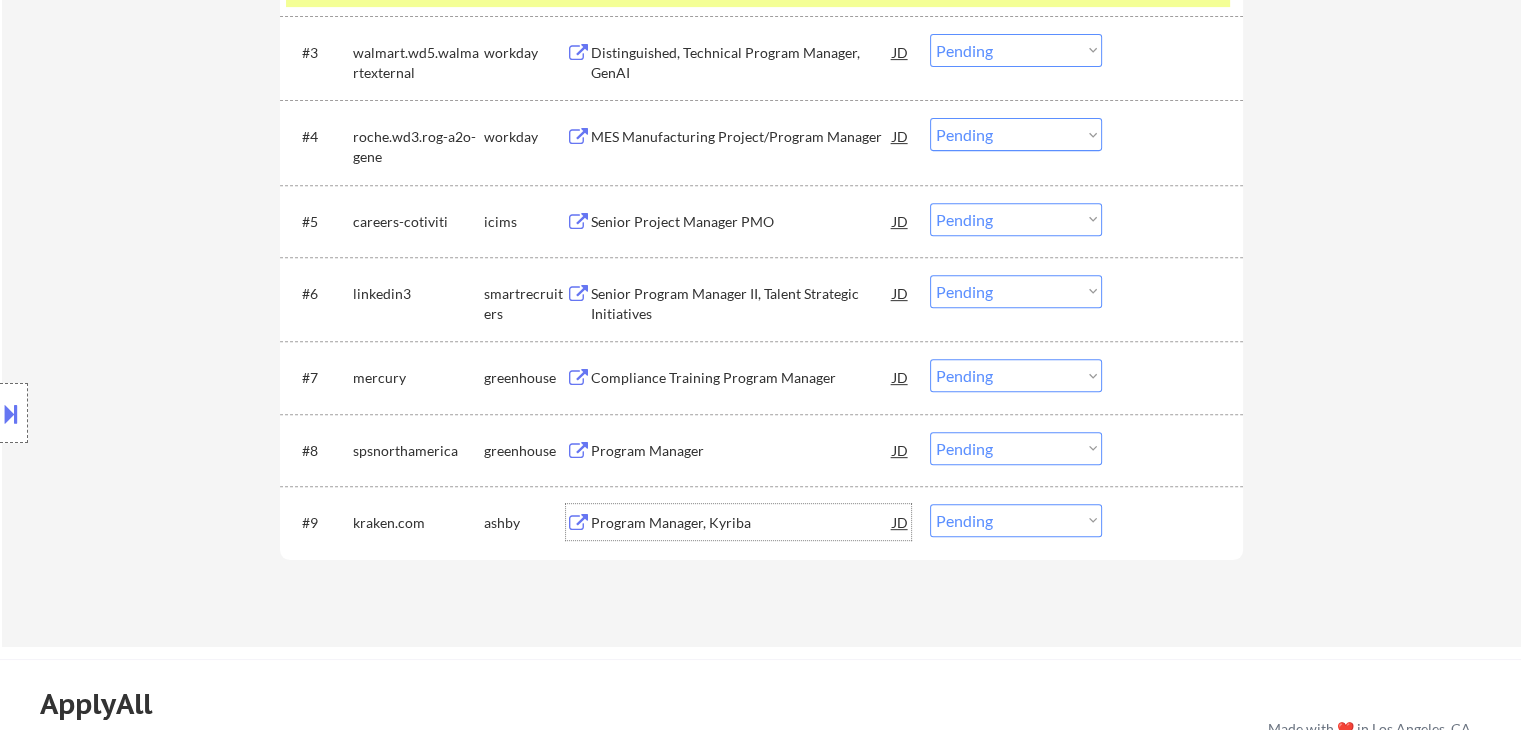 click on "Program Manager, Kyriba" at bounding box center [742, 523] 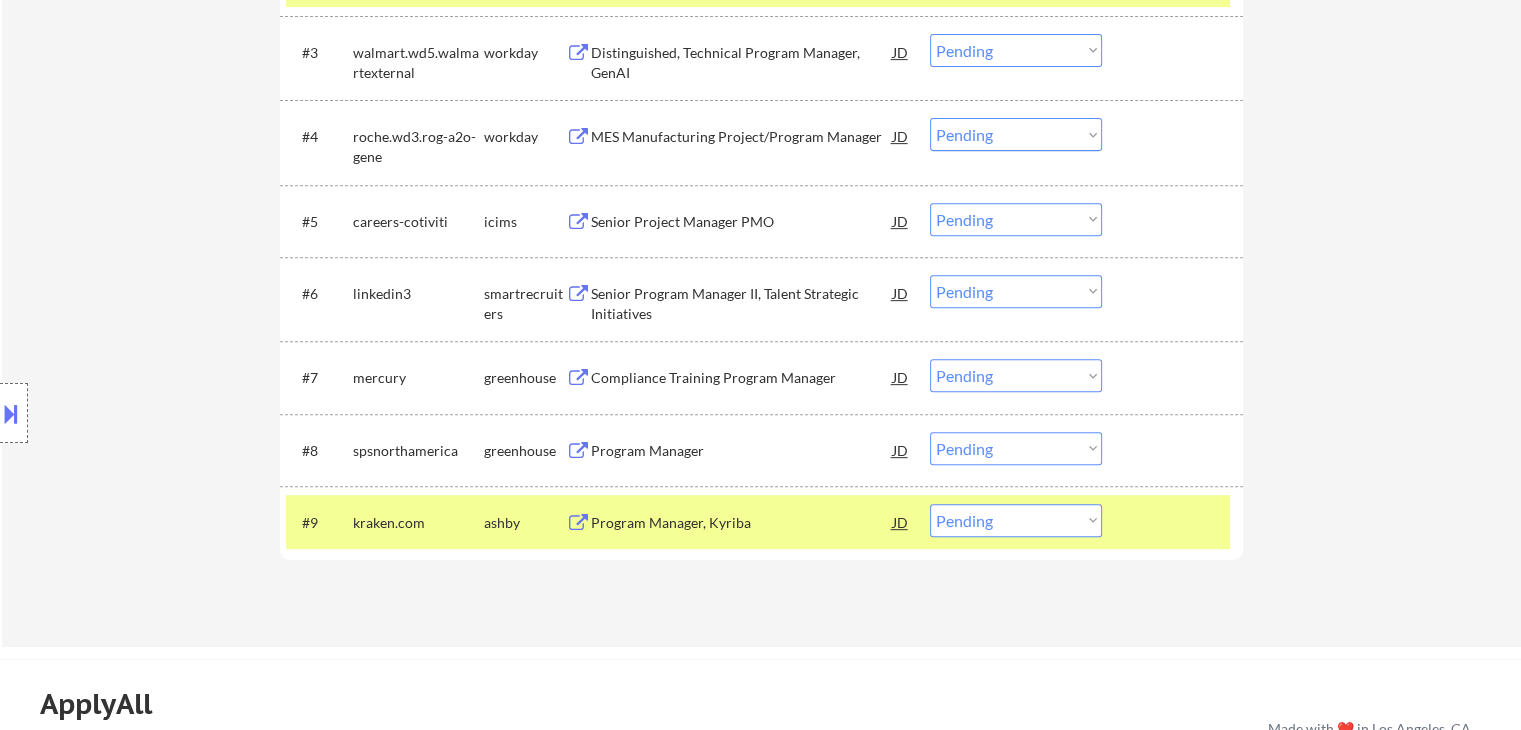 click on "Location Inclusions:" at bounding box center [179, 413] 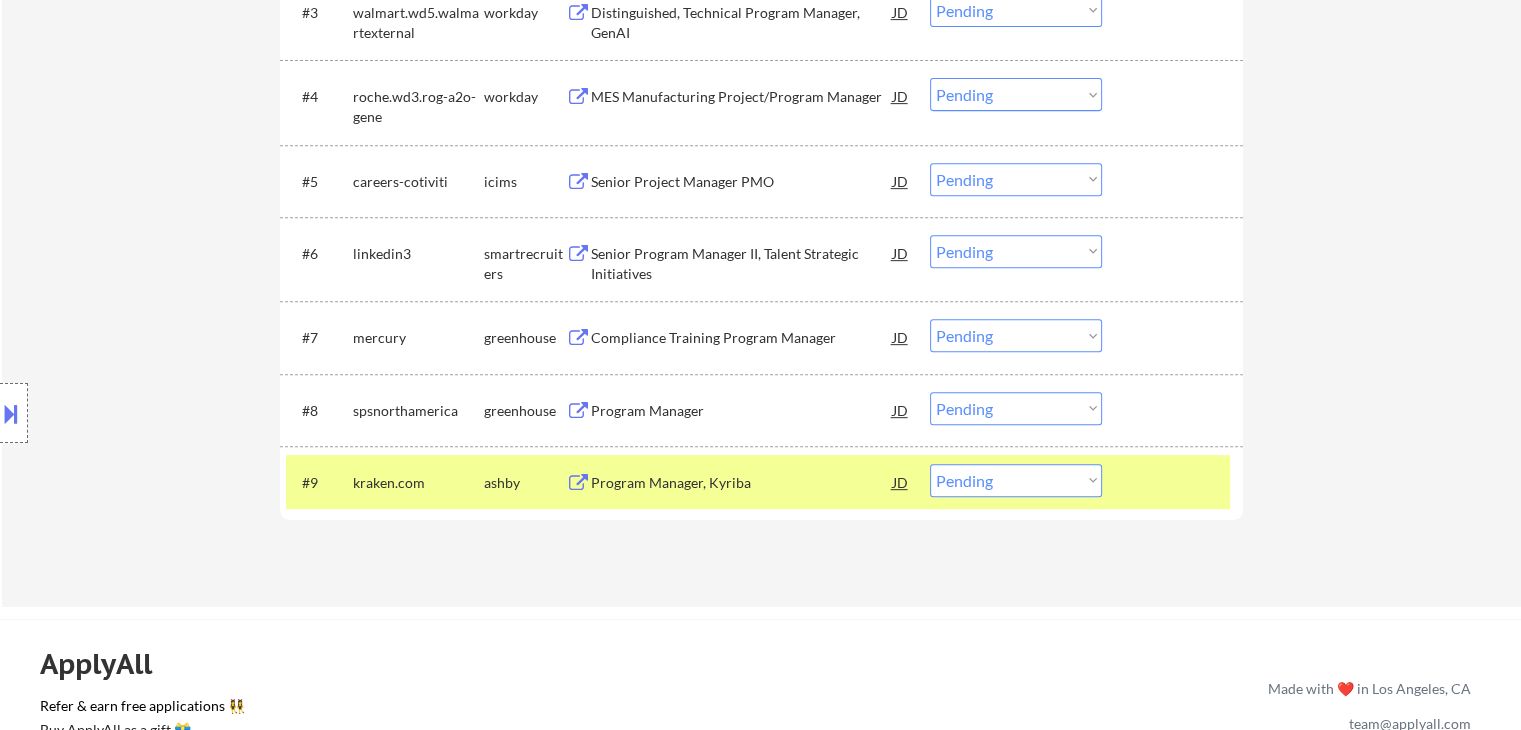 scroll, scrollTop: 900, scrollLeft: 0, axis: vertical 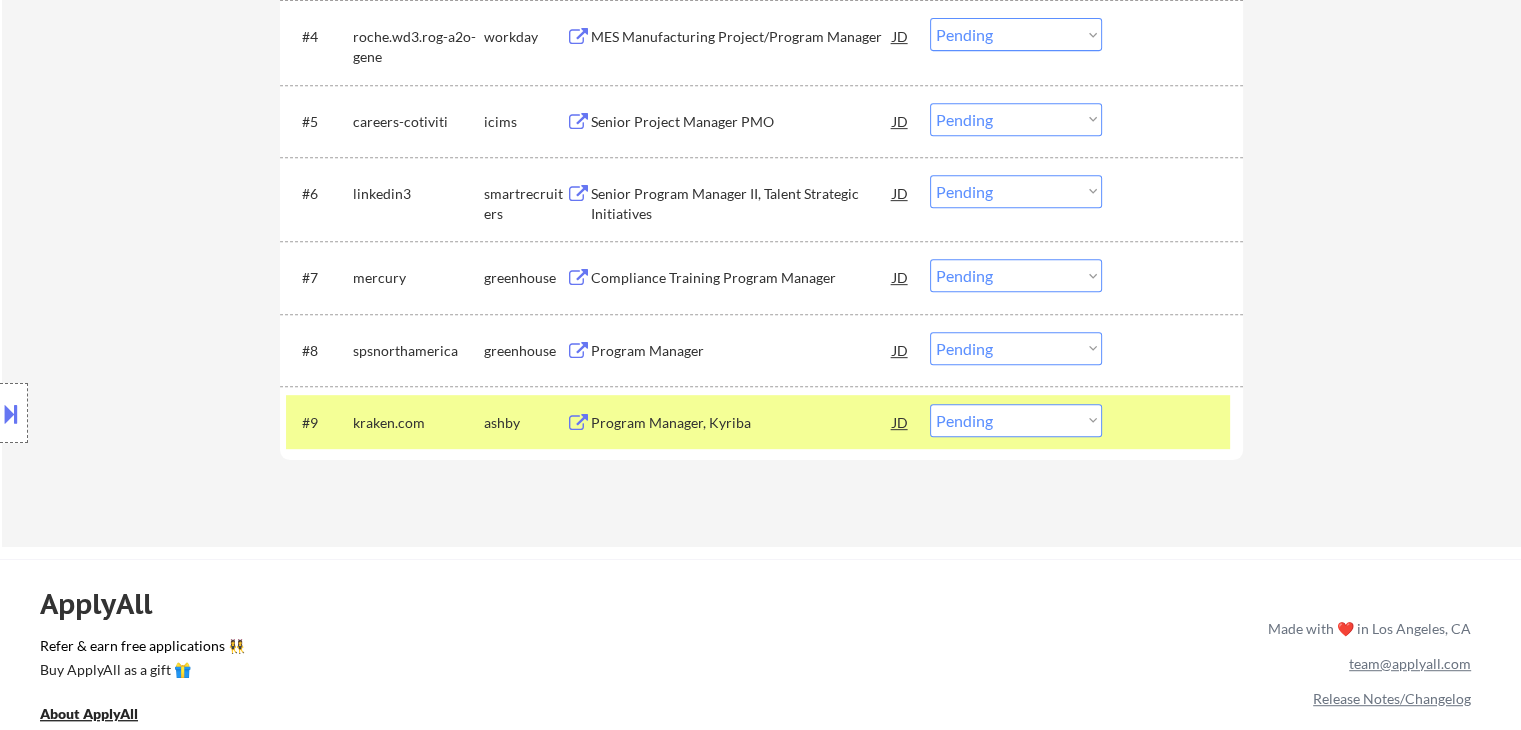 click on "Program Manager, Kyriba" at bounding box center (742, 423) 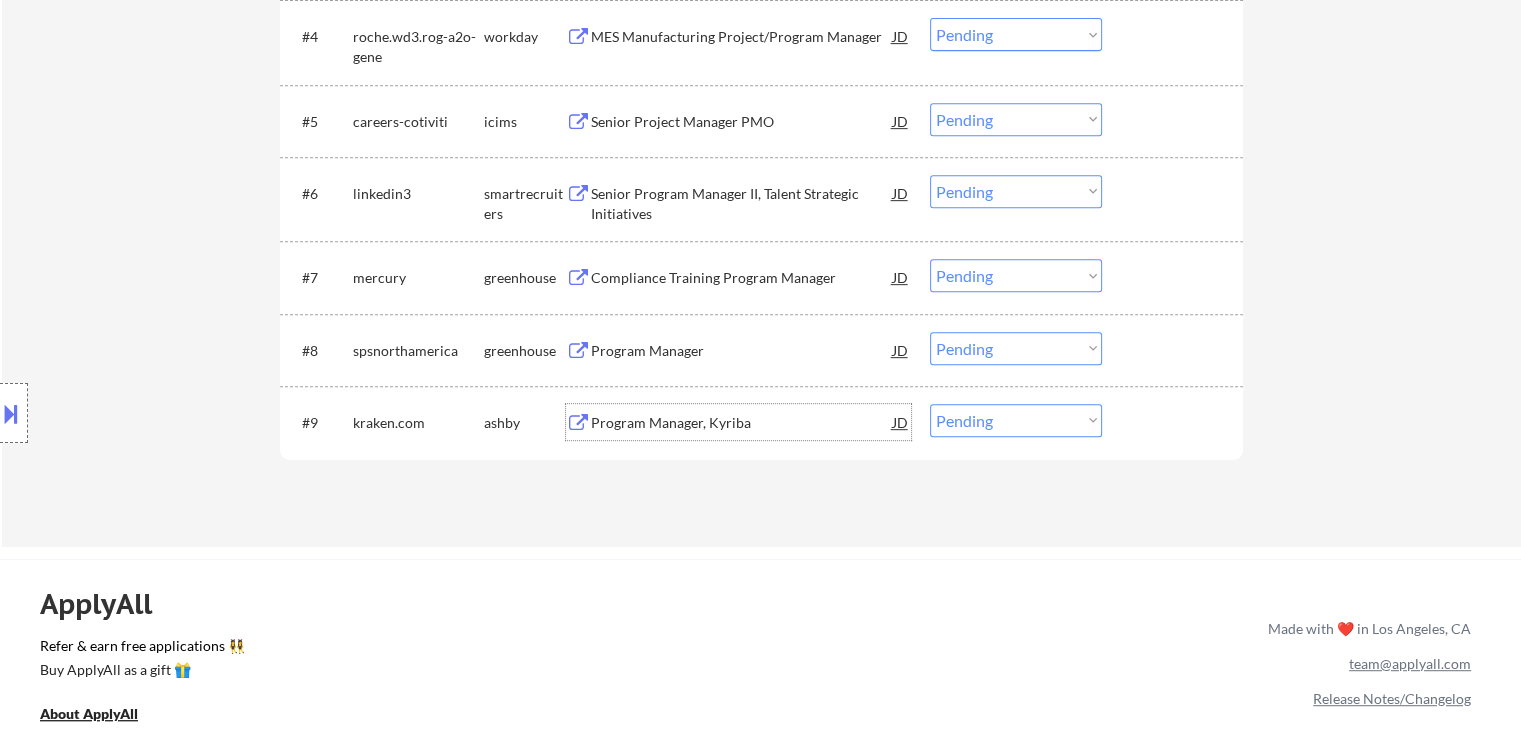 click on "Choose an option... Pending Applied Excluded (Questions) Excluded (Expired) Excluded (Location) Excluded (Bad Match) Excluded (Blocklist) Excluded (Salary) Excluded (Other)" at bounding box center (1016, 420) 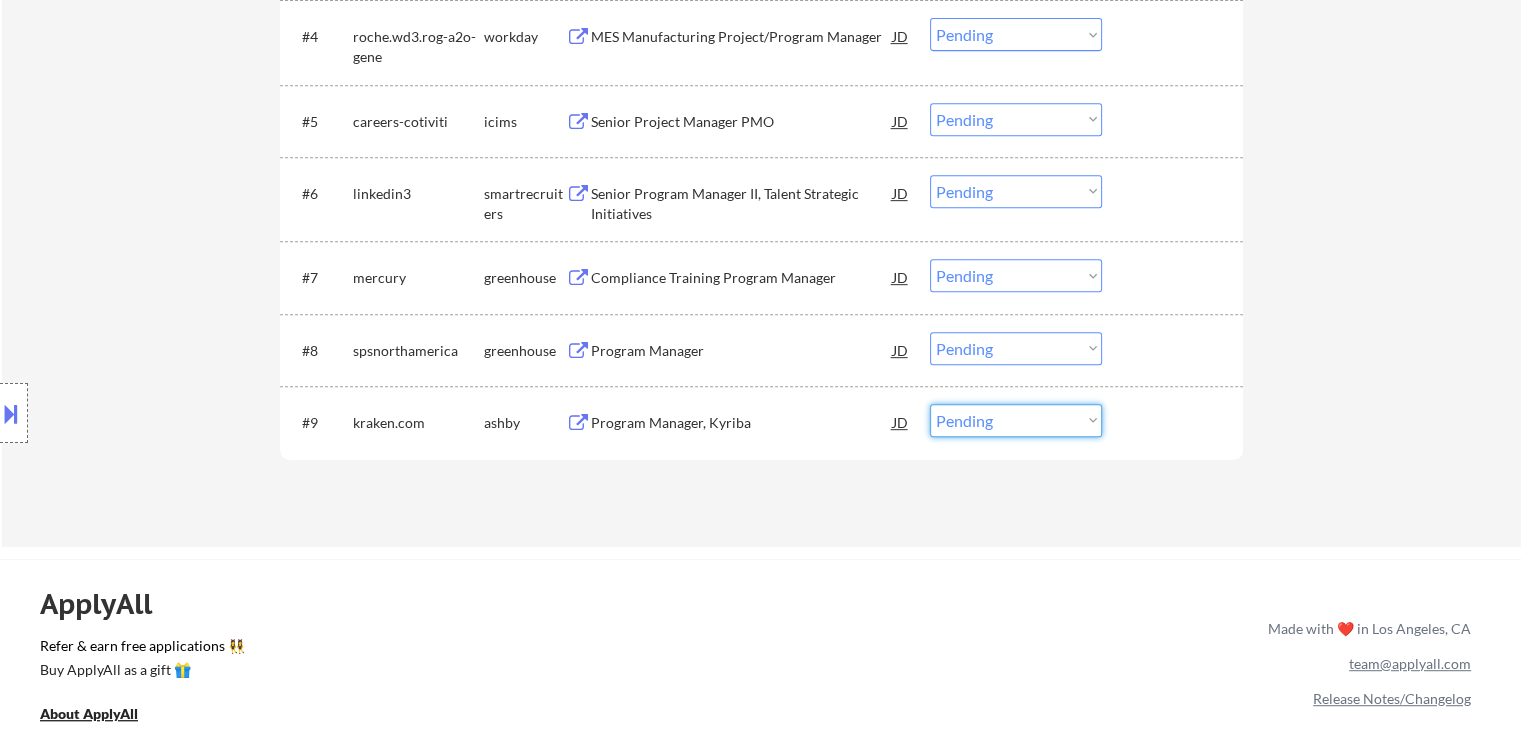 select on ""excluded__salary_"" 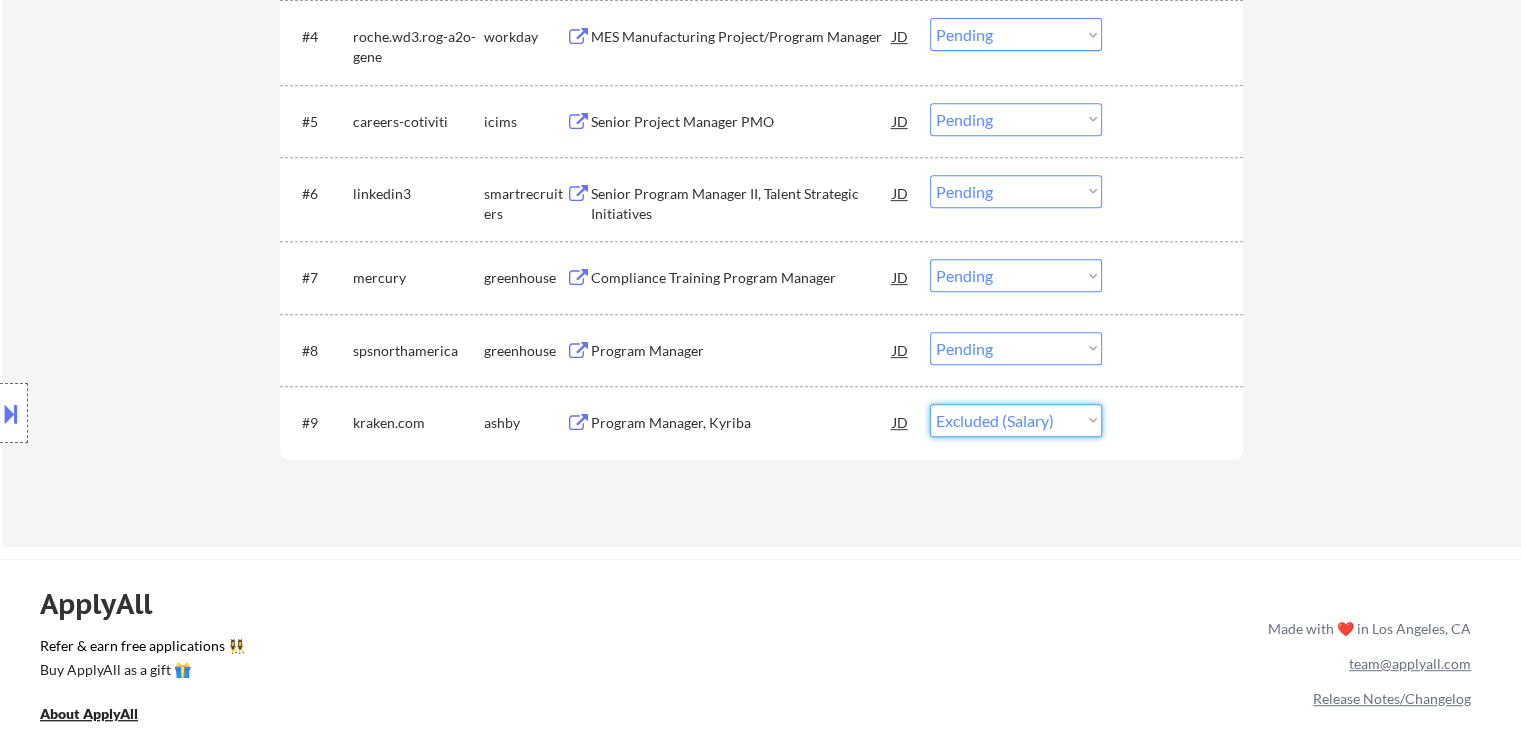 click on "Choose an option... Pending Applied Excluded (Questions) Excluded (Expired) Excluded (Location) Excluded (Bad Match) Excluded (Blocklist) Excluded (Salary) Excluded (Other)" at bounding box center [1016, 420] 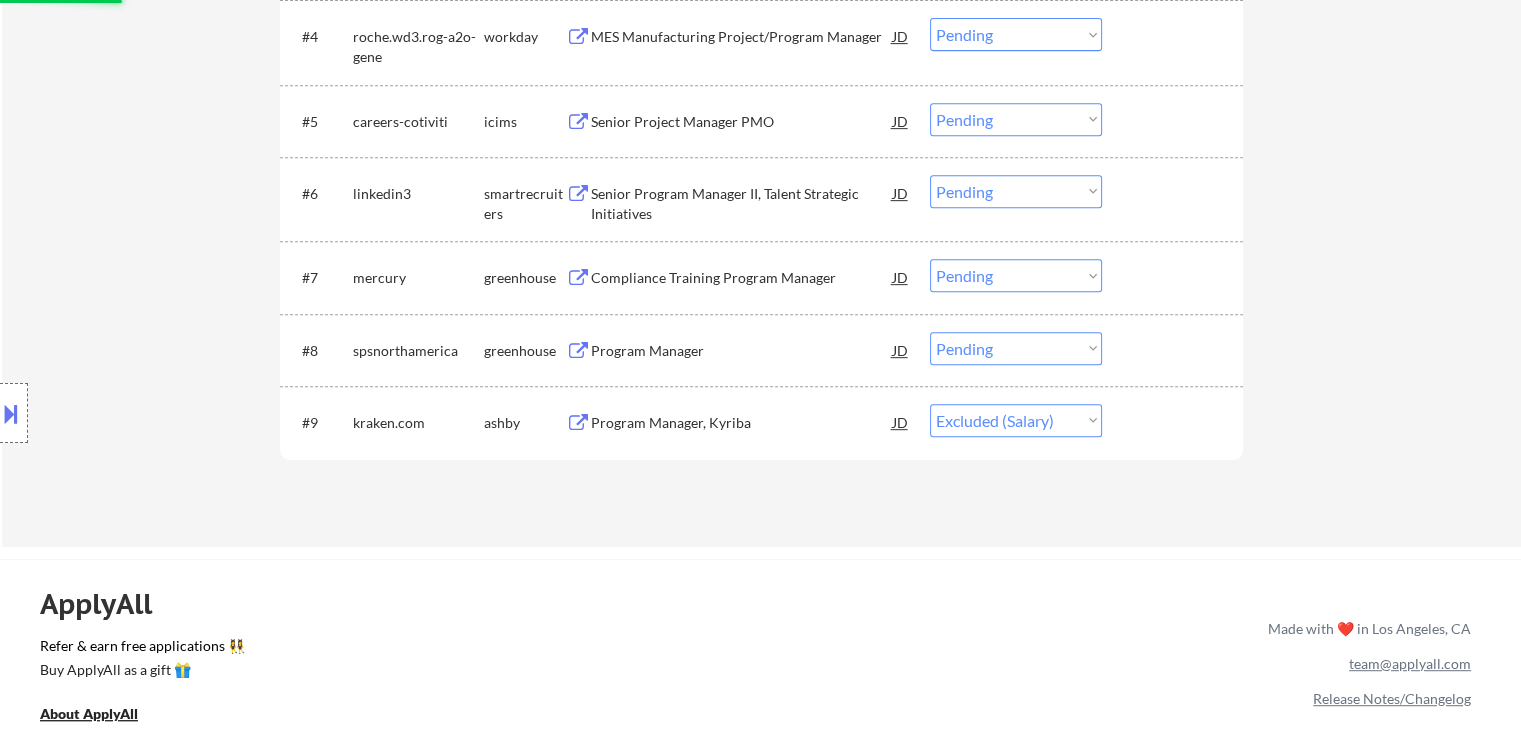 click on "Location Inclusions:" at bounding box center [179, 413] 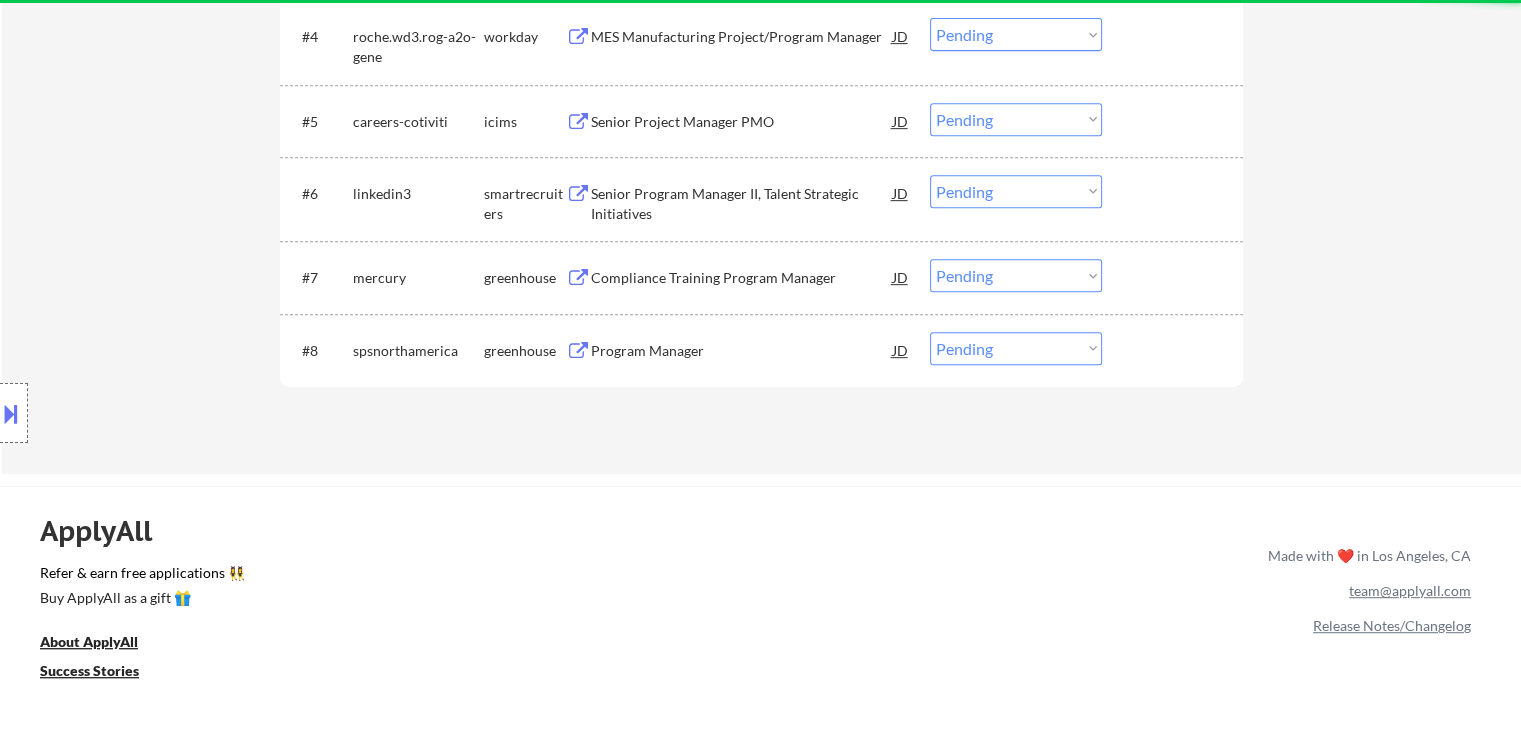 click on "Location Inclusions:" at bounding box center [179, 413] 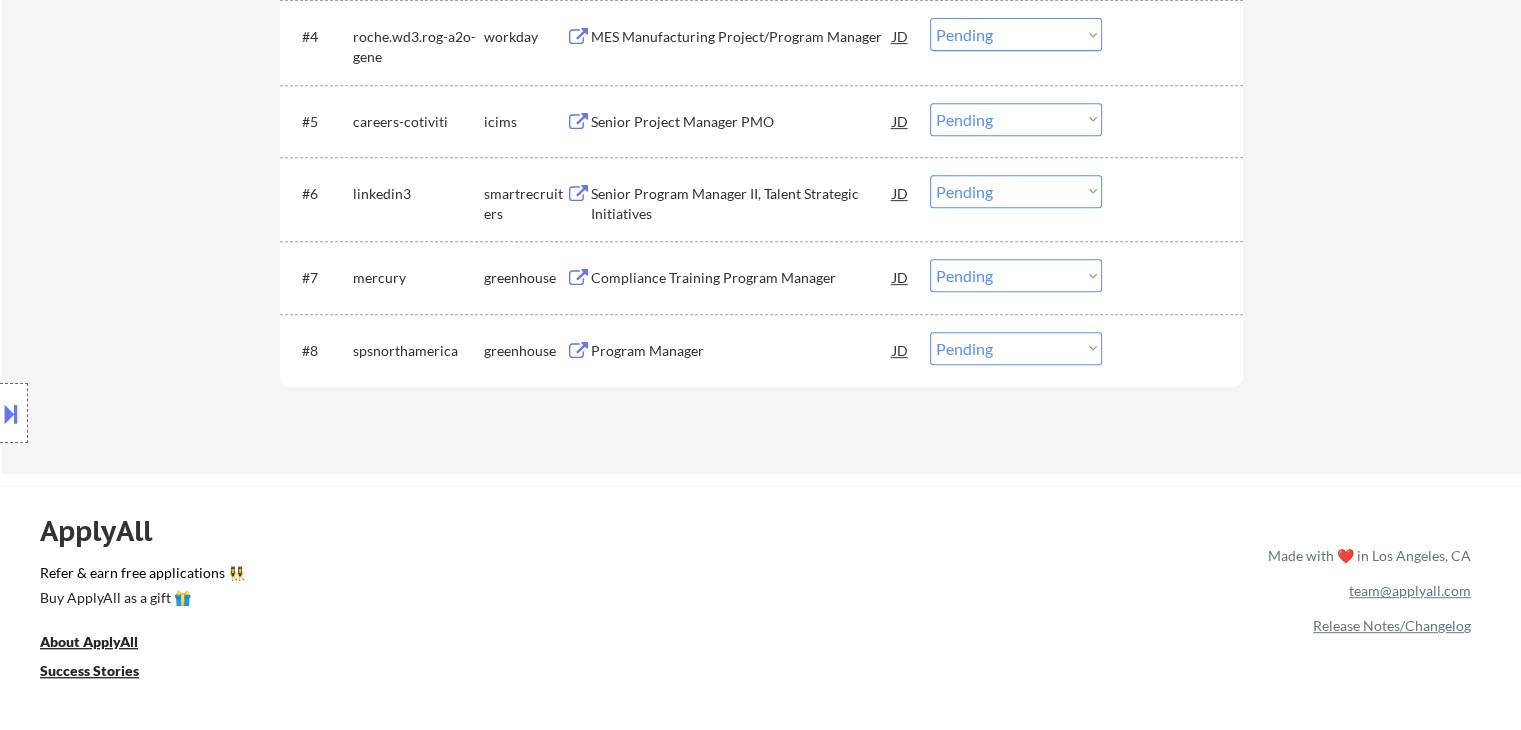 click on "Location Inclusions:" at bounding box center [179, 413] 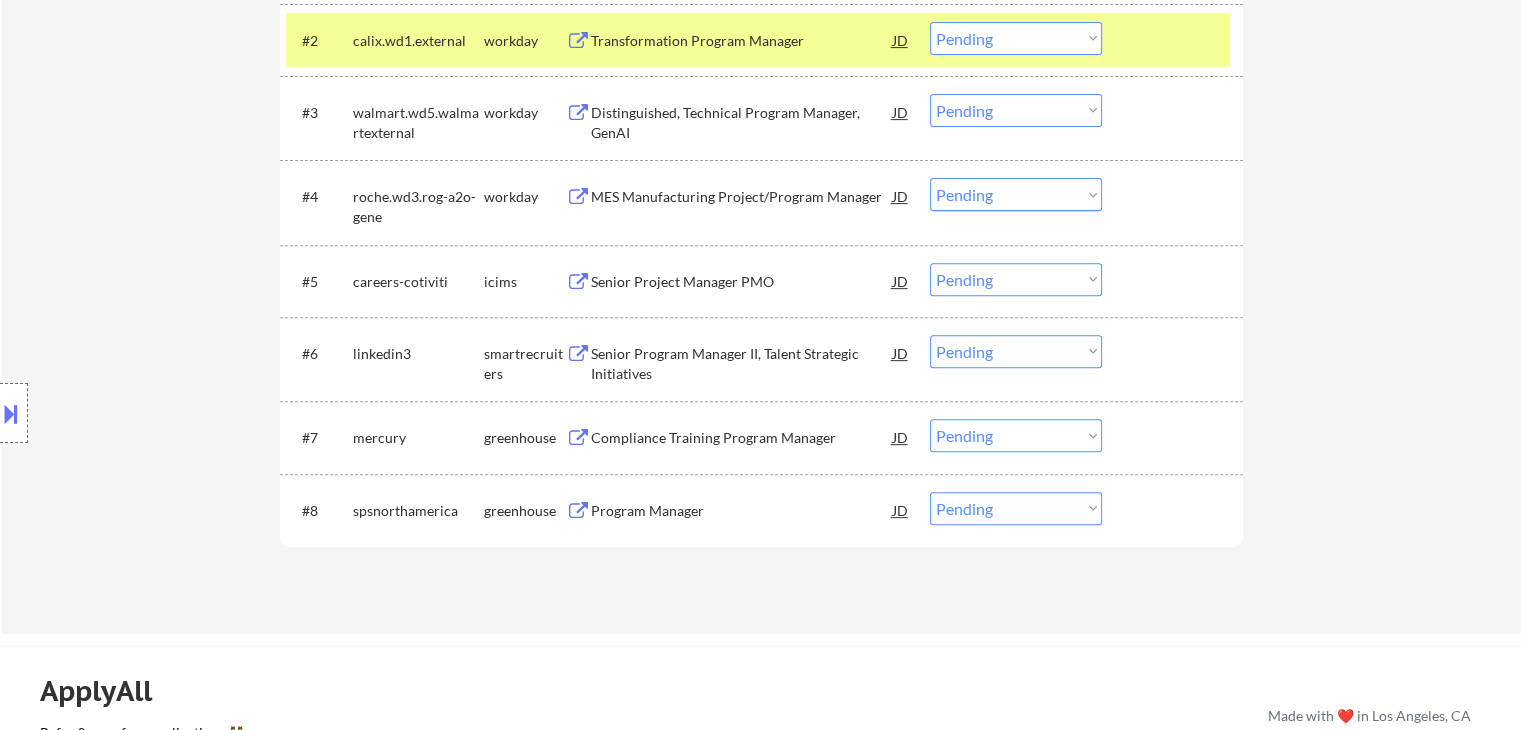 scroll, scrollTop: 600, scrollLeft: 0, axis: vertical 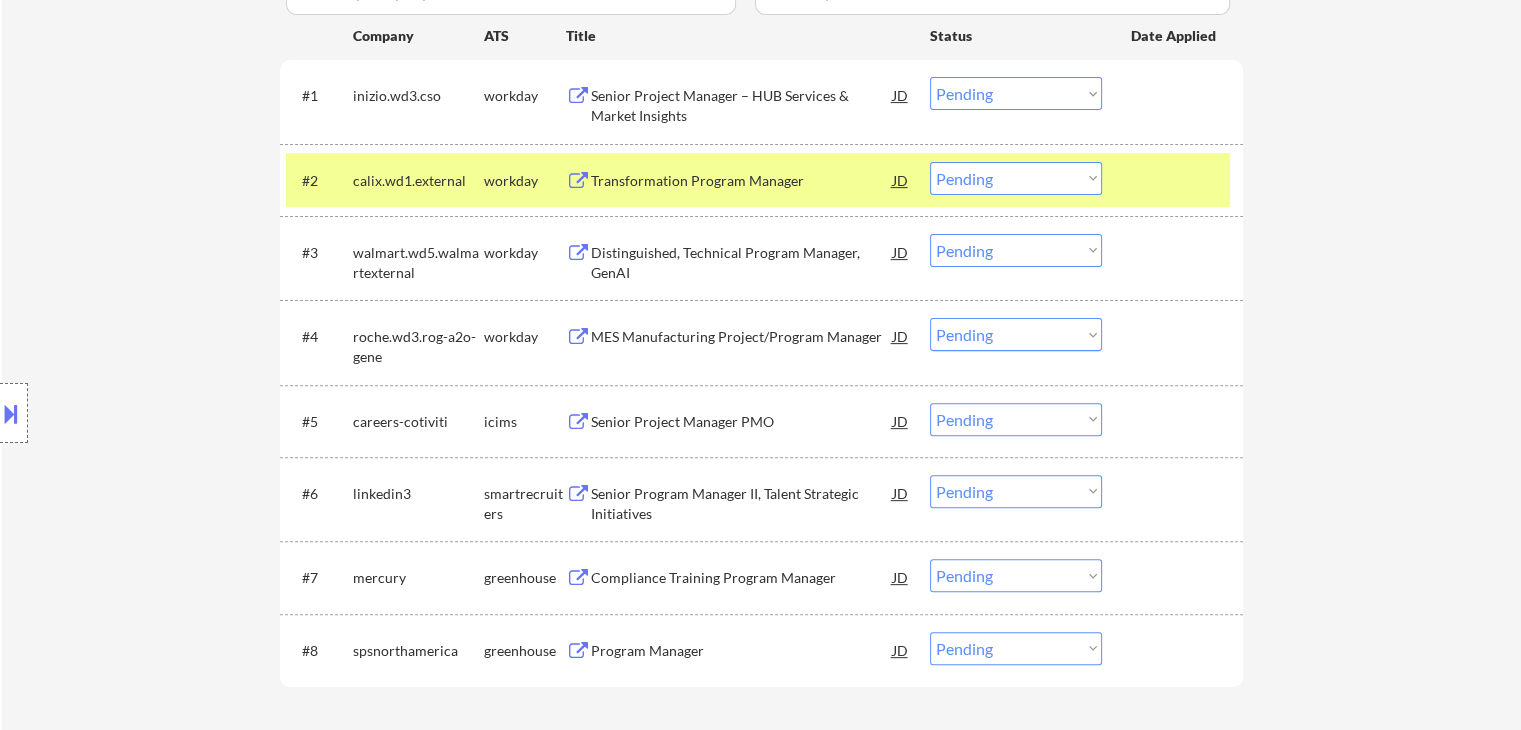 click on "Location Inclusions:" at bounding box center [179, 413] 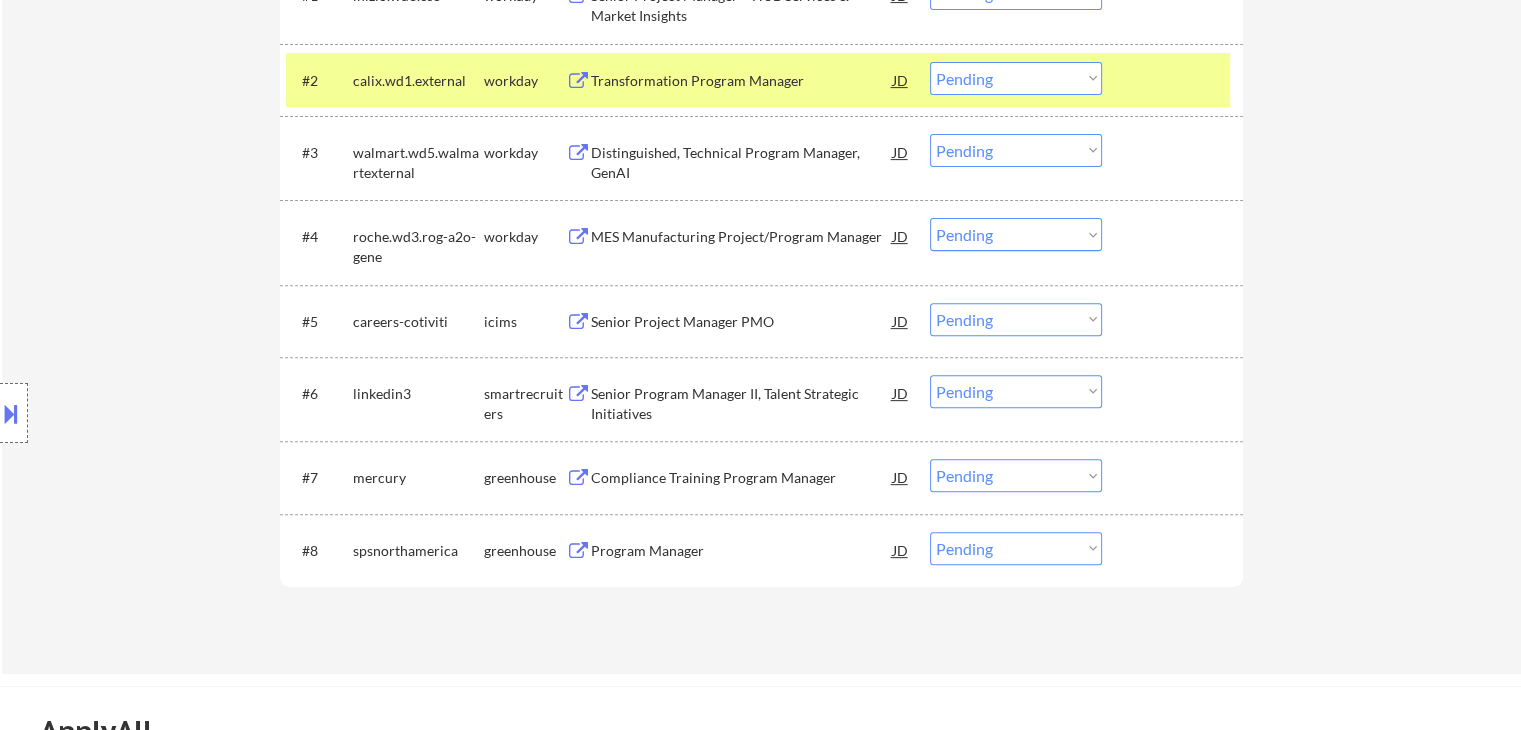 click on "Location Inclusions:" at bounding box center (179, 413) 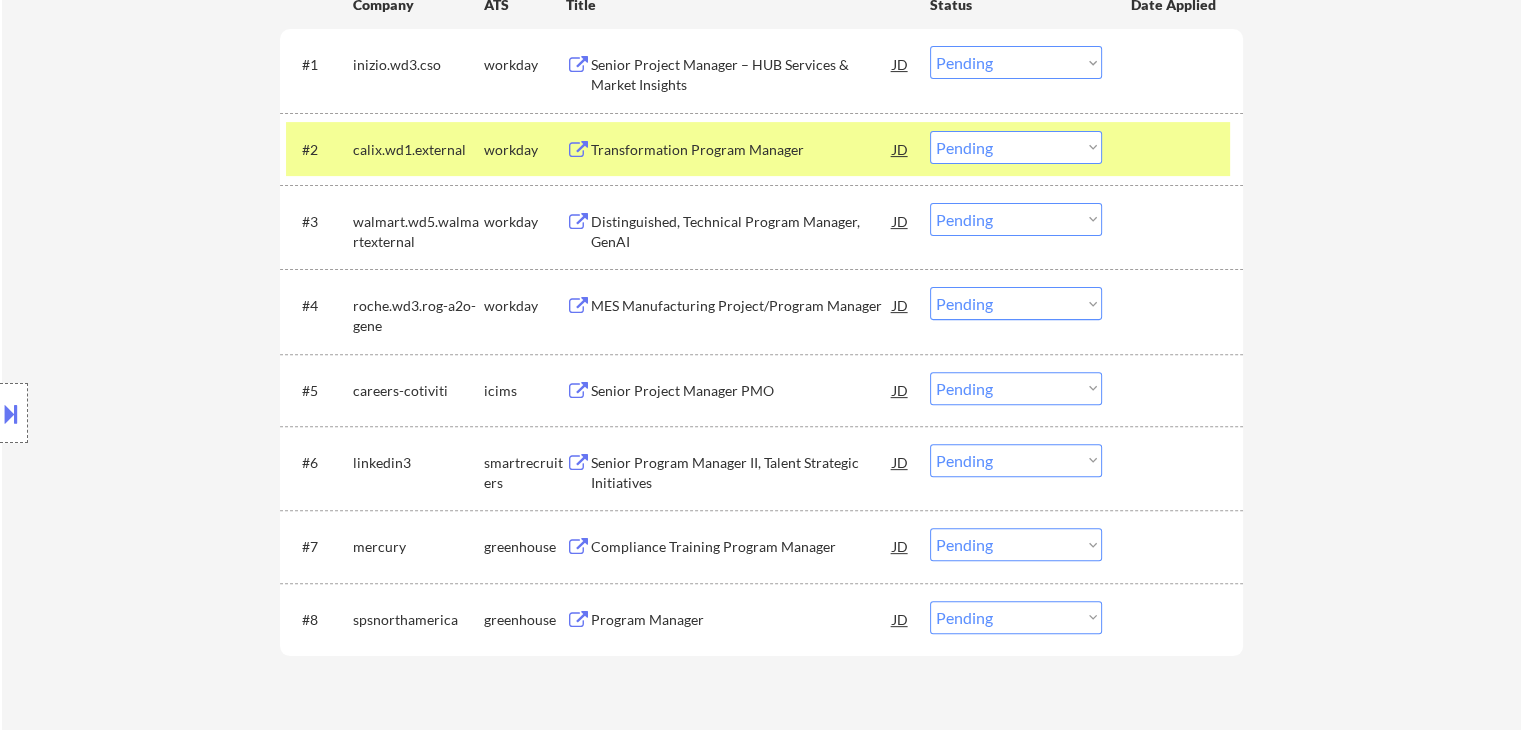scroll, scrollTop: 600, scrollLeft: 0, axis: vertical 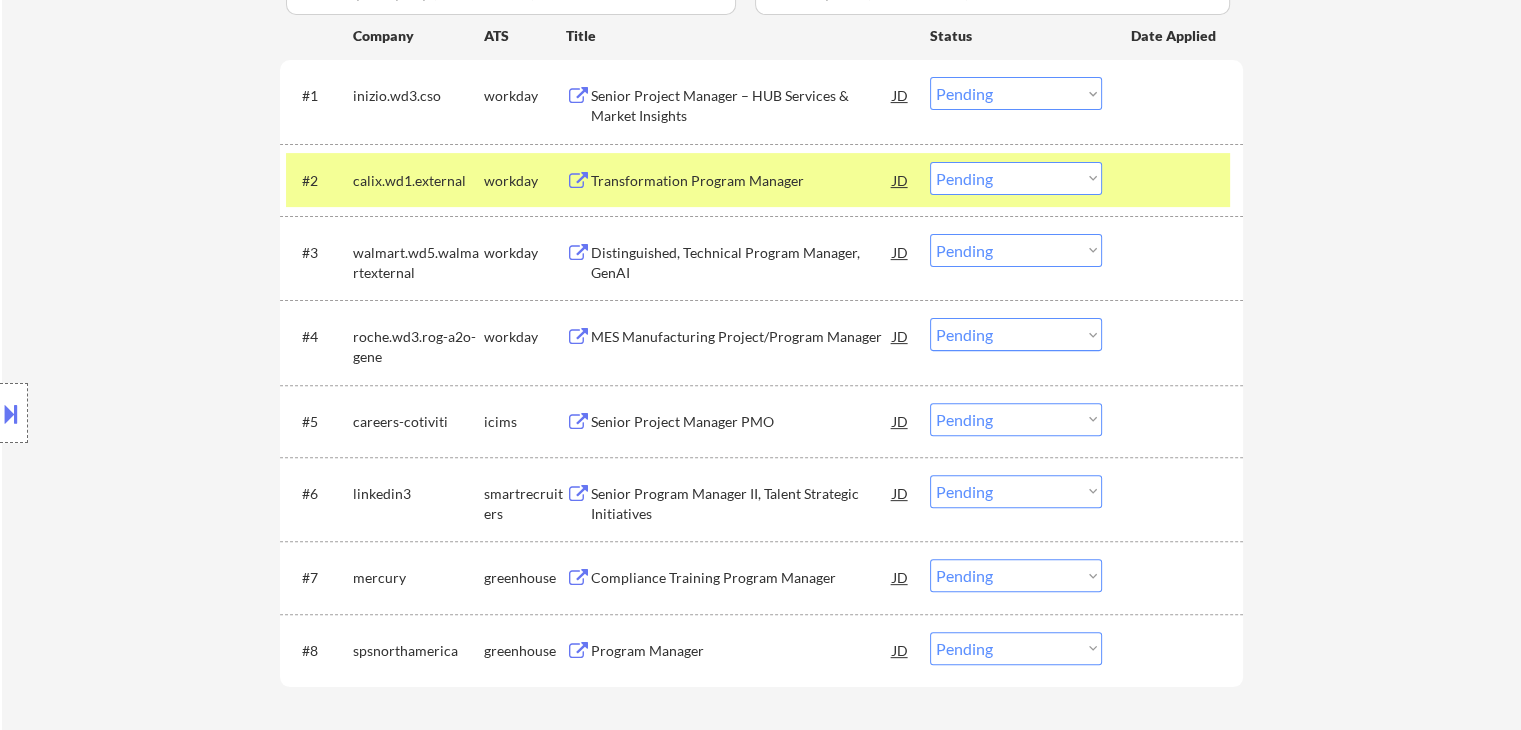 click on "Location Inclusions:" at bounding box center [179, 413] 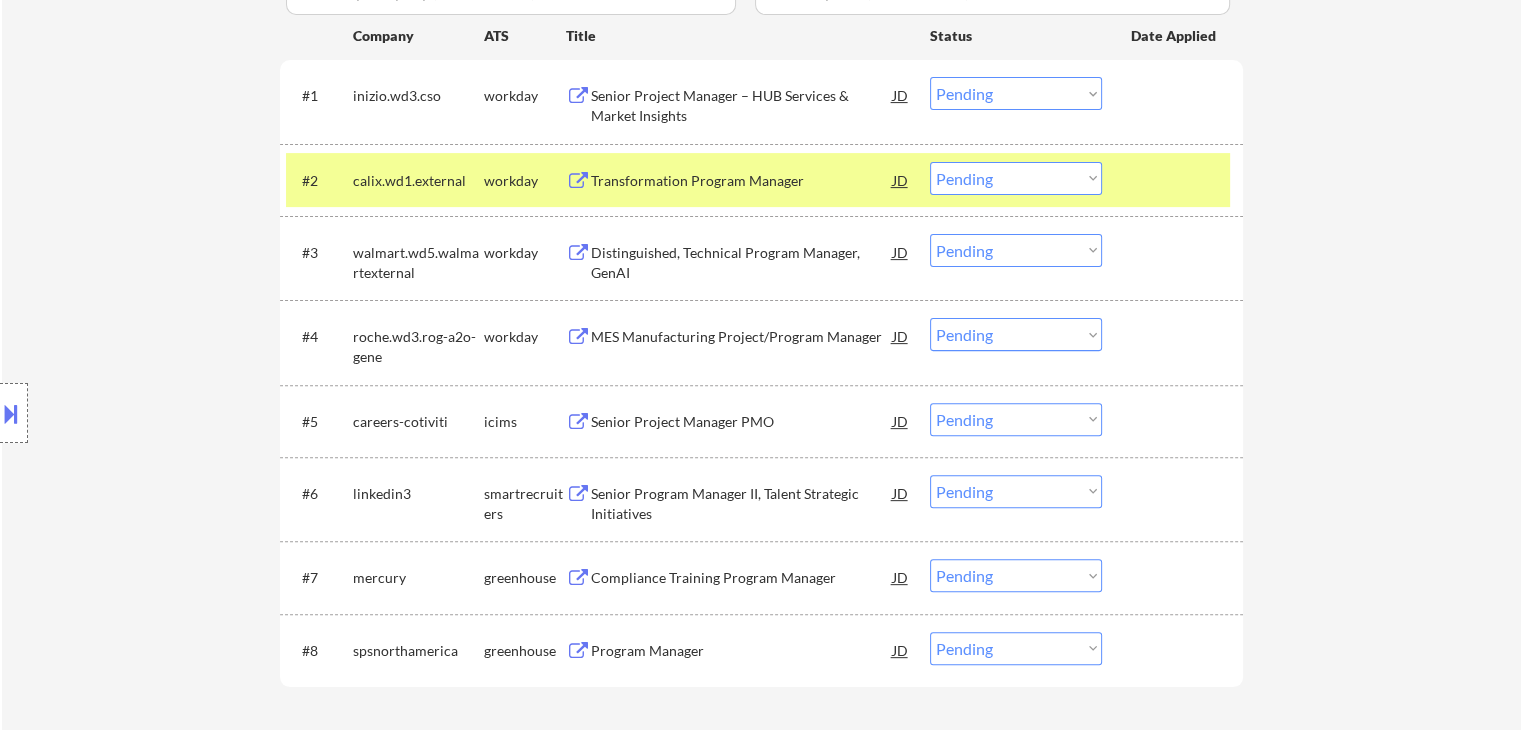 click on "Location Inclusions:" at bounding box center [179, 413] 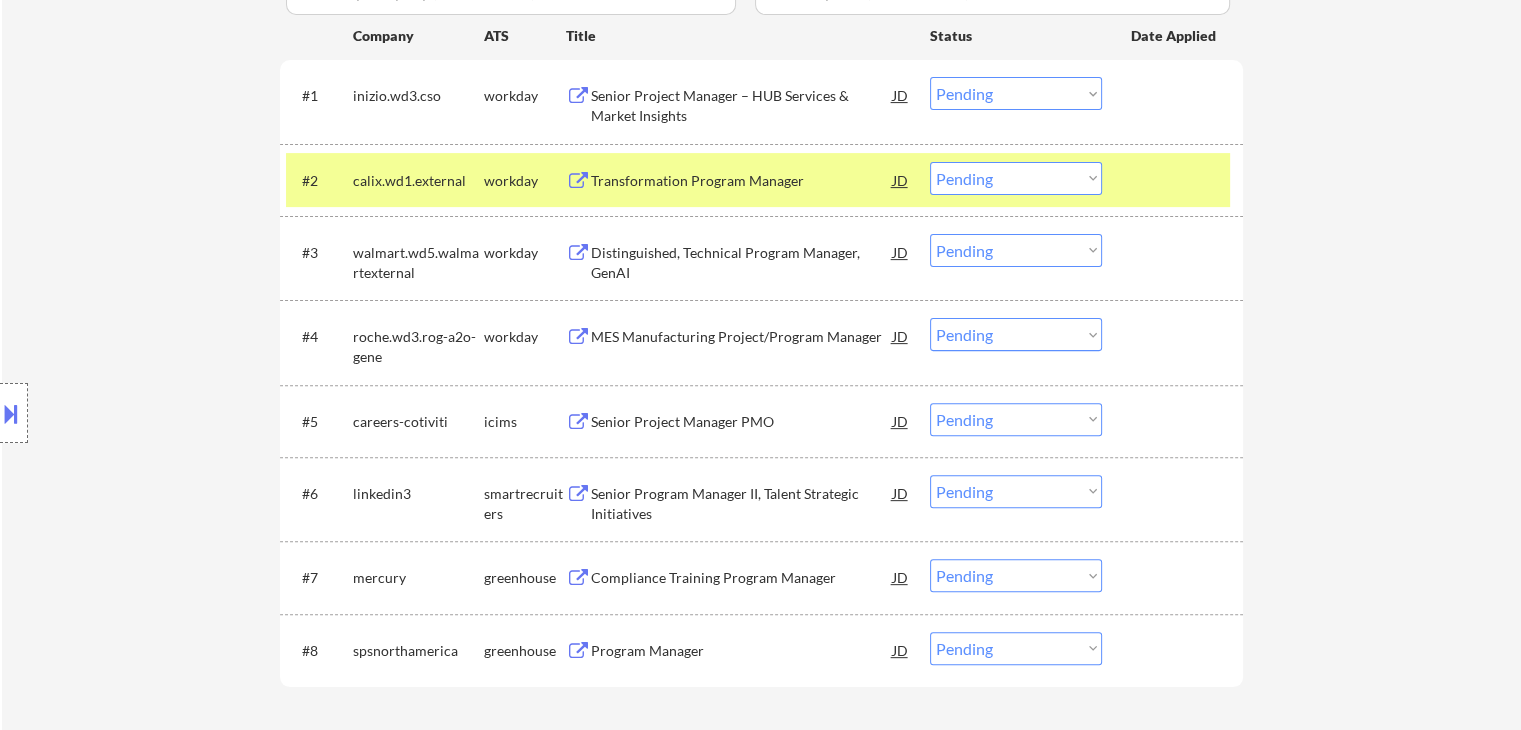 click on "Location Inclusions:" at bounding box center (179, 413) 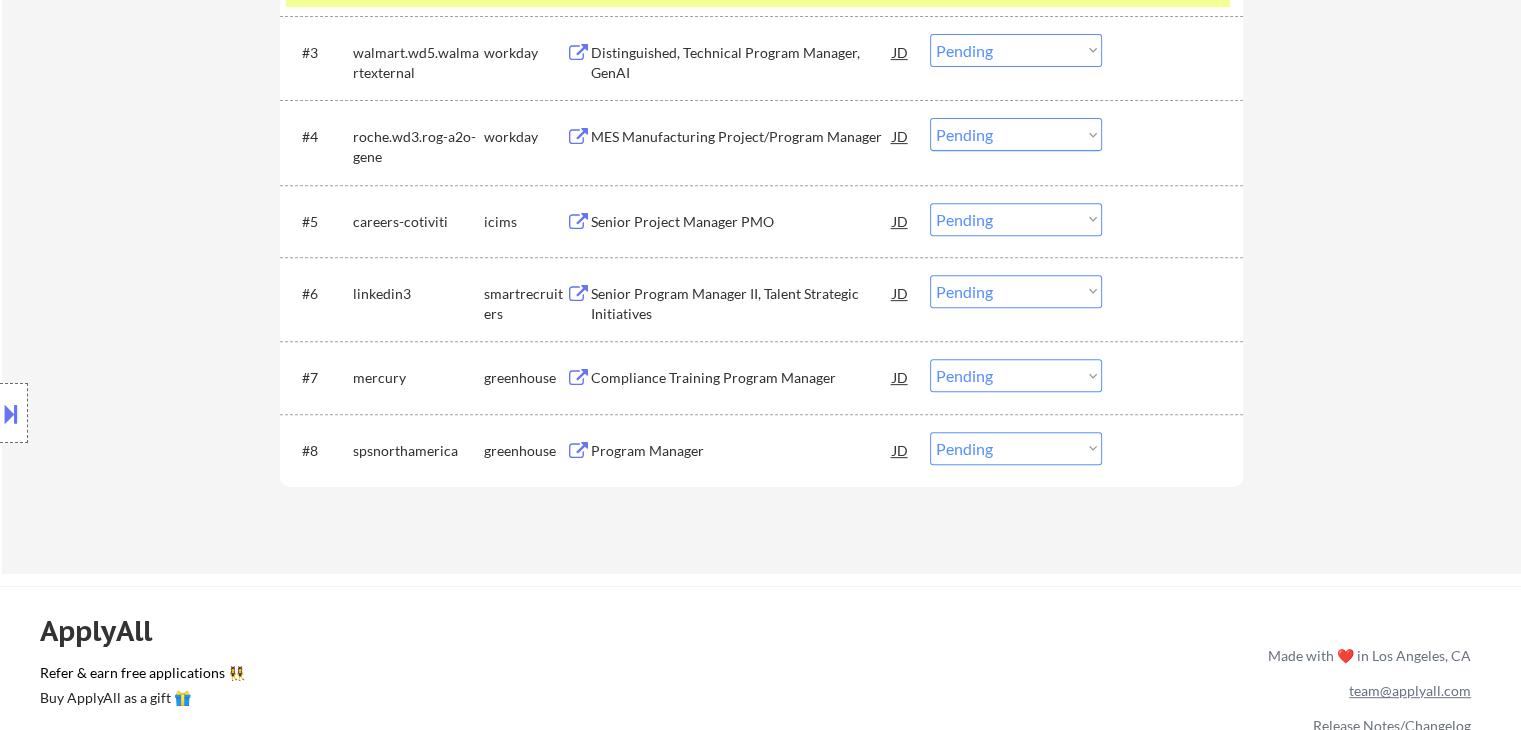 click on "Location Inclusions:" at bounding box center (179, 413) 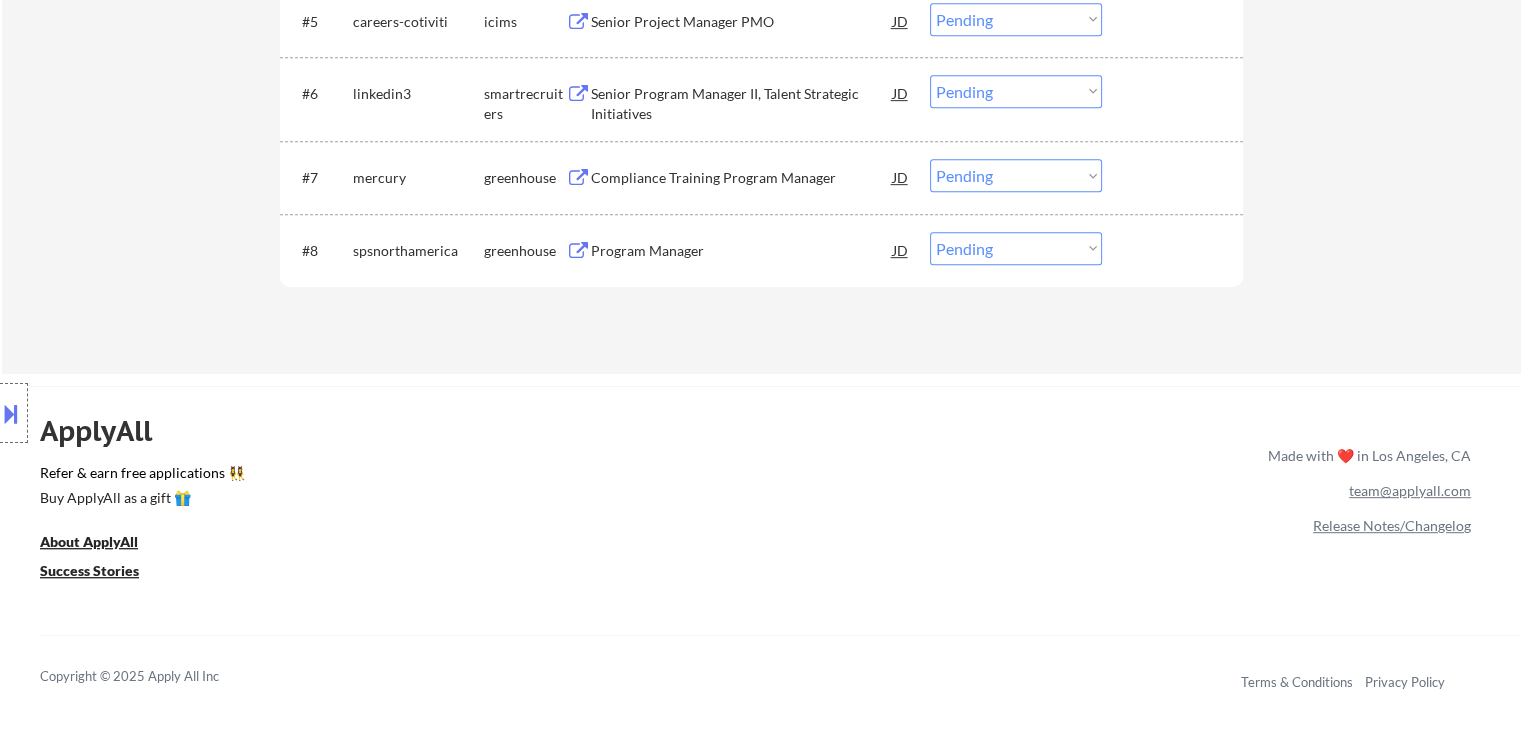 click on "Location Inclusions:" at bounding box center [179, 413] 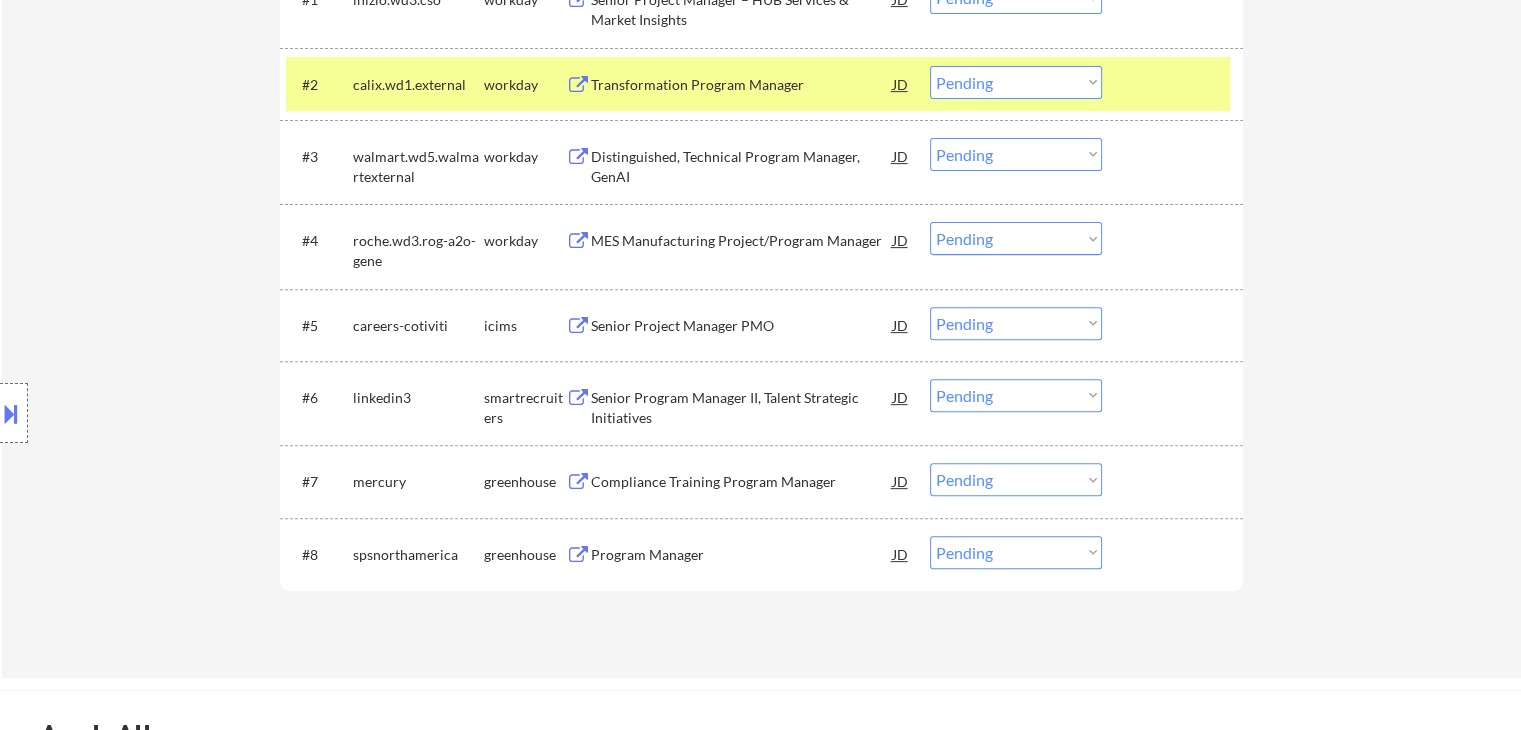 scroll, scrollTop: 600, scrollLeft: 0, axis: vertical 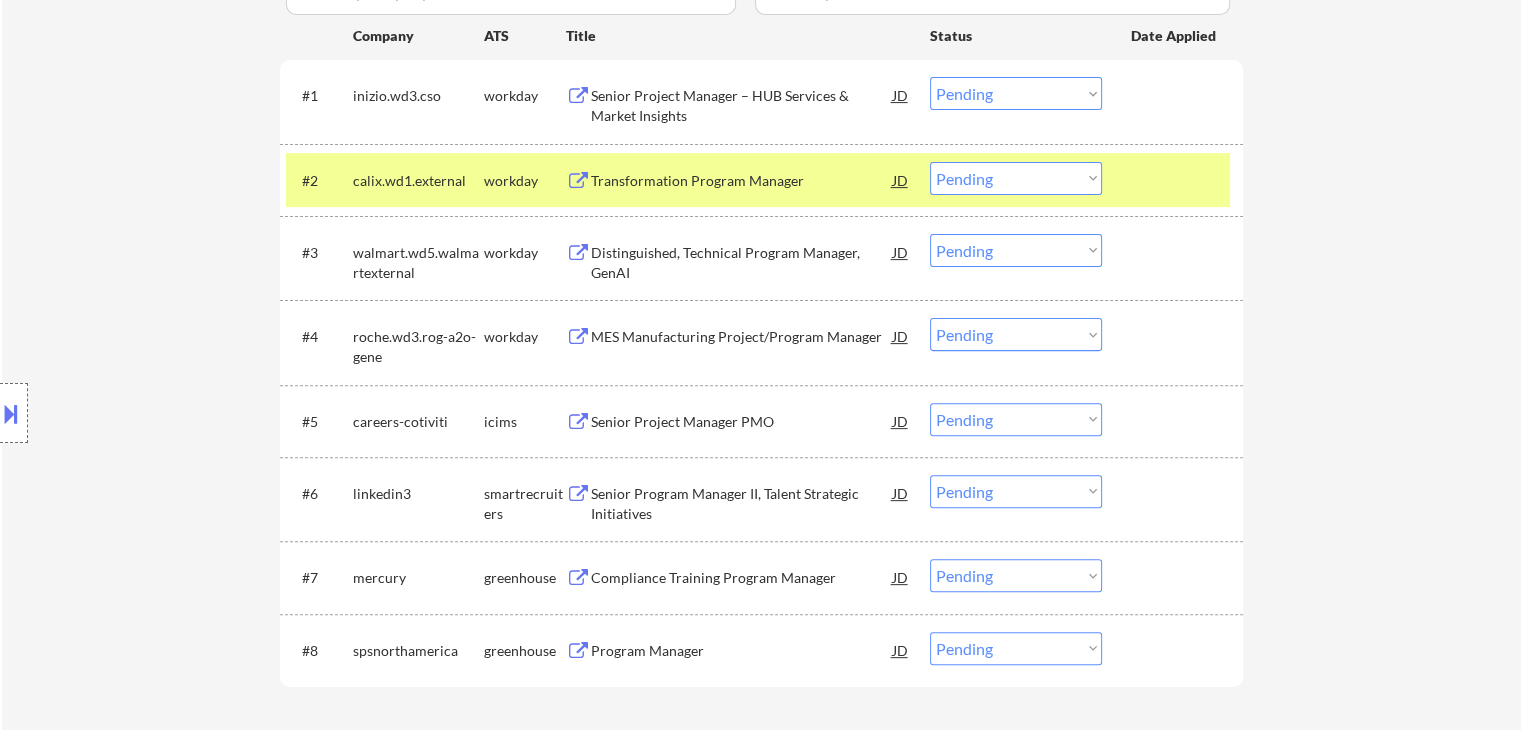 click on "Location Inclusions:" at bounding box center (179, 413) 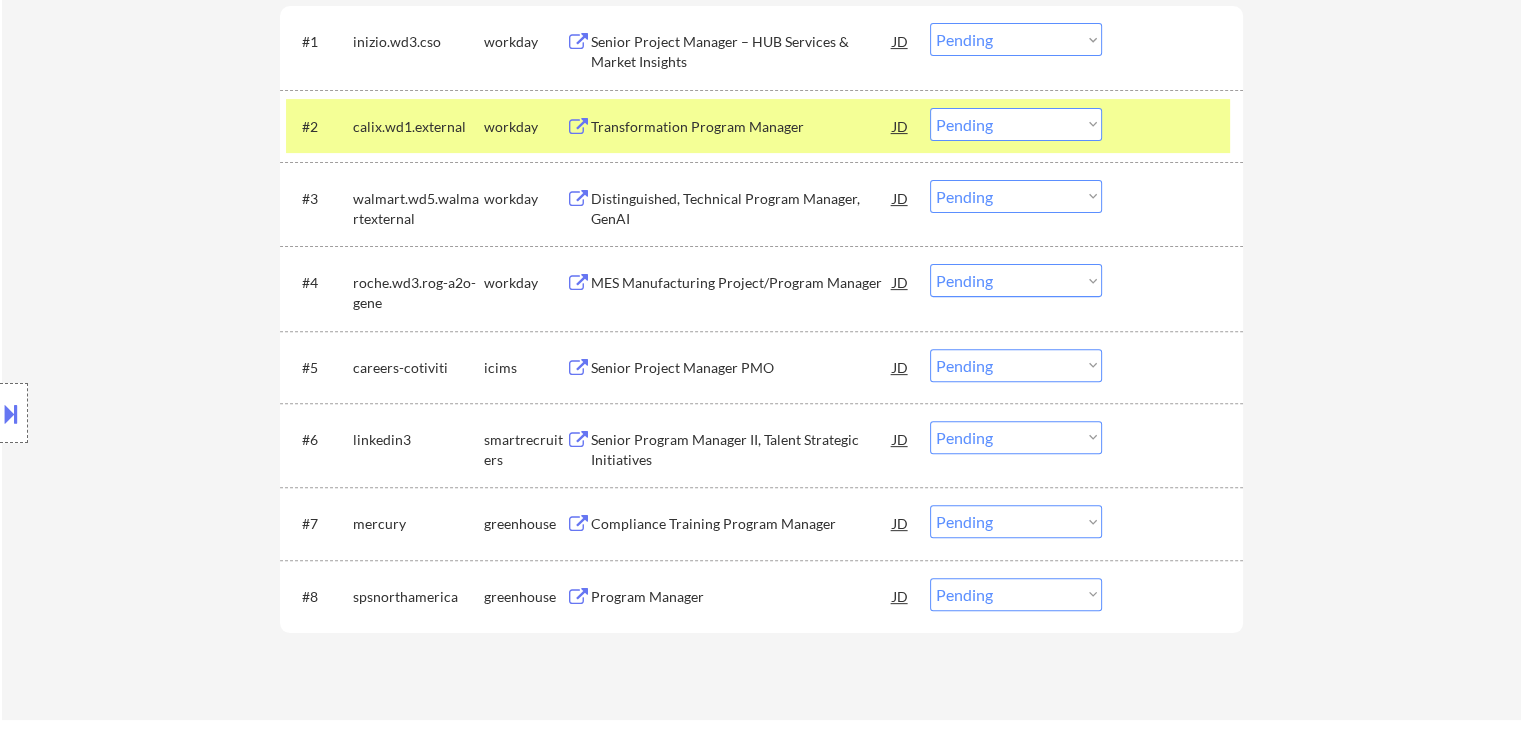 scroll, scrollTop: 700, scrollLeft: 0, axis: vertical 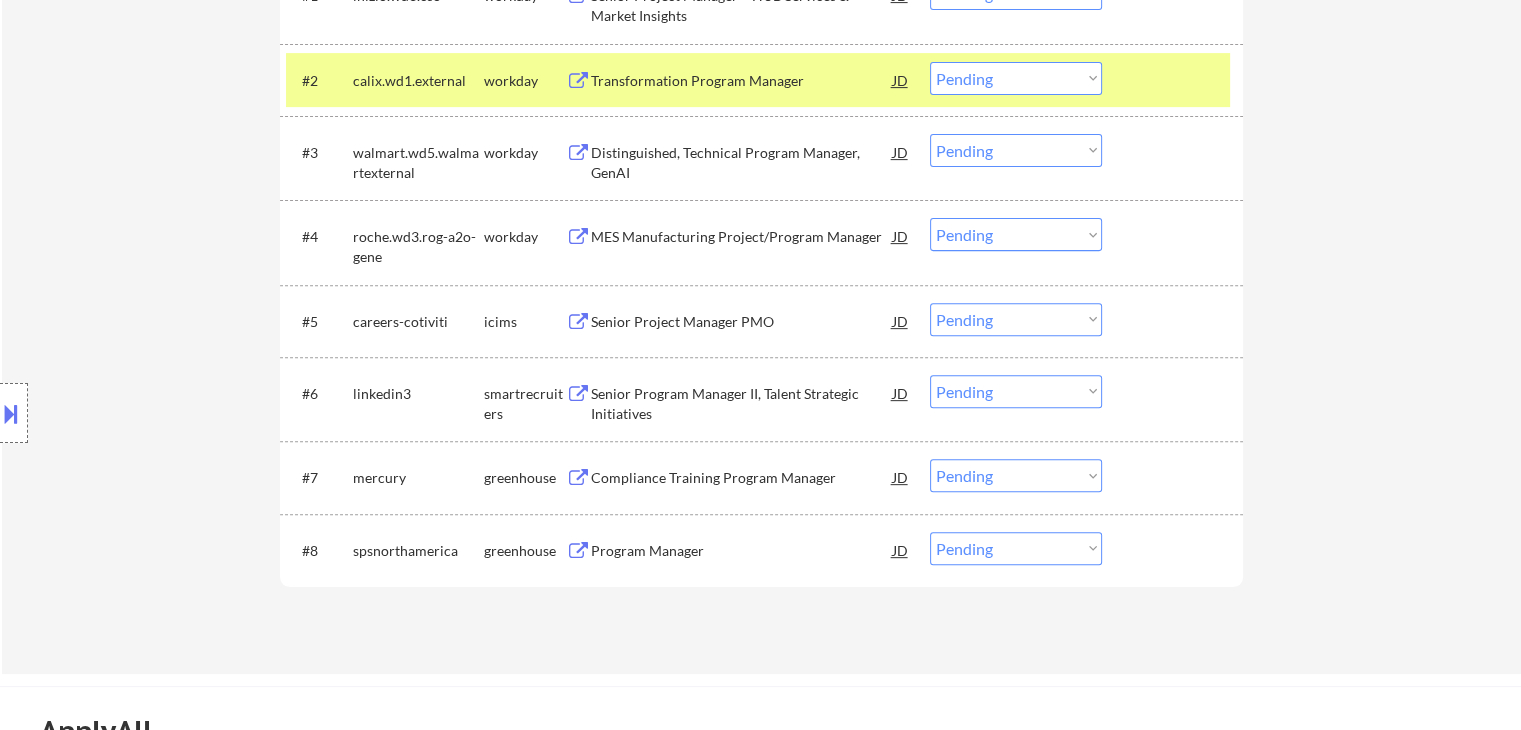 click on "Program Manager" at bounding box center [742, 551] 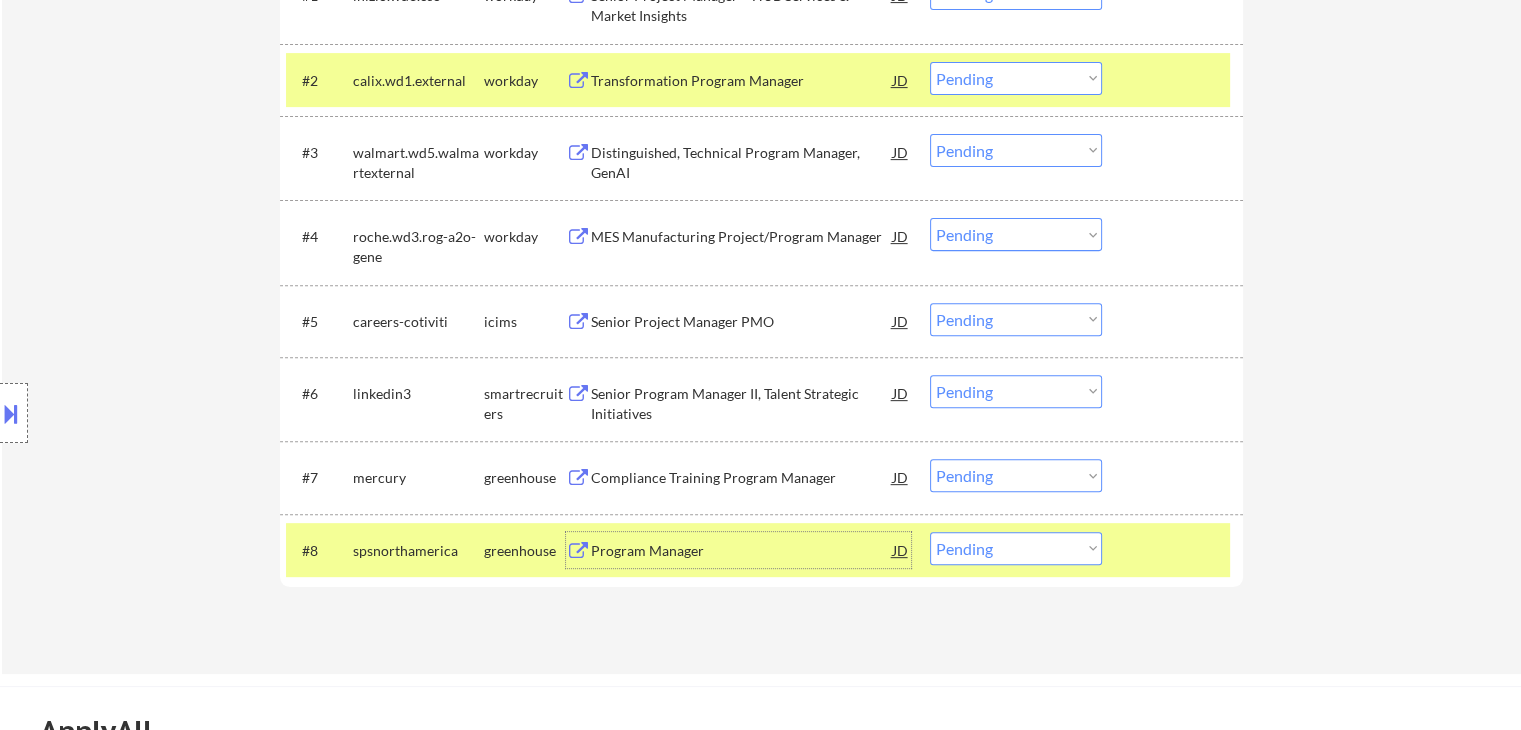 click on "Choose an option... Pending Applied Excluded (Questions) Excluded (Expired) Excluded (Location) Excluded (Bad Match) Excluded (Blocklist) Excluded (Salary) Excluded (Other)" at bounding box center [1016, 548] 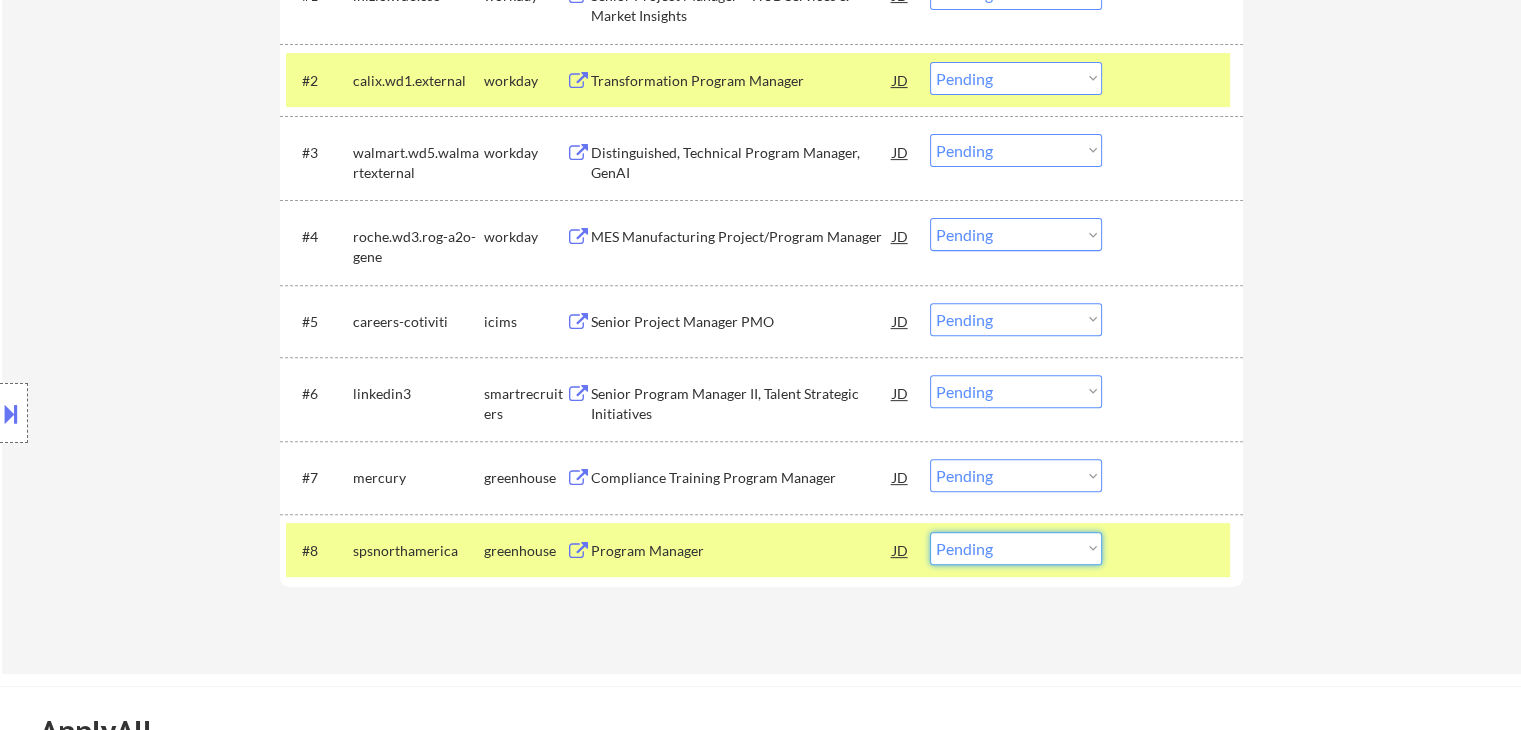 select on ""excluded__salary_"" 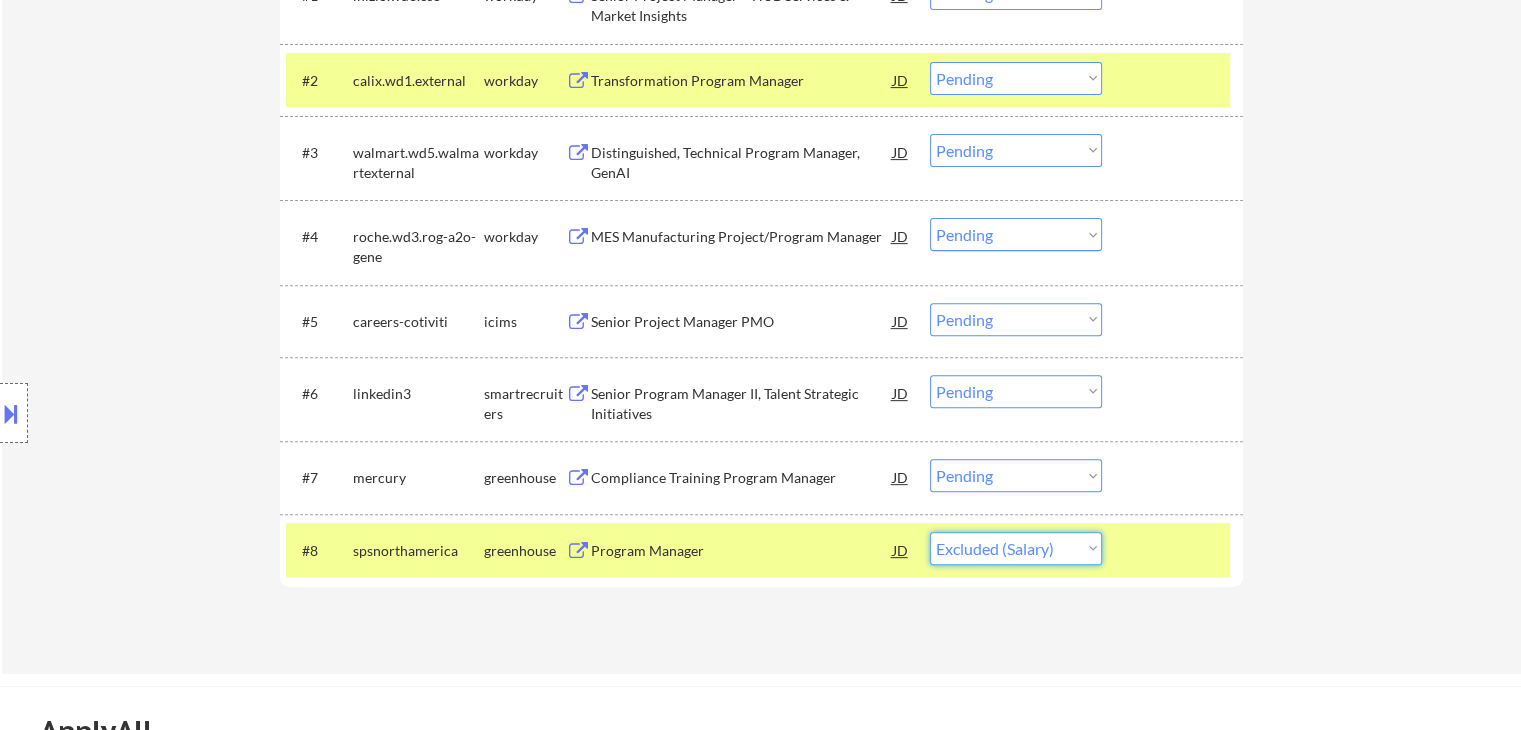 click on "Choose an option... Pending Applied Excluded (Questions) Excluded (Expired) Excluded (Location) Excluded (Bad Match) Excluded (Blocklist) Excluded (Salary) Excluded (Other)" at bounding box center [1016, 548] 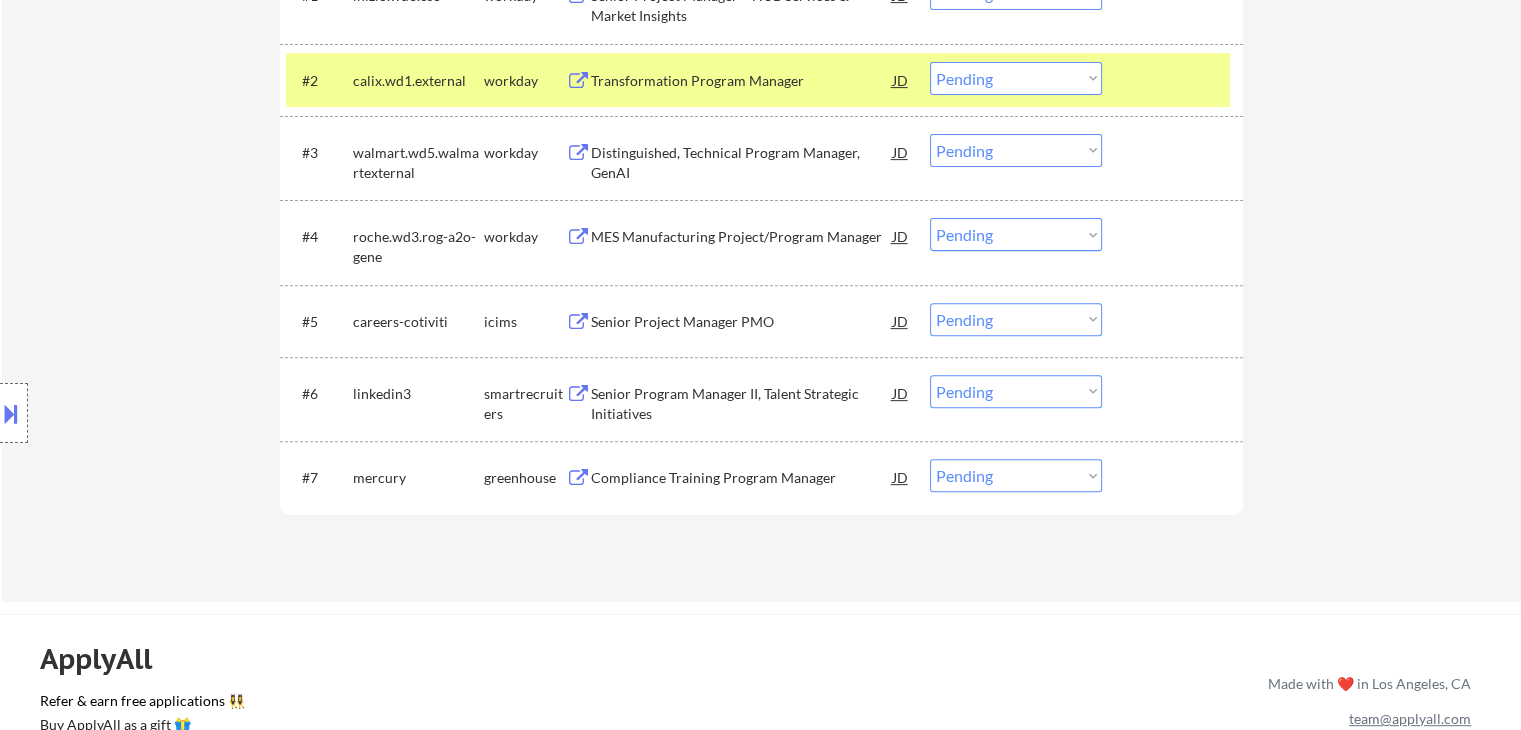 click on "Location Inclusions:" at bounding box center (179, 413) 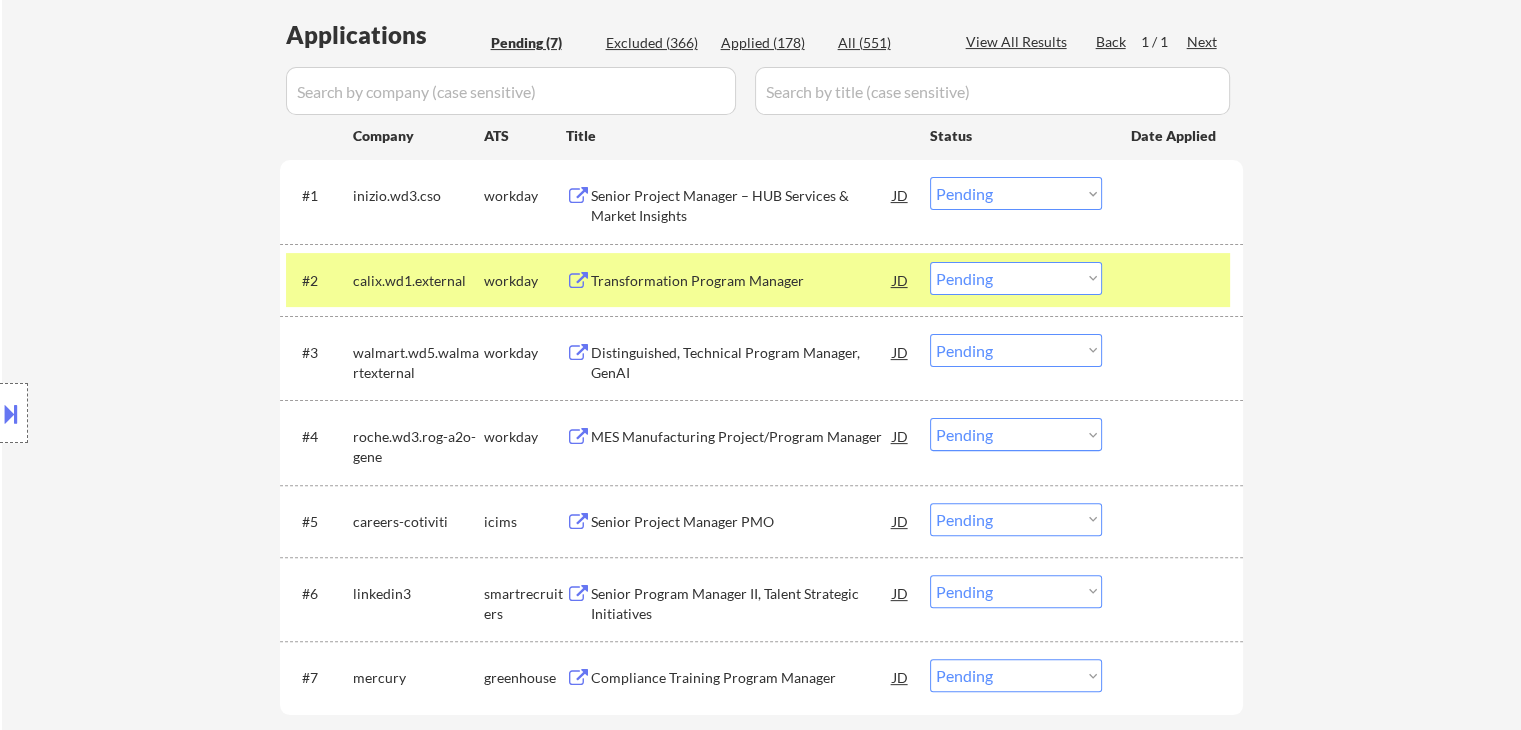 click on "Location Inclusions:" at bounding box center [179, 413] 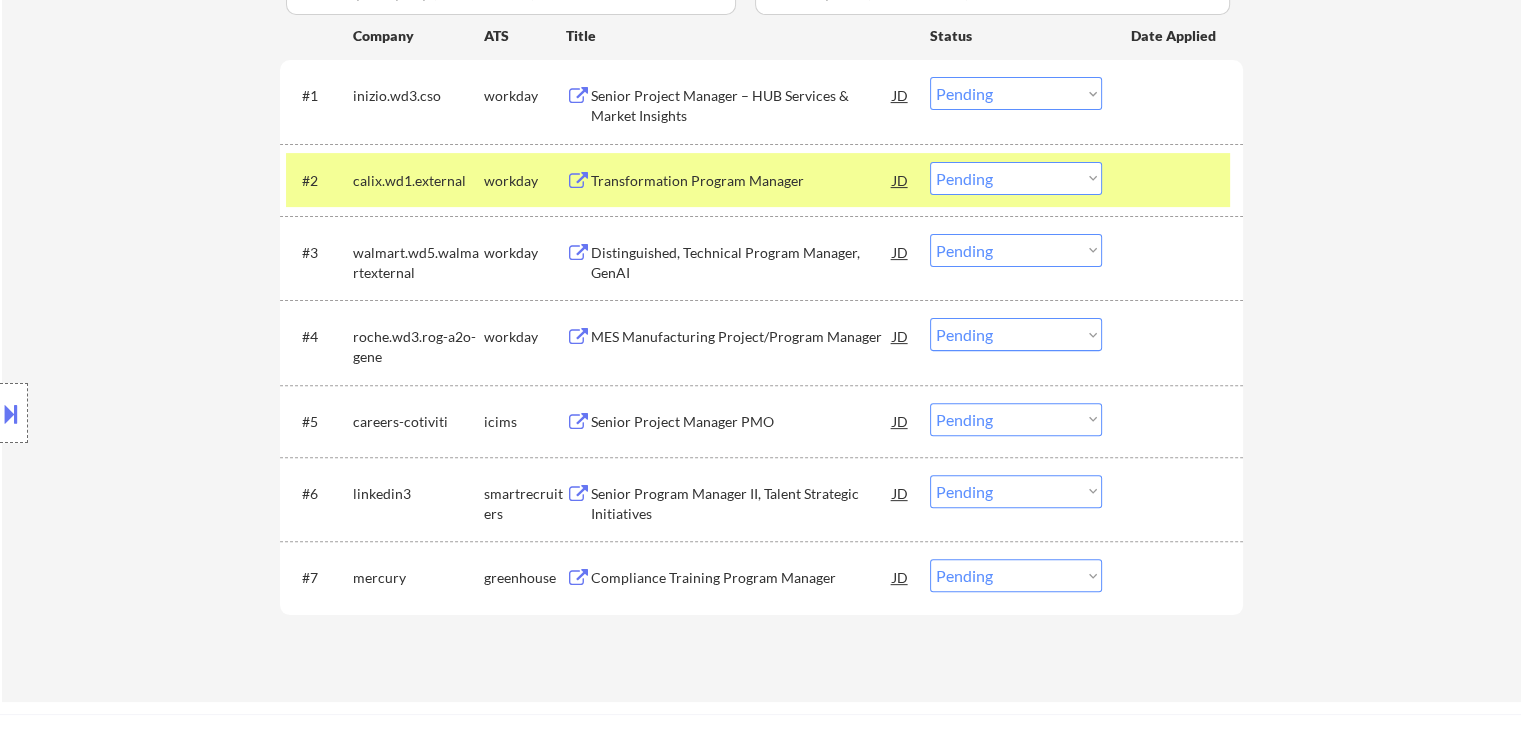 click on "Location Inclusions:" at bounding box center [179, 413] 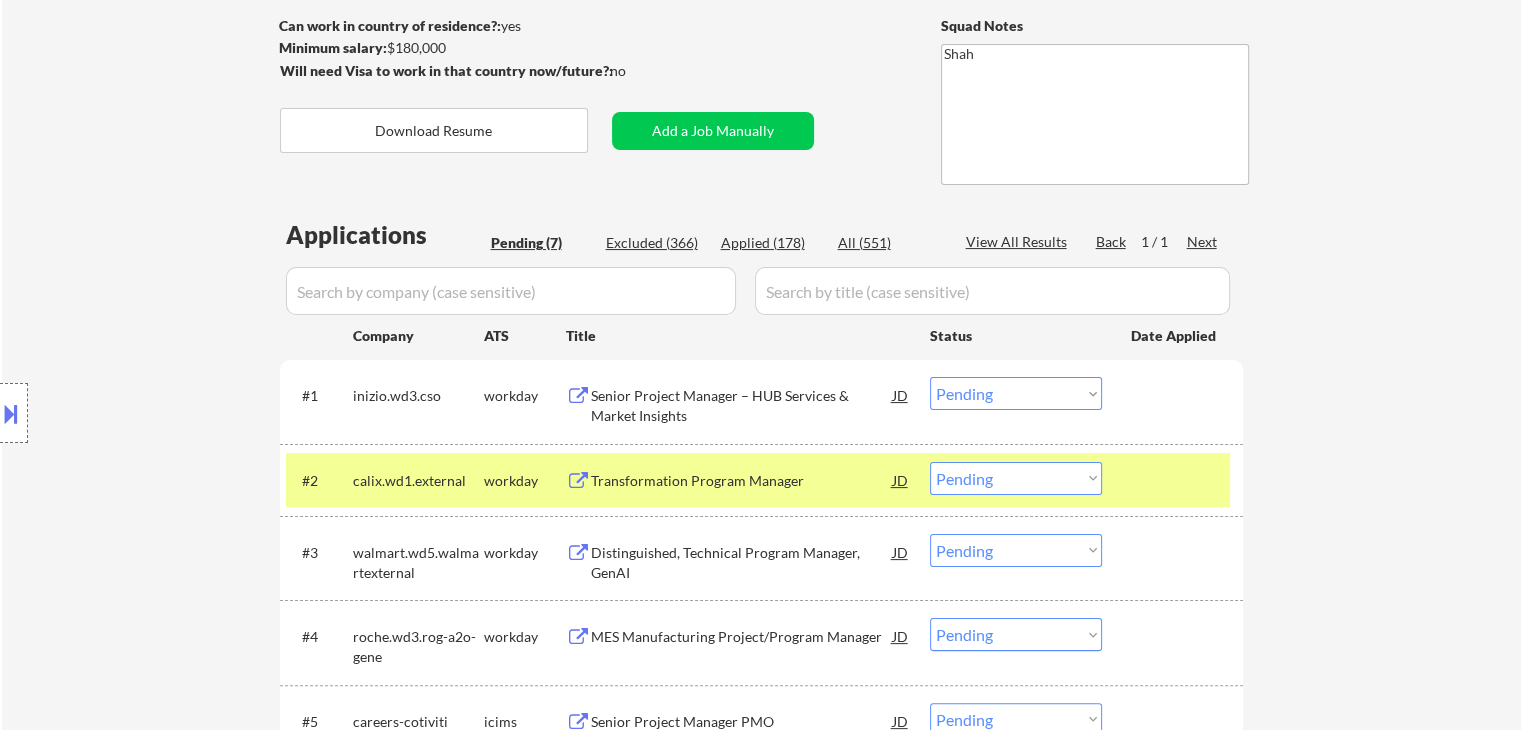 click on "Location Inclusions:" at bounding box center (179, 413) 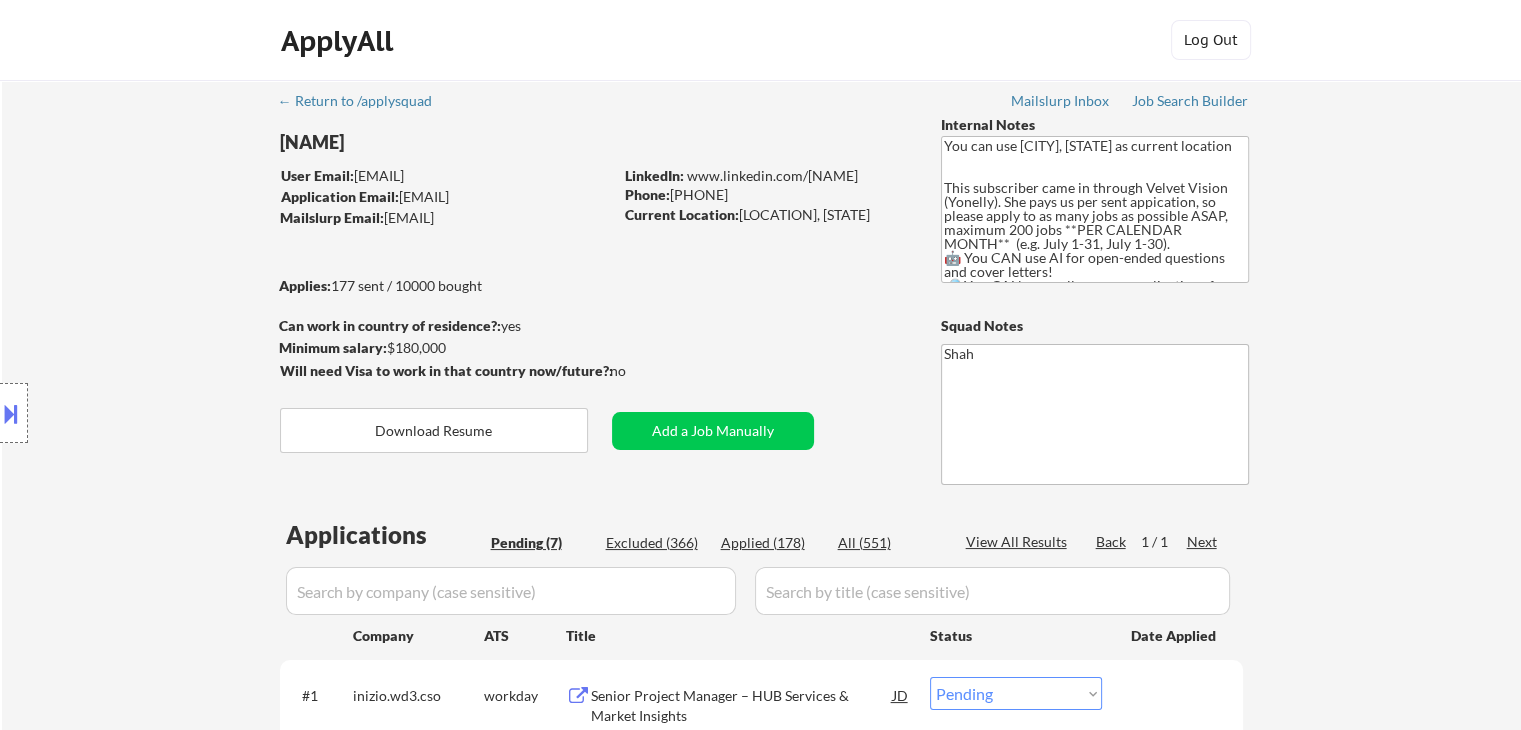 click on "Location Inclusions:" at bounding box center (179, 413) 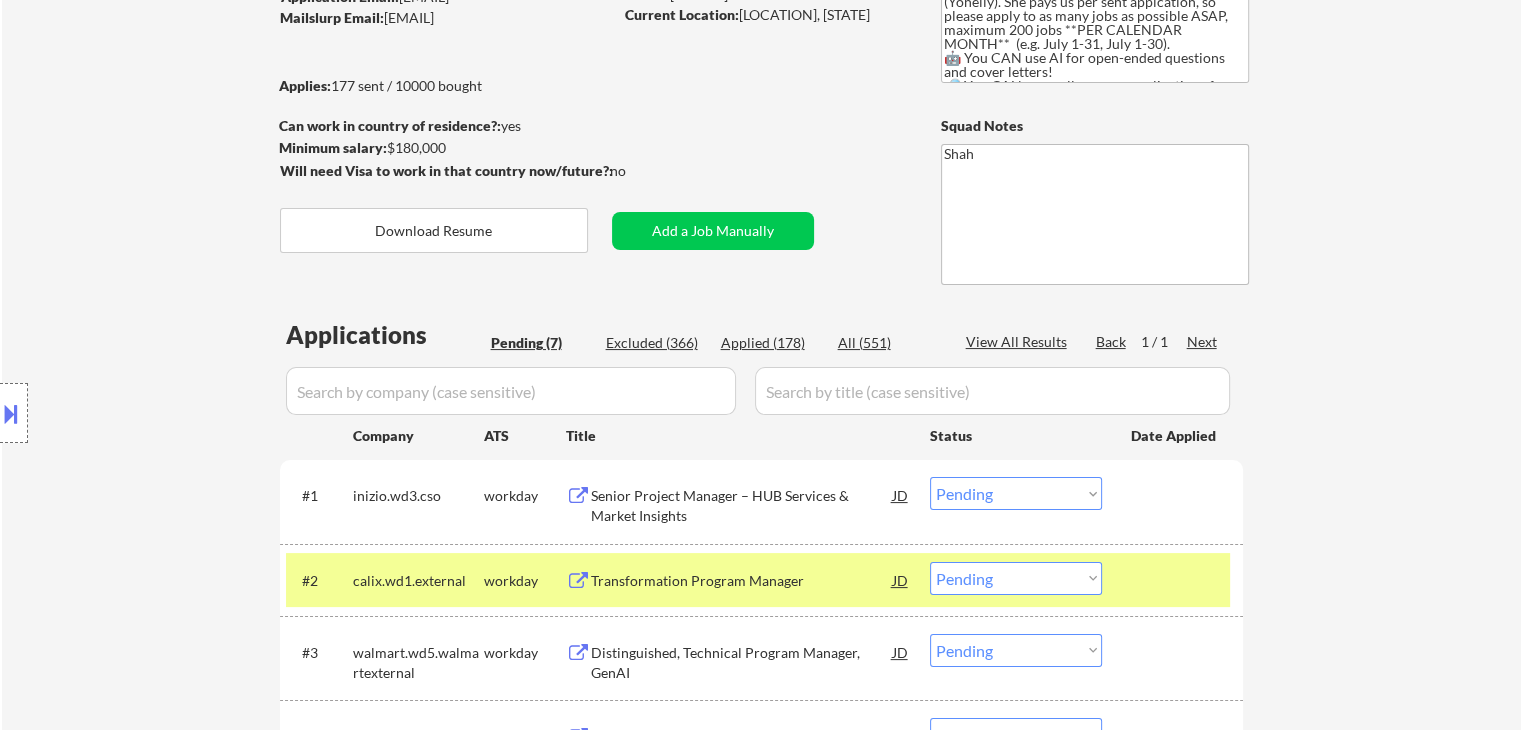 click on "Location Inclusions:" at bounding box center (179, 413) 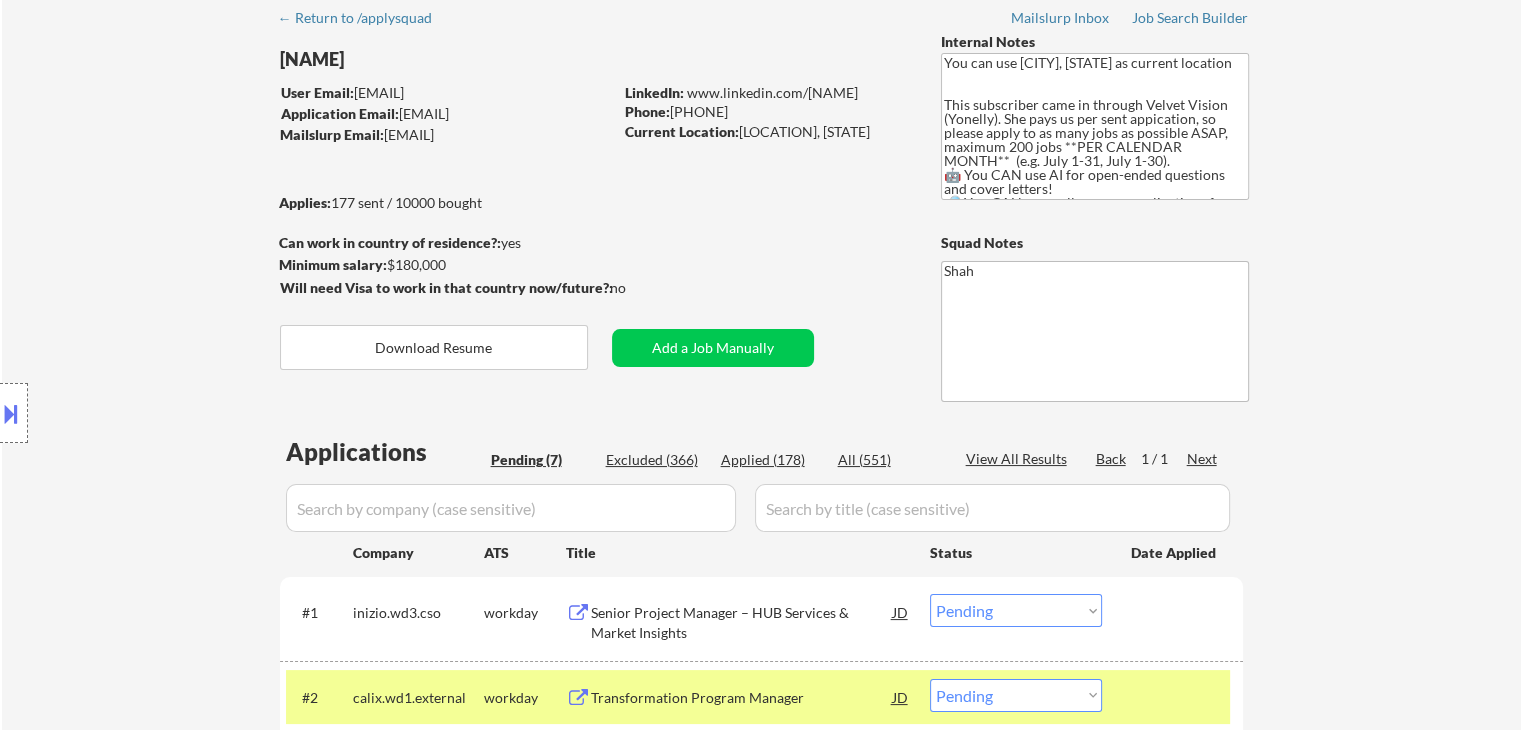 scroll, scrollTop: 0, scrollLeft: 0, axis: both 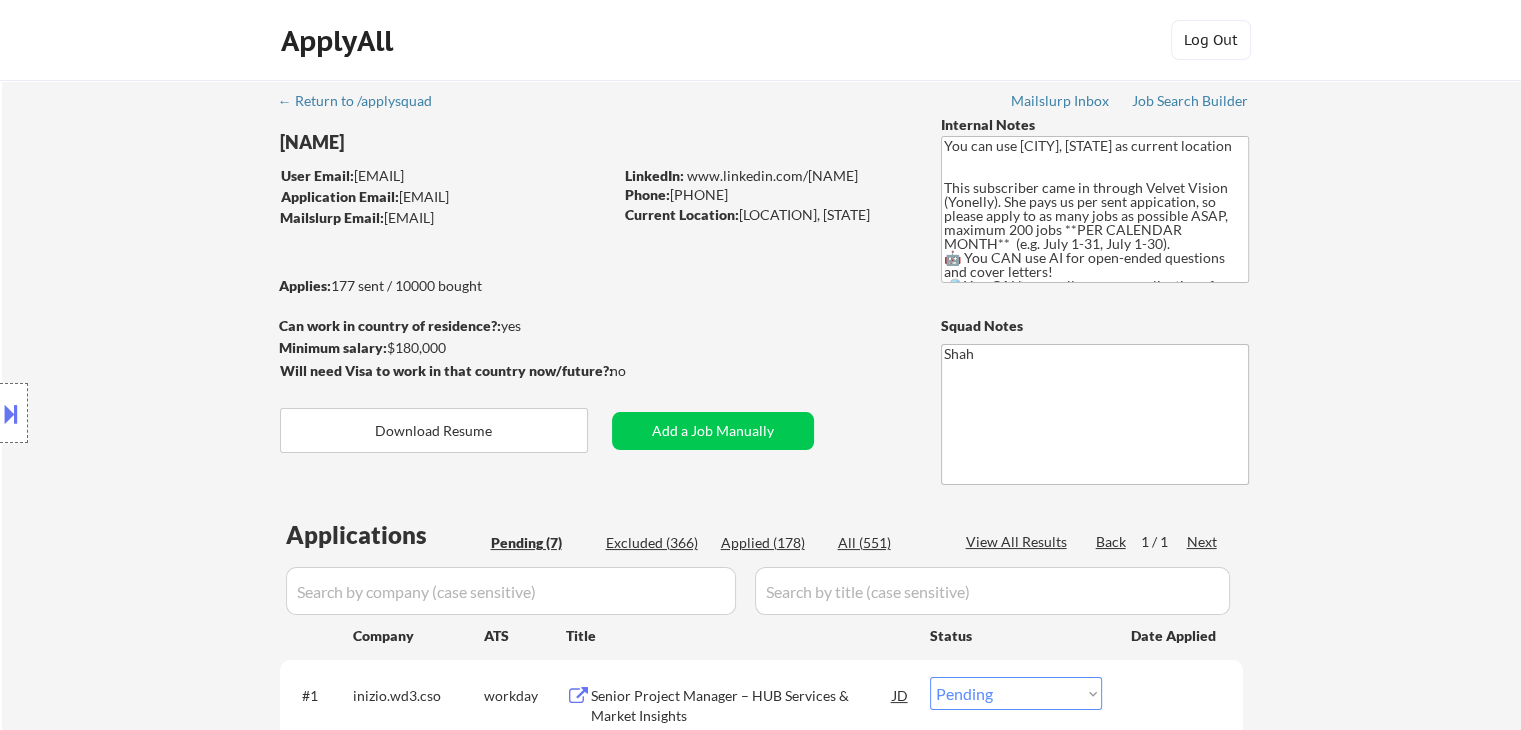 click on "Location Inclusions:" at bounding box center [179, 413] 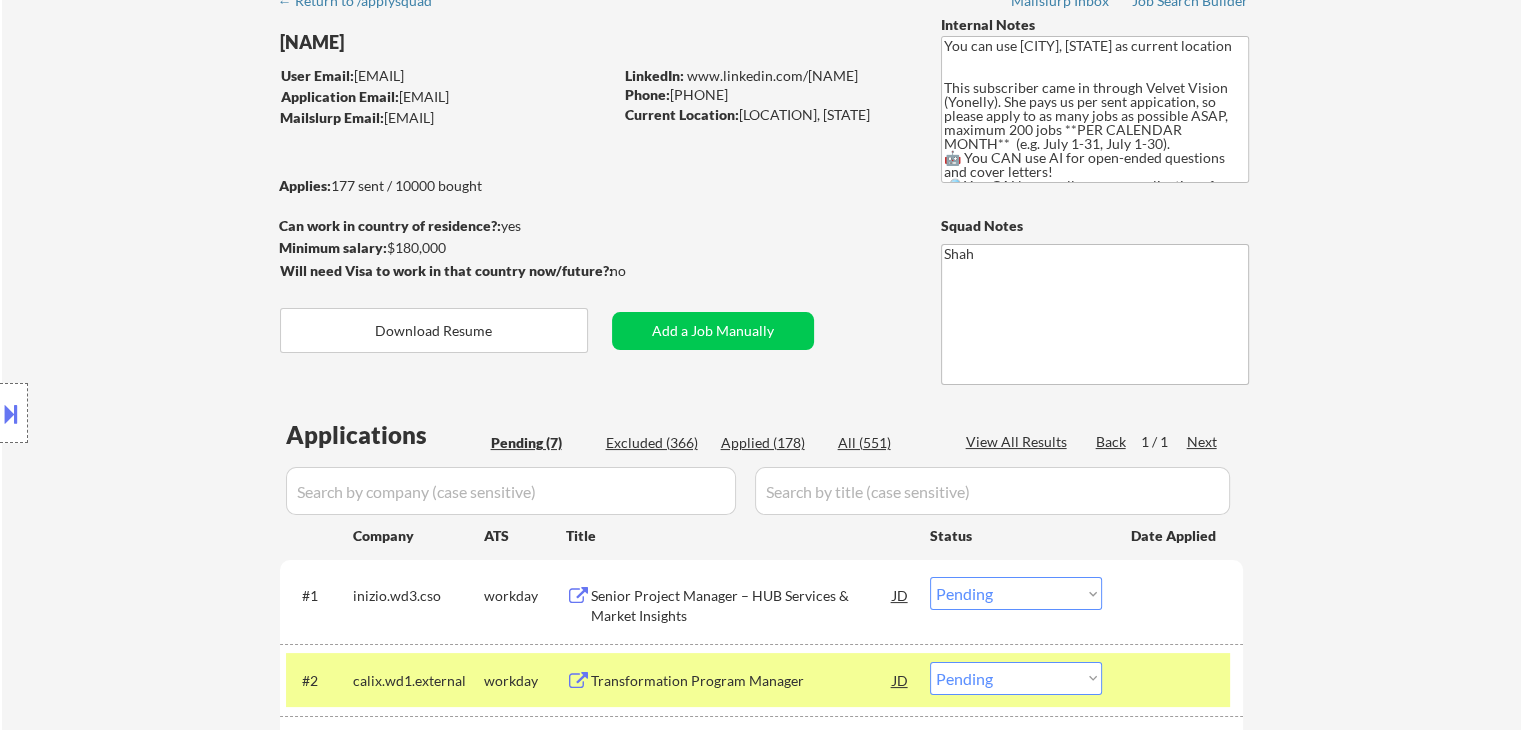 click on "Location Inclusions:" at bounding box center [179, 413] 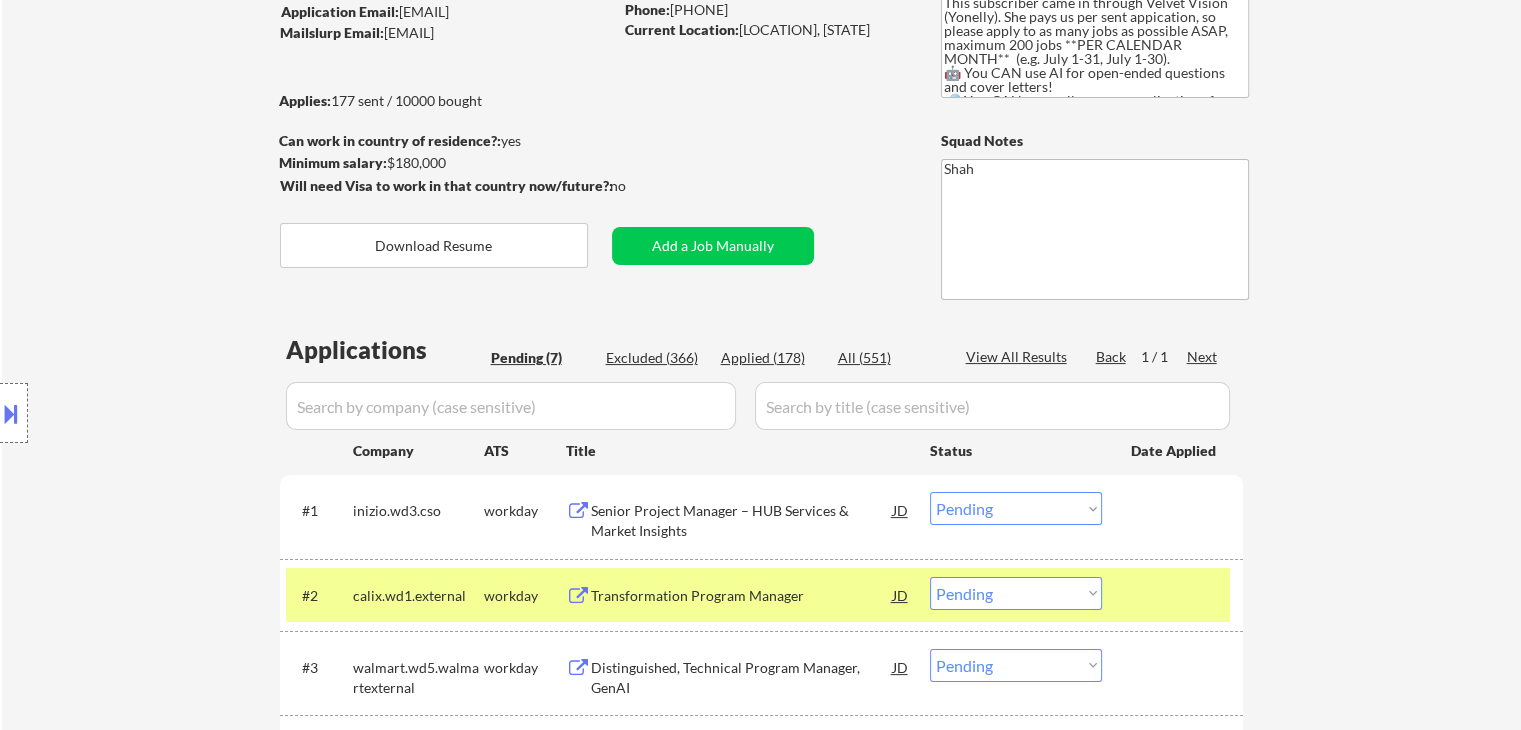 scroll, scrollTop: 300, scrollLeft: 0, axis: vertical 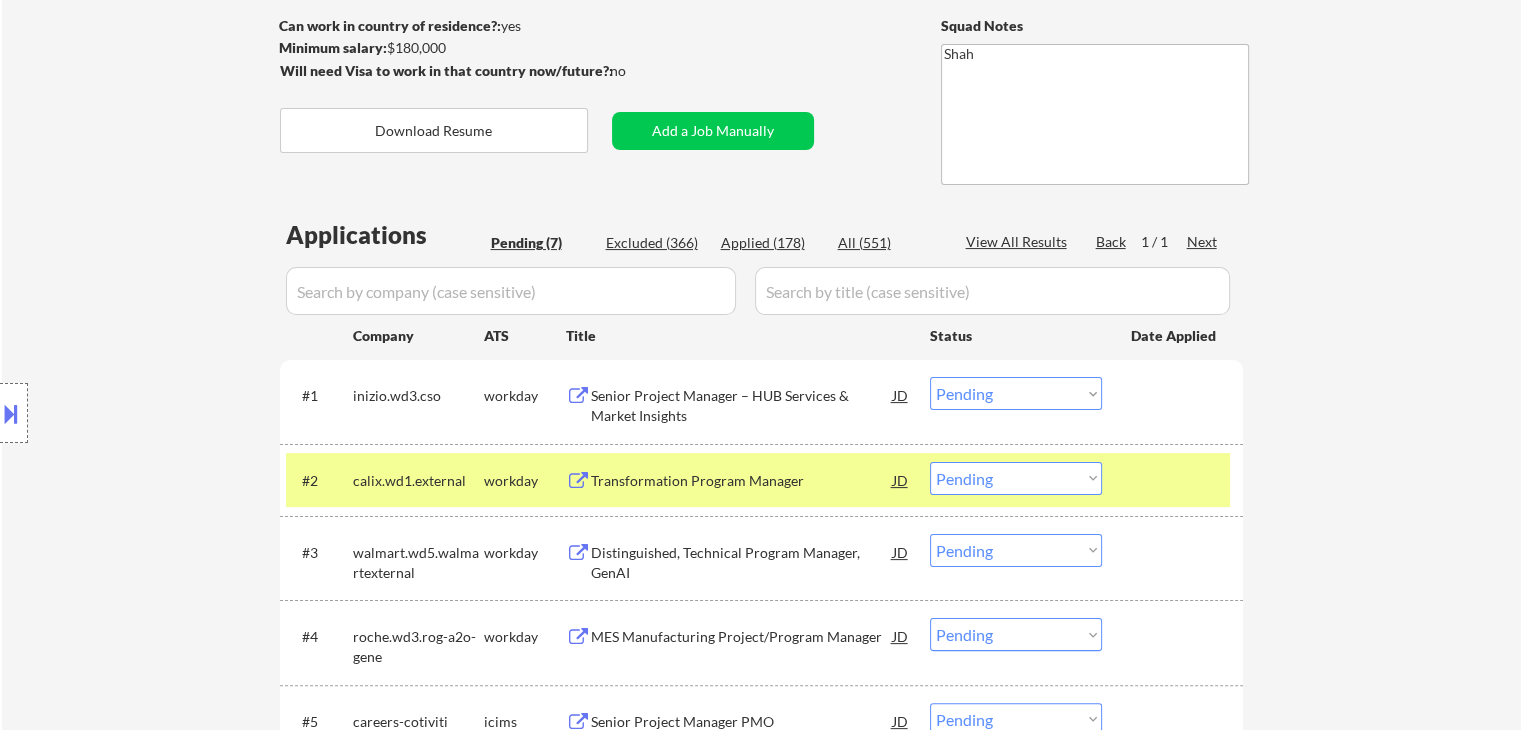 click on "Location Inclusions:" at bounding box center [179, 413] 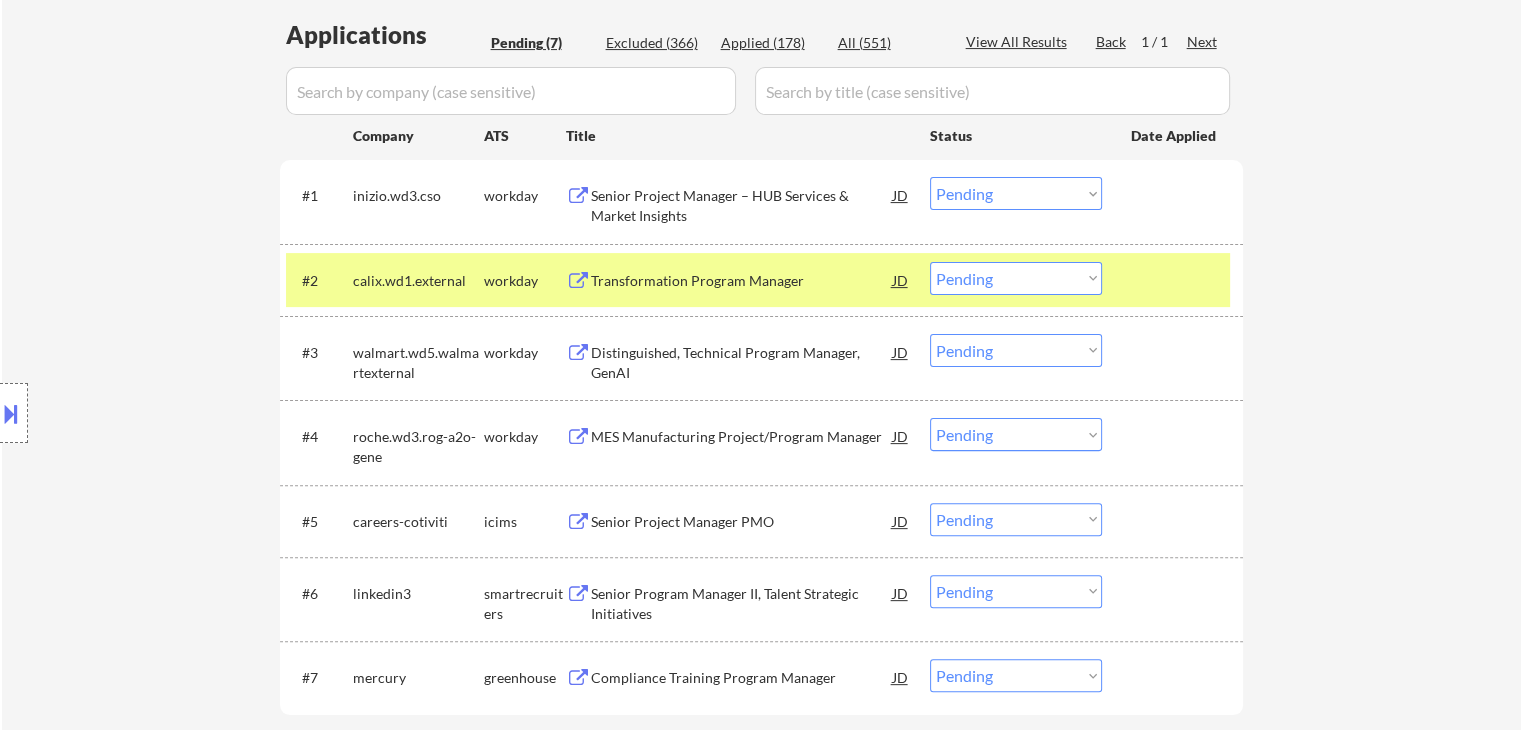 click on "Location Inclusions:" at bounding box center [179, 413] 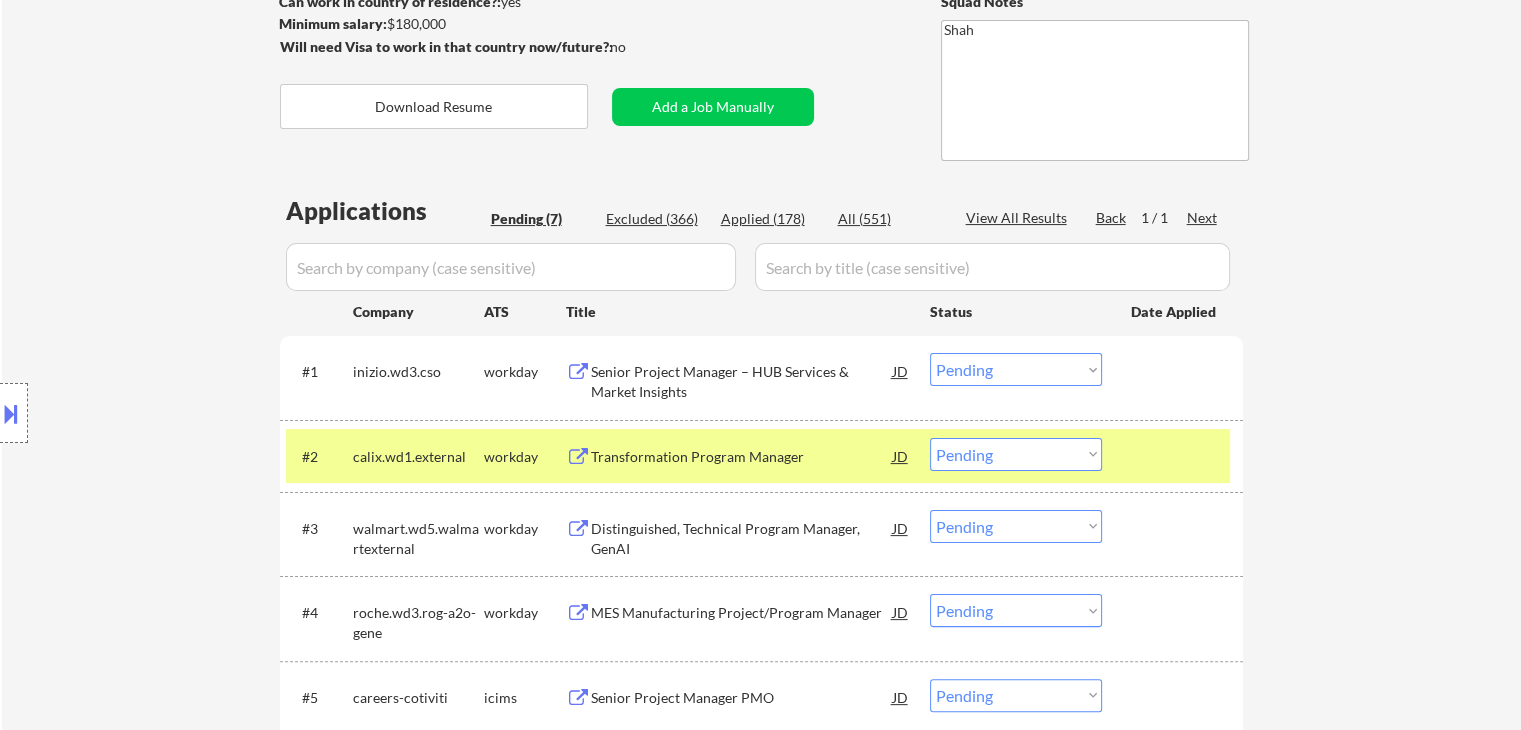 scroll, scrollTop: 200, scrollLeft: 0, axis: vertical 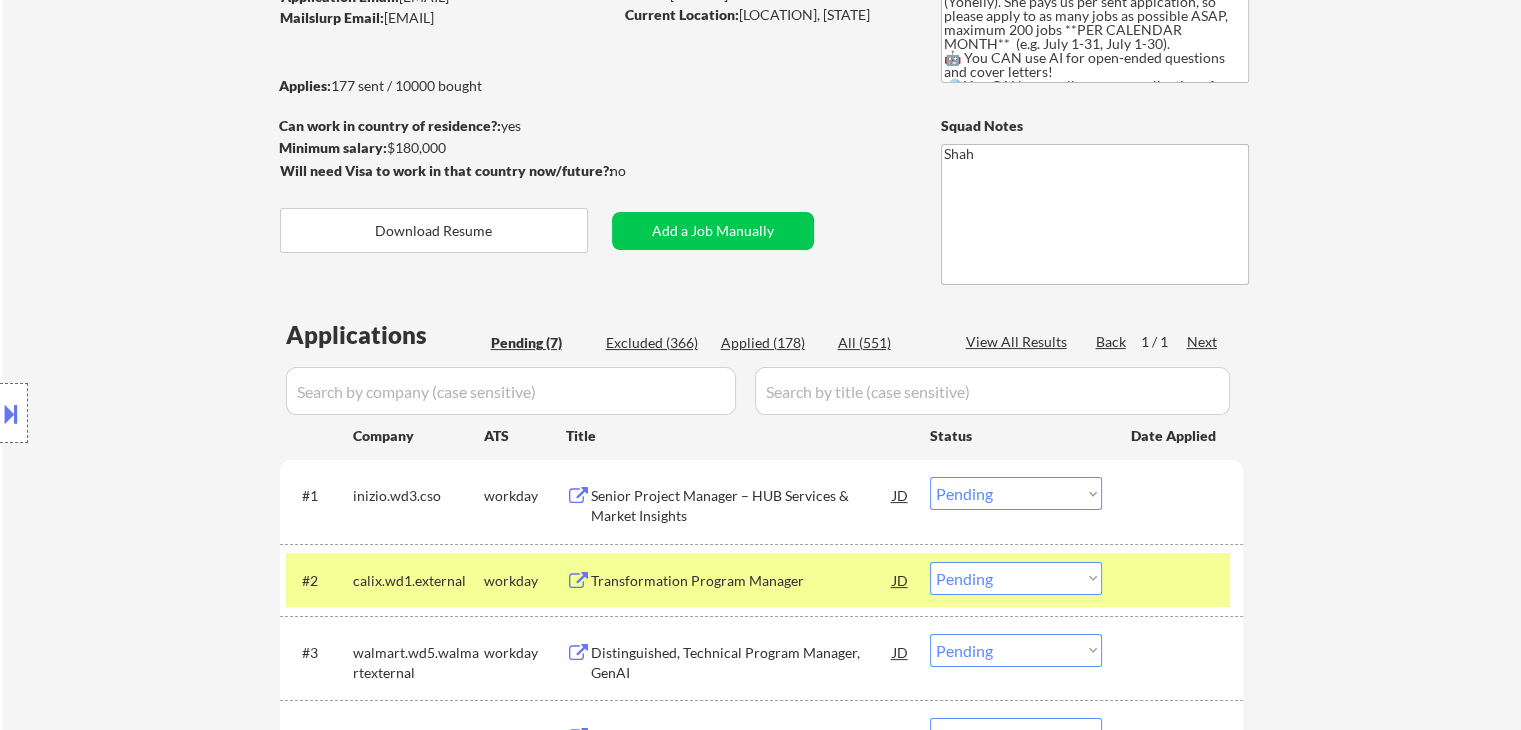 click on "Location Inclusions:" at bounding box center (179, 413) 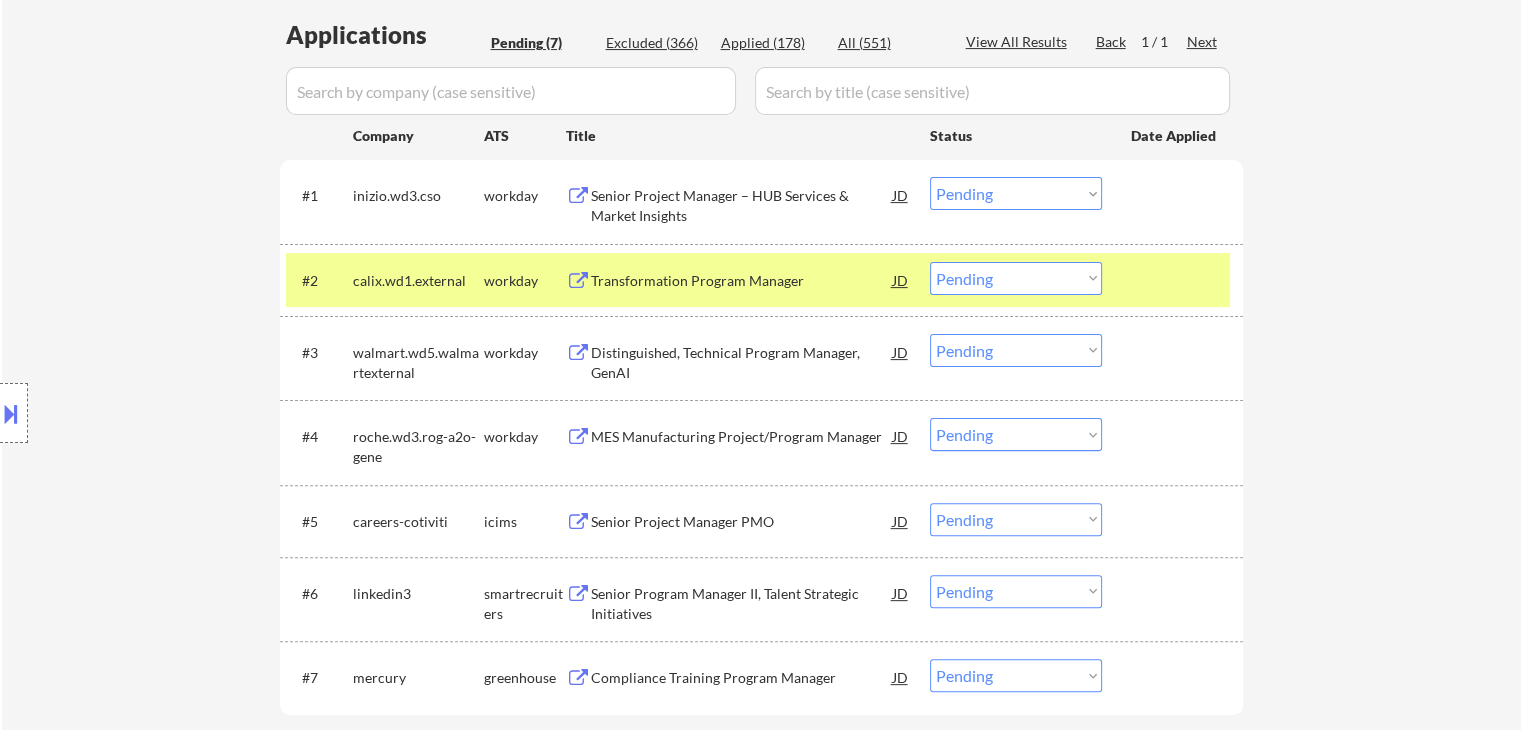 click on "Location Inclusions:" at bounding box center (179, 413) 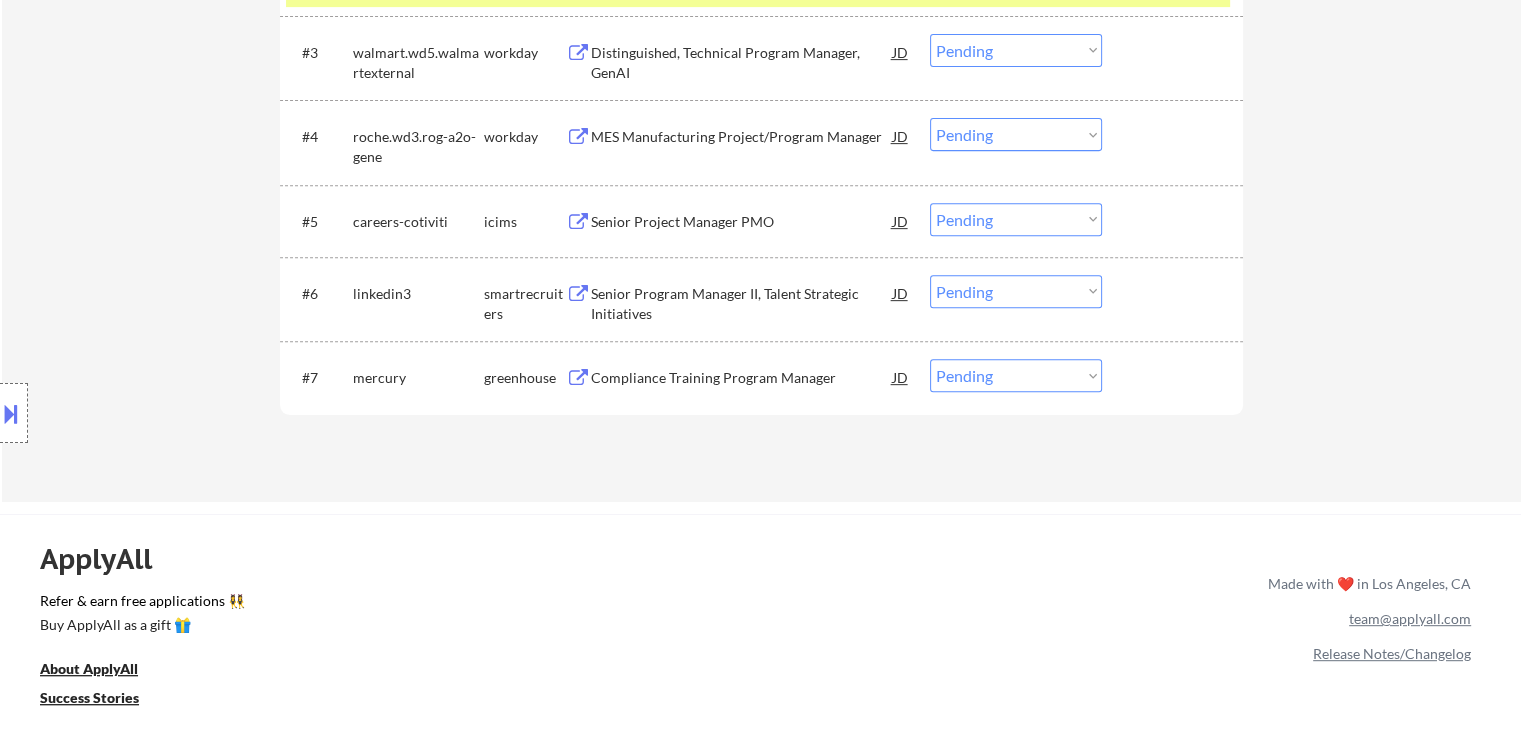 click on "Location Inclusions:" at bounding box center (179, 413) 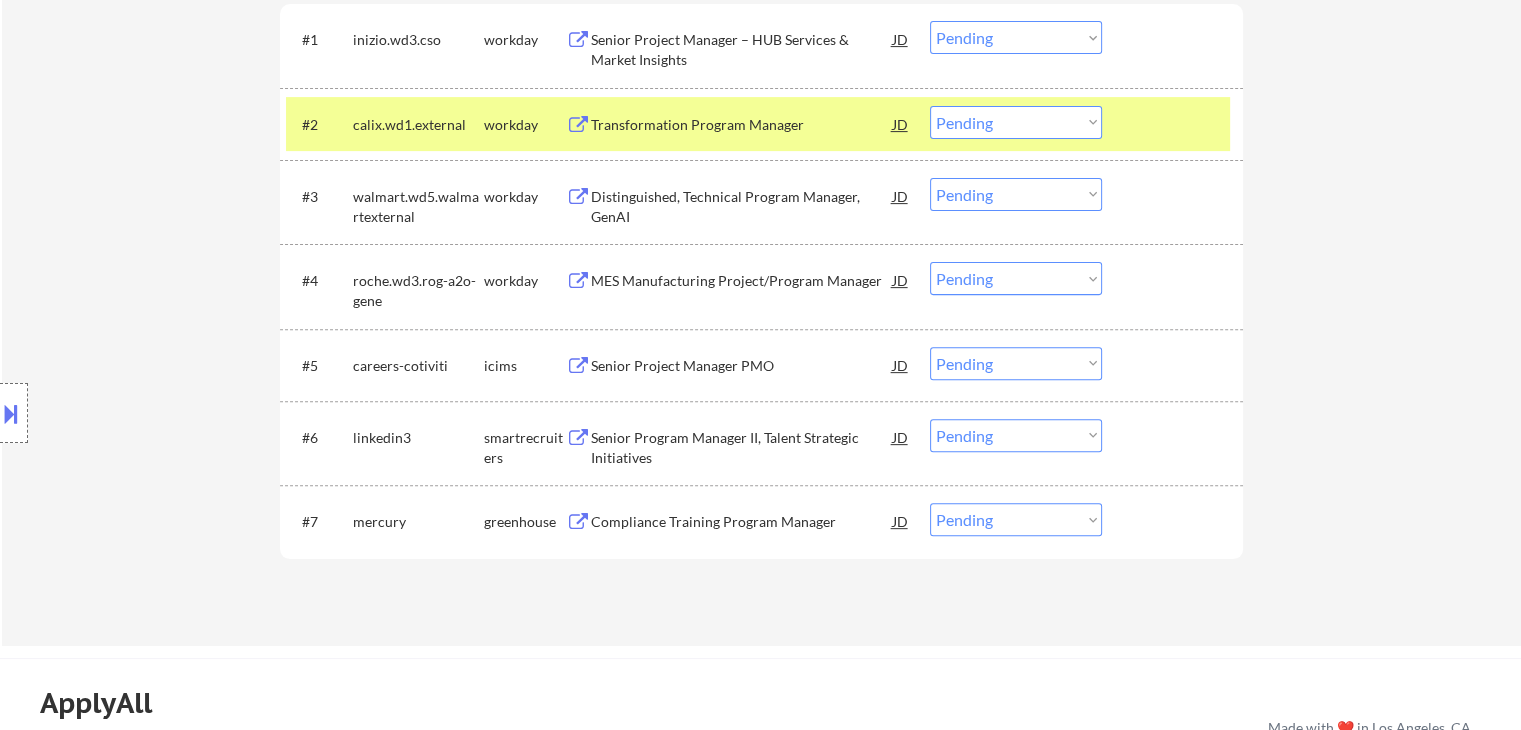 scroll, scrollTop: 500, scrollLeft: 0, axis: vertical 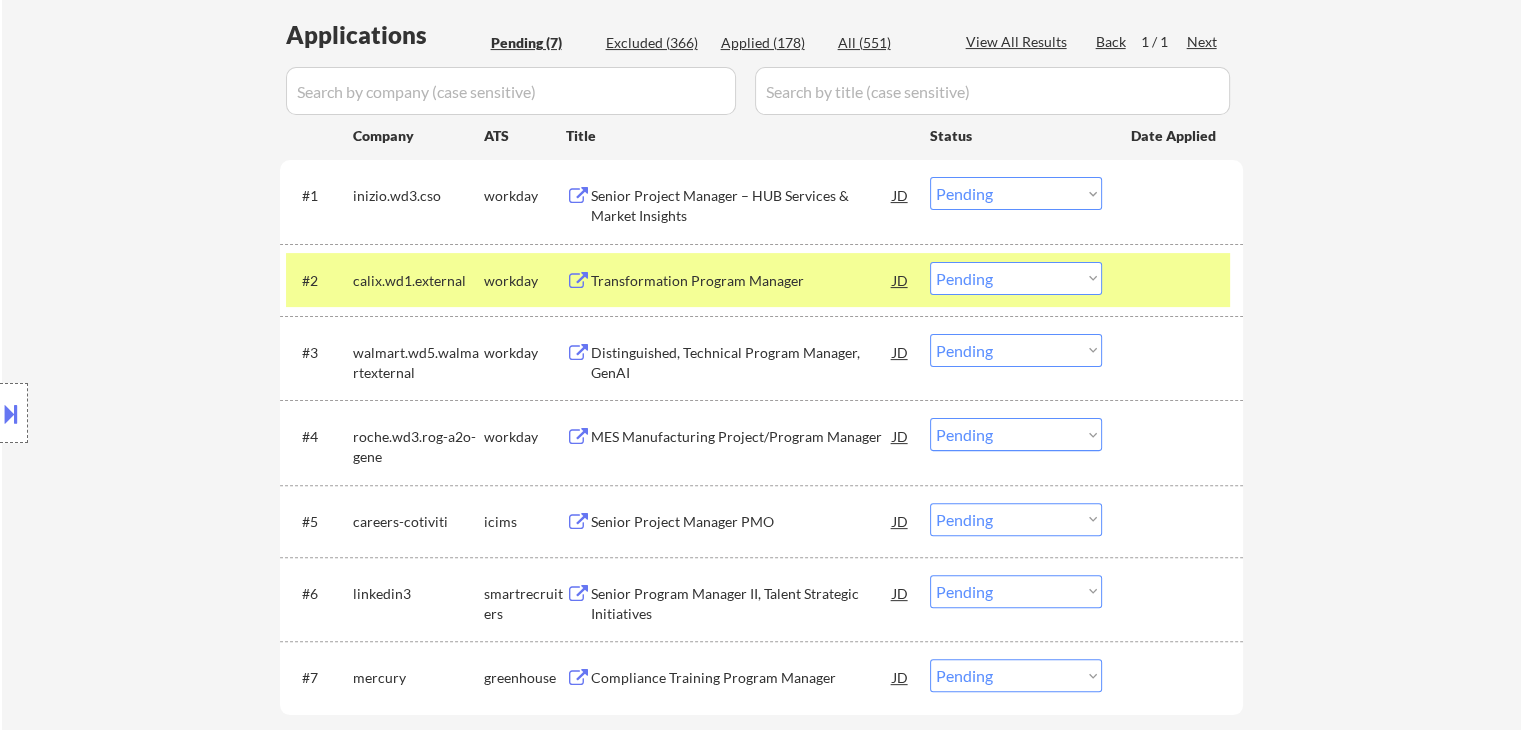 click on "Location Inclusions:" at bounding box center [179, 413] 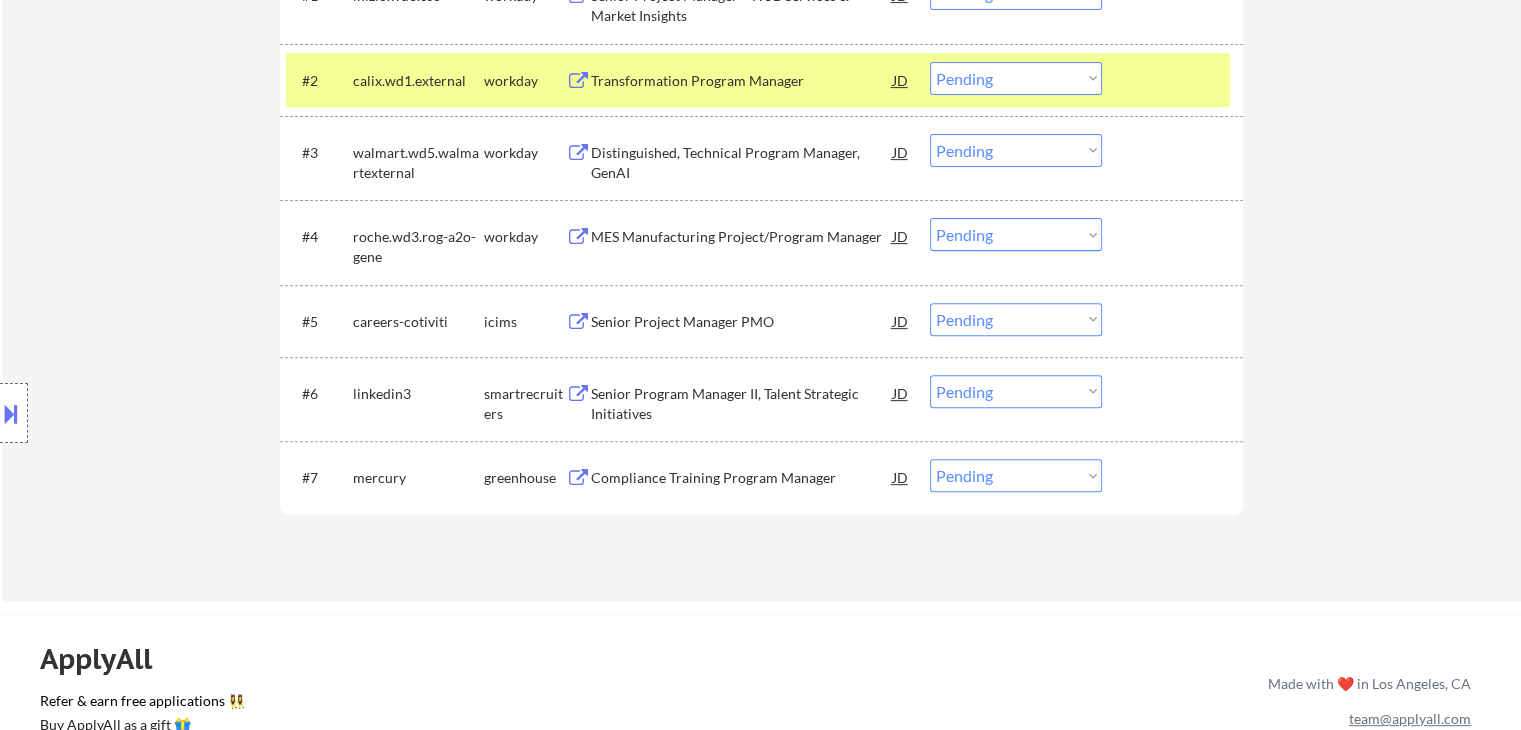 click on "Location Inclusions:" at bounding box center [179, 413] 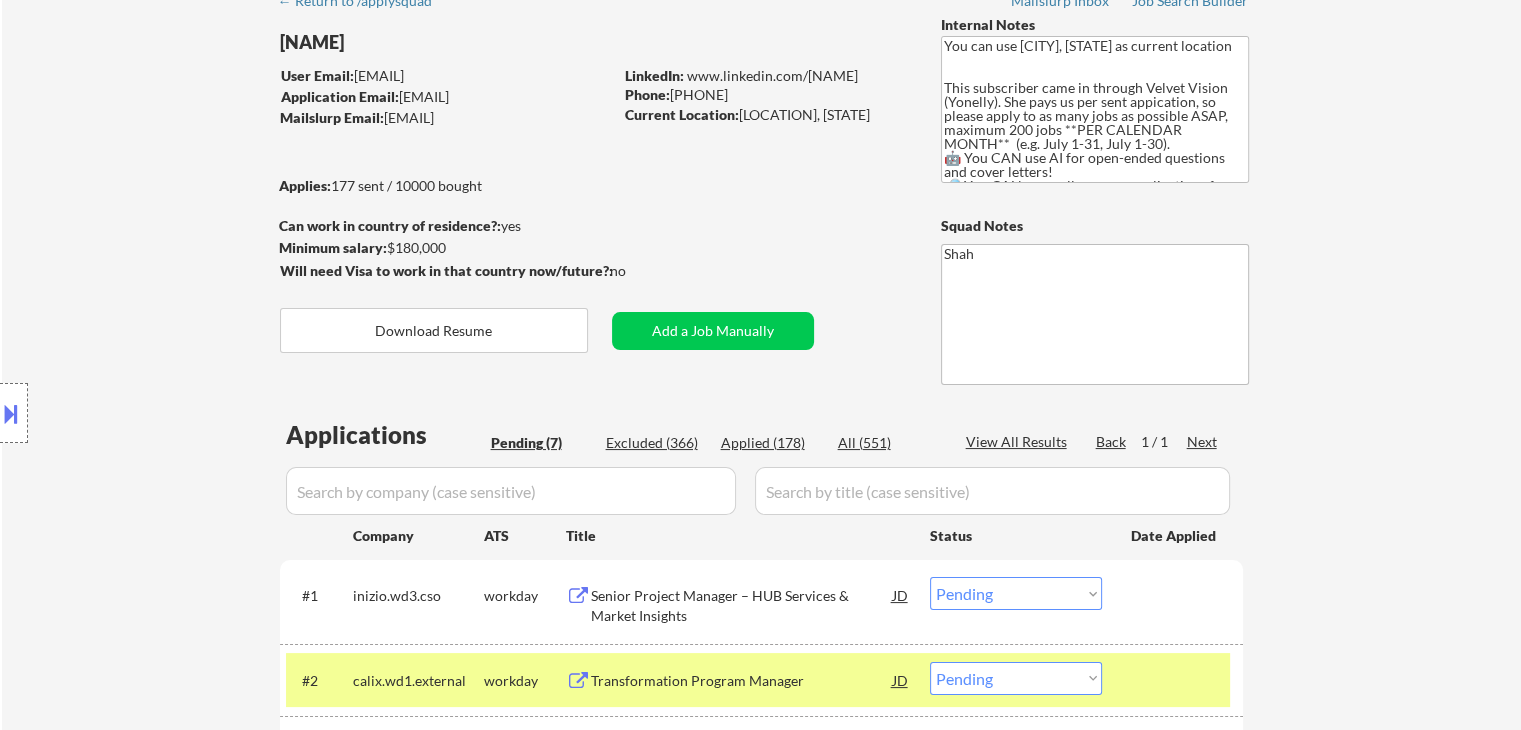 click on "Location Inclusions:" at bounding box center [179, 413] 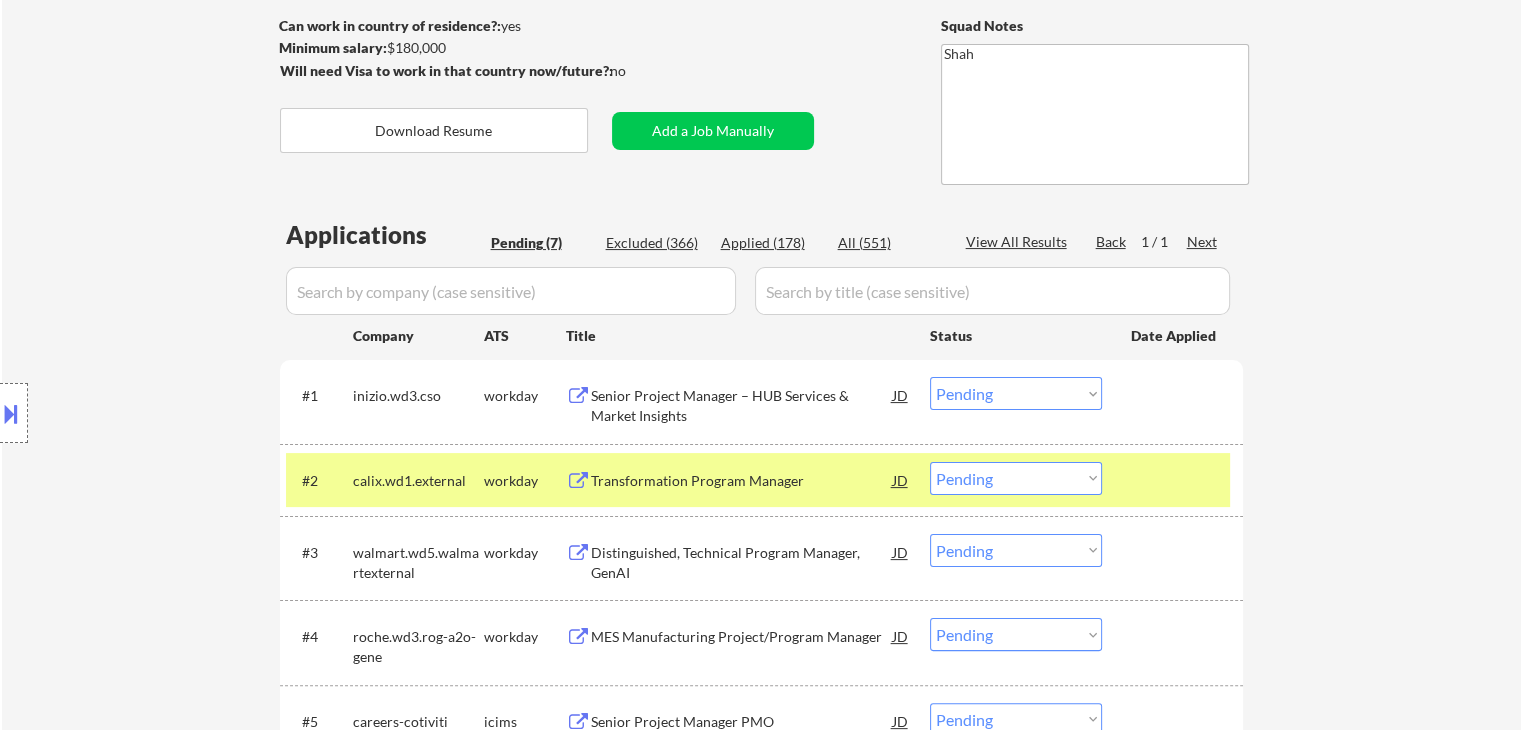 click on "Location Inclusions:" at bounding box center (179, 413) 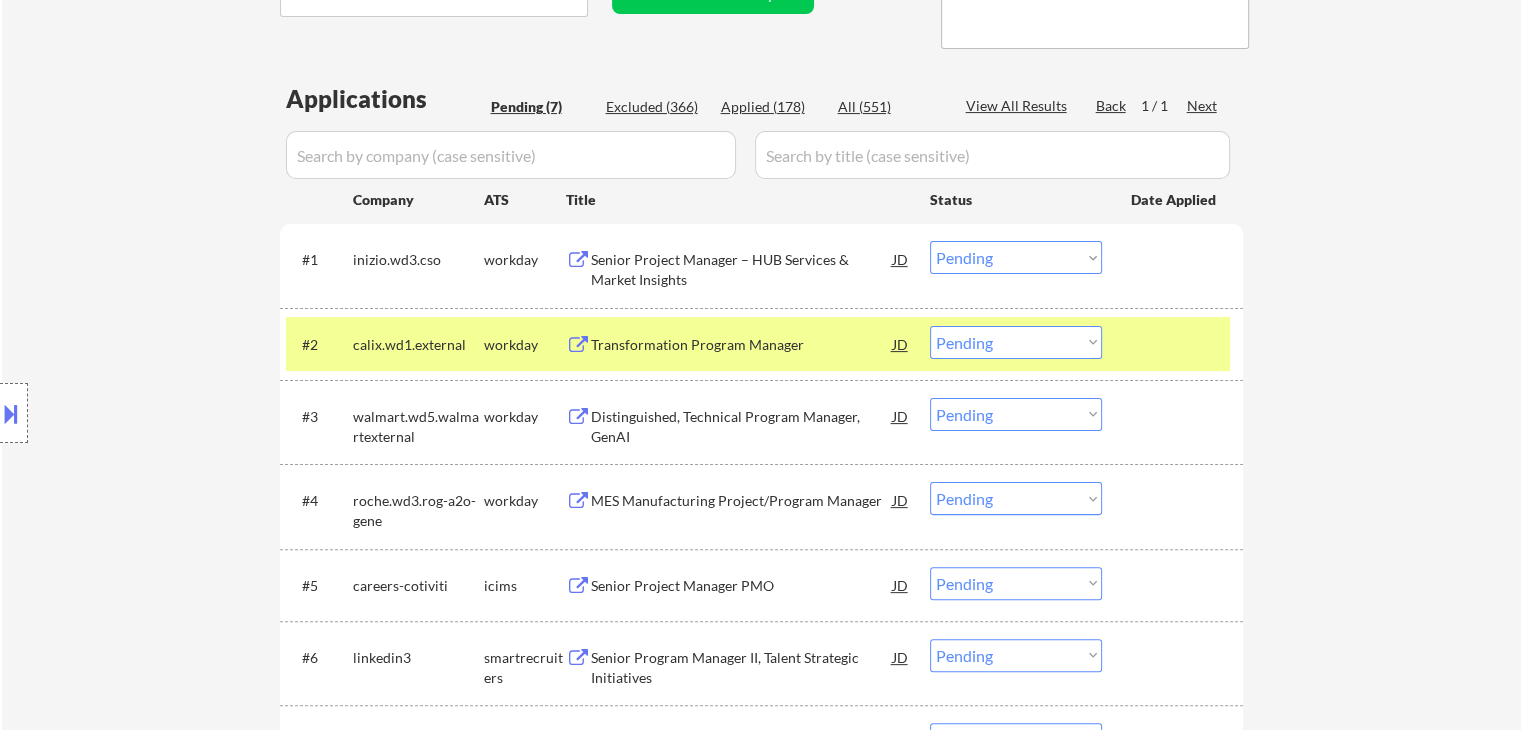 scroll, scrollTop: 300, scrollLeft: 0, axis: vertical 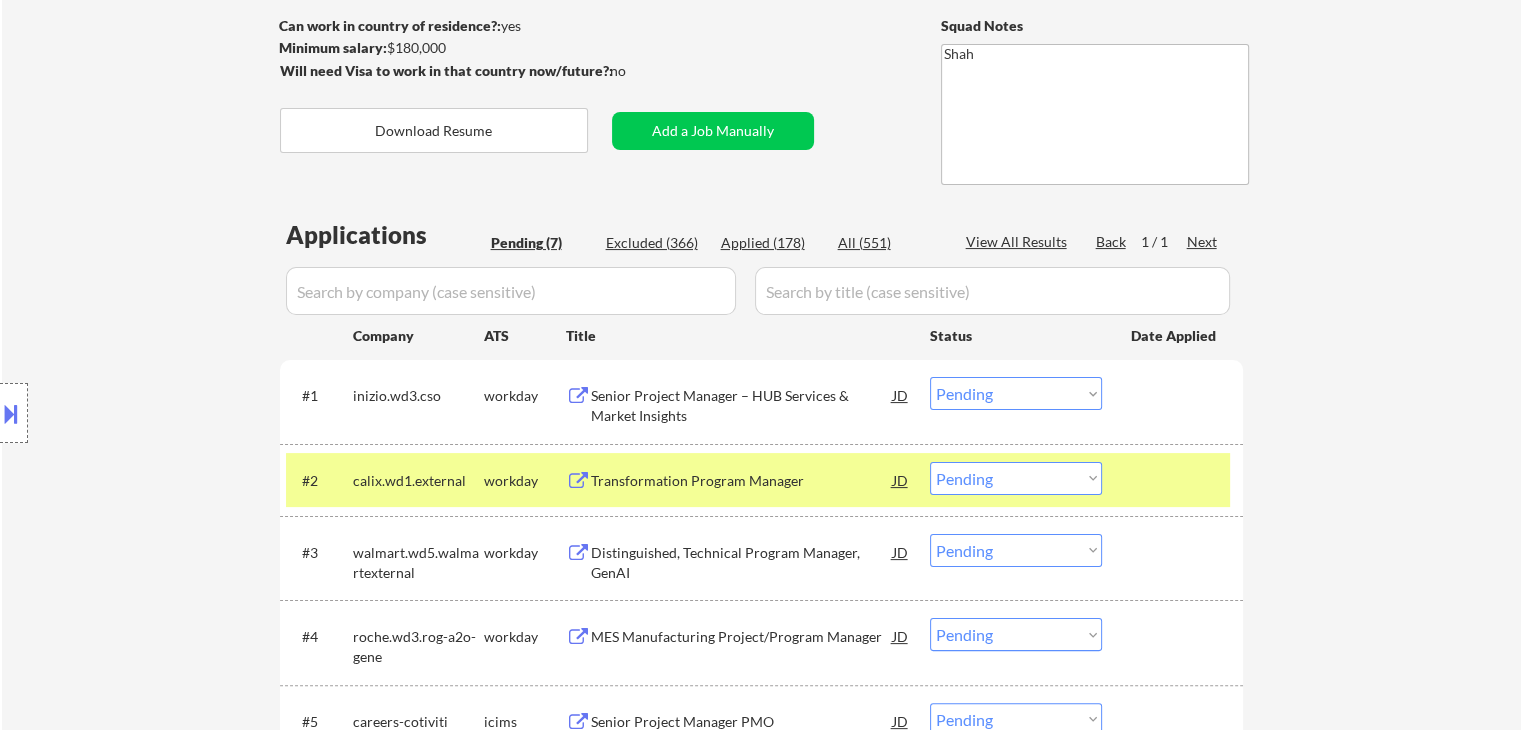 click on "Location Inclusions:" at bounding box center (179, 413) 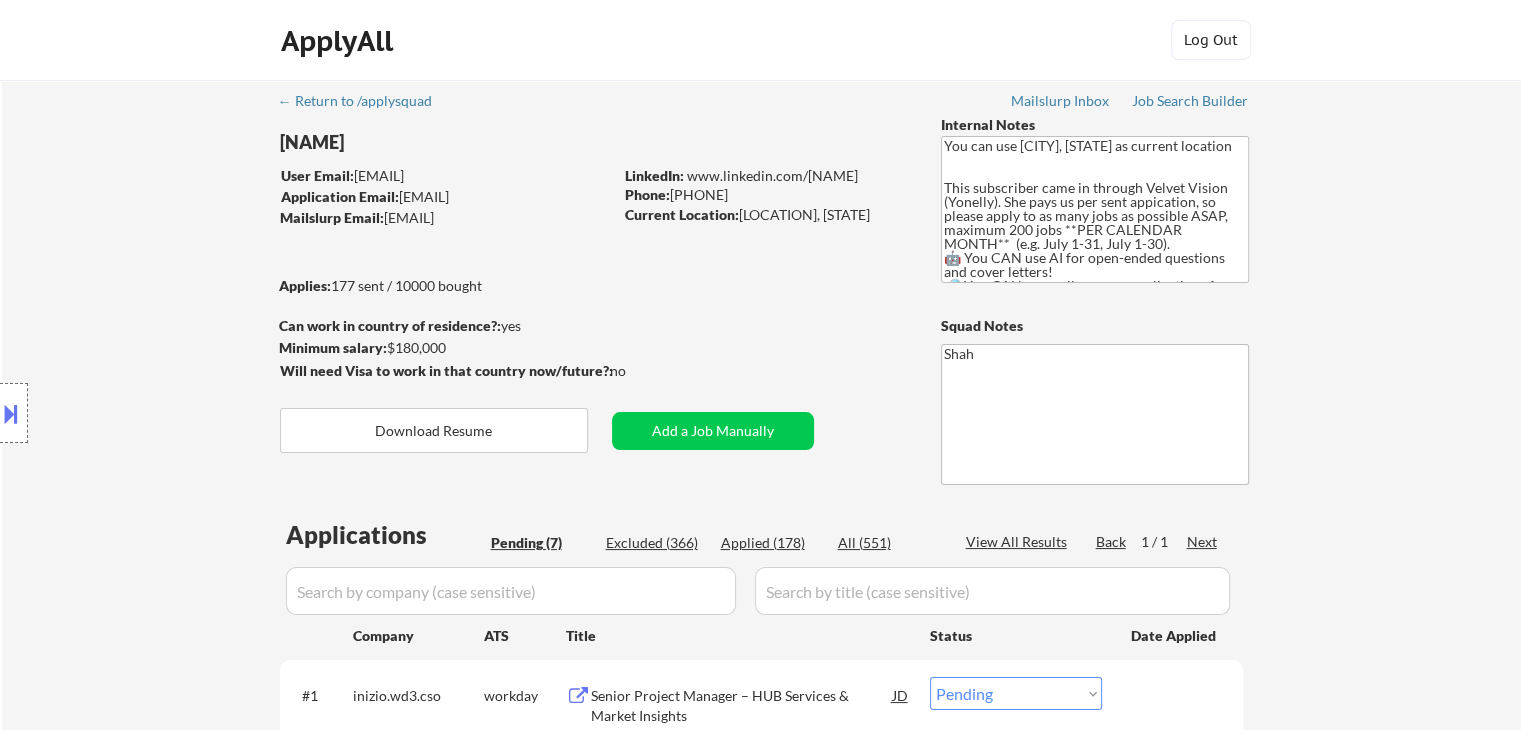 click on "Location Inclusions:" at bounding box center (179, 413) 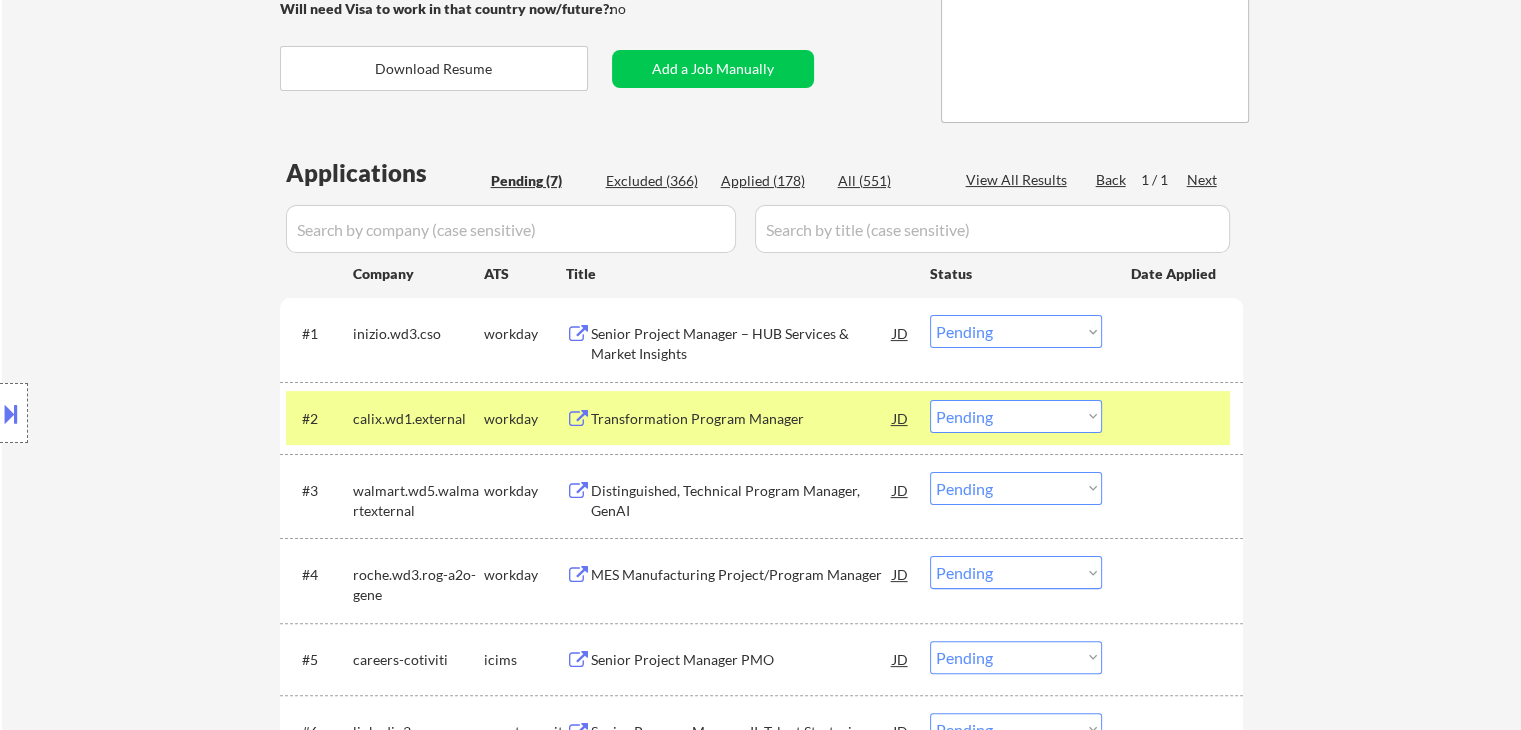 scroll, scrollTop: 400, scrollLeft: 0, axis: vertical 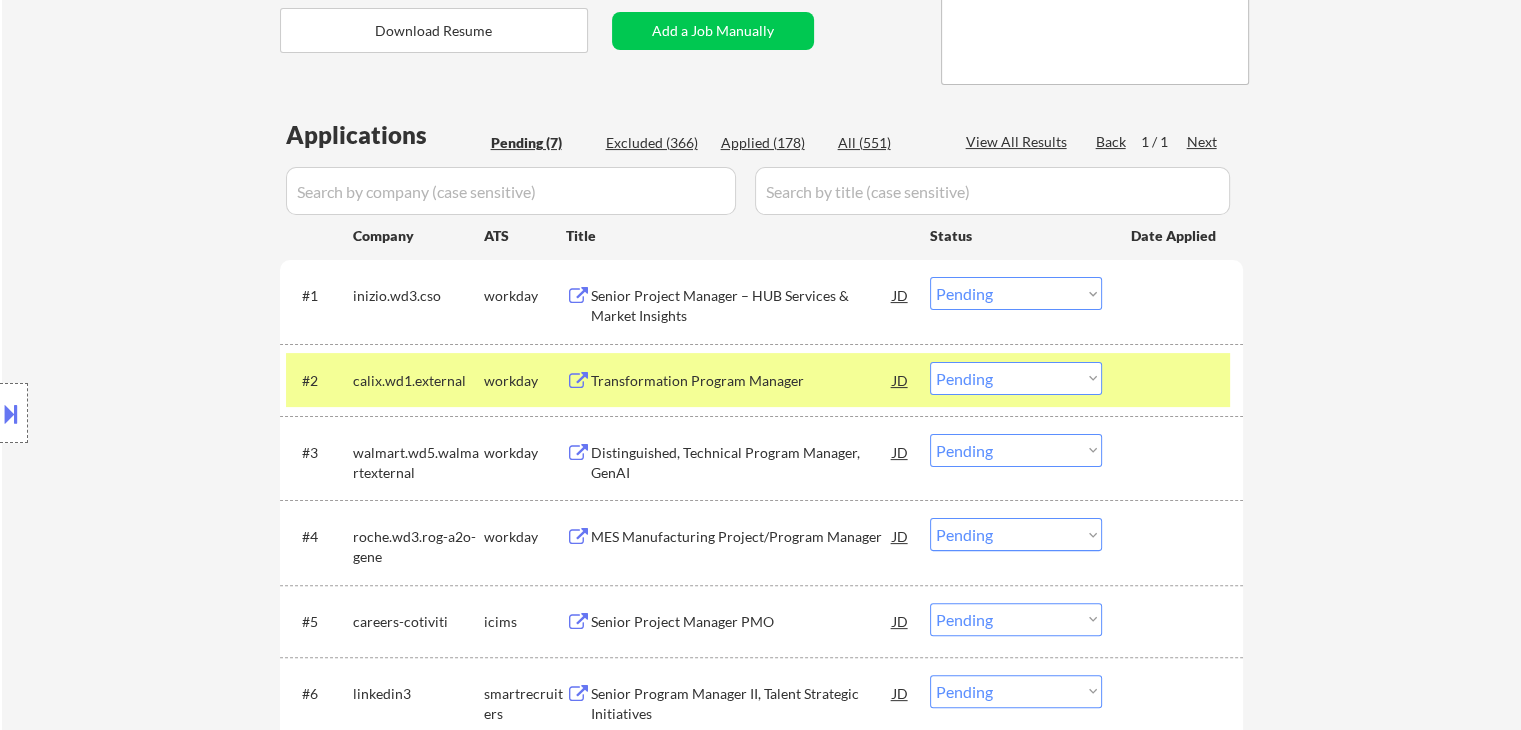 click on "Location Inclusions:" at bounding box center (179, 413) 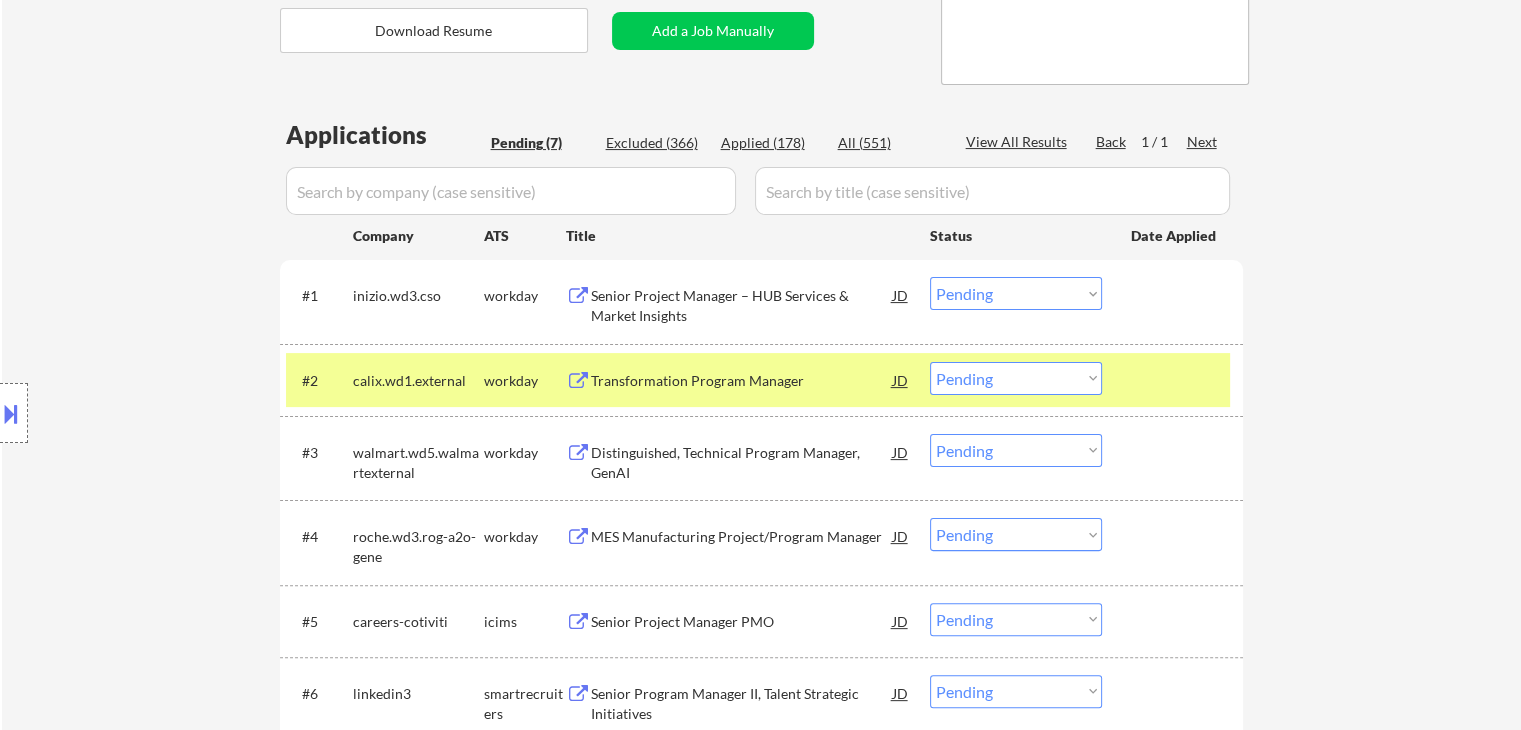 click on "Location Inclusions:" at bounding box center [179, 413] 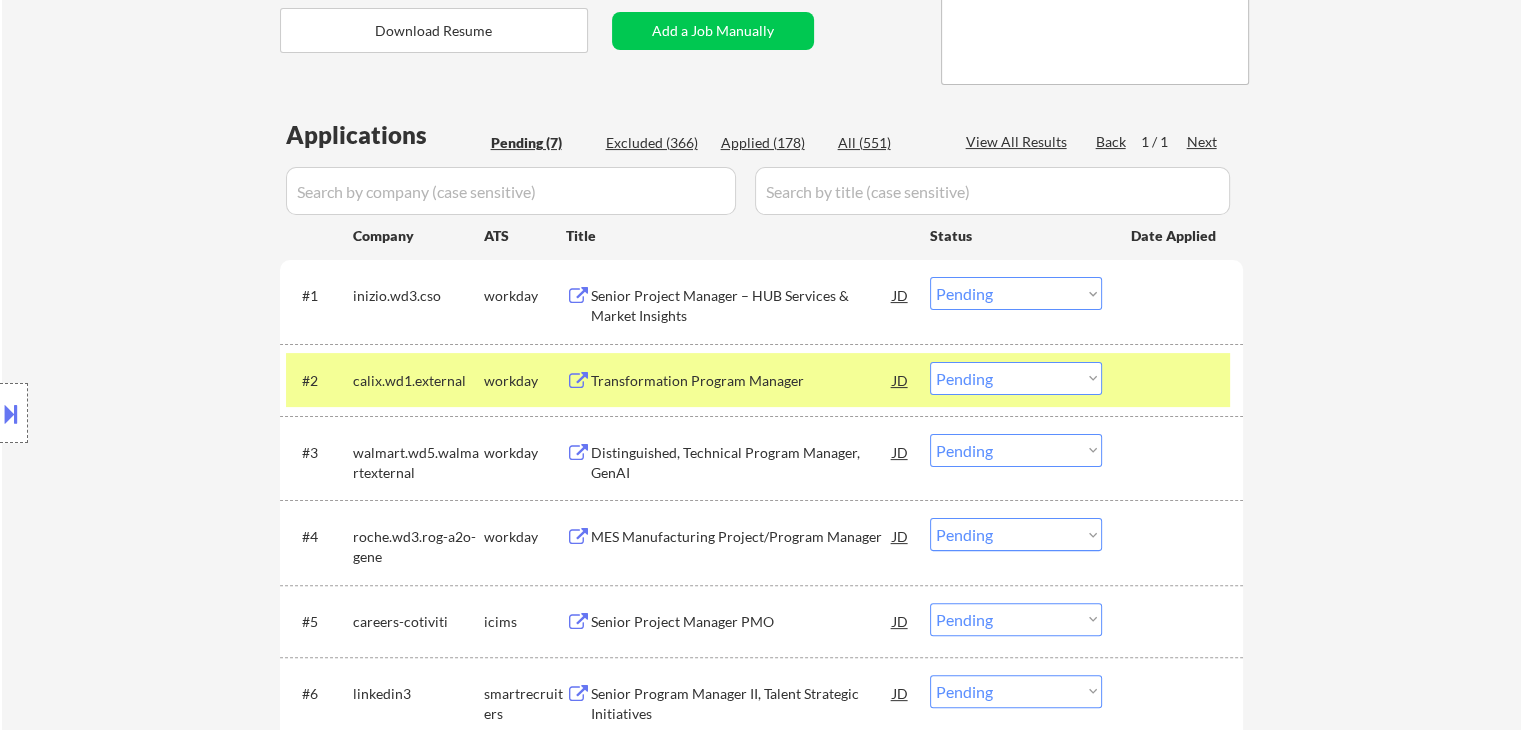 click on "Location Inclusions:" at bounding box center [179, 413] 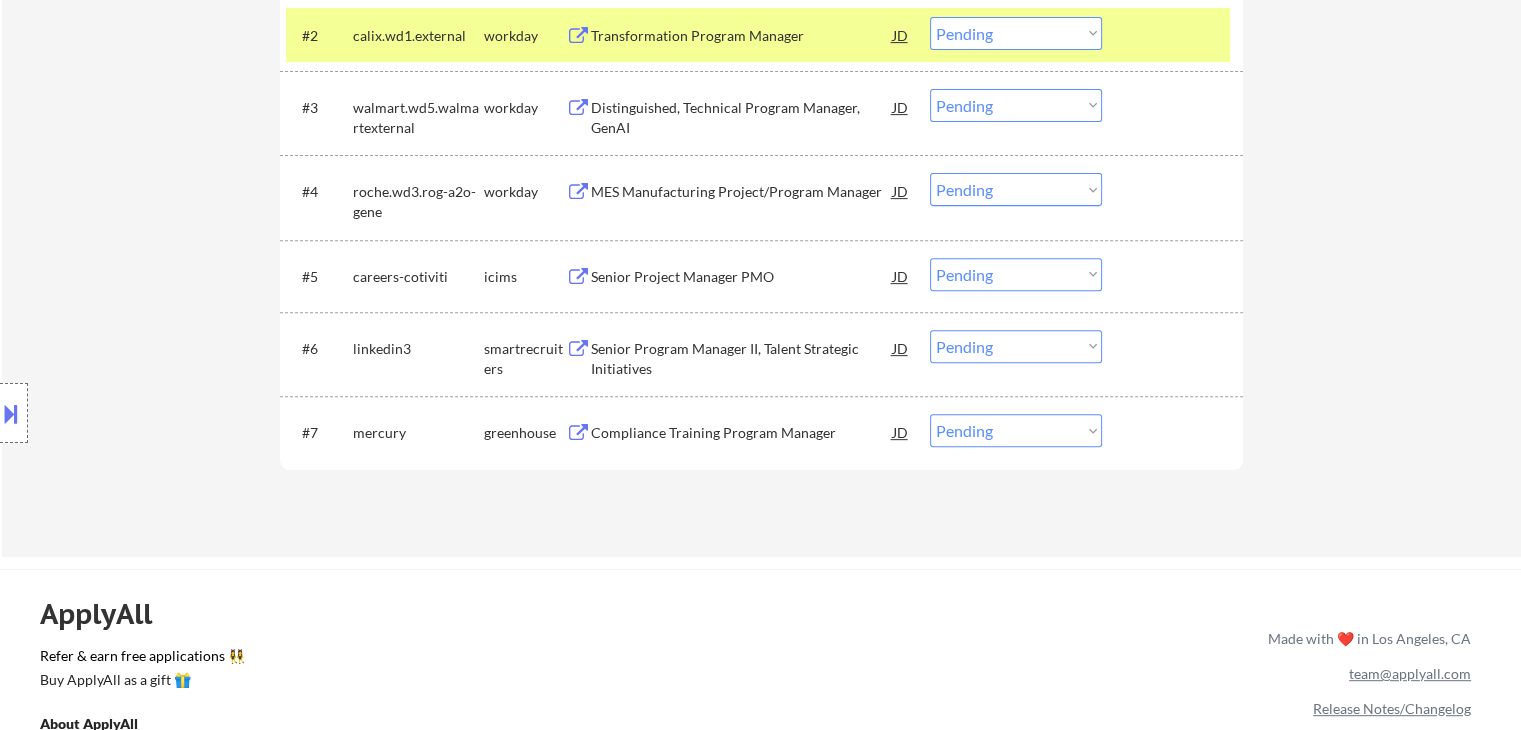 scroll, scrollTop: 800, scrollLeft: 0, axis: vertical 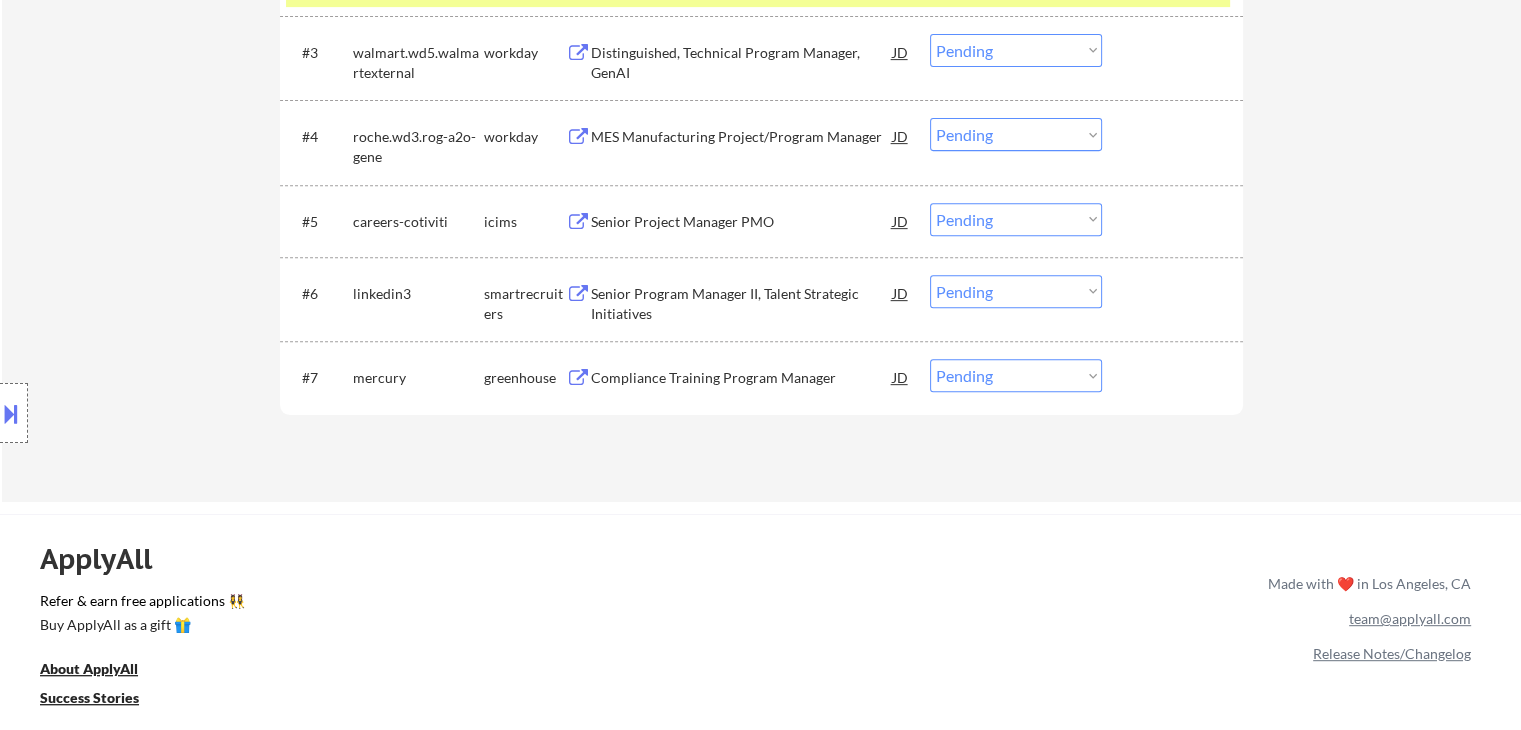 click on "Location Inclusions:" at bounding box center [179, 413] 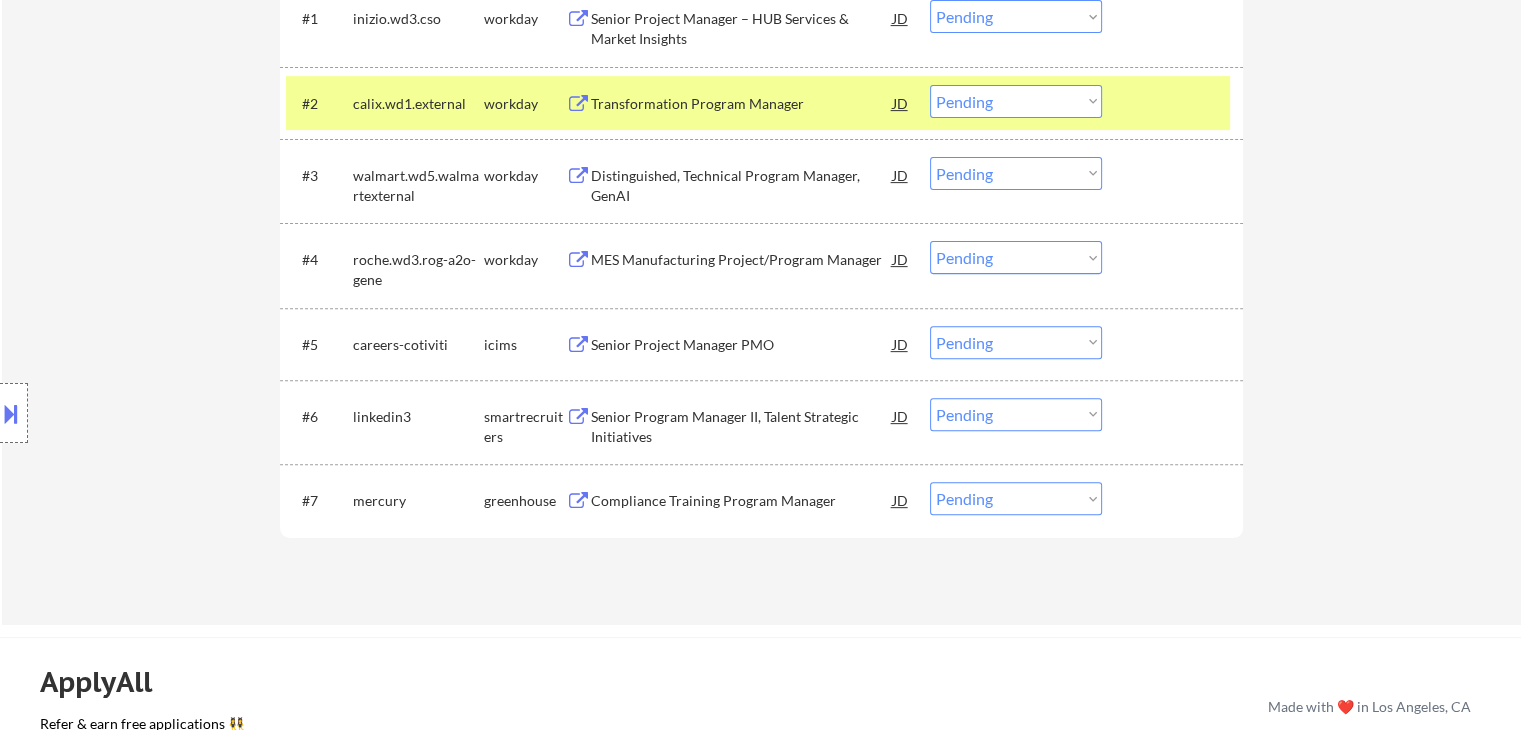 scroll, scrollTop: 600, scrollLeft: 0, axis: vertical 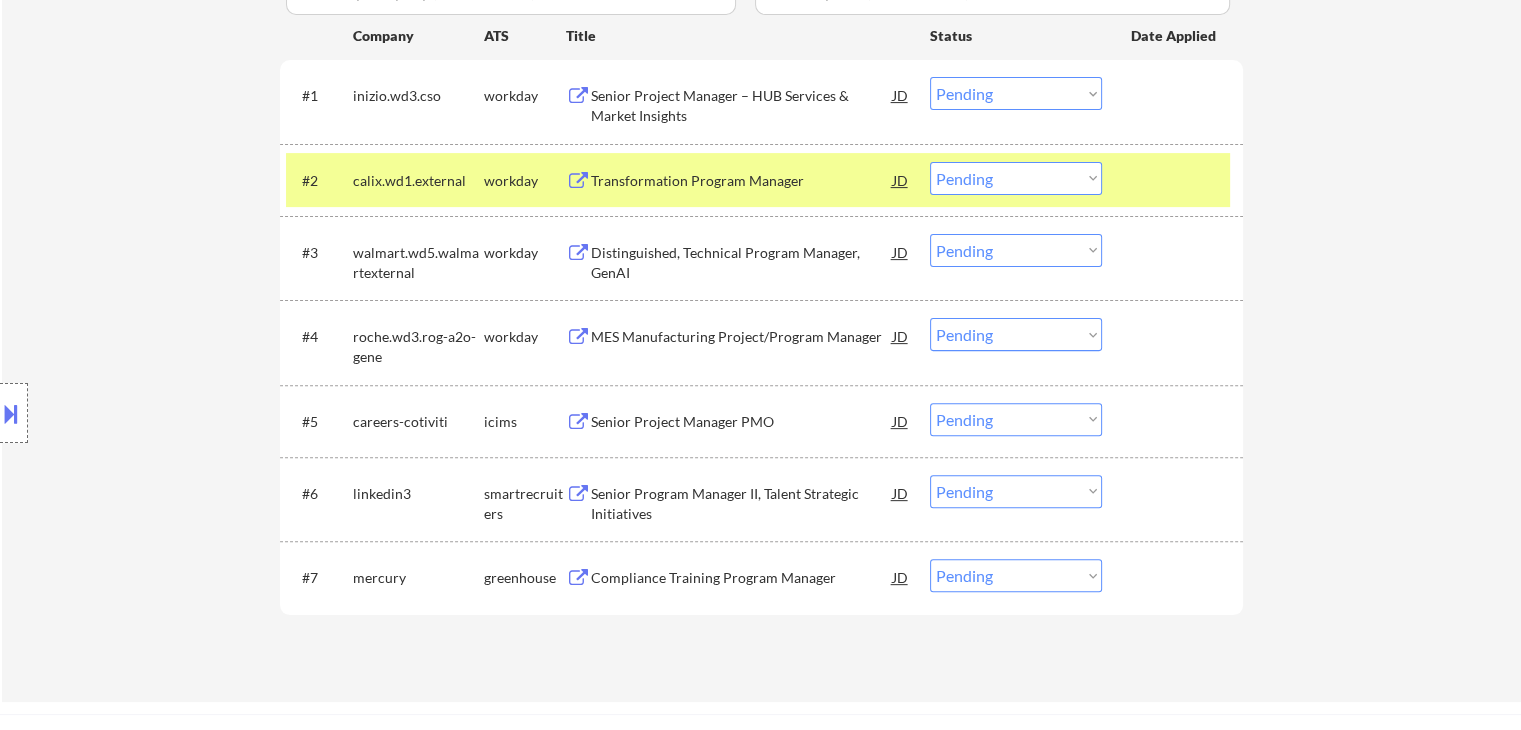 click on "Location Inclusions:" at bounding box center (179, 413) 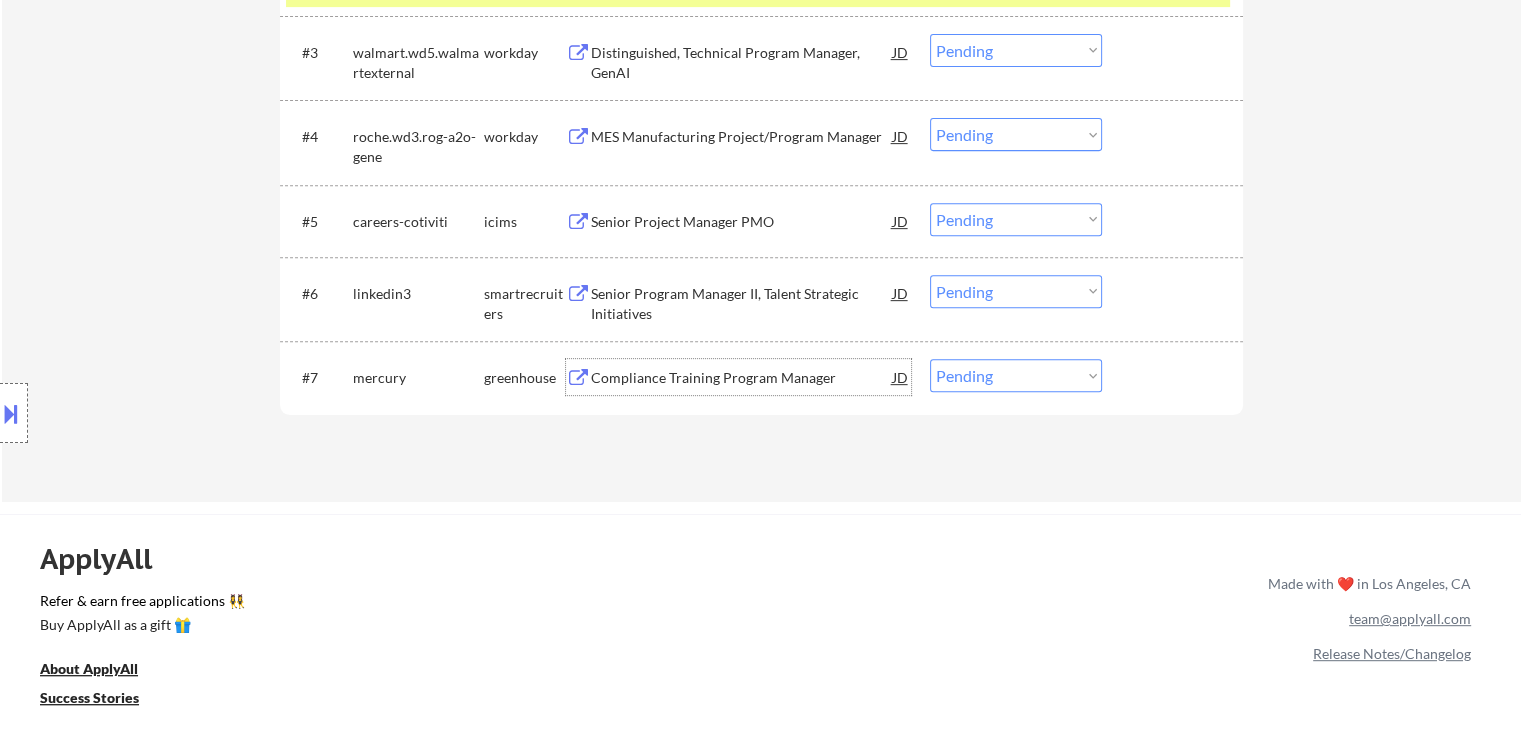 click on "Compliance Training Program Manager" at bounding box center [742, 378] 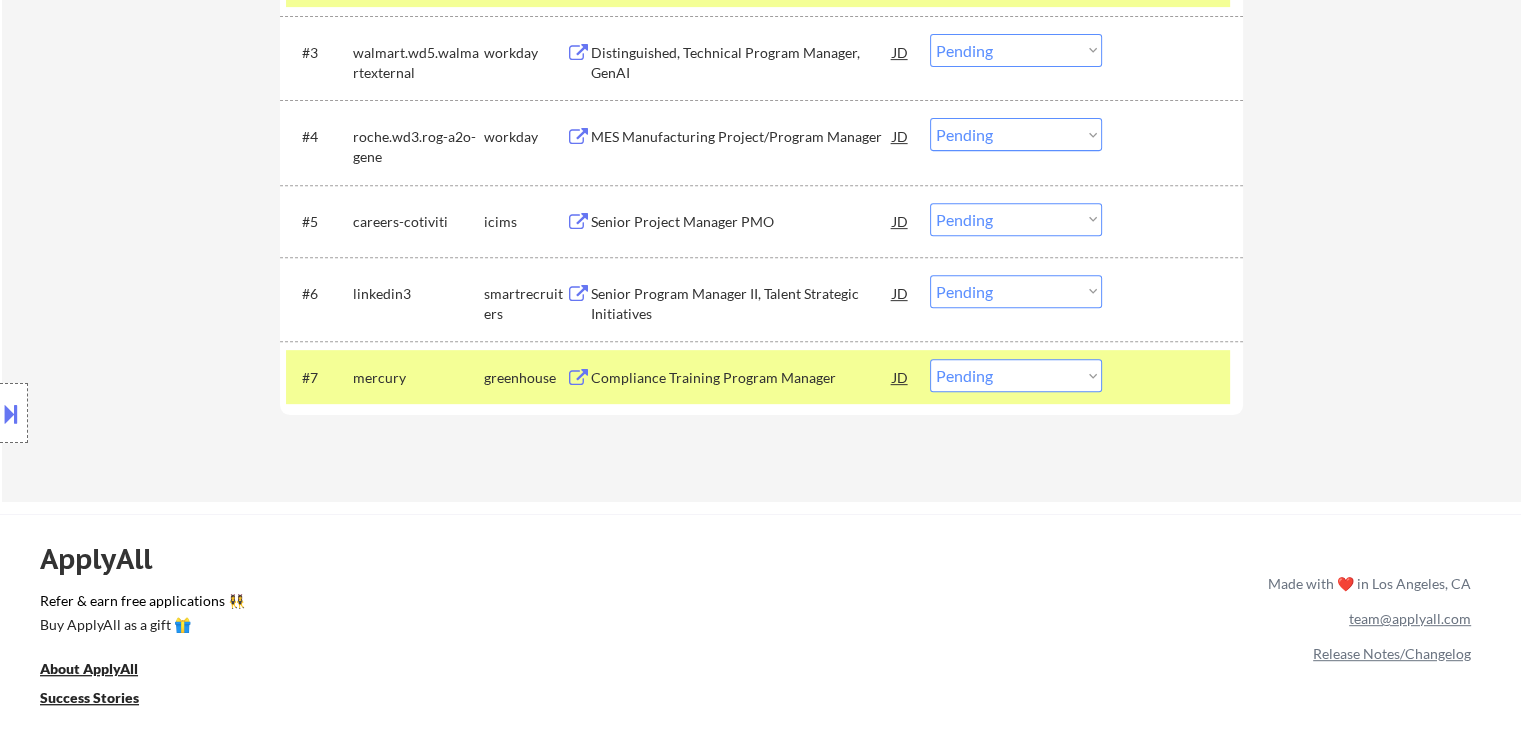 drag, startPoint x: 1004, startPoint y: 377, endPoint x: 999, endPoint y: 390, distance: 13.928389 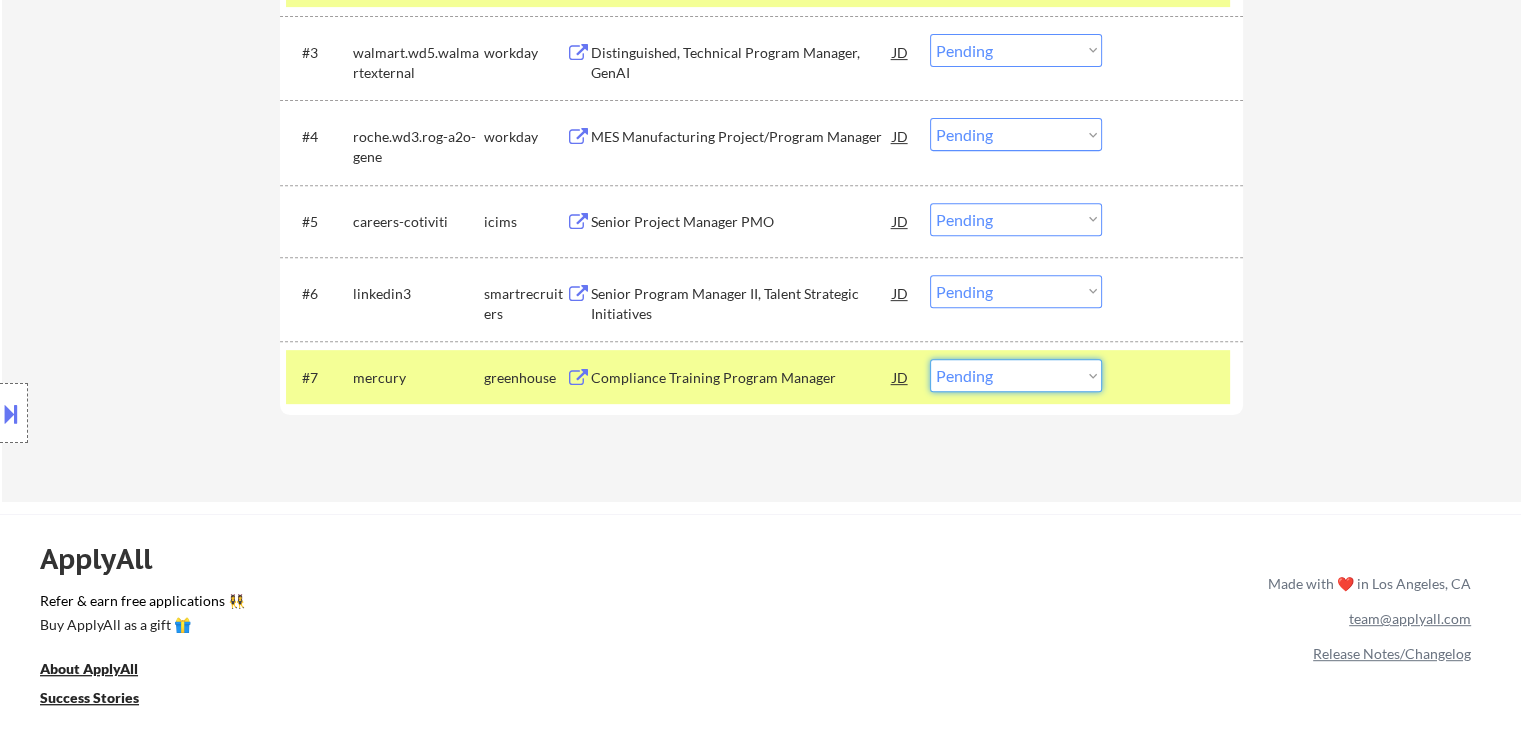 select on ""applied"" 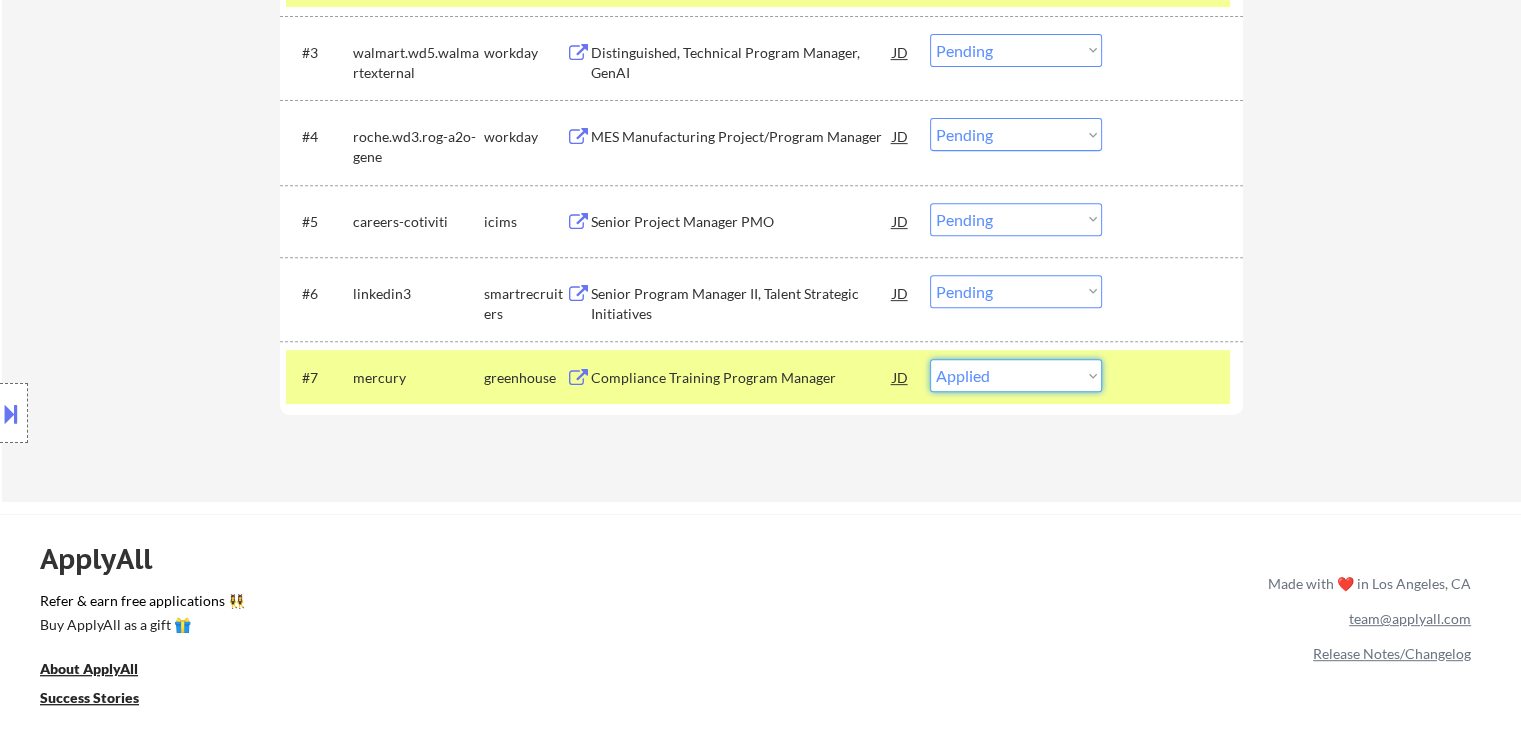 click on "Choose an option... Pending Applied Excluded (Questions) Excluded (Expired) Excluded (Location) Excluded (Bad Match) Excluded (Blocklist) Excluded (Salary) Excluded (Other)" at bounding box center (1016, 375) 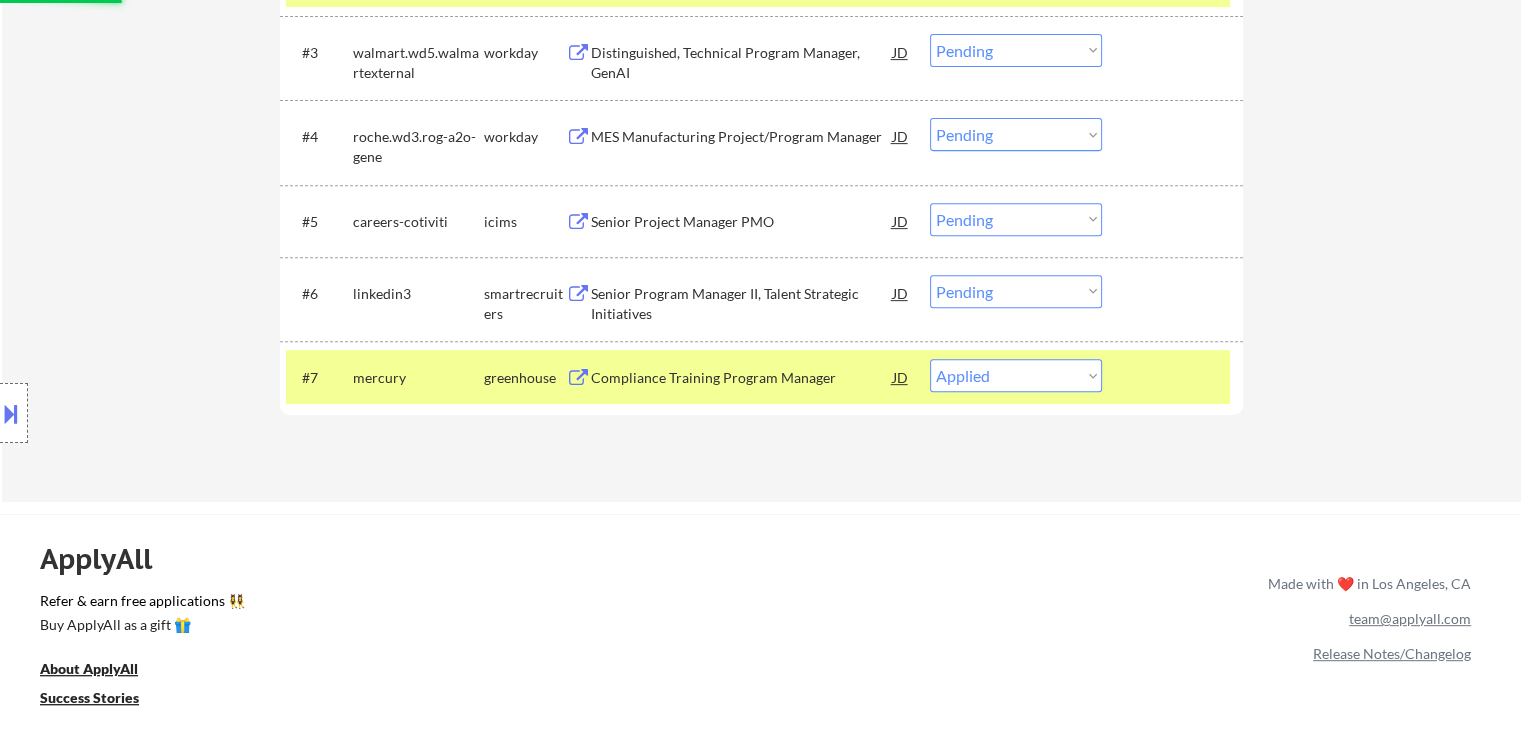 click on "Location Inclusions:" at bounding box center [179, 413] 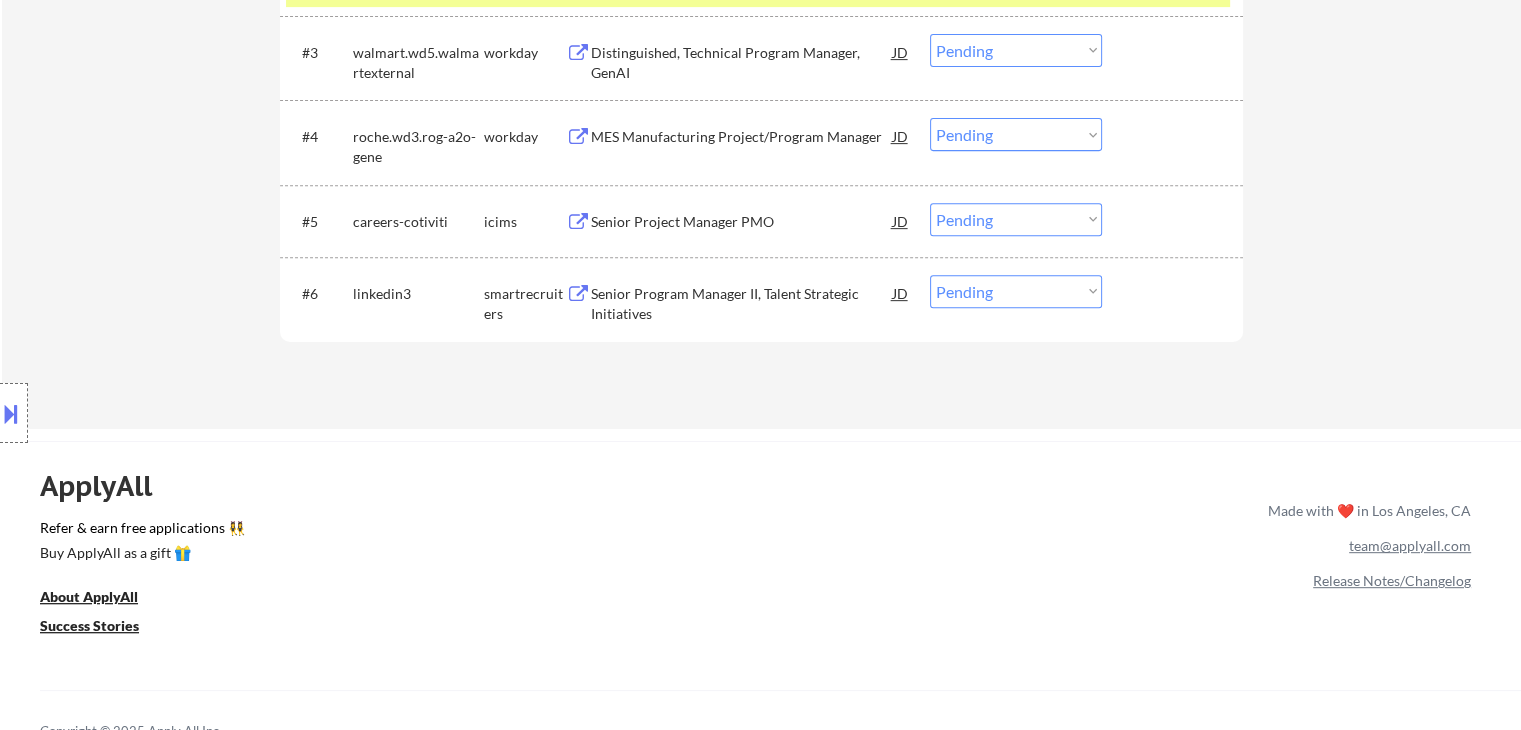 click on "Location Inclusions:" at bounding box center (179, 413) 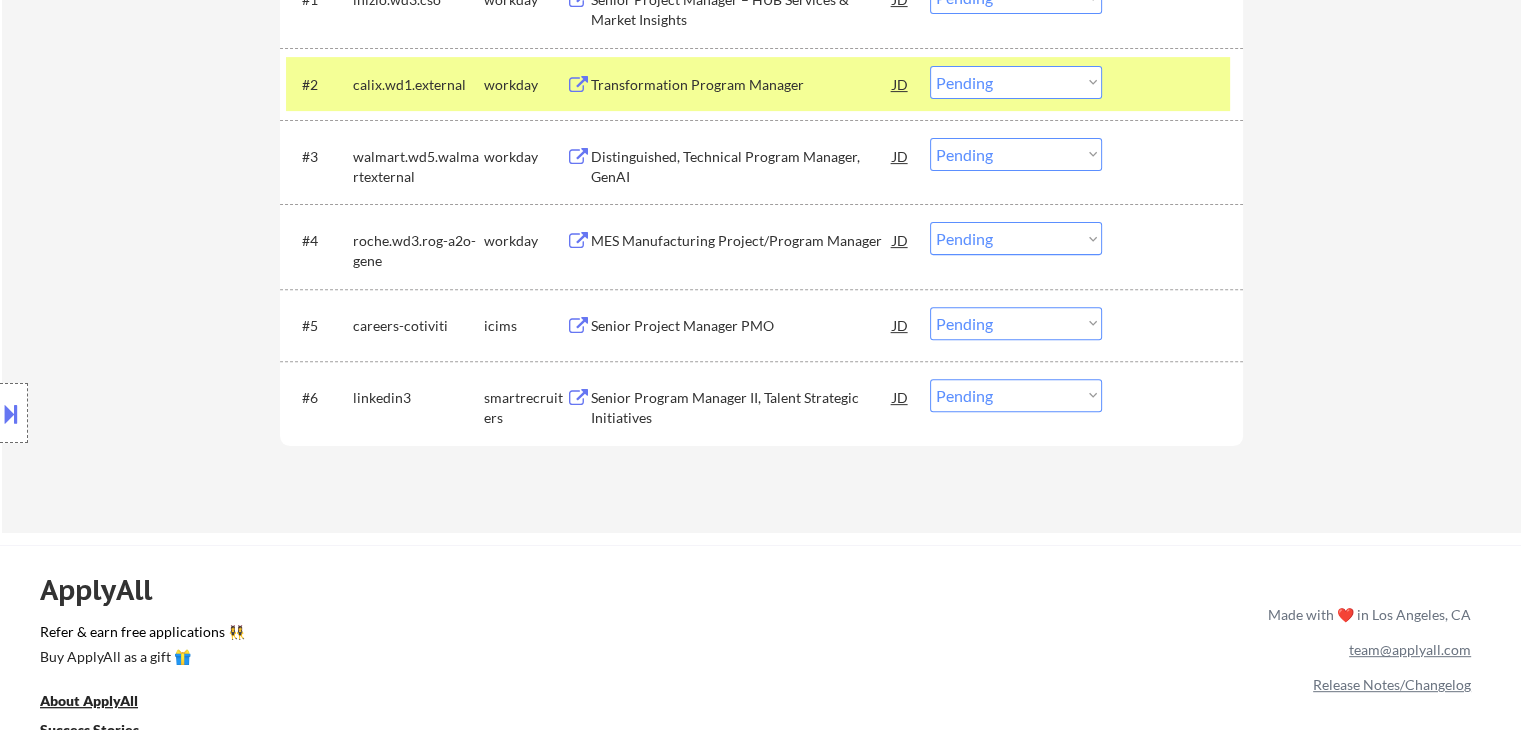 scroll, scrollTop: 600, scrollLeft: 0, axis: vertical 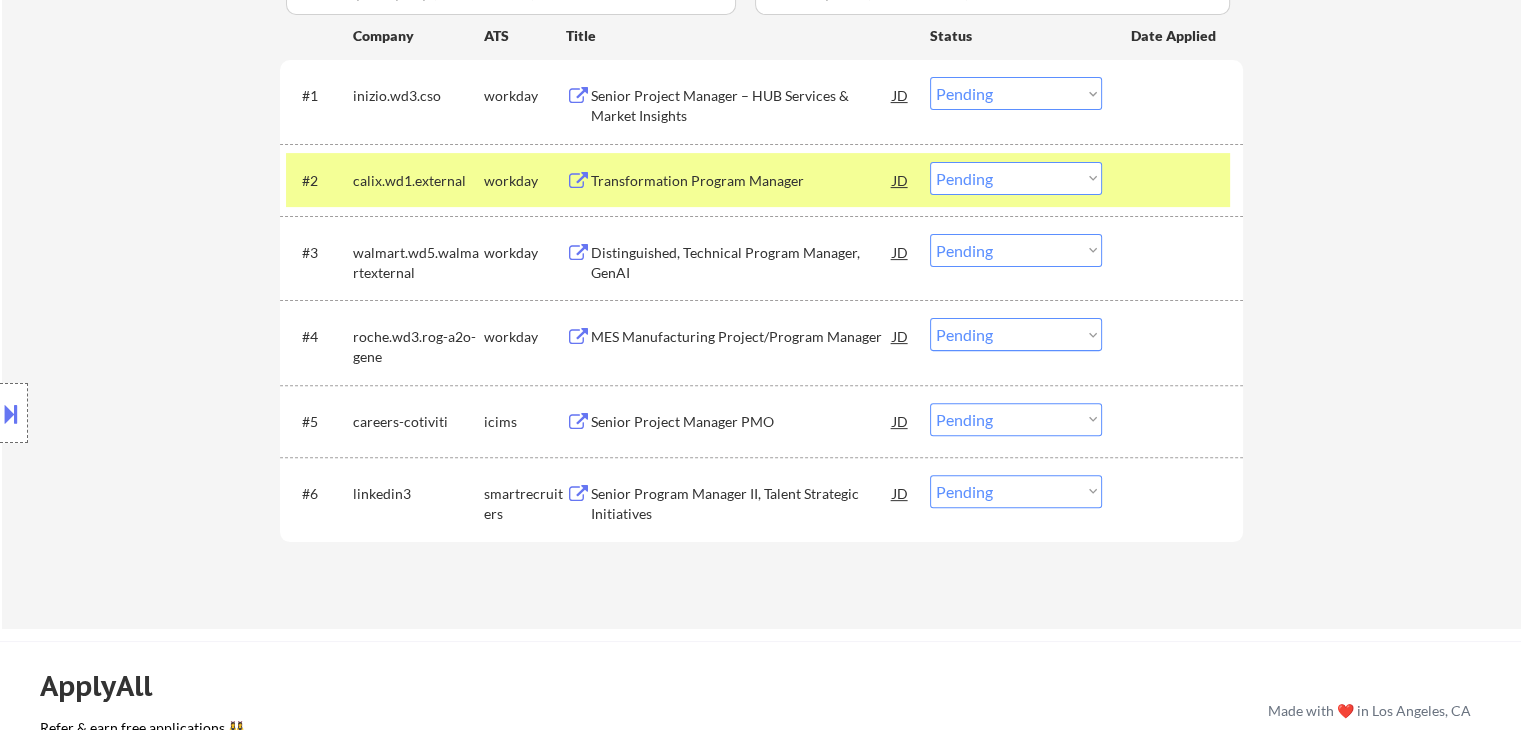 click on "Location Inclusions:" at bounding box center [179, 413] 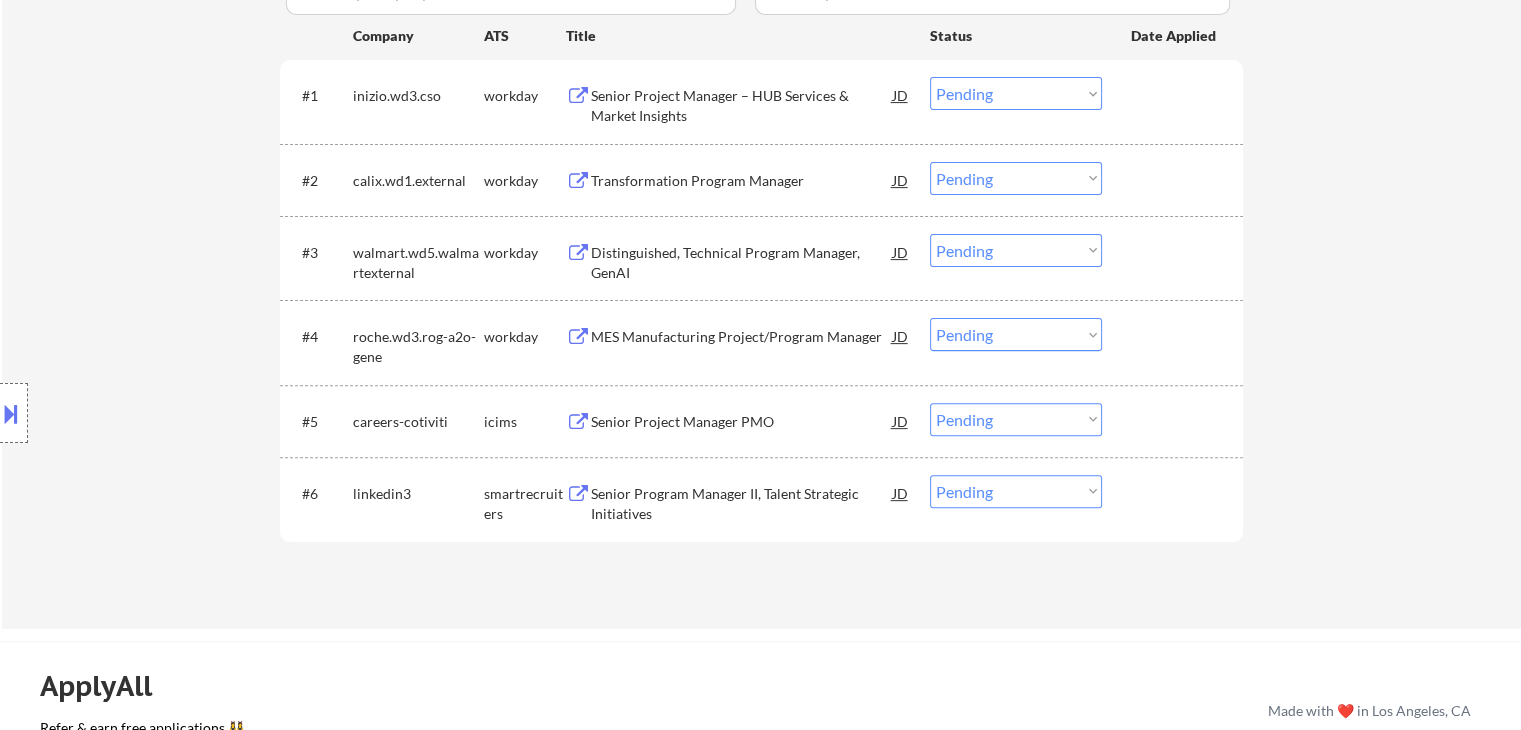 click on "Location Inclusions:" at bounding box center [179, 413] 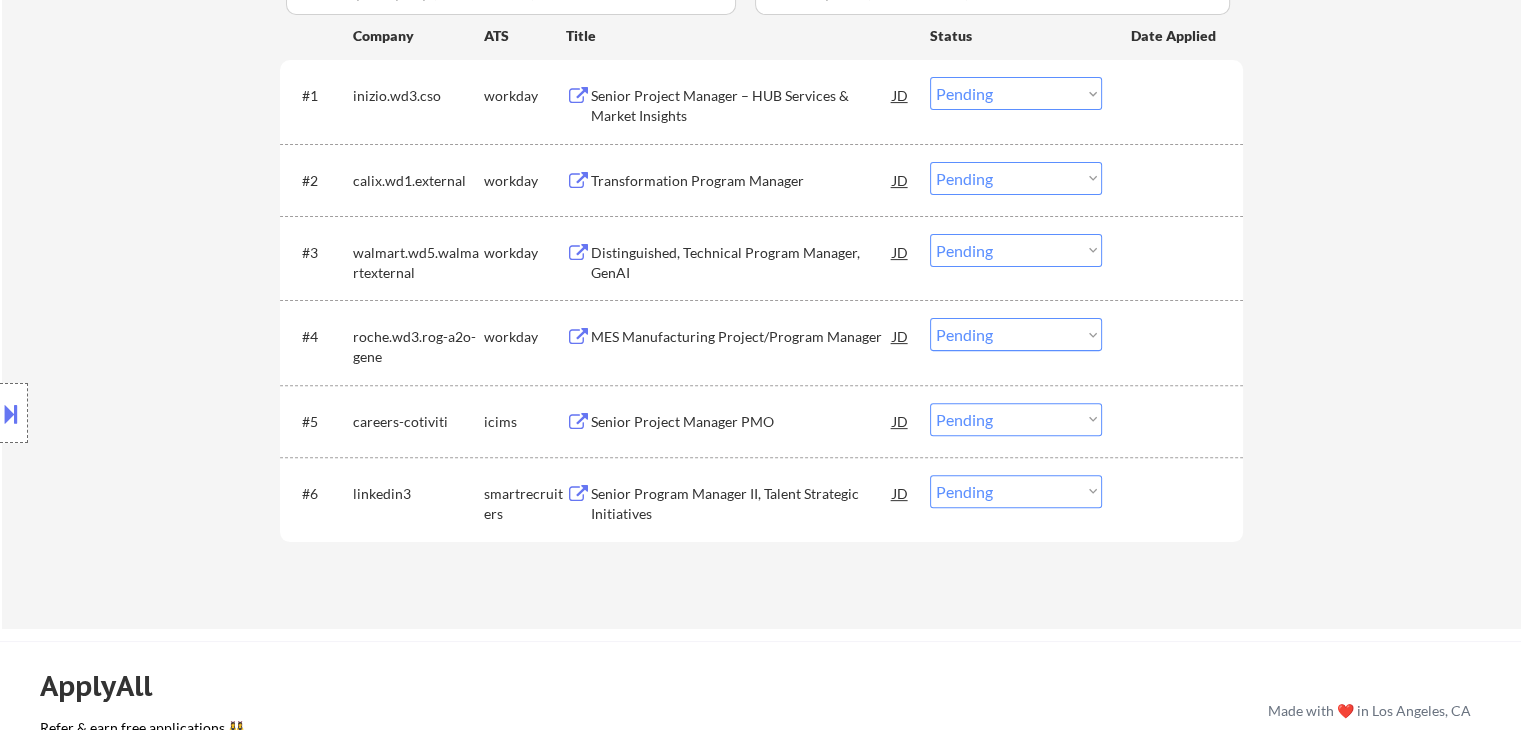 click on "Location Inclusions:" at bounding box center (179, 413) 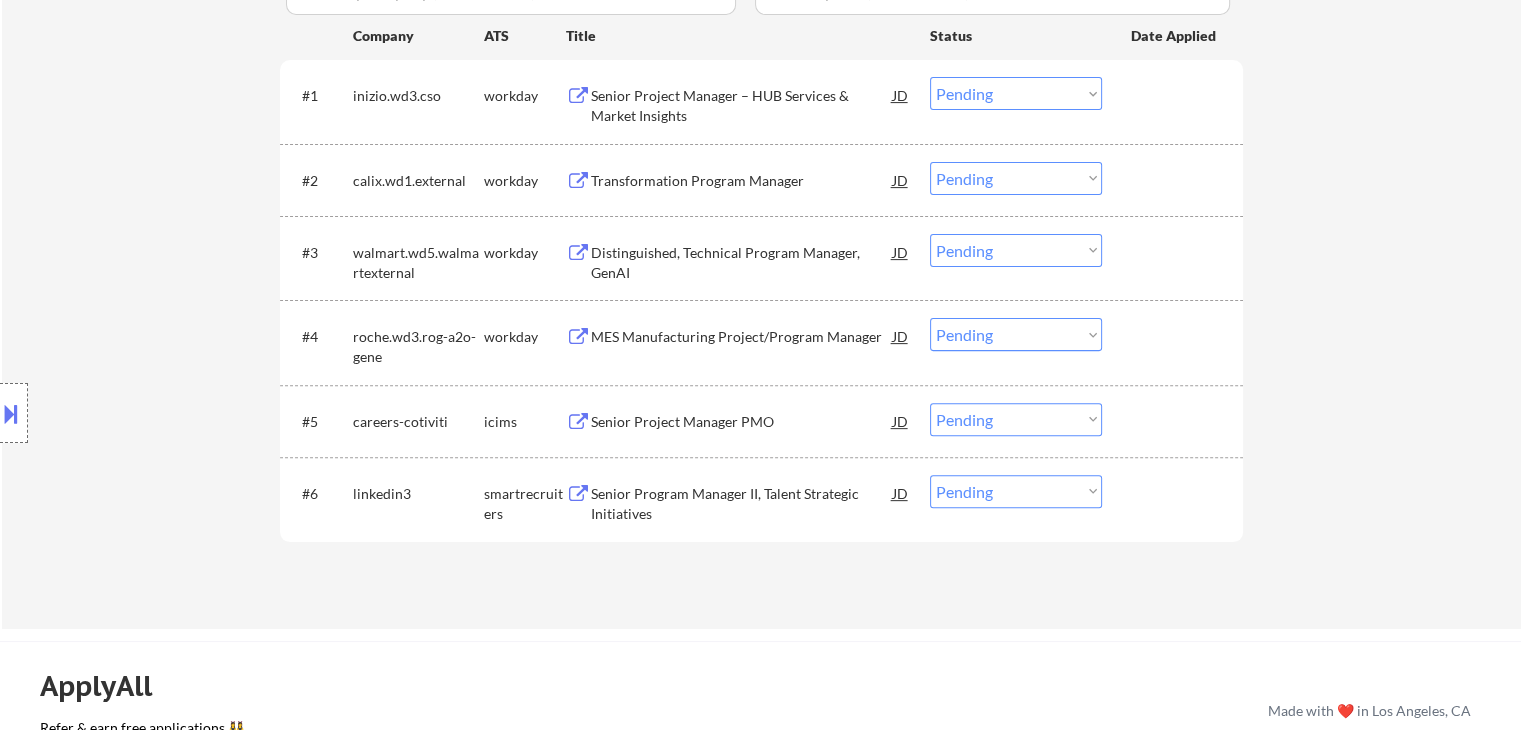 click on "Location Inclusions:" at bounding box center (179, 413) 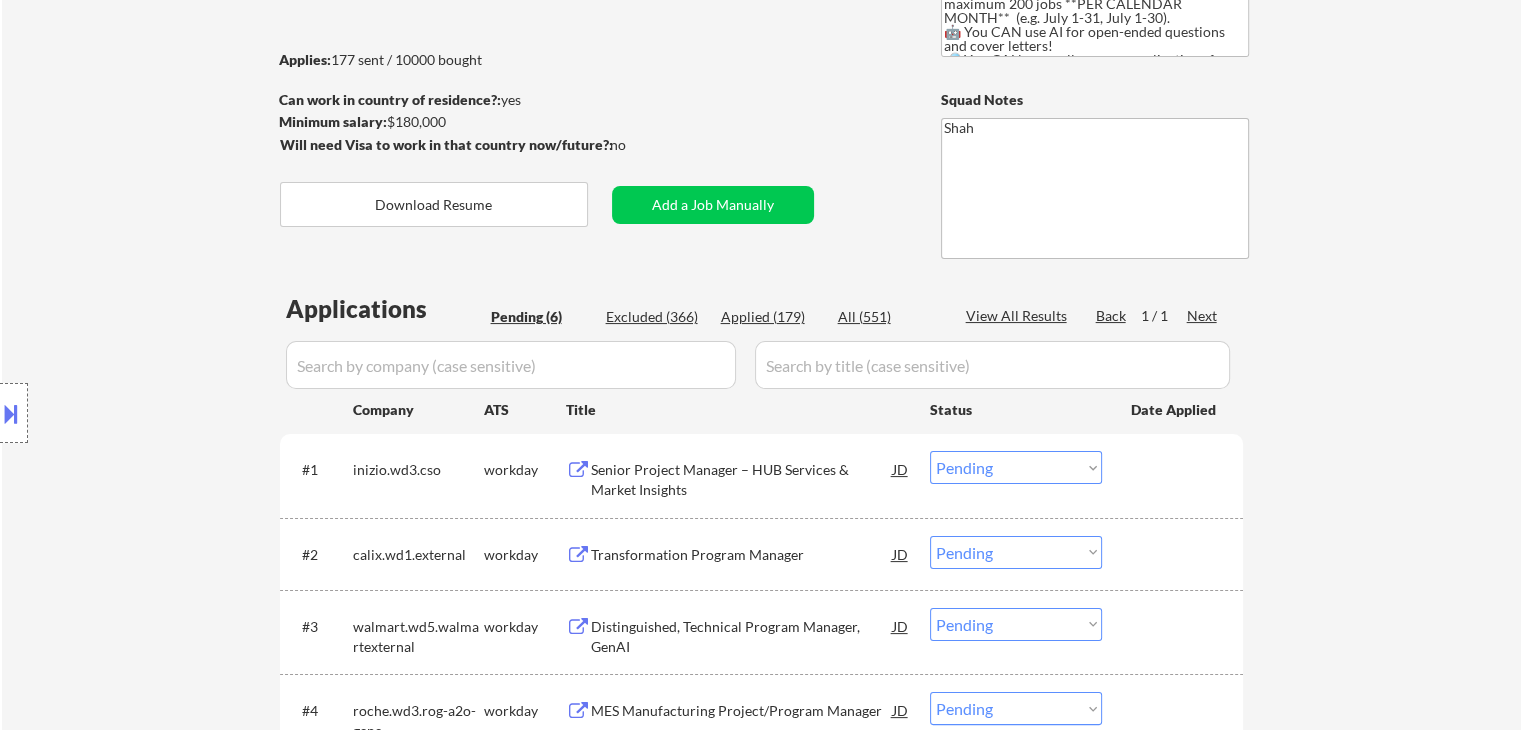 scroll, scrollTop: 100, scrollLeft: 0, axis: vertical 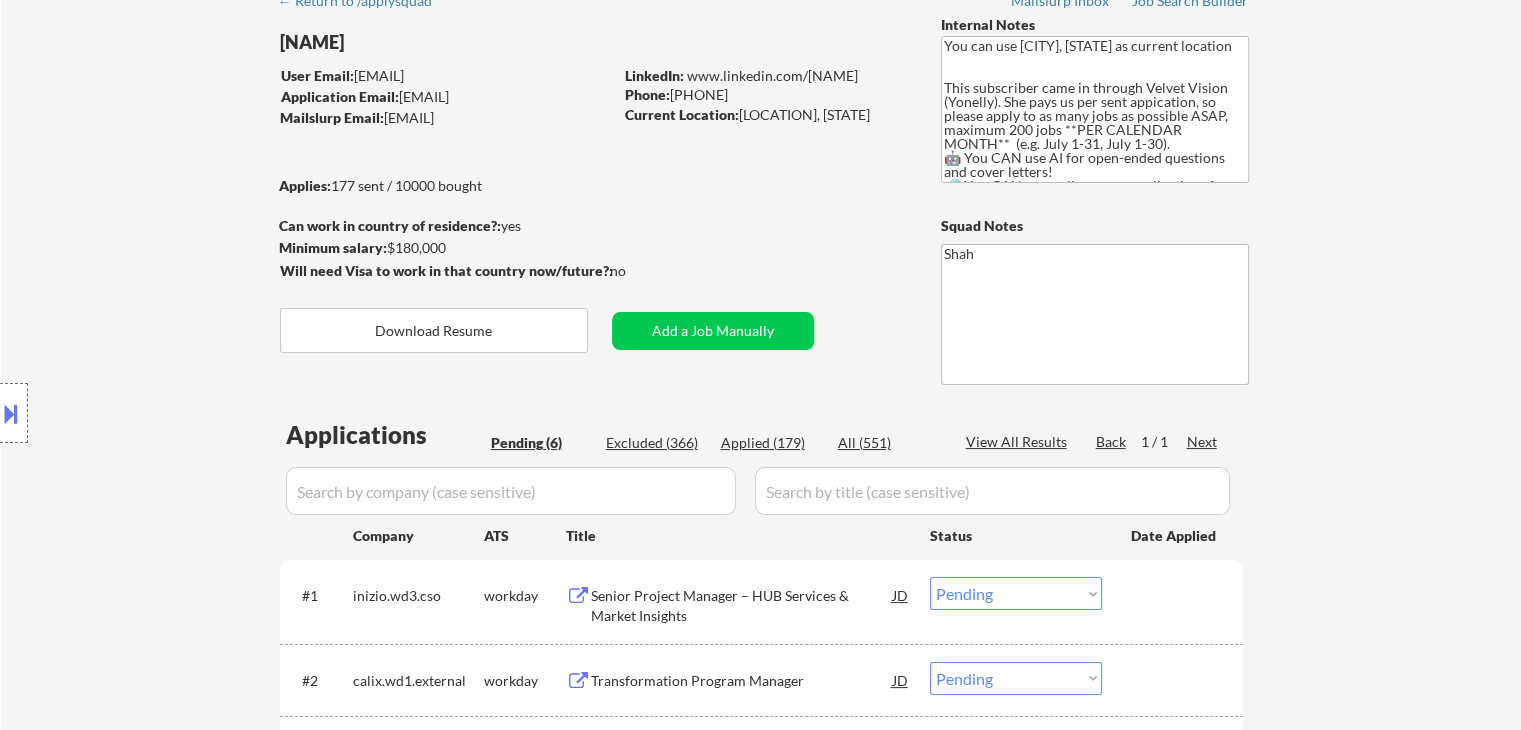 click on "Location Inclusions:" at bounding box center [179, 413] 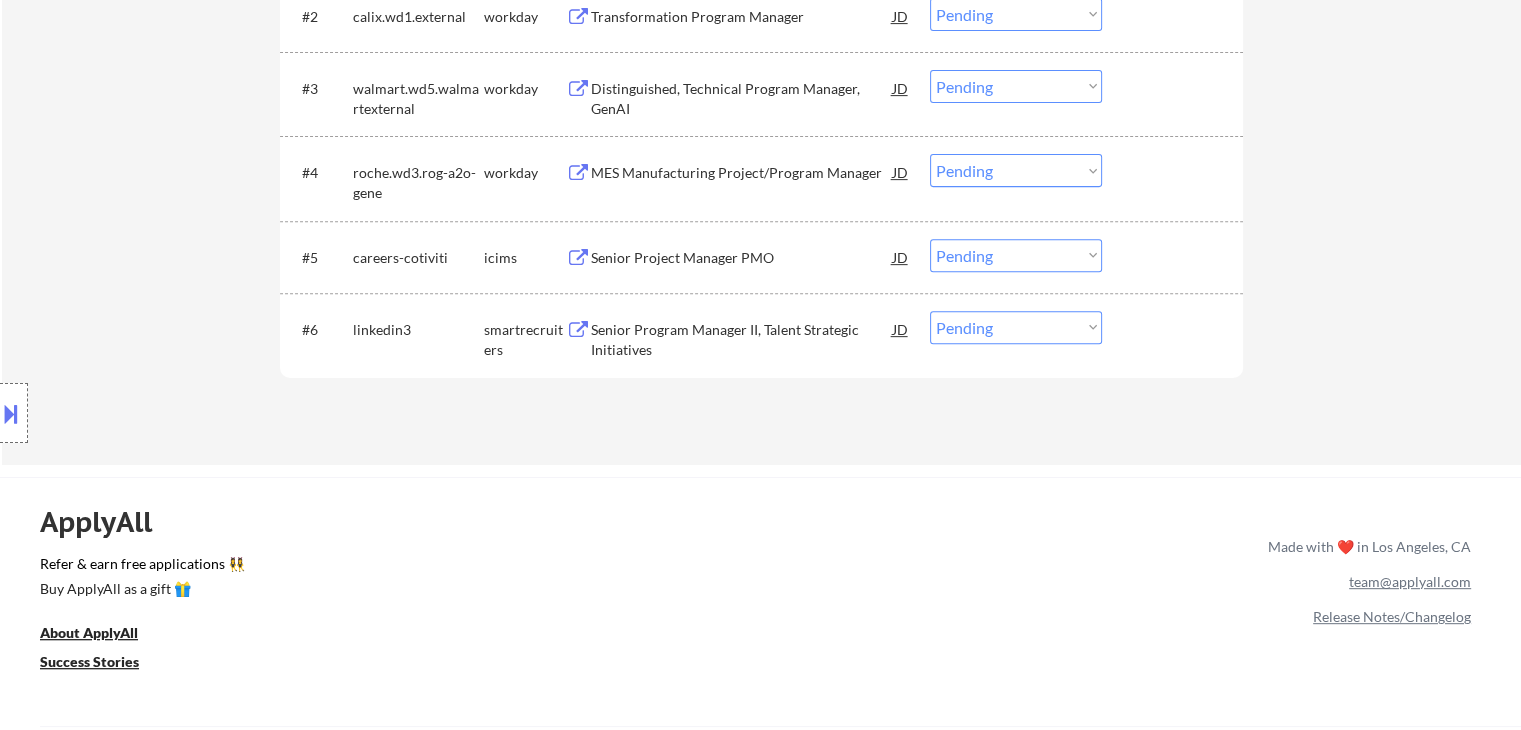 scroll, scrollTop: 800, scrollLeft: 0, axis: vertical 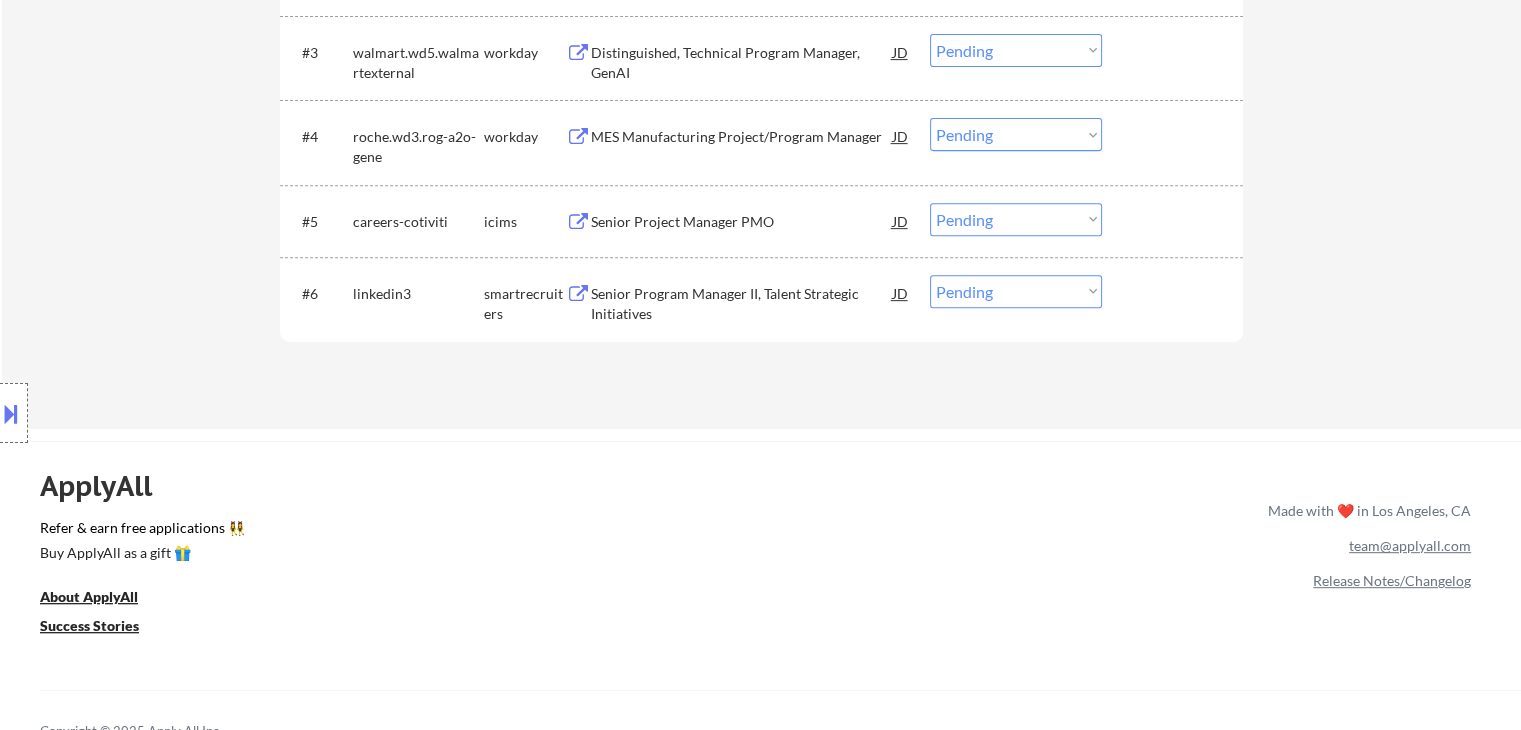 click on "Senior Program Manager II, Talent Strategic Initiatives" at bounding box center (742, 303) 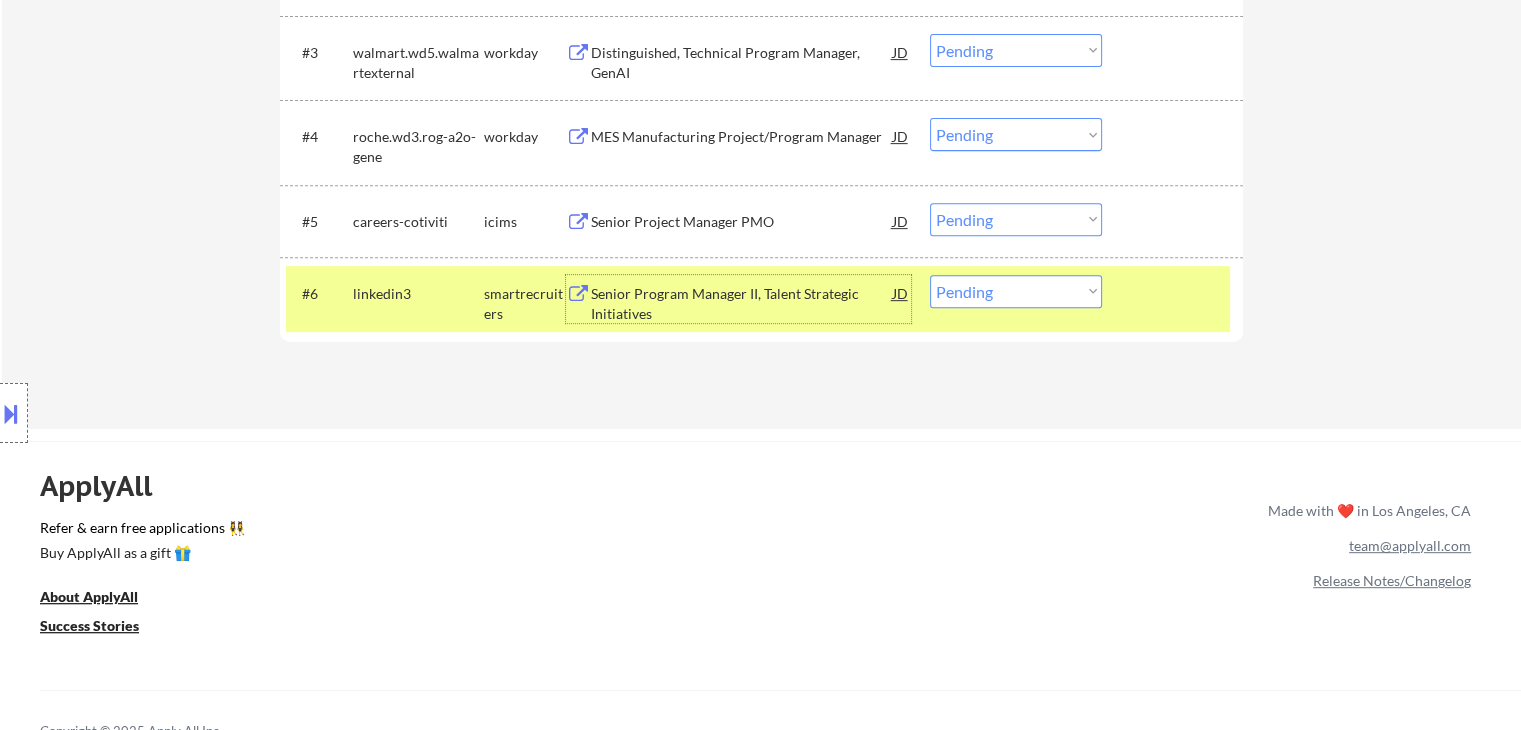 click at bounding box center [11, 413] 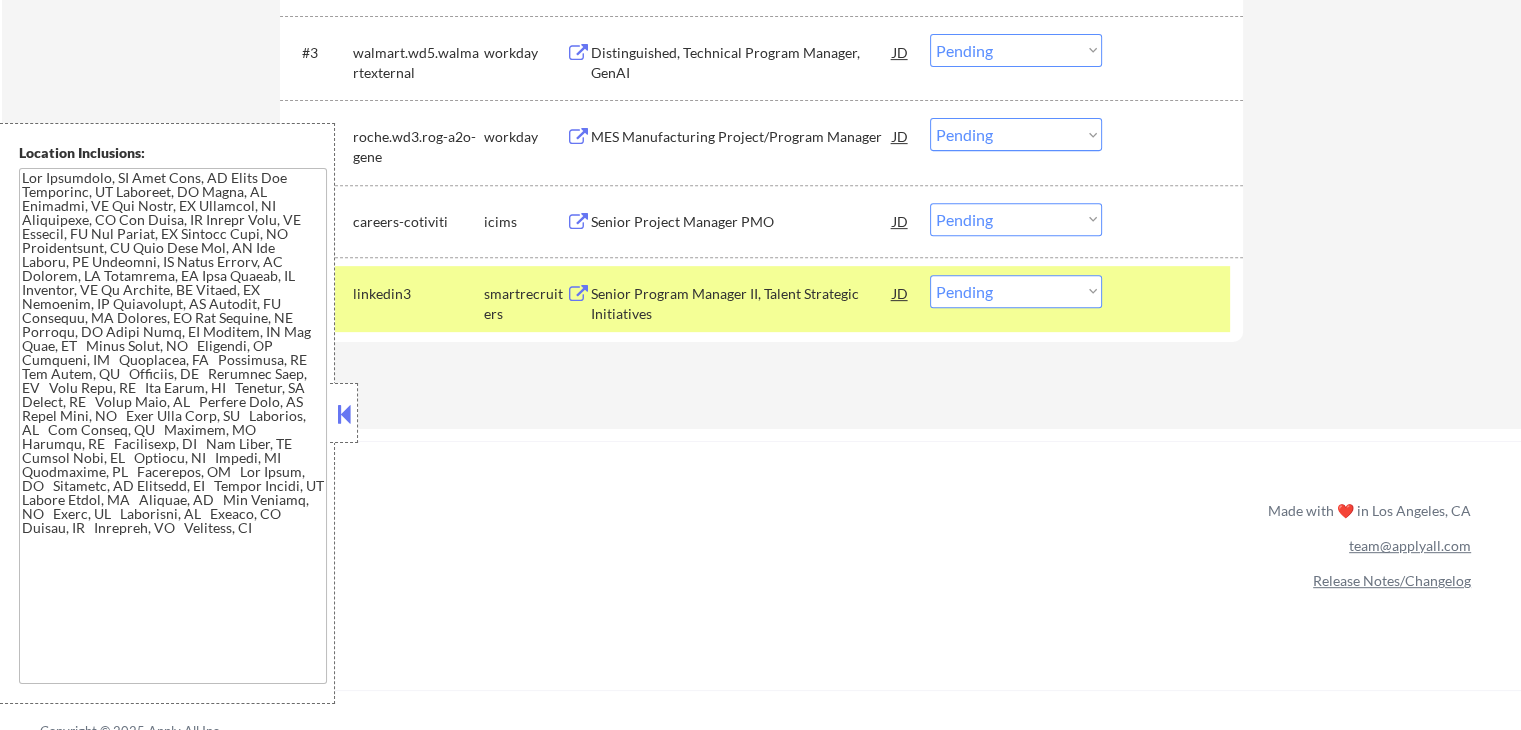 drag, startPoint x: 1056, startPoint y: 286, endPoint x: 1054, endPoint y: 301, distance: 15.132746 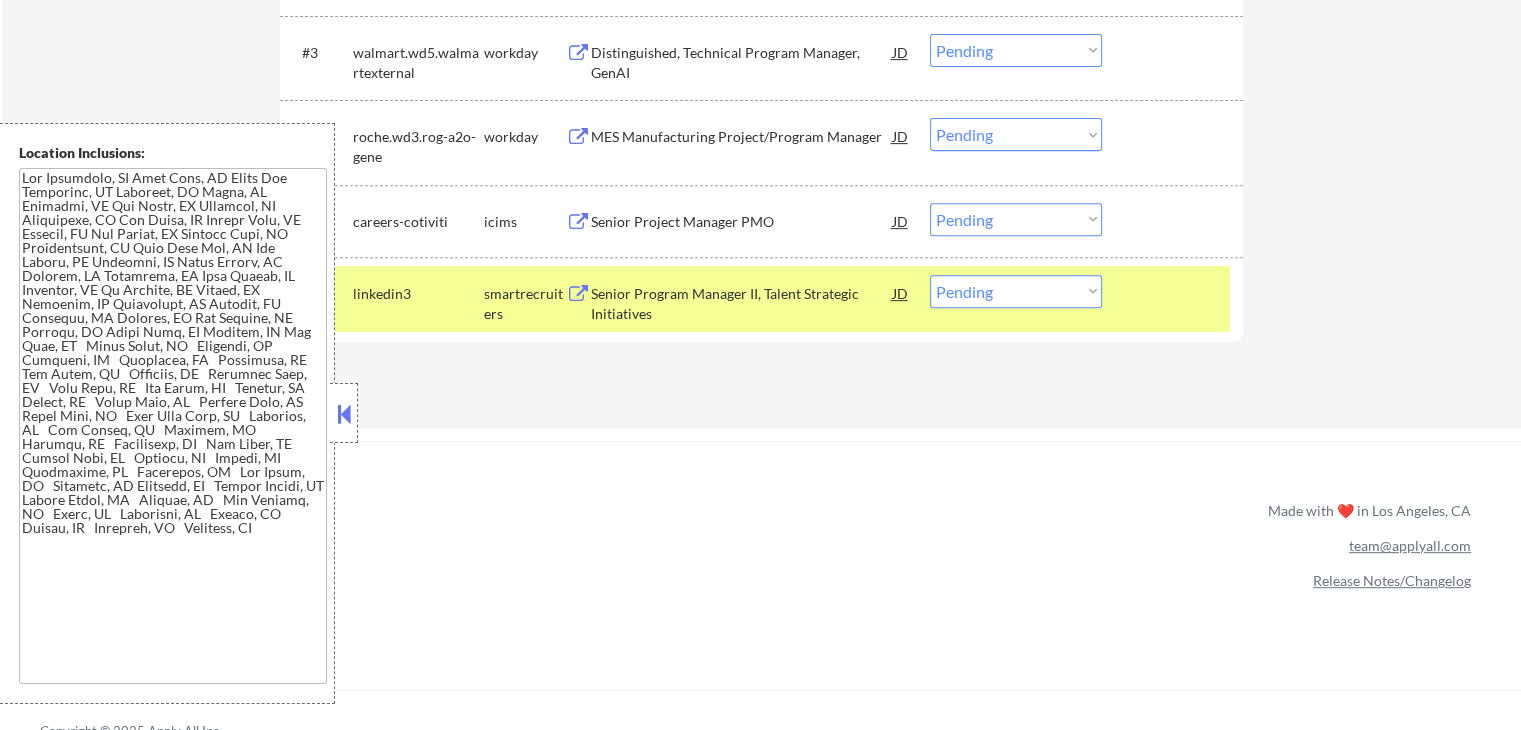 click on "Choose an option... Pending Applied Excluded (Questions) Excluded (Expired) Excluded (Location) Excluded (Bad Match) Excluded (Blocklist) Excluded (Salary) Excluded (Other)" at bounding box center [1016, 291] 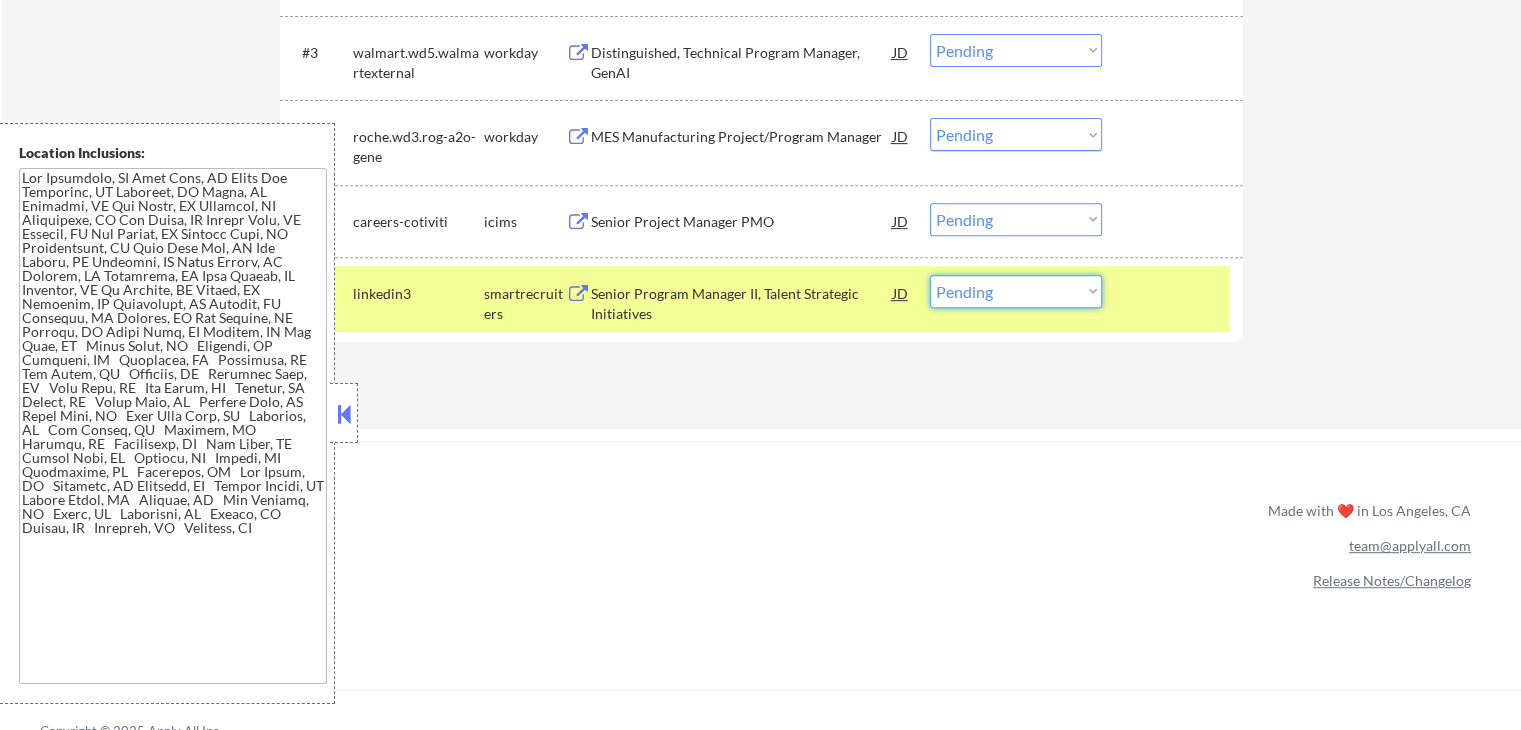 select on ""applied"" 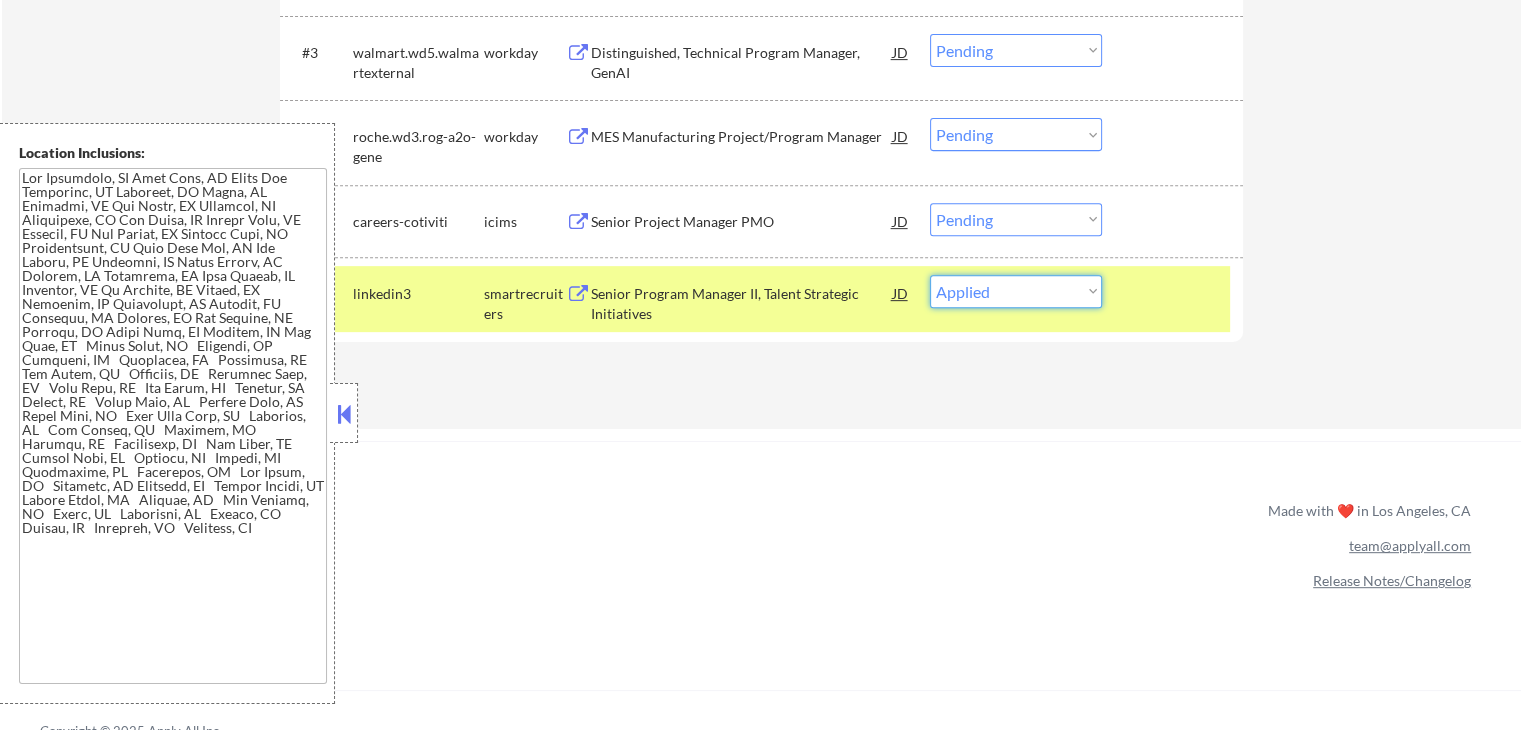 click on "Choose an option... Pending Applied Excluded (Questions) Excluded (Expired) Excluded (Location) Excluded (Bad Match) Excluded (Blocklist) Excluded (Salary) Excluded (Other)" at bounding box center (1016, 291) 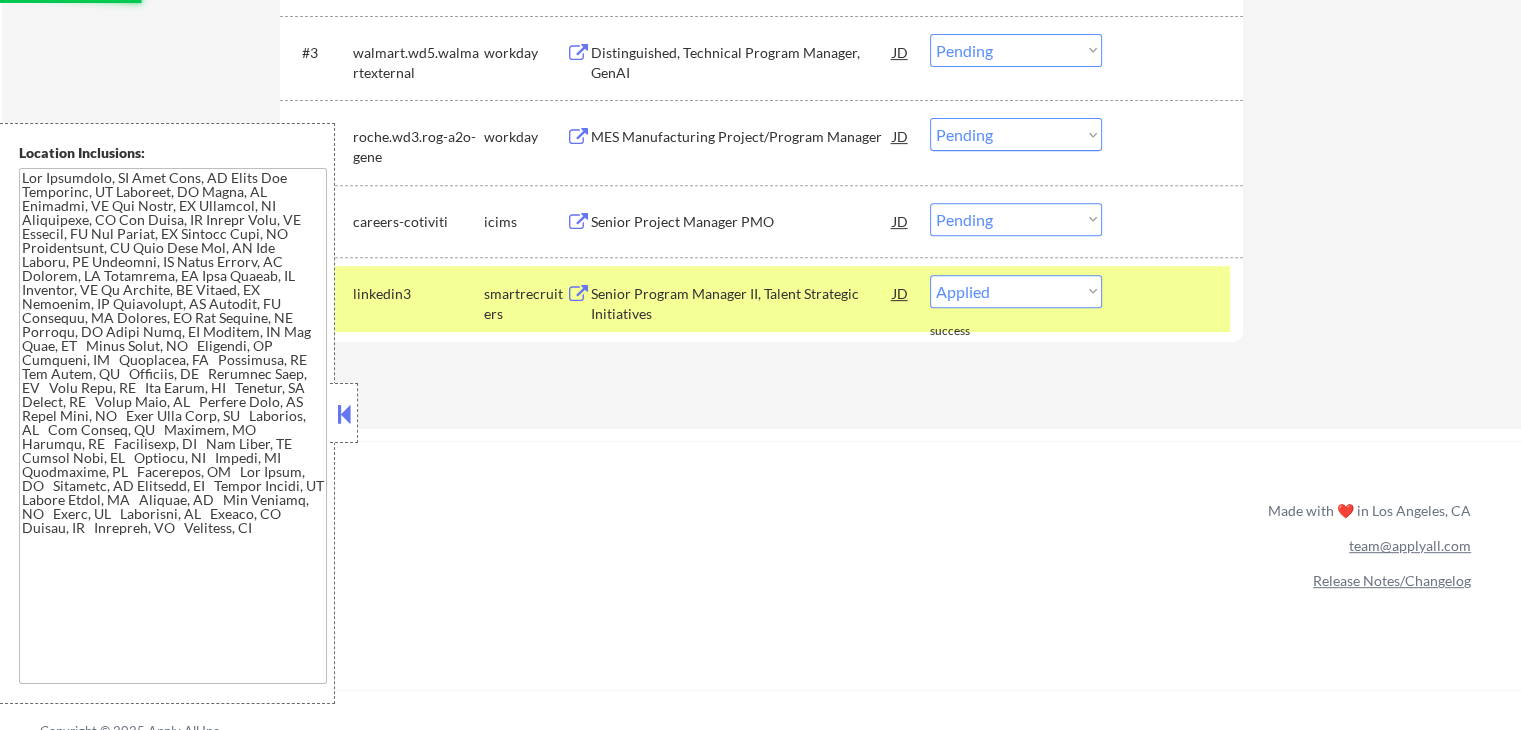 click at bounding box center [344, 414] 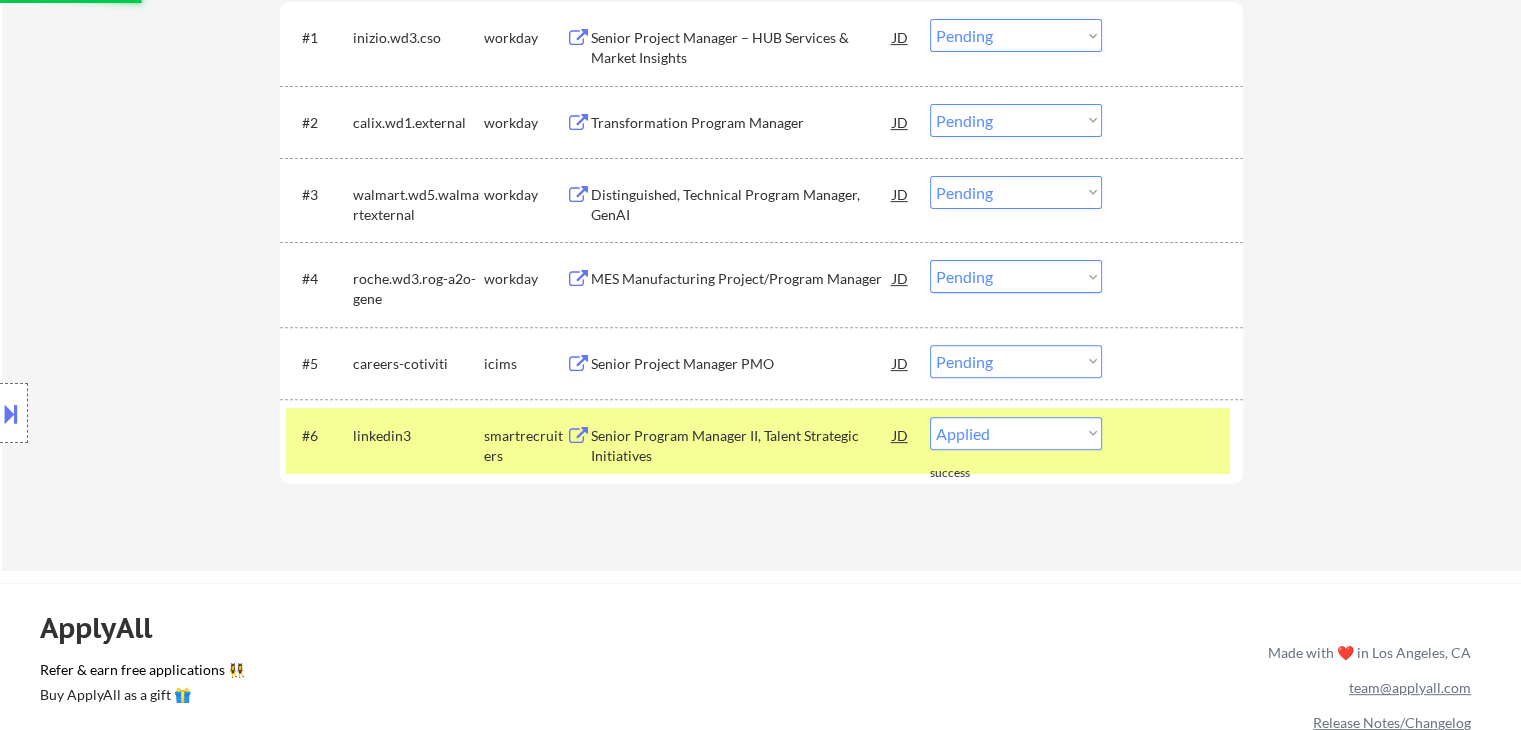 scroll, scrollTop: 600, scrollLeft: 0, axis: vertical 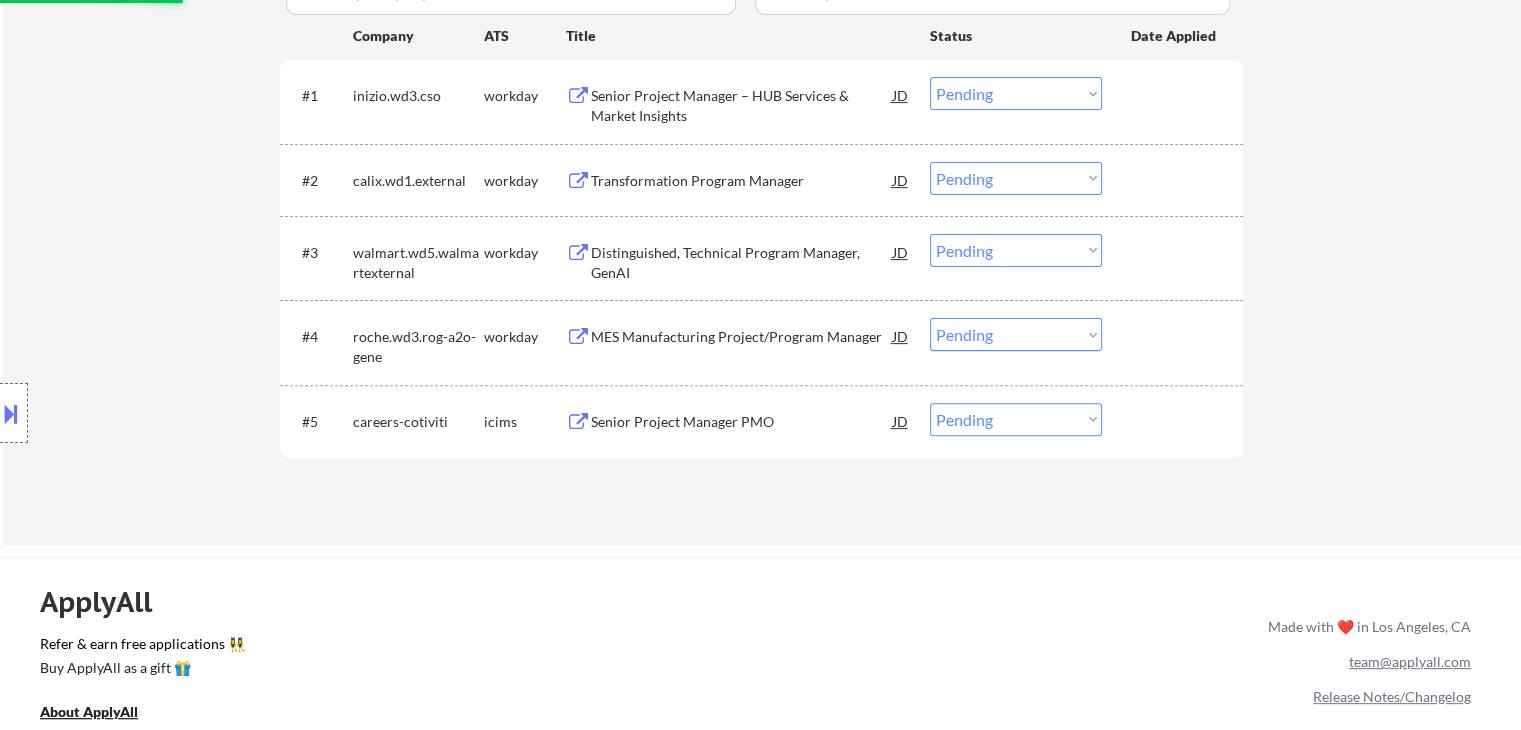 click on "Location Inclusions:" at bounding box center (179, 413) 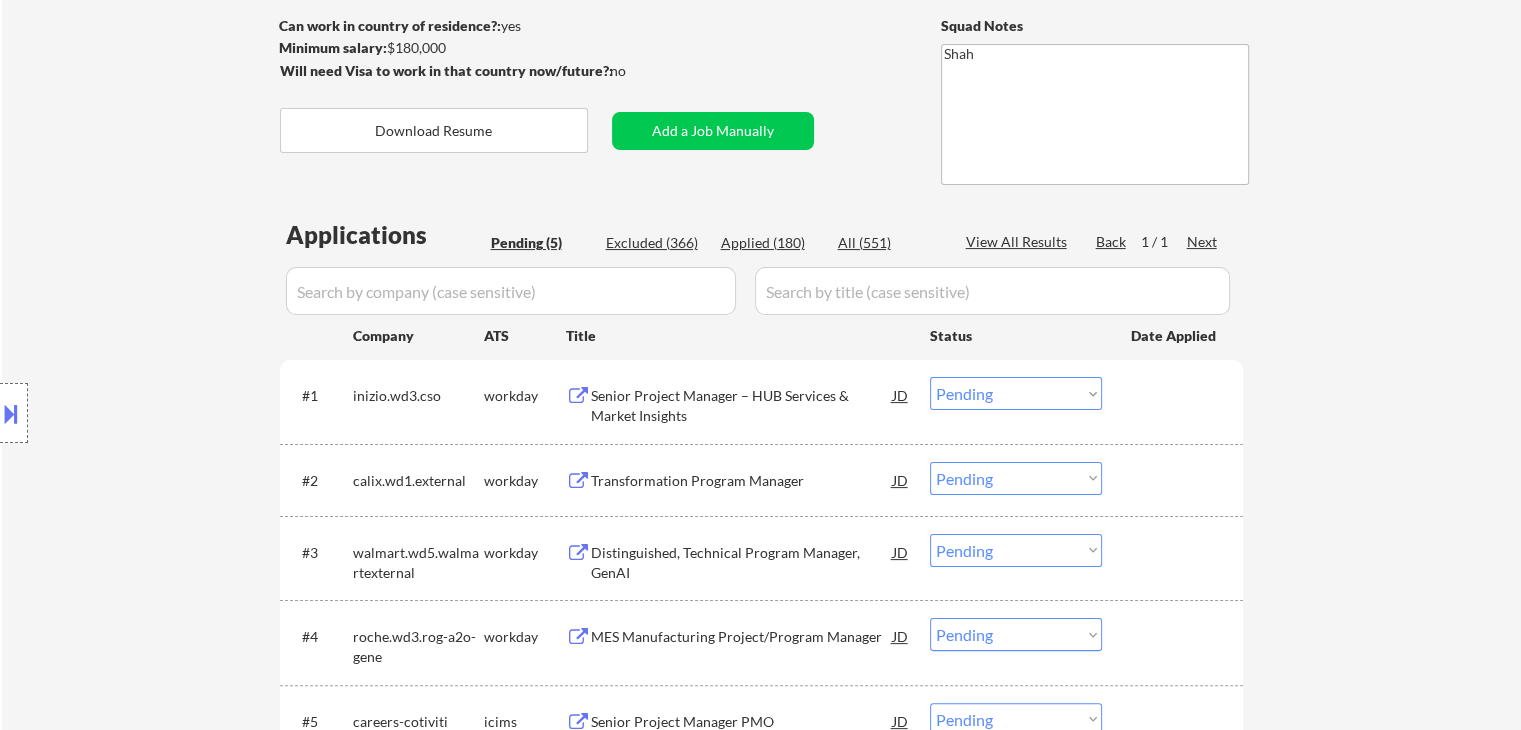 scroll, scrollTop: 200, scrollLeft: 0, axis: vertical 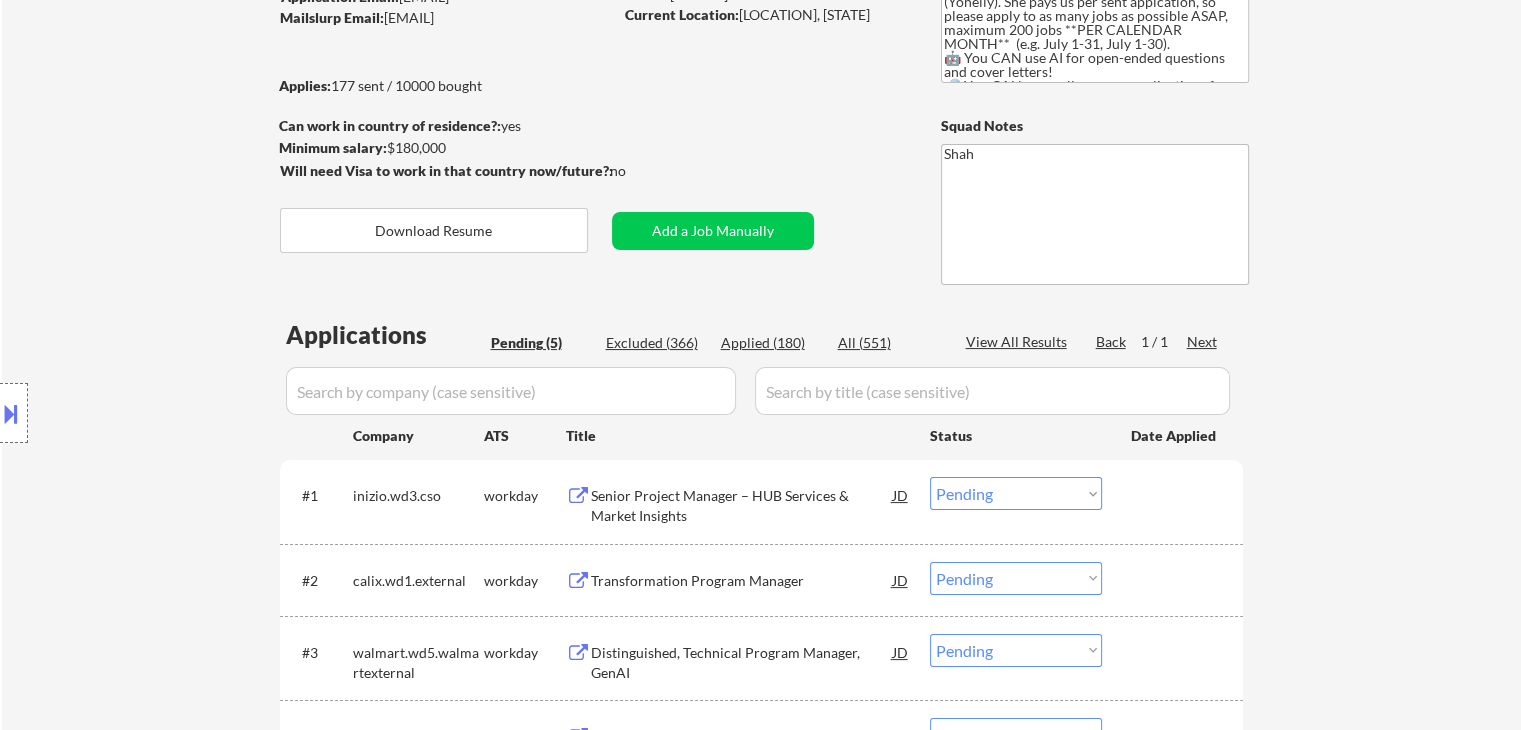 click on "Location Inclusions:" at bounding box center [179, 413] 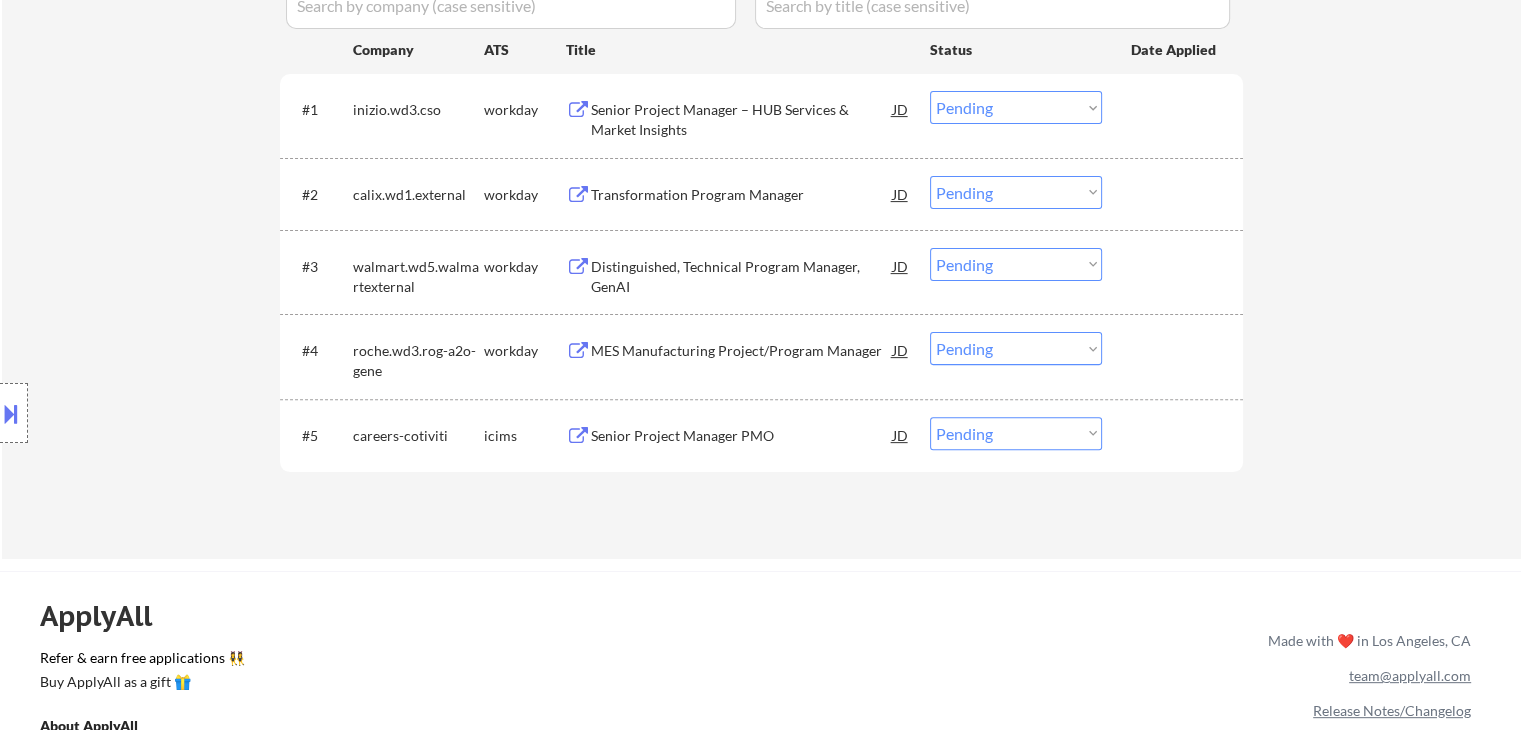 scroll, scrollTop: 600, scrollLeft: 0, axis: vertical 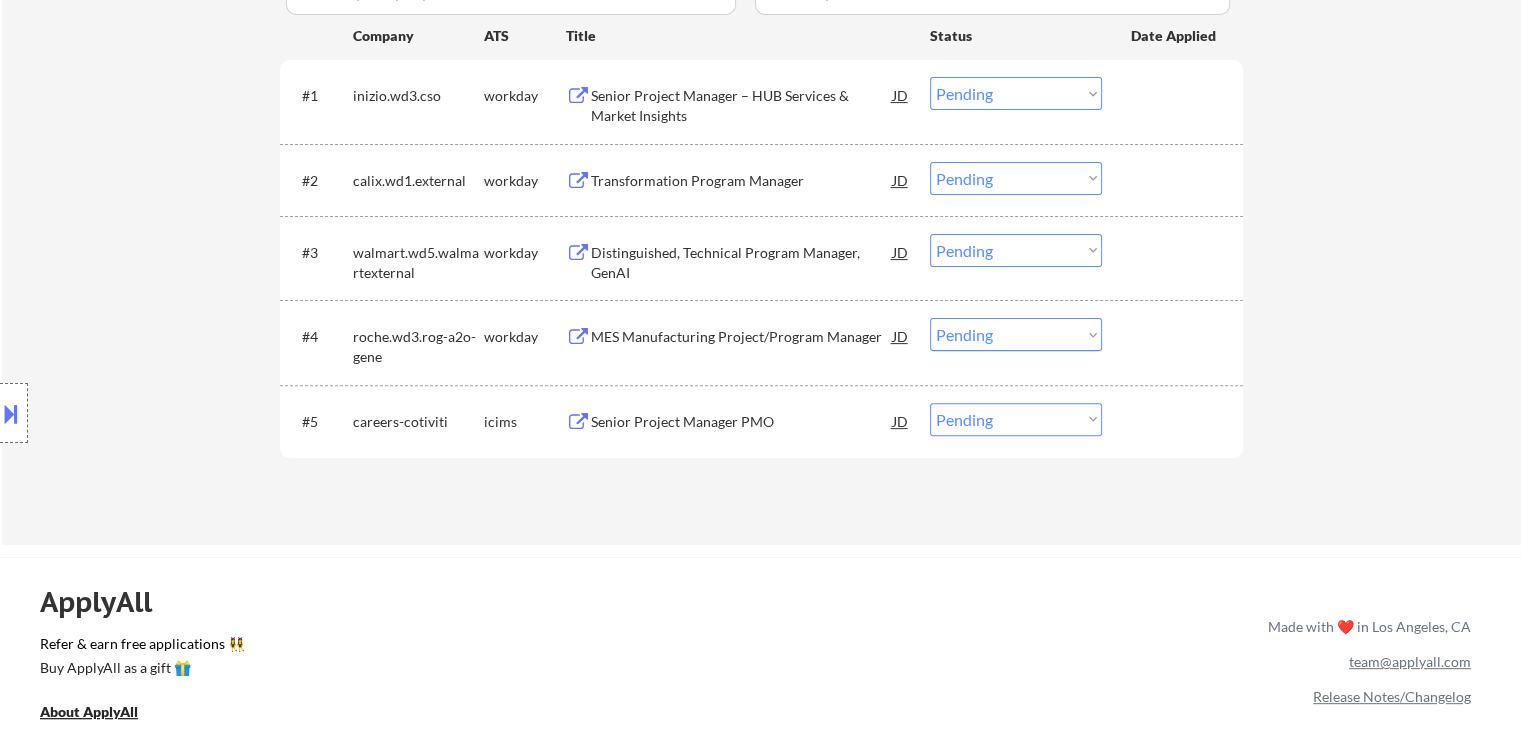 click on "Location Inclusions:" at bounding box center [179, 413] 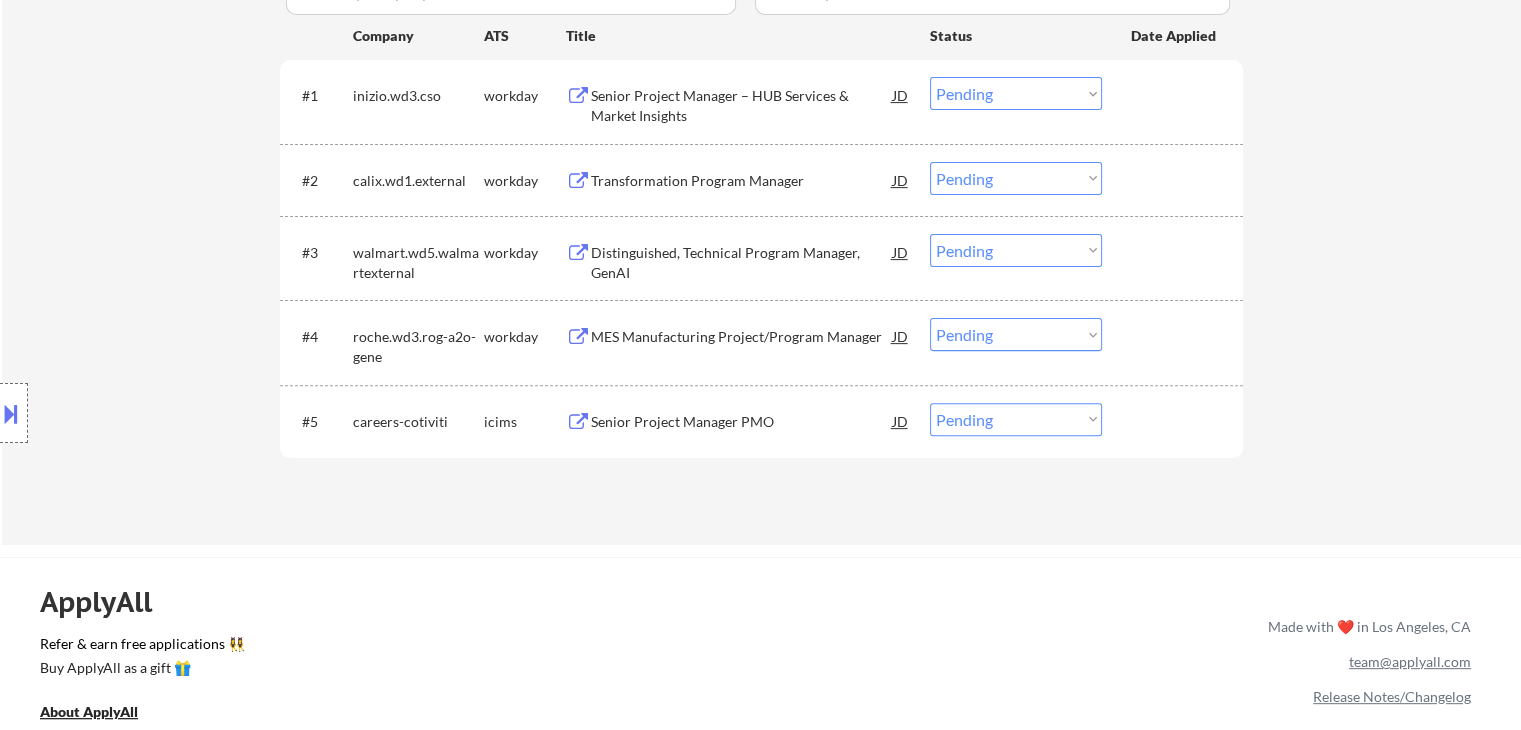 click on "← Return to /applysquad Mailslurp Inbox Job Search Builder [NAME] User Email:  [EMAIL] Application Email:  [EMAIL] Mailslurp Email:  [EMAIL] LinkedIn:   www.linkedin.com/[NAME]
Phone:  [PHONE] Current Location:  [LOCATION], [STATE] Applies:  177 sent / 10000 bought Internal Notes You can use [CITY], [STATE] as current location
This subscriber came in through Velvet Vision (Yonelly). She pays us per sent appication, so please apply to as many jobs as possible ASAP, maximum 200 jobs **PER CALENDAR MONTH**  (e.g. July 1-31, July 1-30).
♂️ You CAN use AI for open-ended questions and cover letters!
🔍 You CAN manually source applications for this customer (low priority) Can work in country of residence?:  yes Squad Notes Minimum salary:  $180,000 Will need Visa to work in that country now/future?:   no Download Resume Add a Job Manually [NAME] Applications Pending (5) Excluded (366) Applied (180) All (551) Back Next" at bounding box center [760, 485] 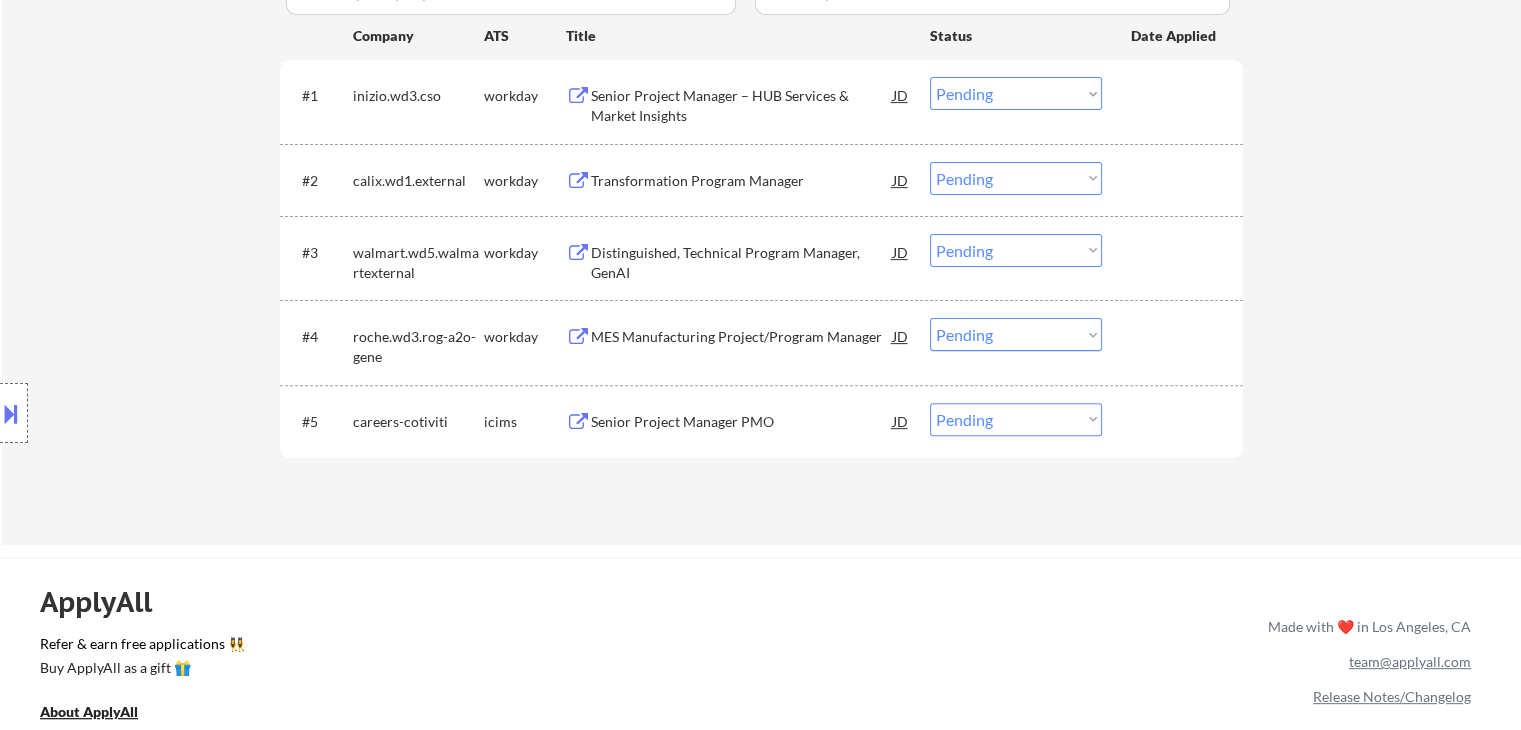 click on "← Return to /applysquad Mailslurp Inbox Job Search Builder [NAME] User Email:  [EMAIL] Application Email:  [EMAIL] Mailslurp Email:  [EMAIL] LinkedIn:   www.linkedin.com/[NAME]
Phone:  [PHONE] Current Location:  [LOCATION], [STATE] Applies:  177 sent / 10000 bought Internal Notes You can use [CITY], [STATE] as current location
This subscriber came in through Velvet Vision (Yonelly). She pays us per sent appication, so please apply to as many jobs as possible ASAP, maximum 200 jobs **PER CALENDAR MONTH**  (e.g. July 1-31, July 1-30).
♂️ You CAN use AI for open-ended questions and cover letters!
🔍 You CAN manually source applications for this customer (low priority) Can work in country of residence?:  yes Squad Notes Minimum salary:  $180,000 Will need Visa to work in that country now/future?:   no Download Resume Add a Job Manually [NAME] Applications Pending (5) Excluded (366) Applied (180) All (551) Back Next" at bounding box center (760, 485) 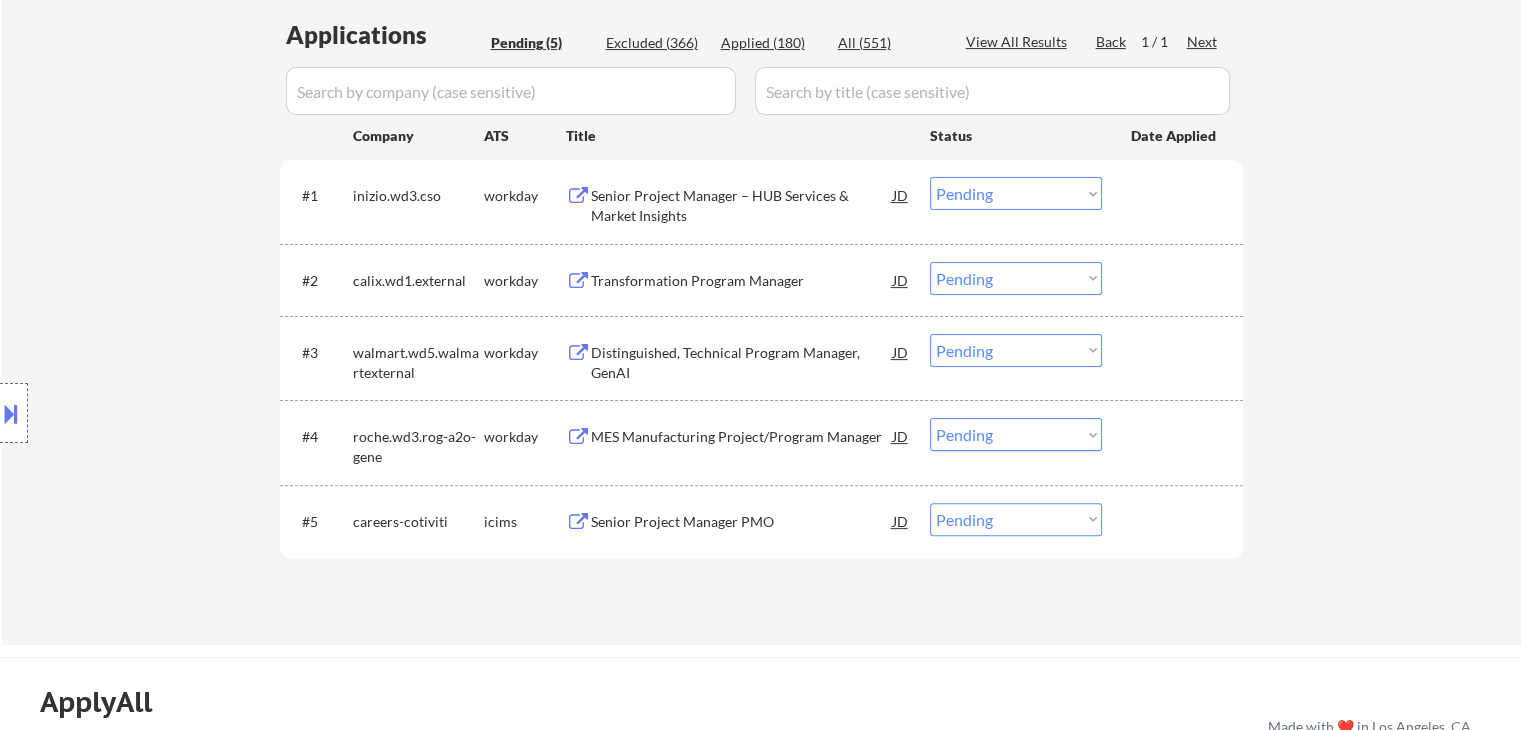 click on "Location Inclusions:" at bounding box center (179, 413) 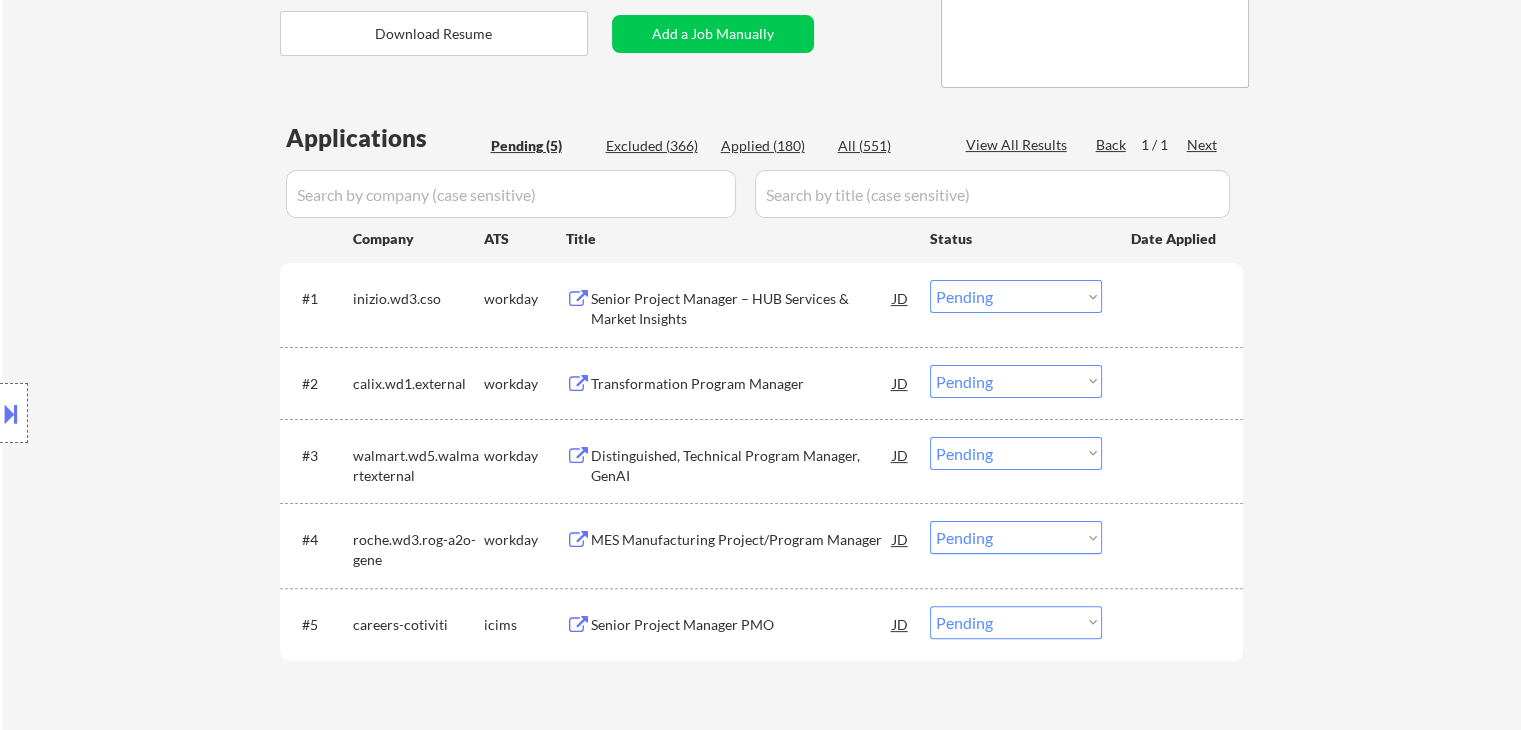 scroll, scrollTop: 500, scrollLeft: 0, axis: vertical 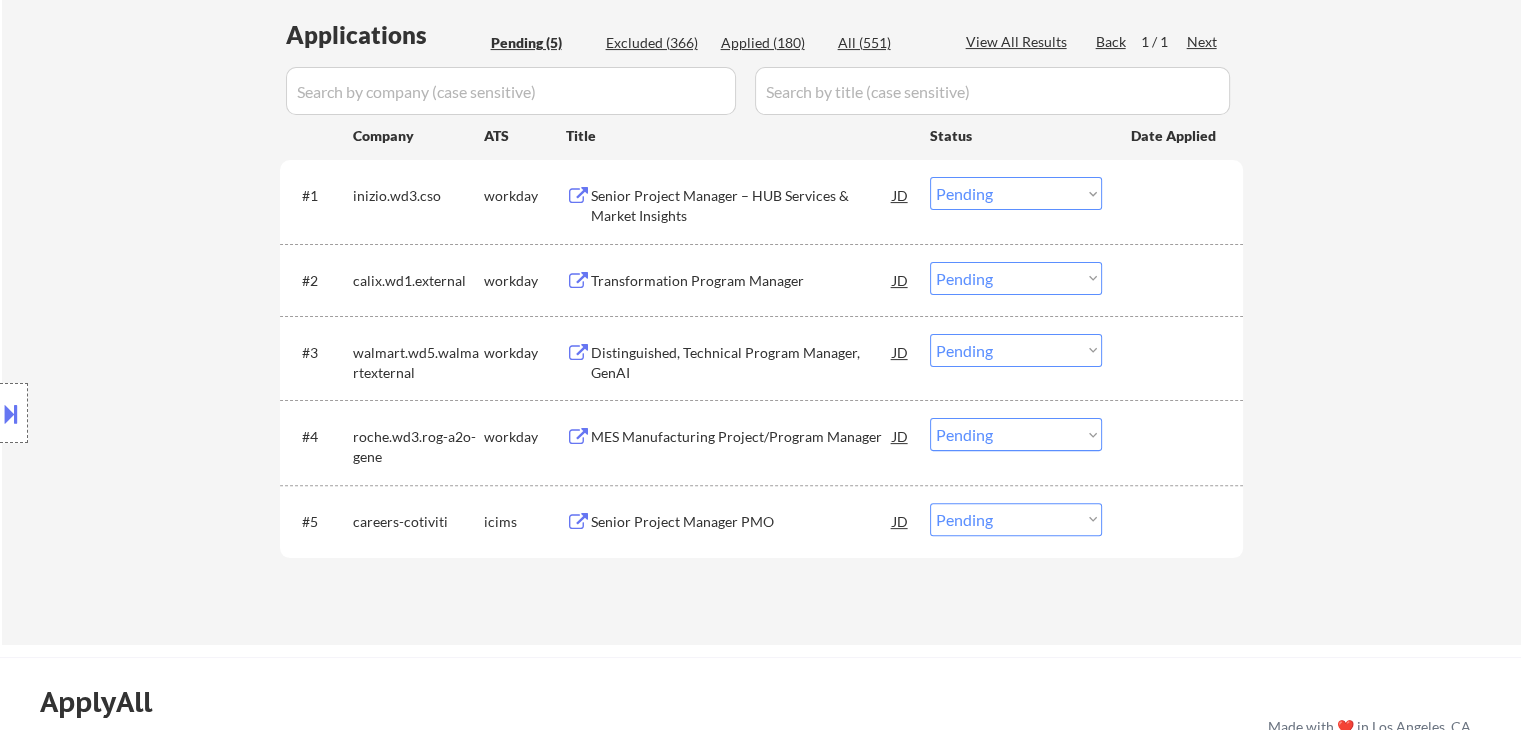 click on "Location Inclusions:" at bounding box center [179, 413] 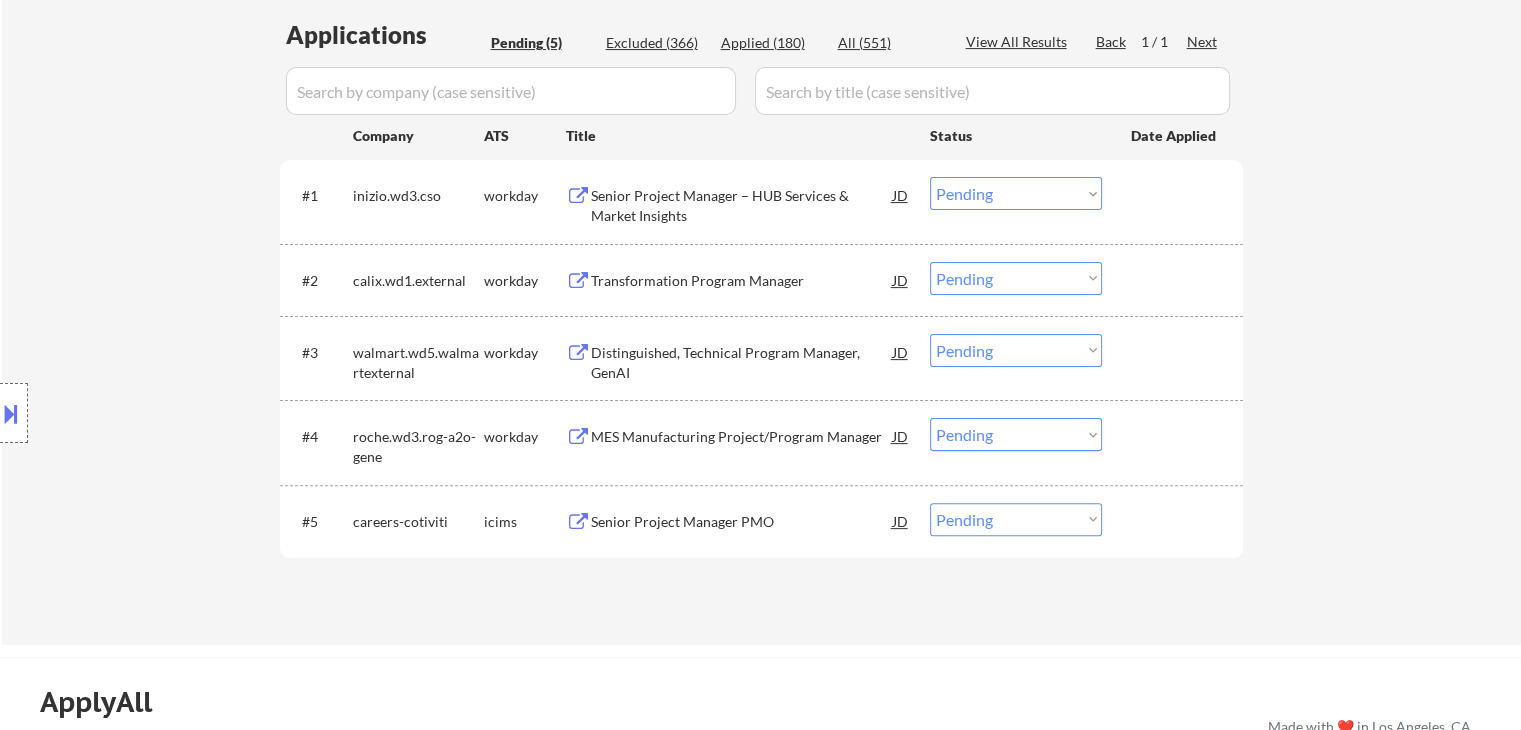 click on "Senior Project Manager – HUB Services & Market Insights" at bounding box center [742, 205] 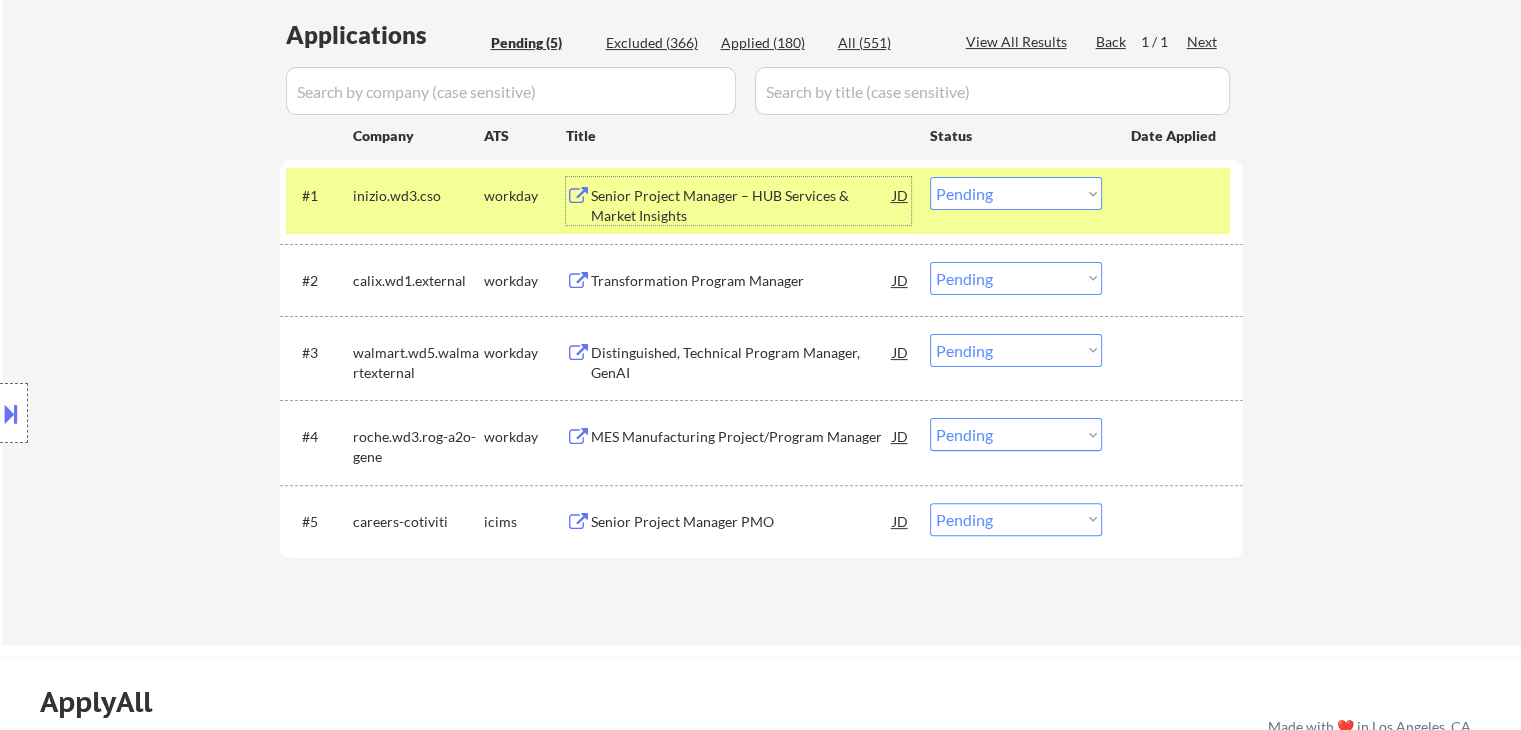 click on "Applied (180)" at bounding box center [771, 43] 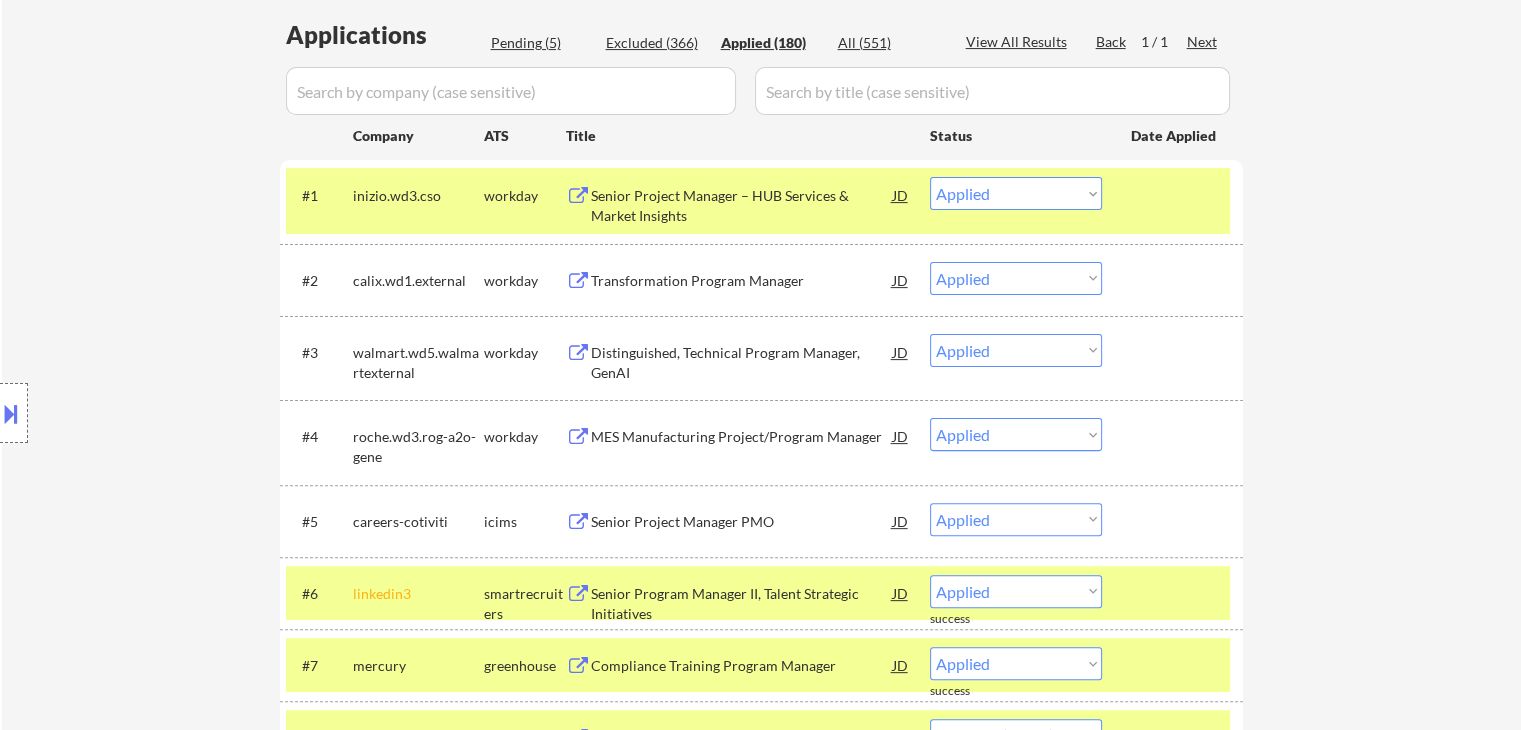 select on ""applied"" 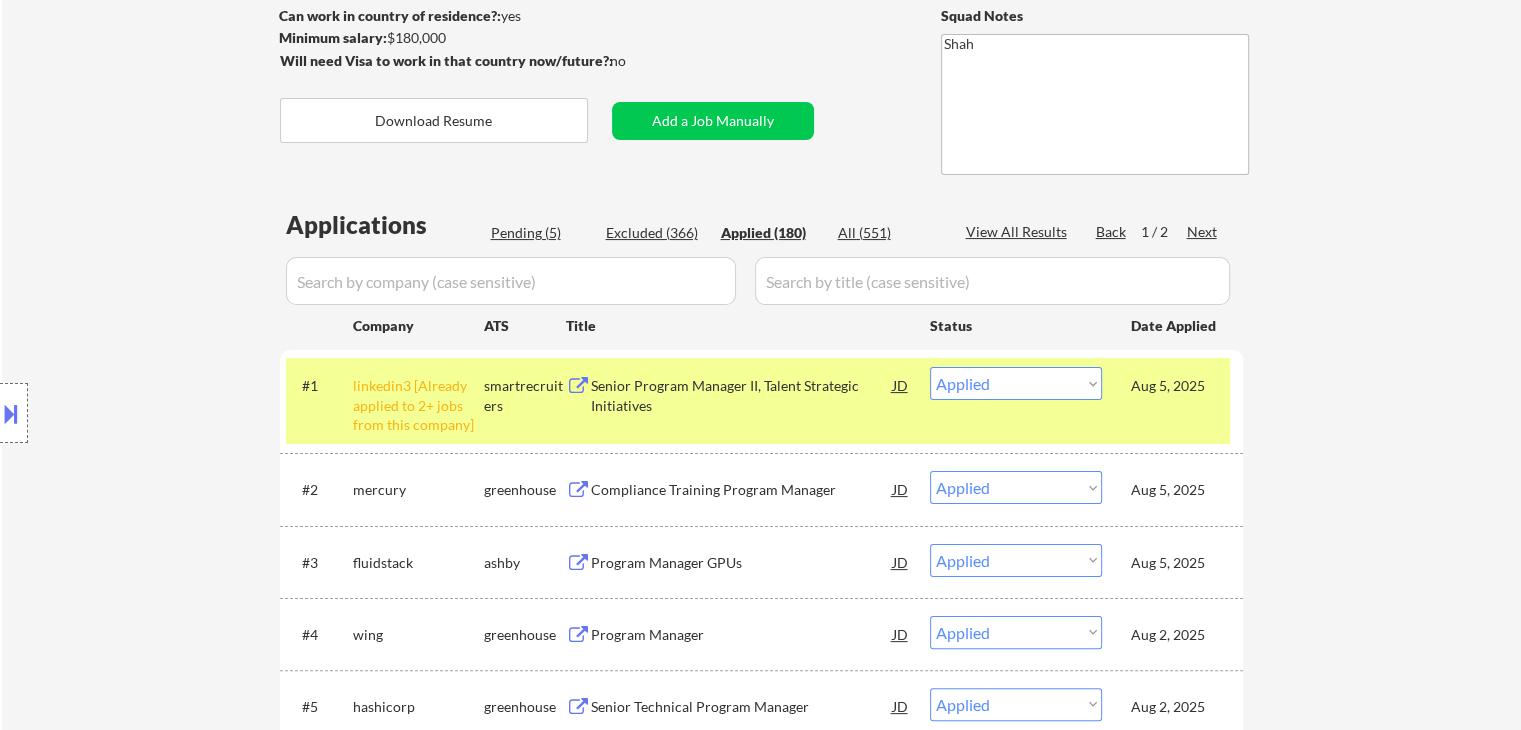 scroll, scrollTop: 300, scrollLeft: 0, axis: vertical 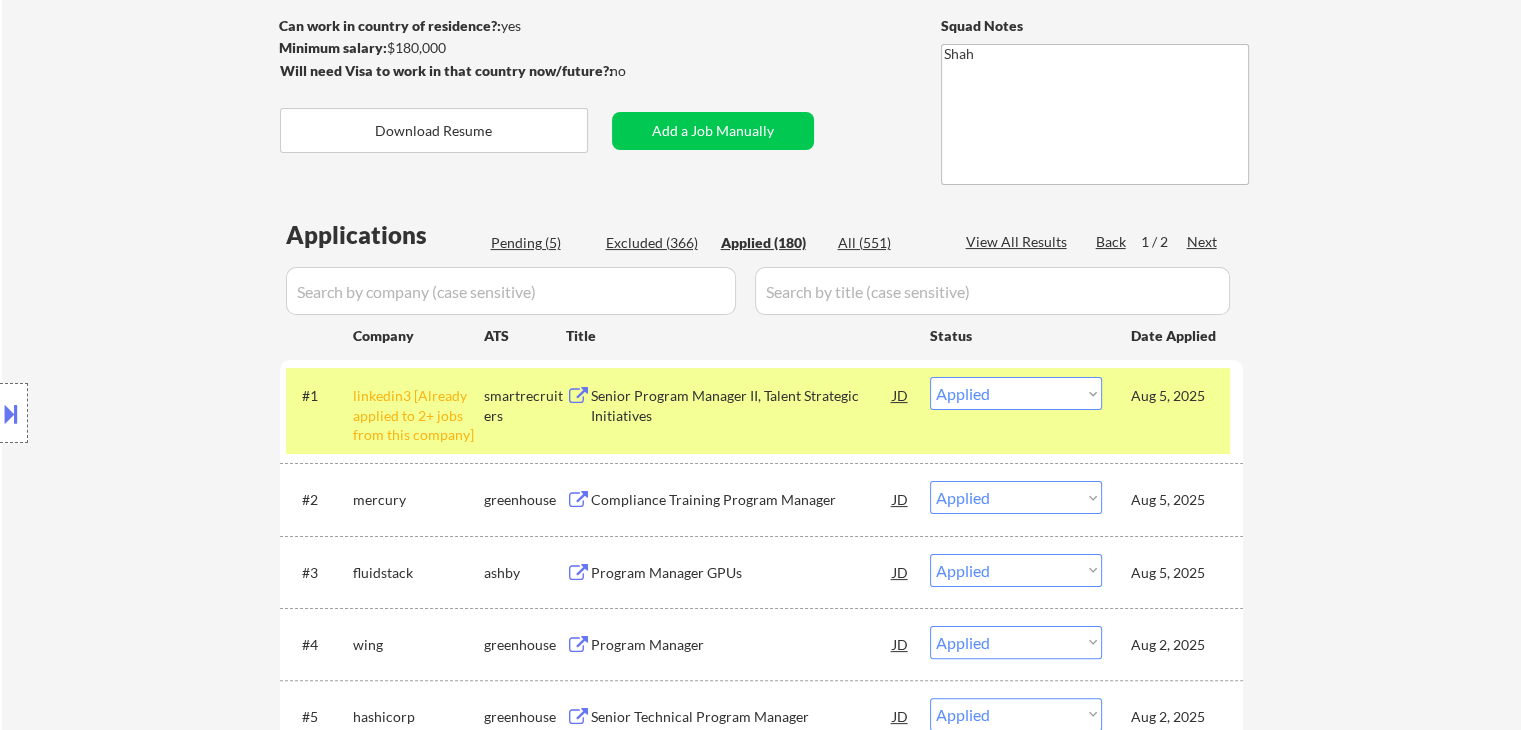 click on "Location Inclusions:" at bounding box center (179, 413) 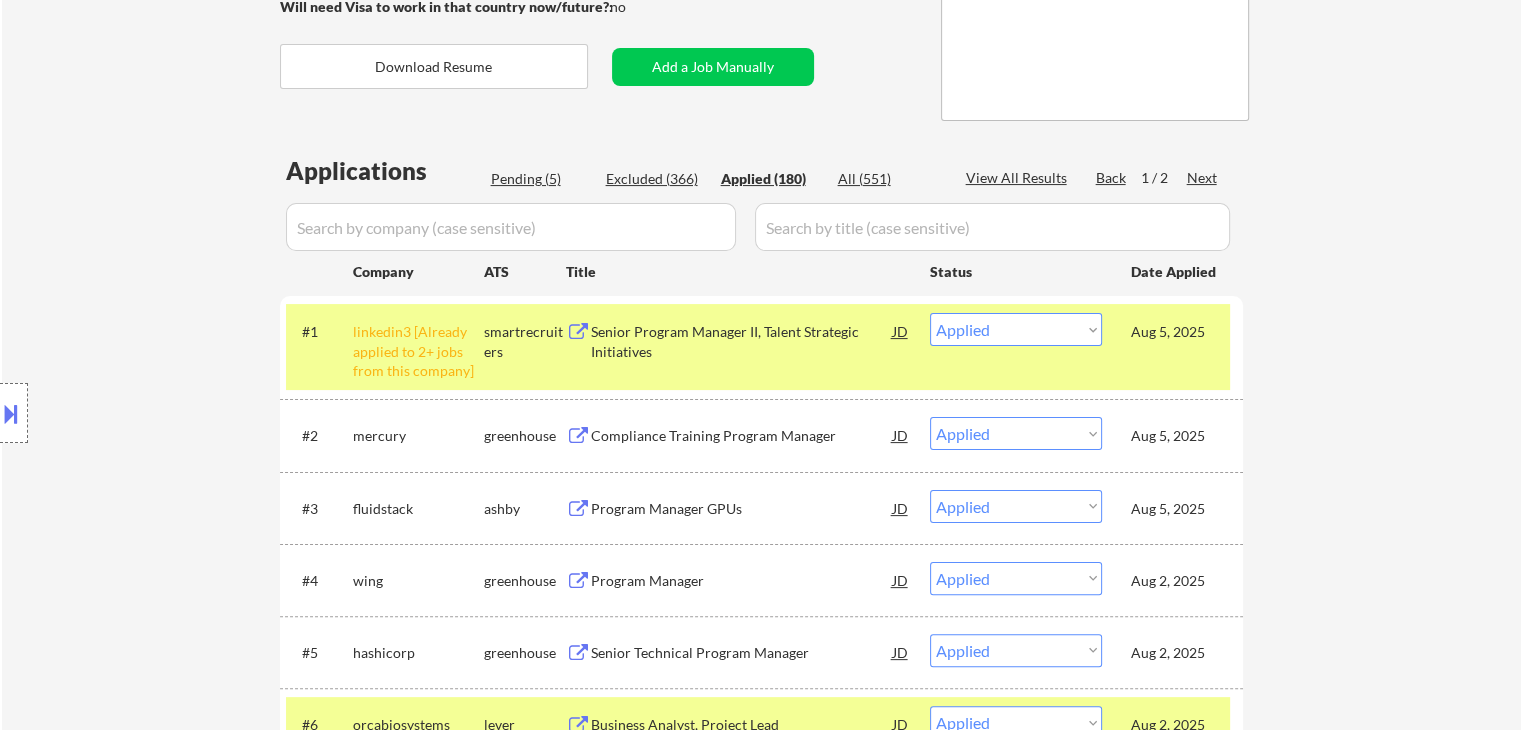 scroll, scrollTop: 400, scrollLeft: 0, axis: vertical 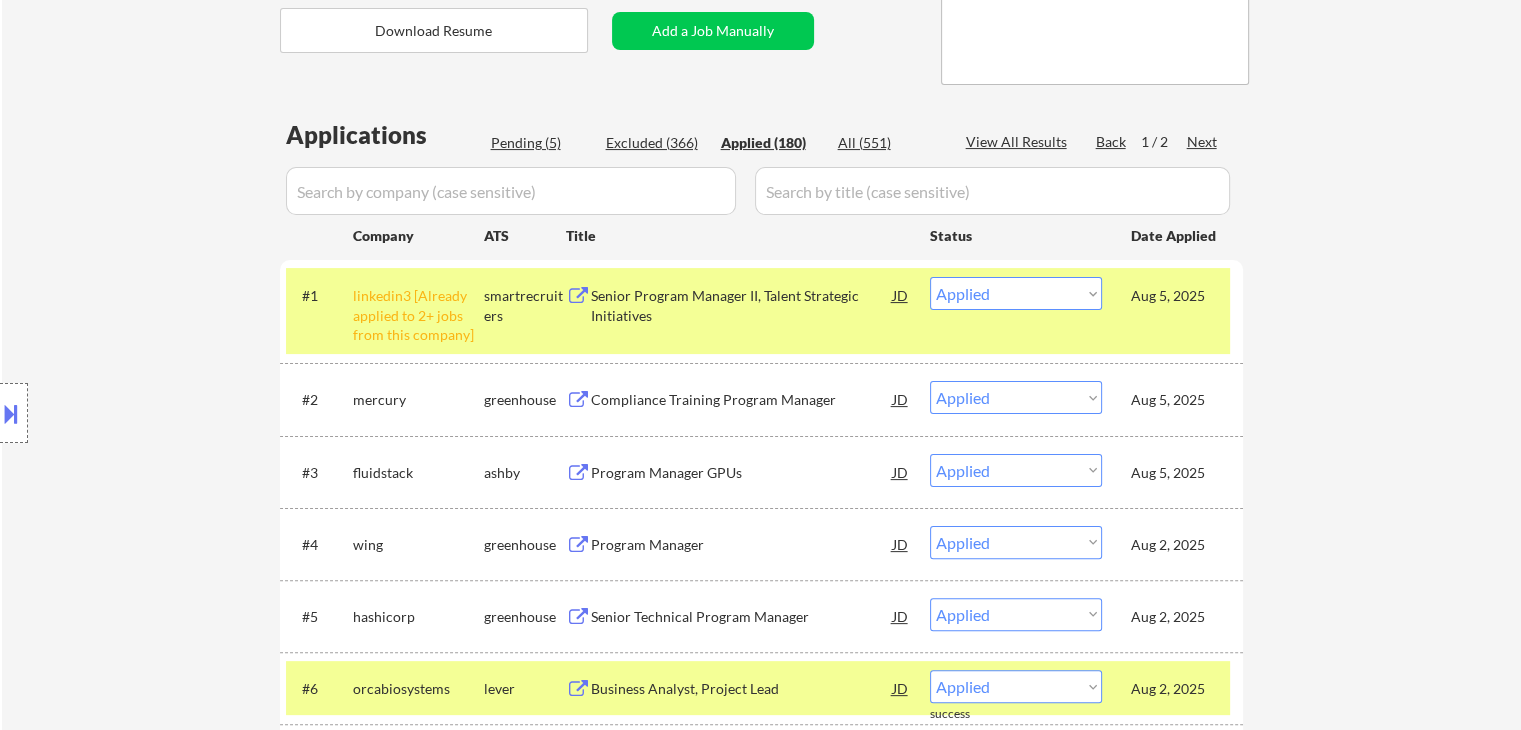 click on "Pending (5)" at bounding box center (541, 143) 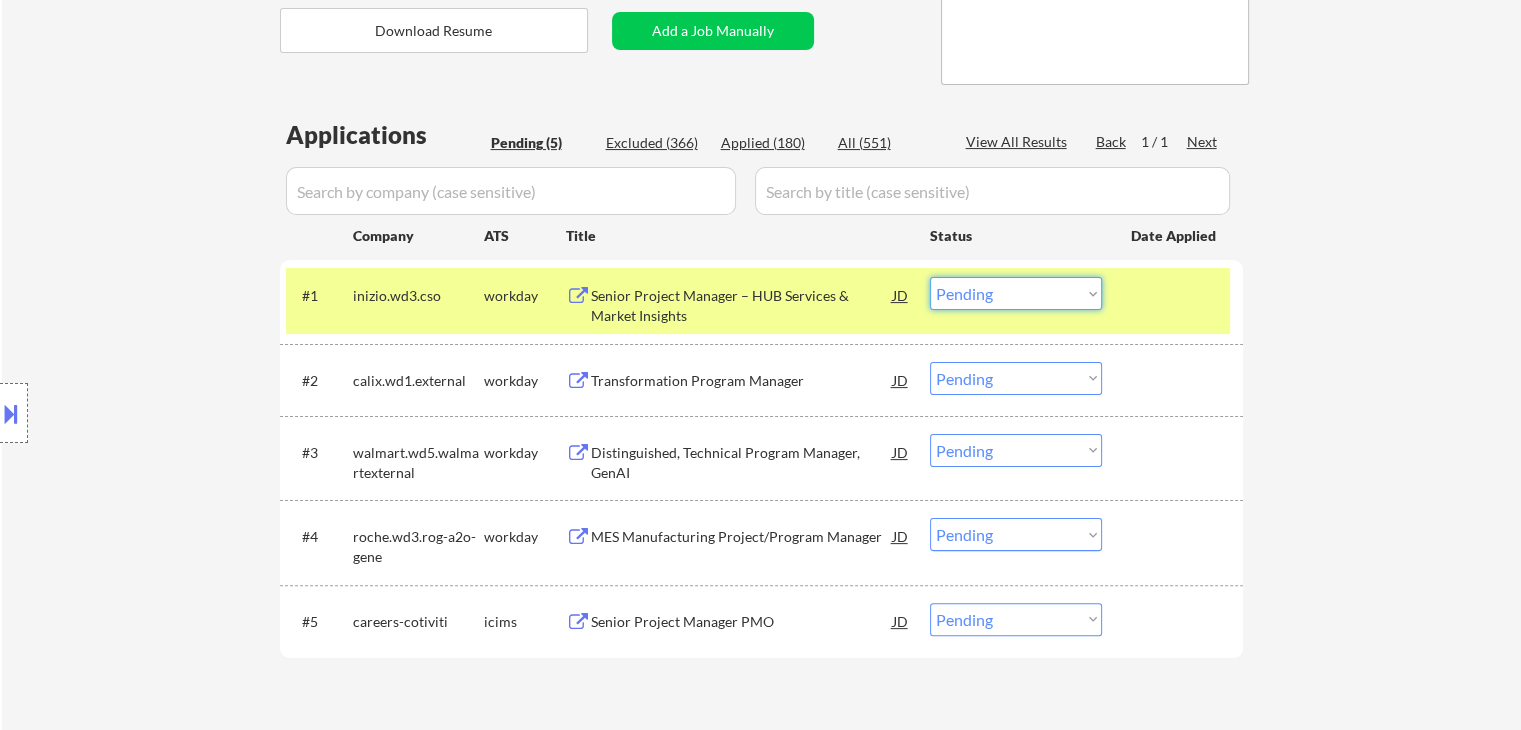 click on "Choose an option... Pending Applied Excluded (Questions) Excluded (Expired) Excluded (Location) Excluded (Bad Match) Excluded (Blocklist) Excluded (Salary) Excluded (Other)" at bounding box center (1016, 293) 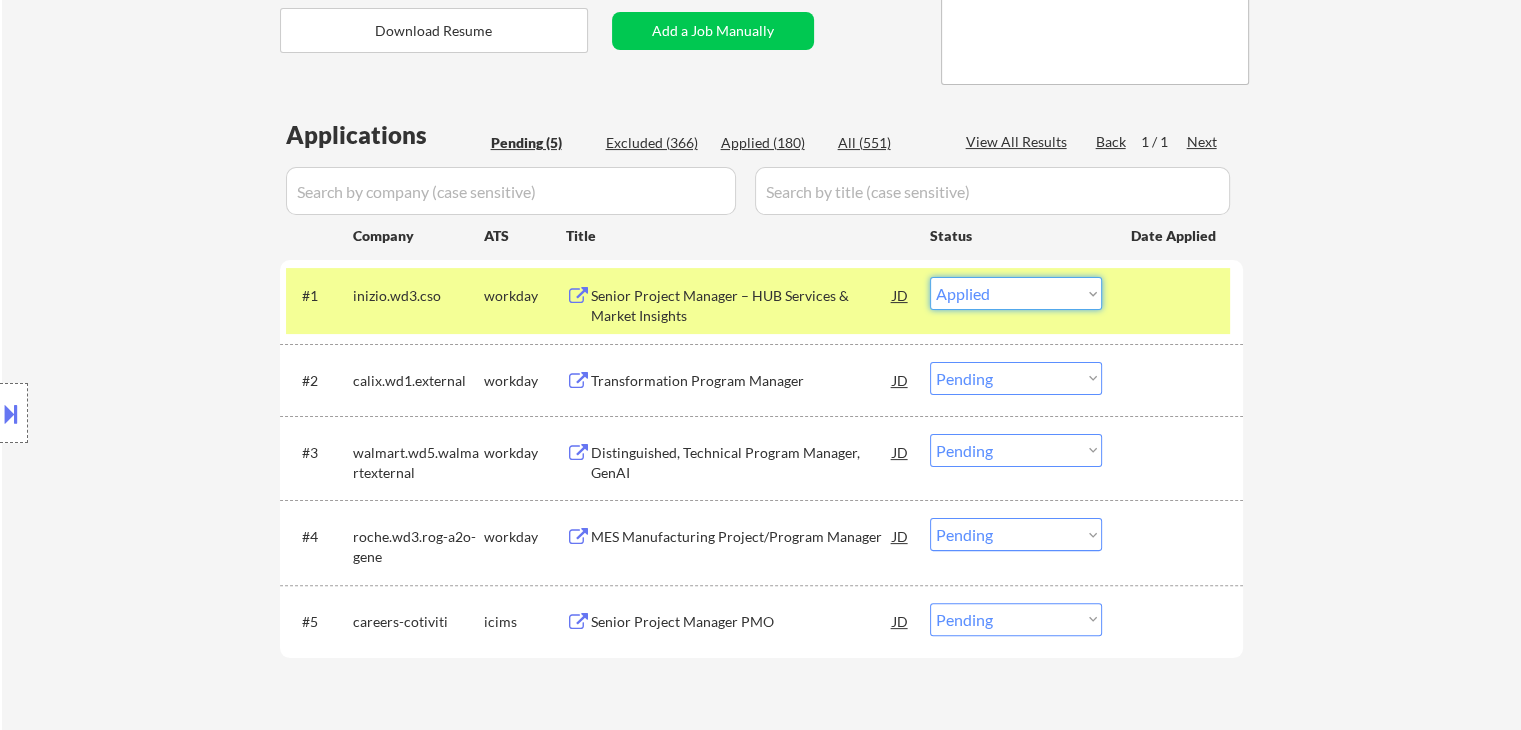click on "Choose an option... Pending Applied Excluded (Questions) Excluded (Expired) Excluded (Location) Excluded (Bad Match) Excluded (Blocklist) Excluded (Salary) Excluded (Other)" at bounding box center (1016, 293) 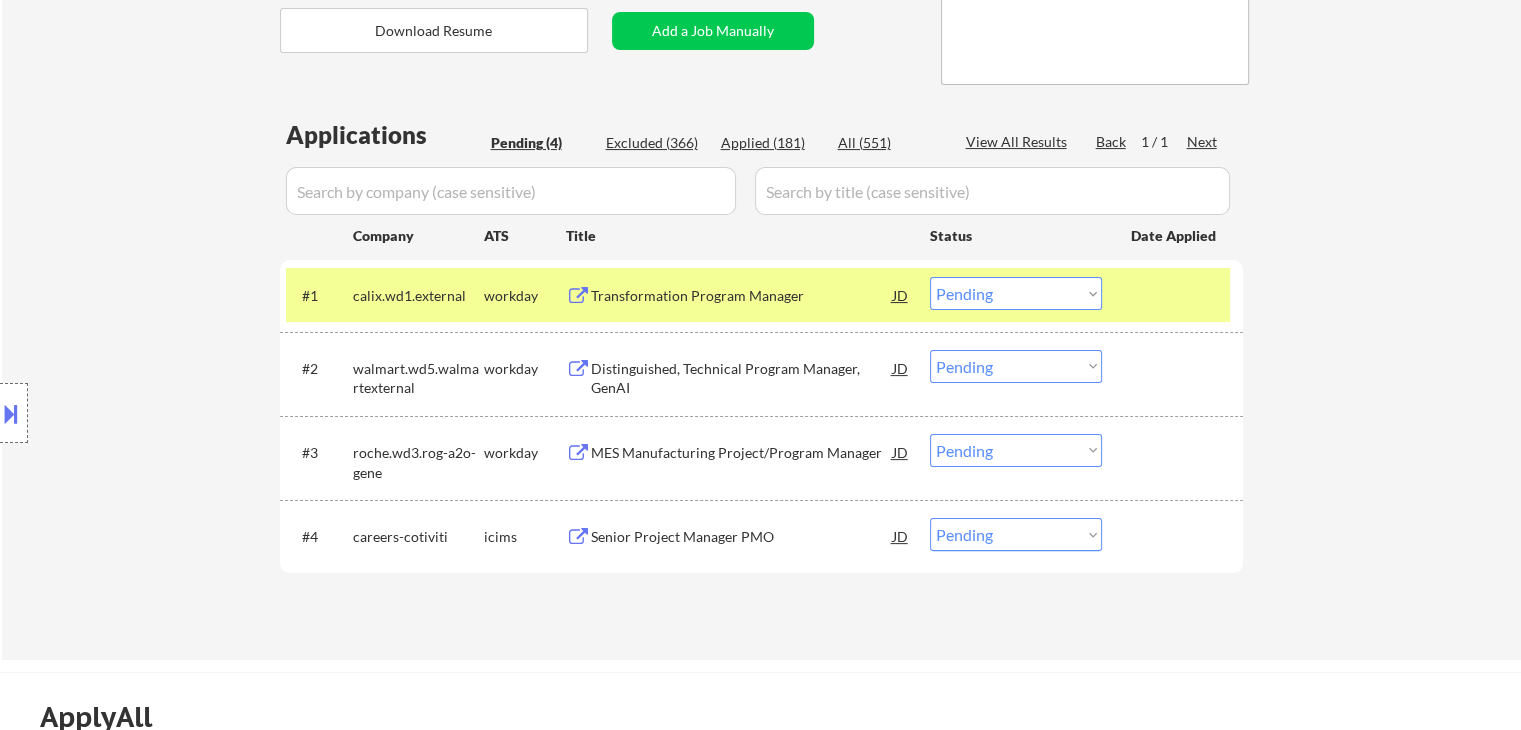 click on "Location Inclusions:" at bounding box center (179, 413) 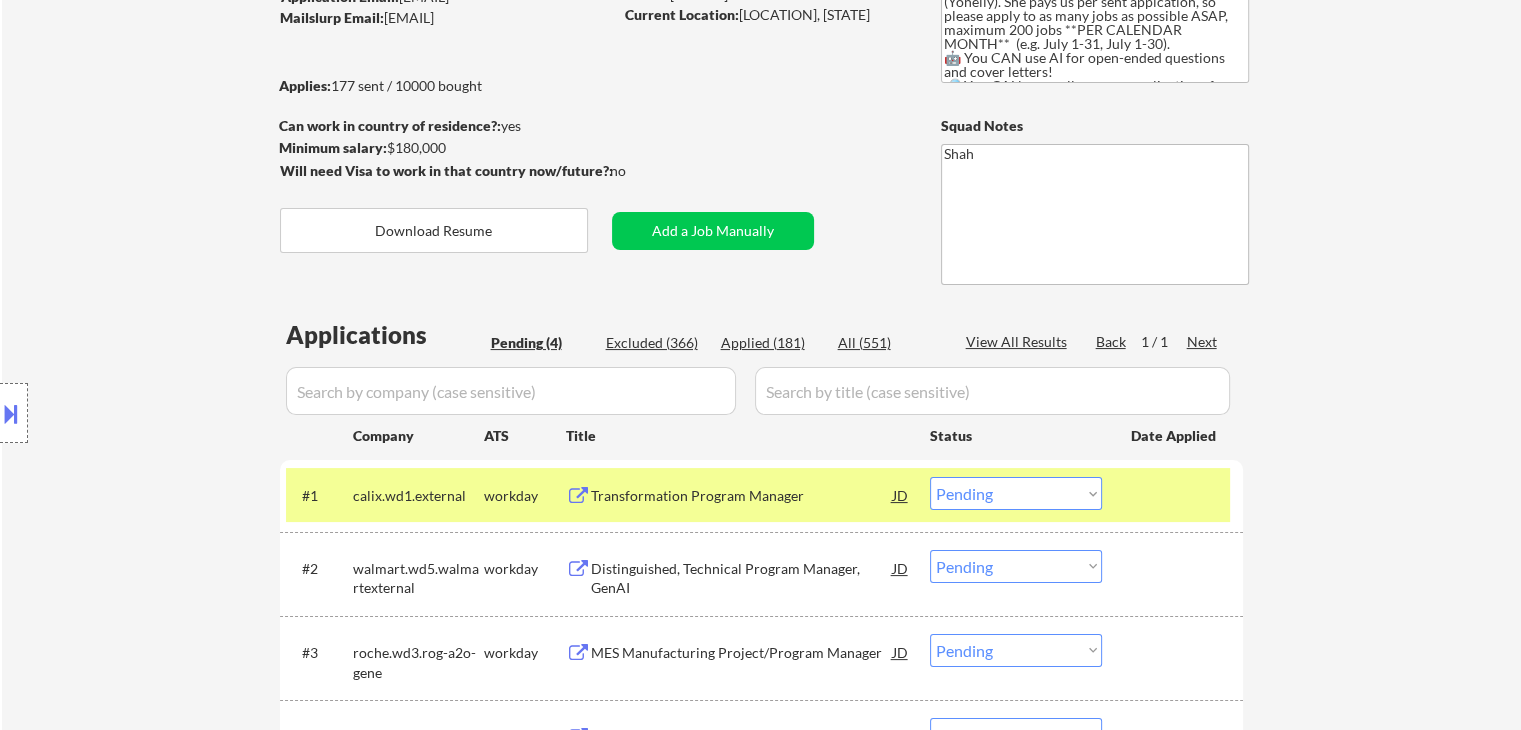 click on "Location Inclusions:" at bounding box center (179, 413) 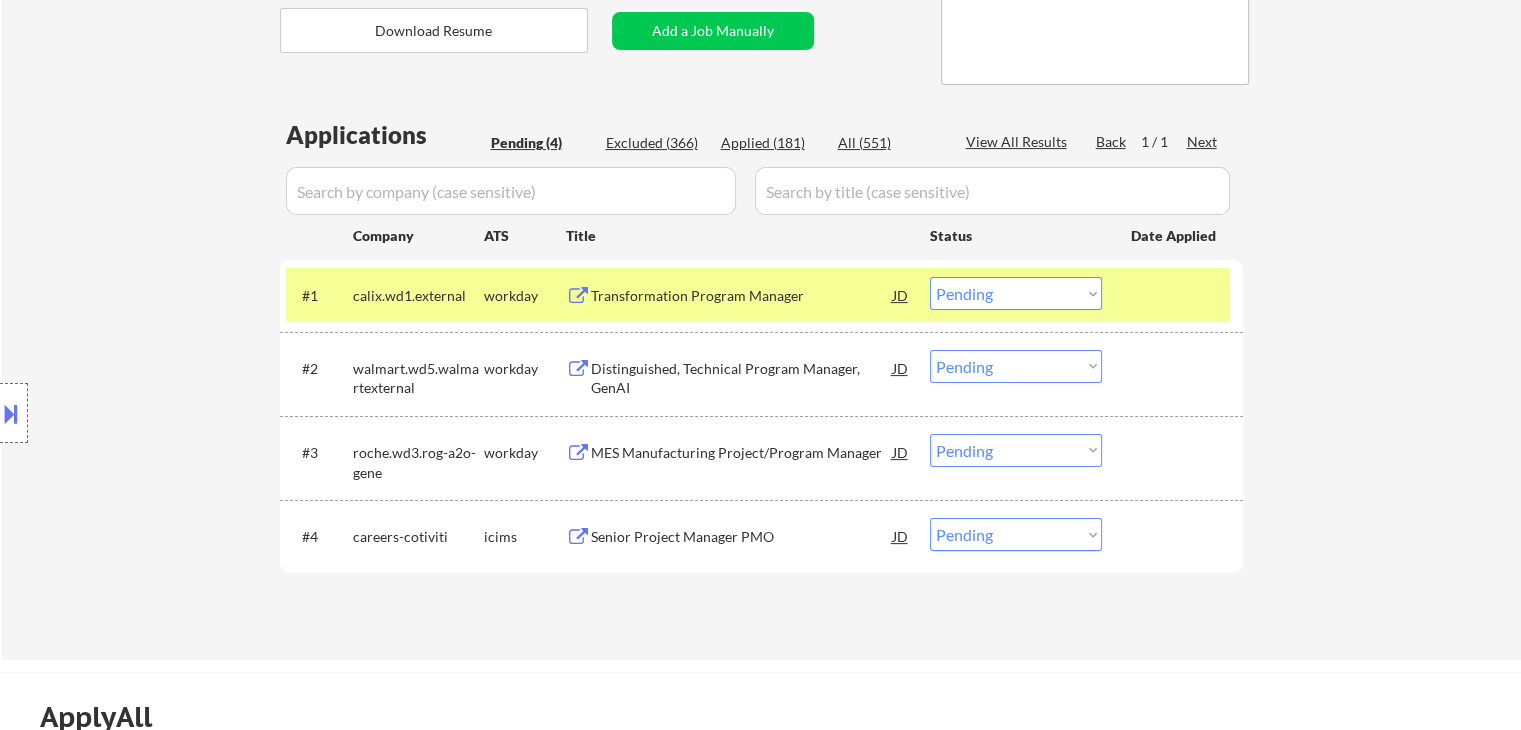 click on "Location Inclusions:" at bounding box center [179, 413] 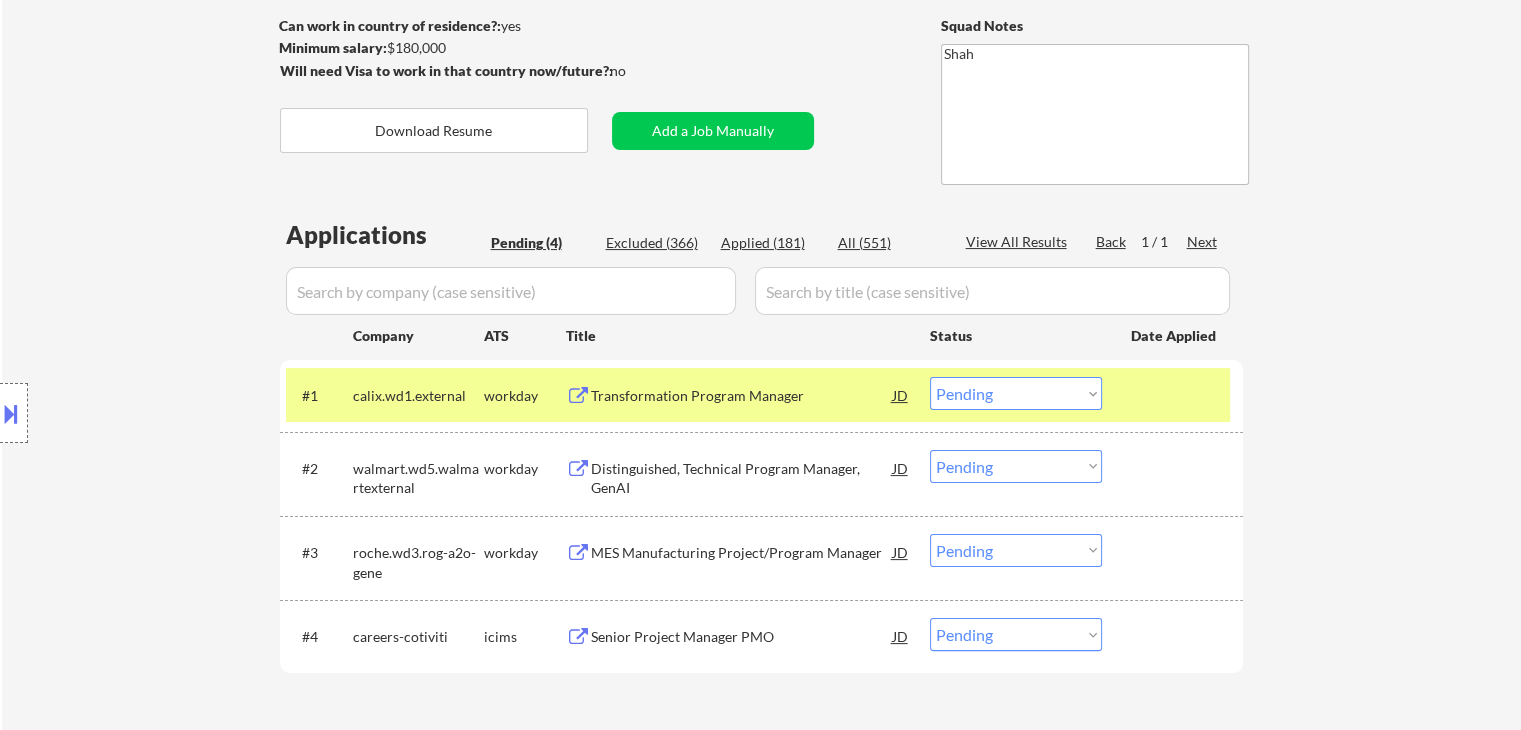 click on "Location Inclusions:" at bounding box center (179, 413) 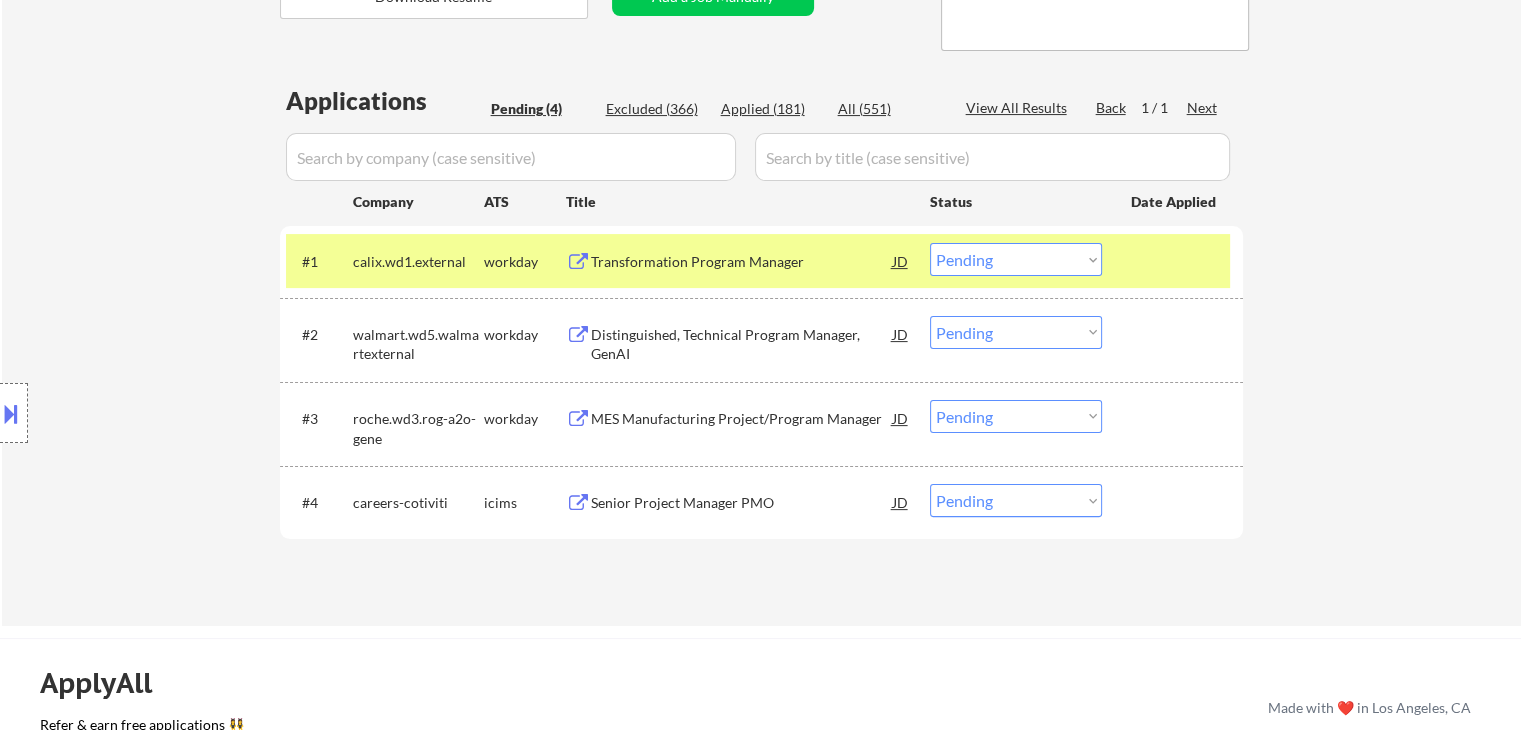 scroll, scrollTop: 500, scrollLeft: 0, axis: vertical 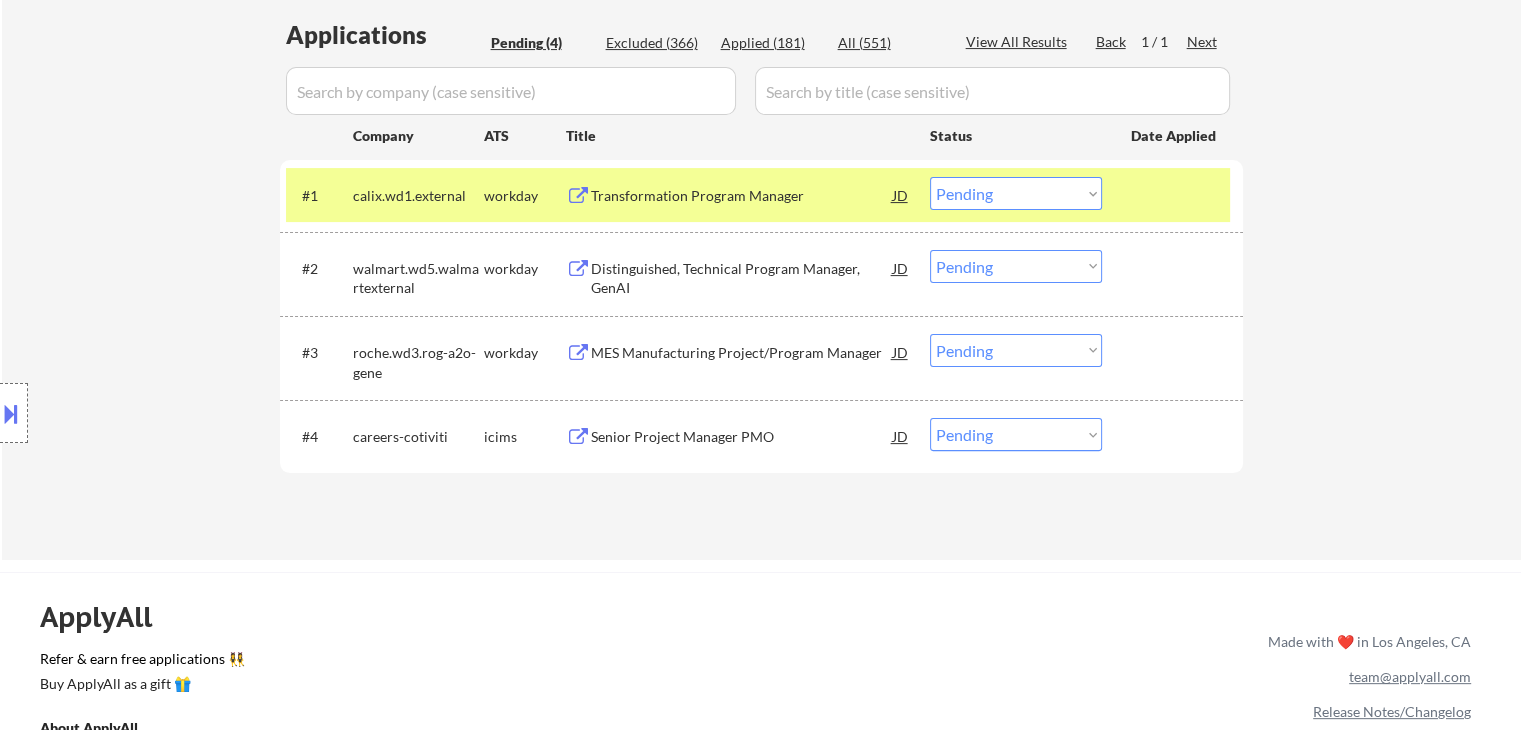 click on "Location Inclusions:" at bounding box center (179, 413) 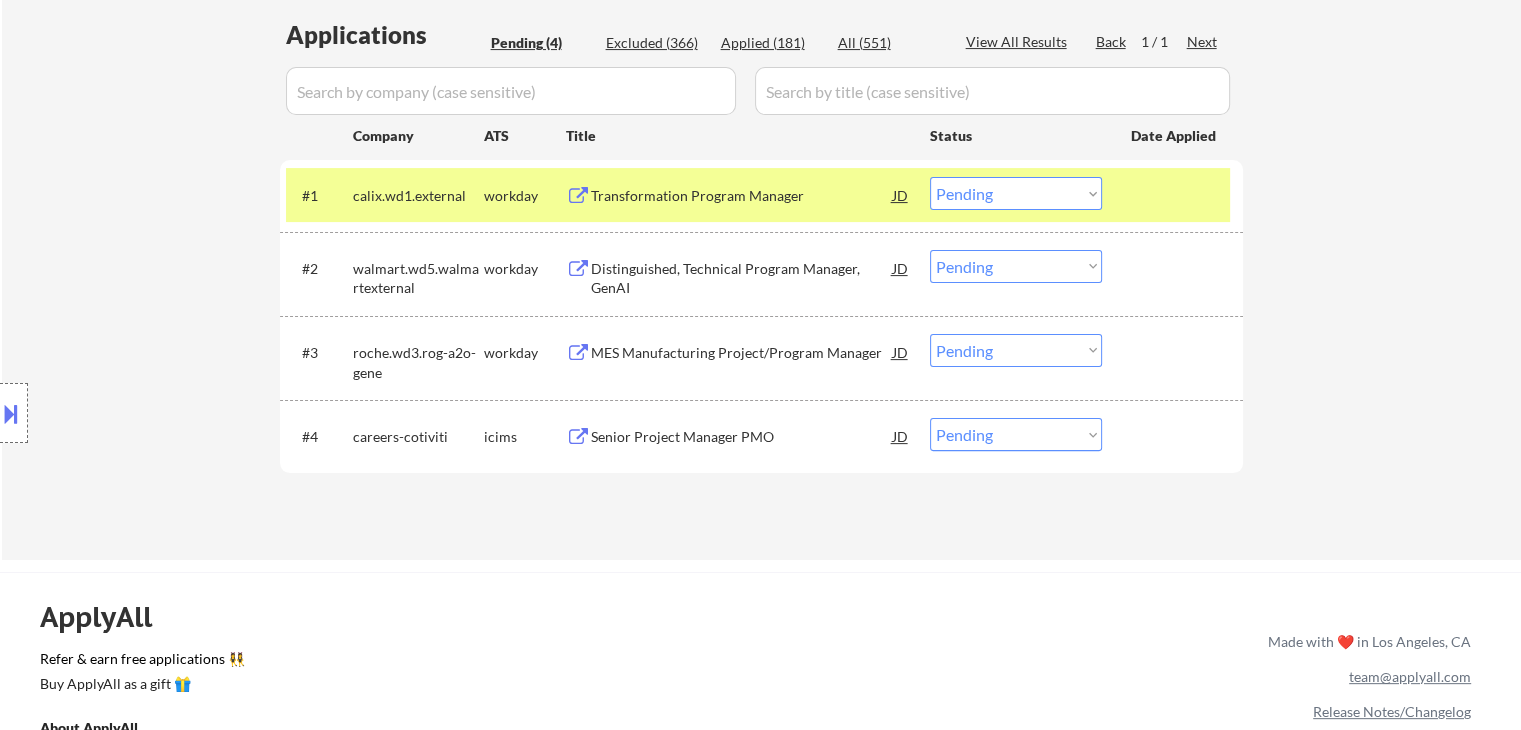 click on "Transformation Program Manager" at bounding box center [742, 196] 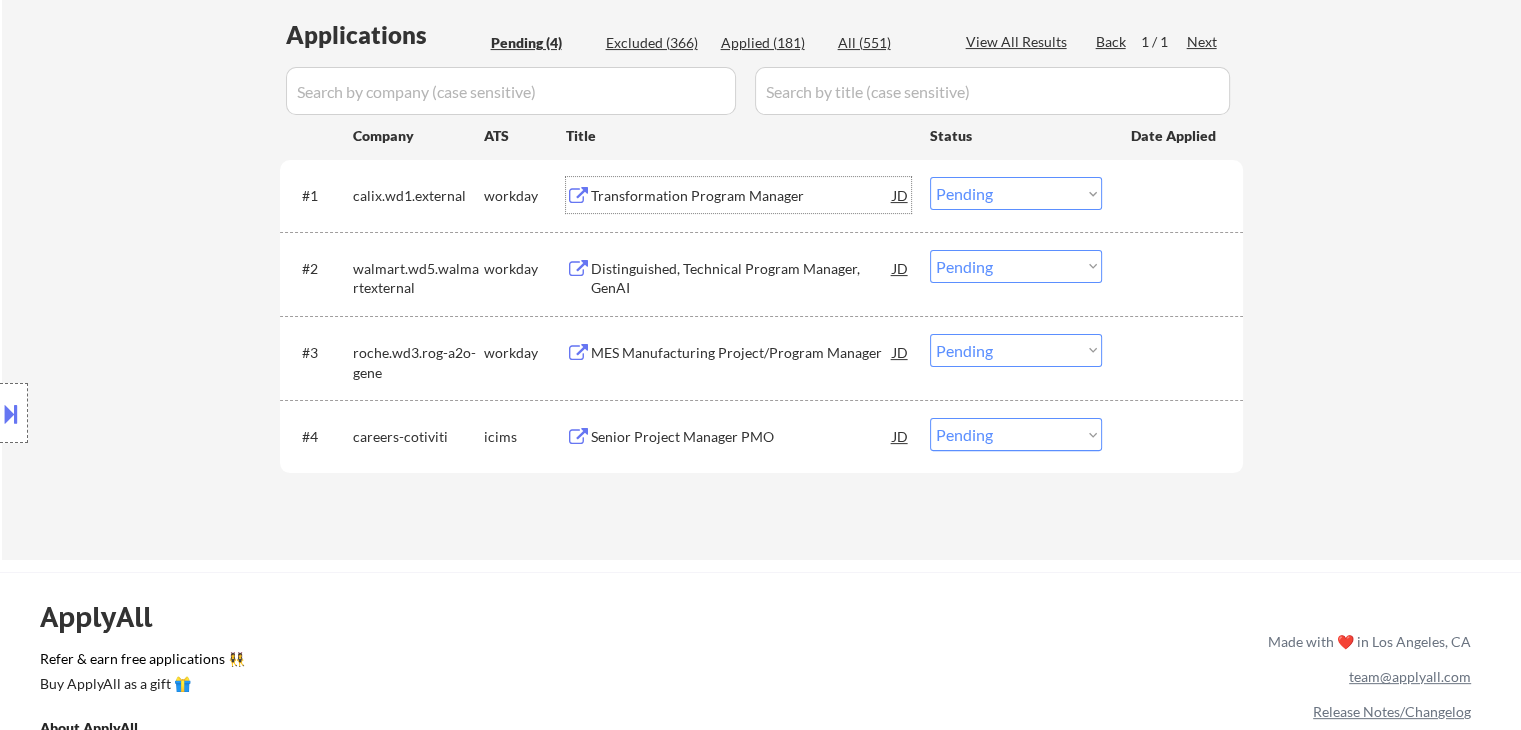 click on "Choose an option... Pending Applied Excluded (Questions) Excluded (Expired) Excluded (Location) Excluded (Bad Match) Excluded (Blocklist) Excluded (Salary) Excluded (Other)" at bounding box center [1016, 193] 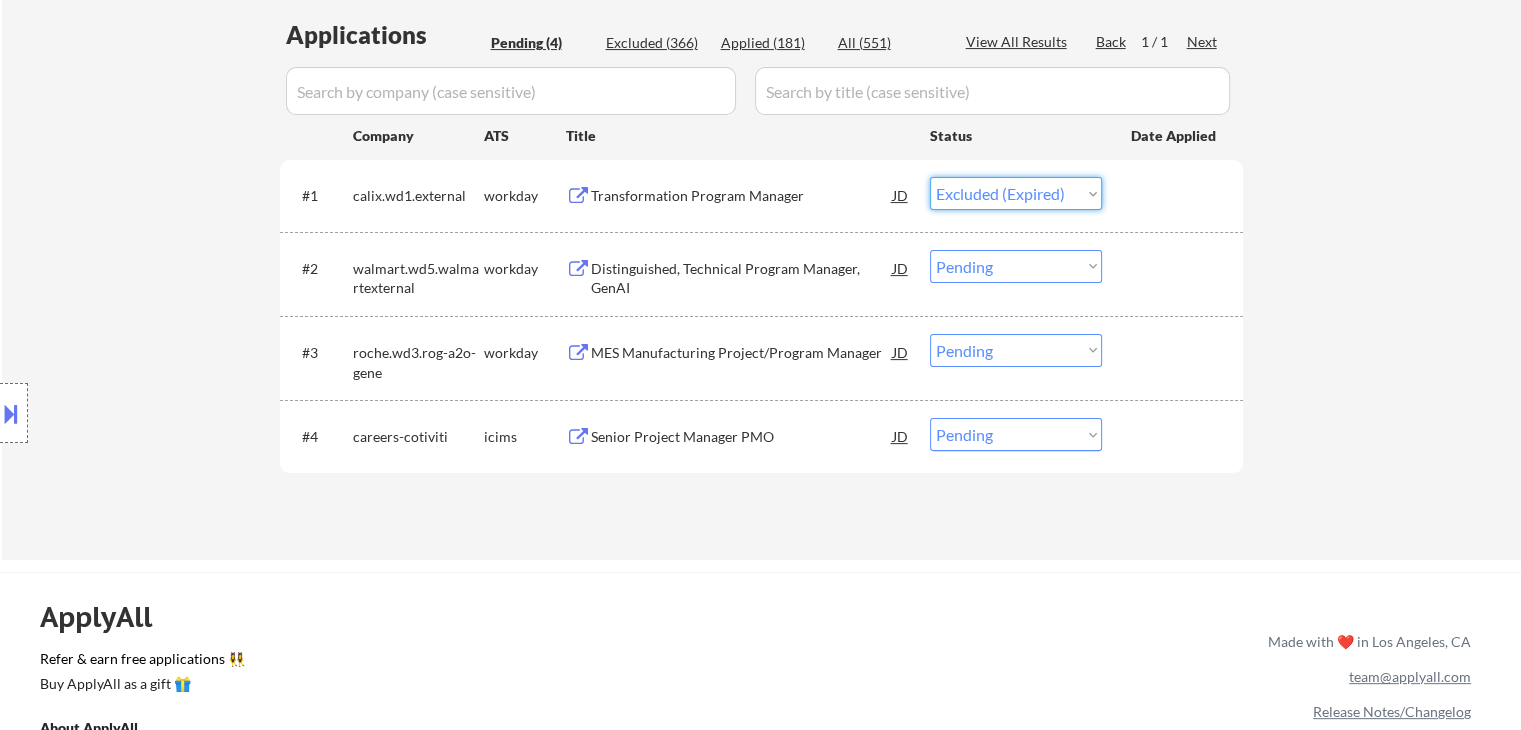 click on "Choose an option... Pending Applied Excluded (Questions) Excluded (Expired) Excluded (Location) Excluded (Bad Match) Excluded (Blocklist) Excluded (Salary) Excluded (Other)" at bounding box center [1016, 193] 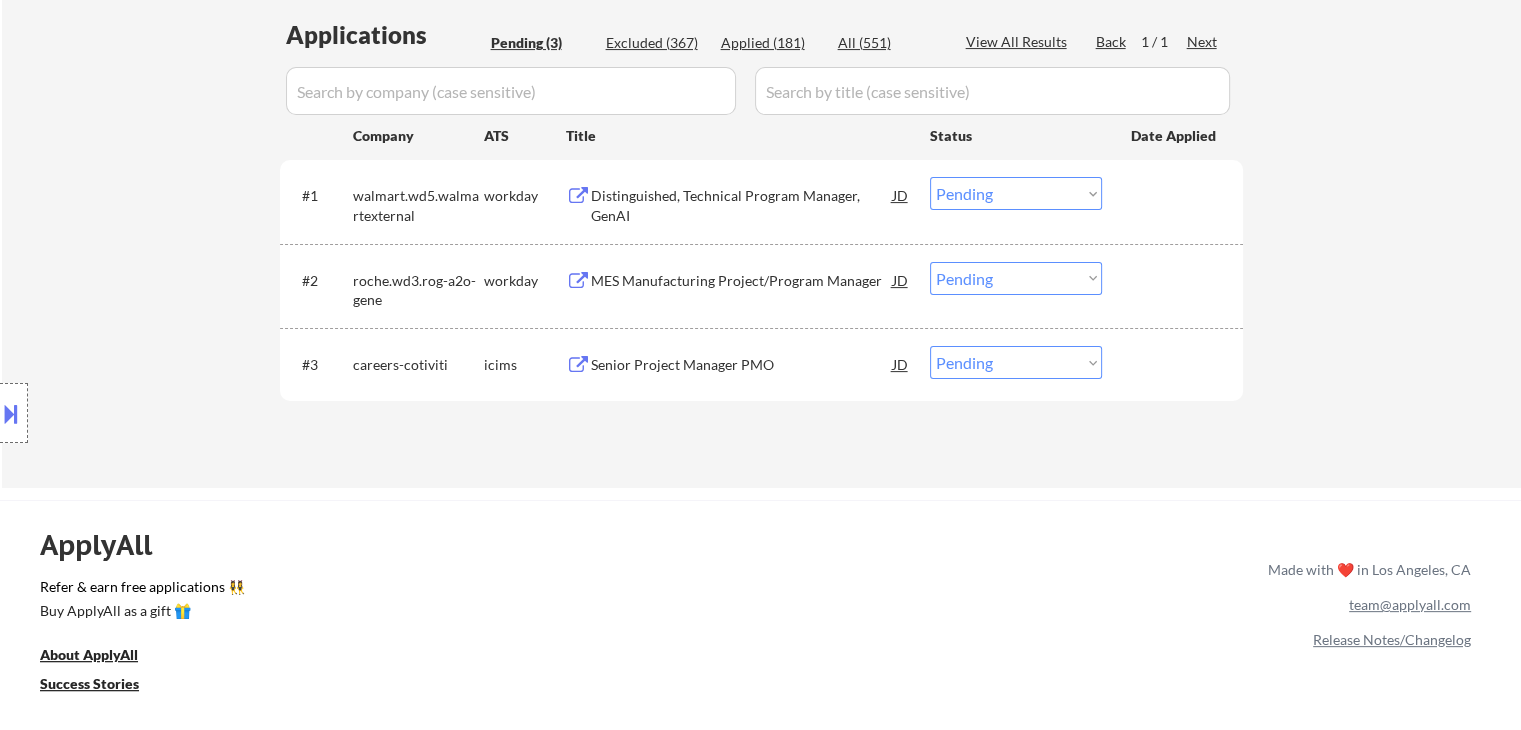 click on "Location Inclusions:" at bounding box center [179, 413] 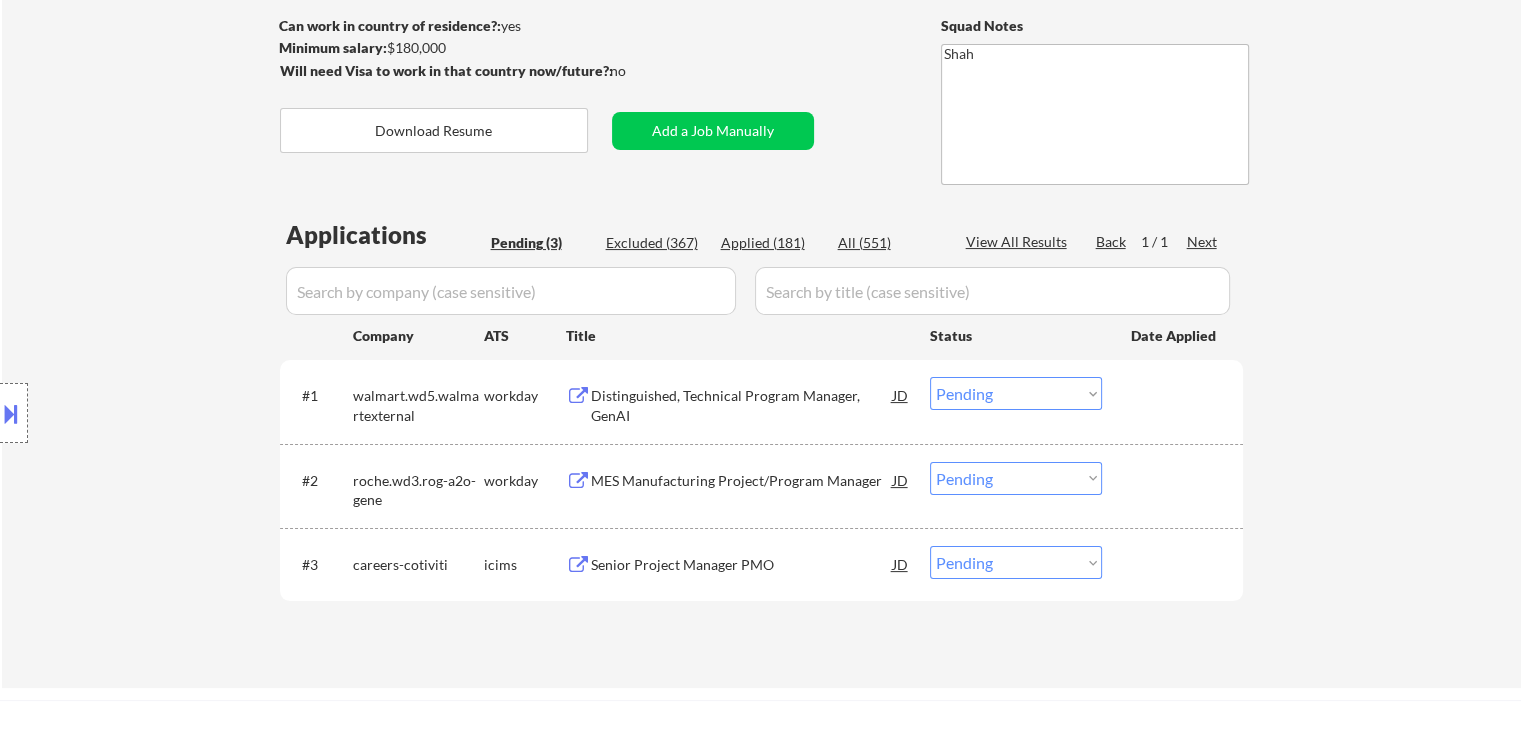 click on "Location Inclusions:" at bounding box center (179, 413) 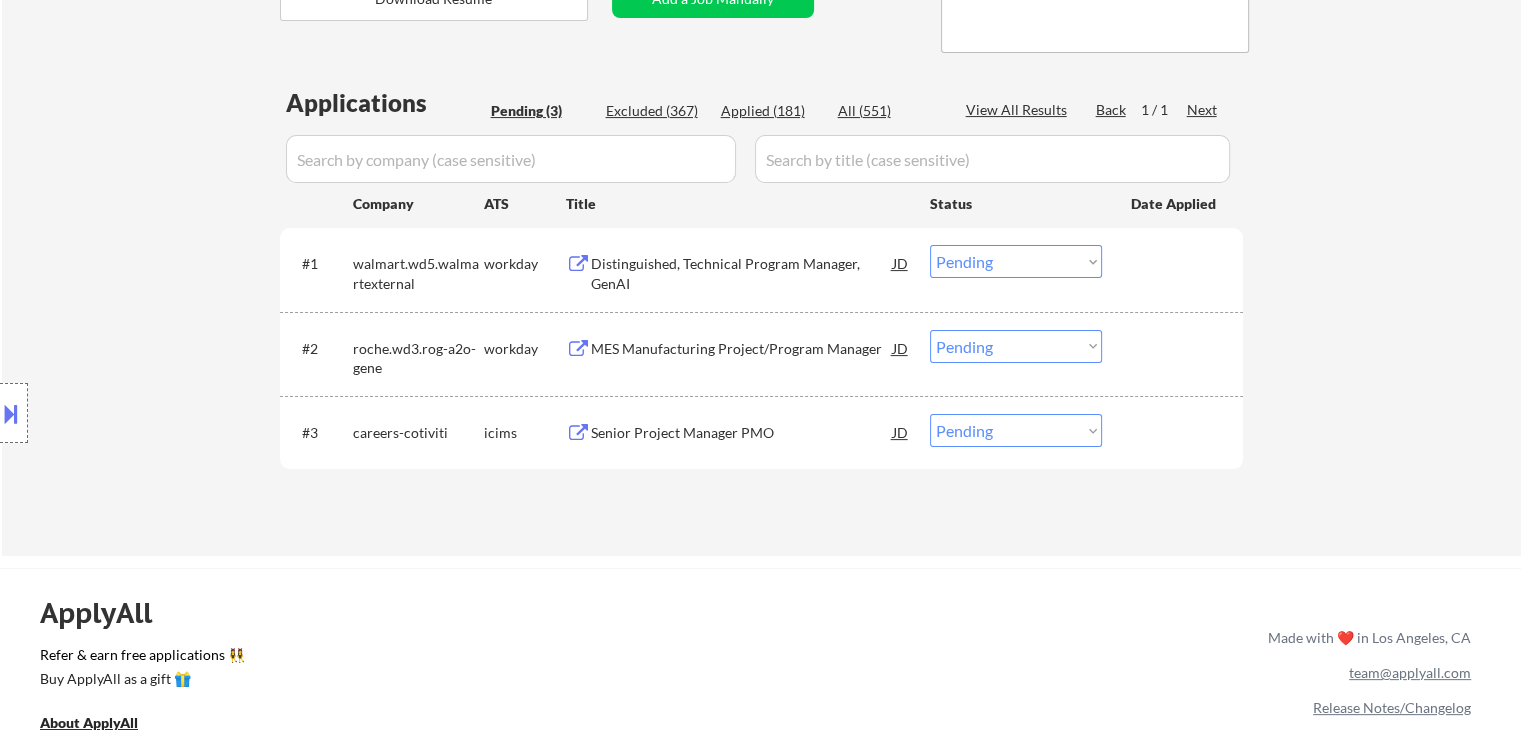 scroll, scrollTop: 500, scrollLeft: 0, axis: vertical 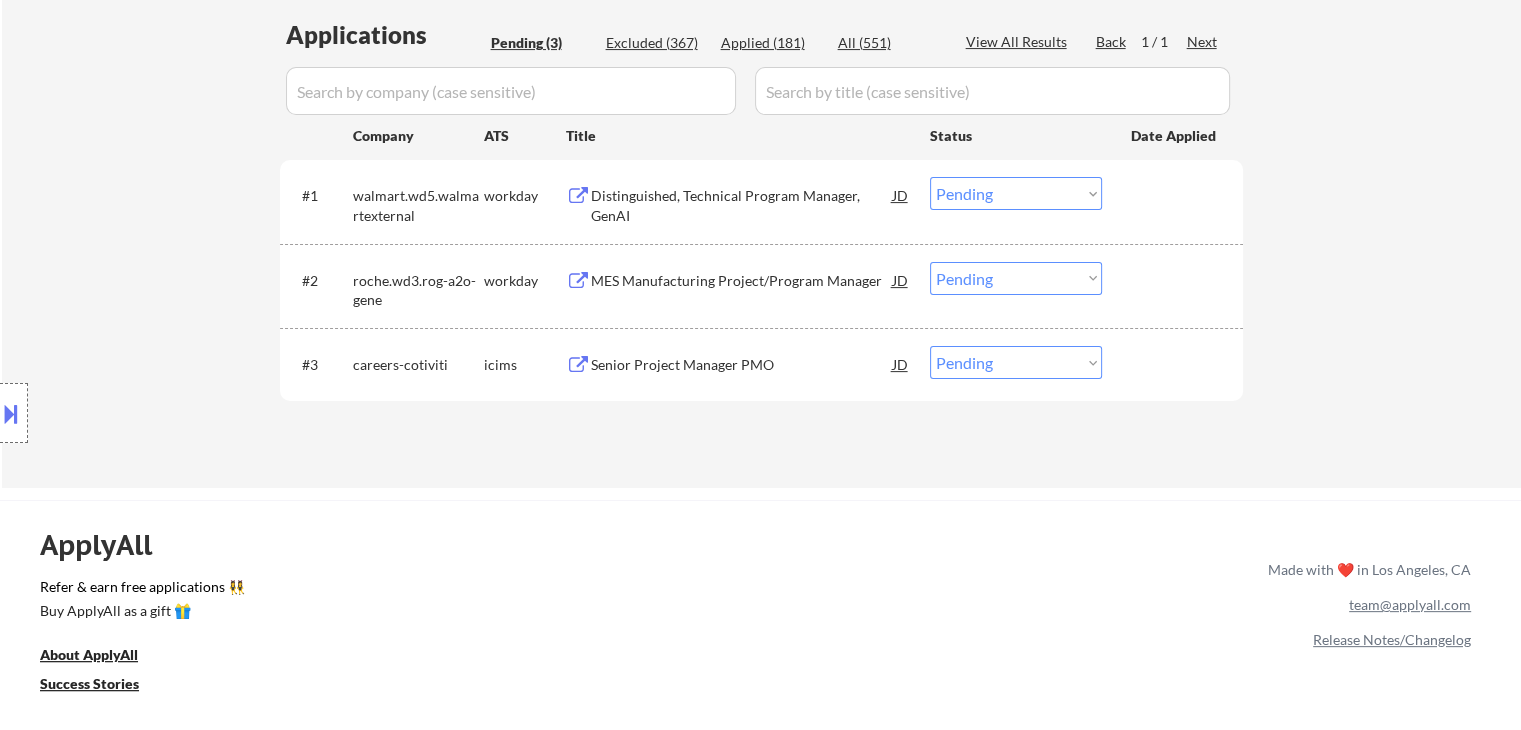 click on "Location Inclusions:" at bounding box center [179, 413] 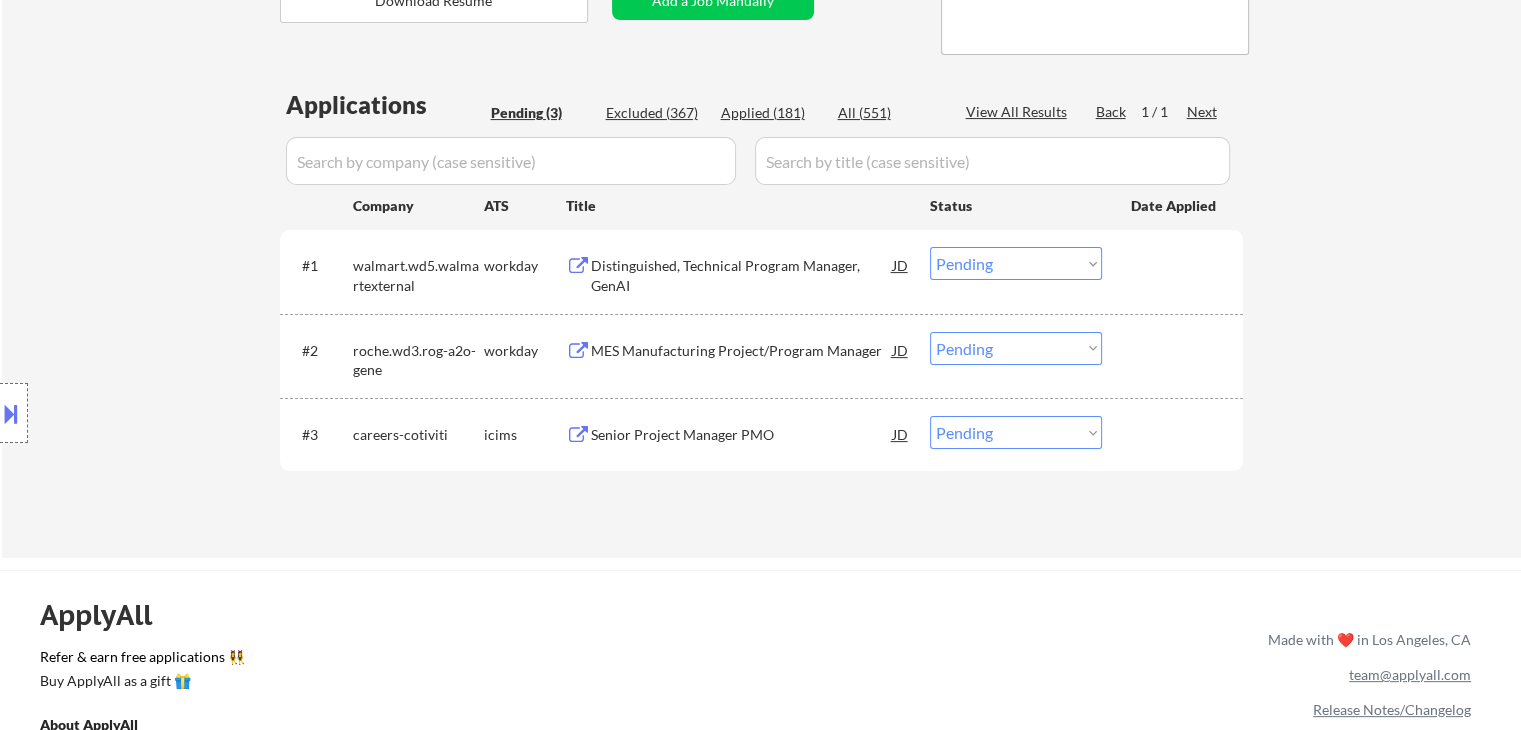 scroll, scrollTop: 400, scrollLeft: 0, axis: vertical 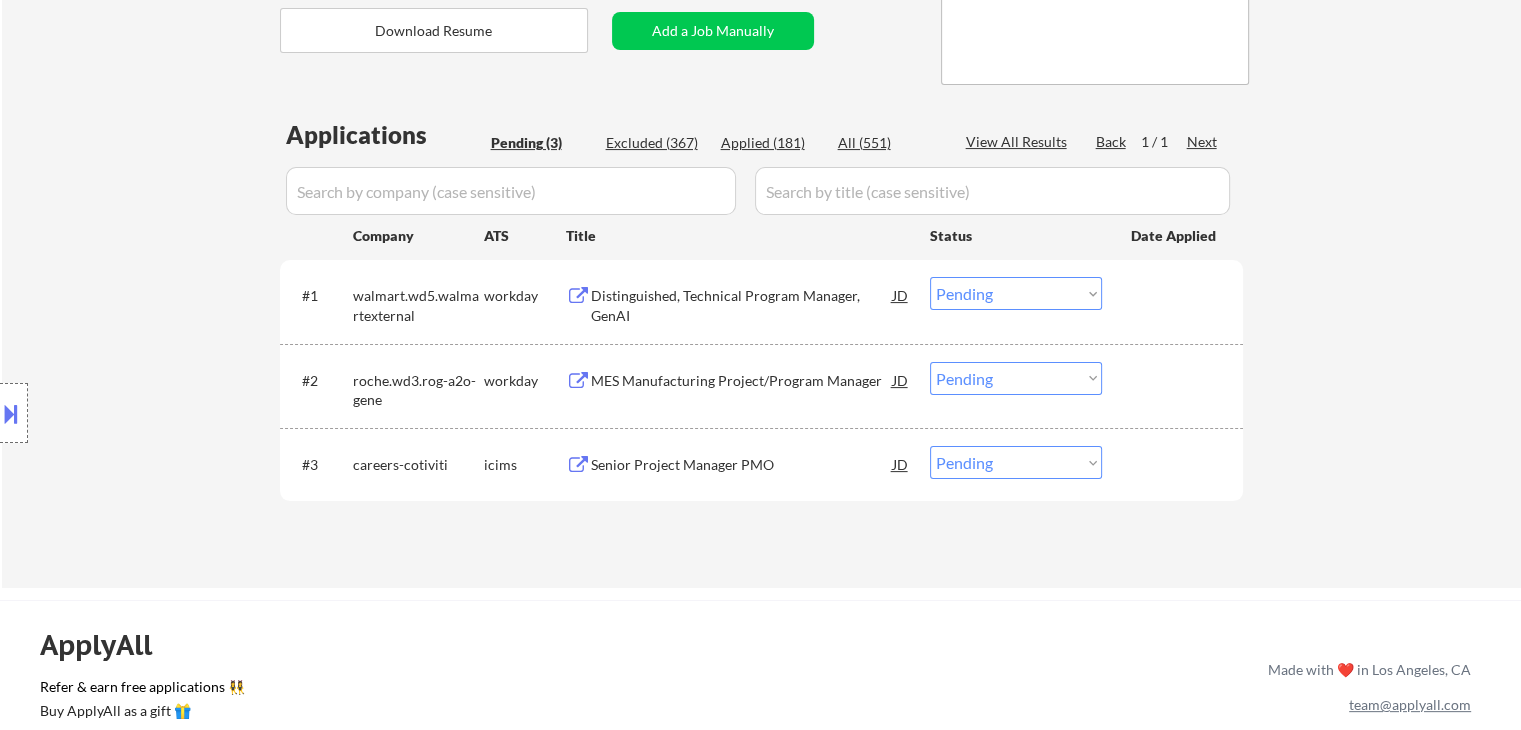 click on "Location Inclusions:" at bounding box center [179, 413] 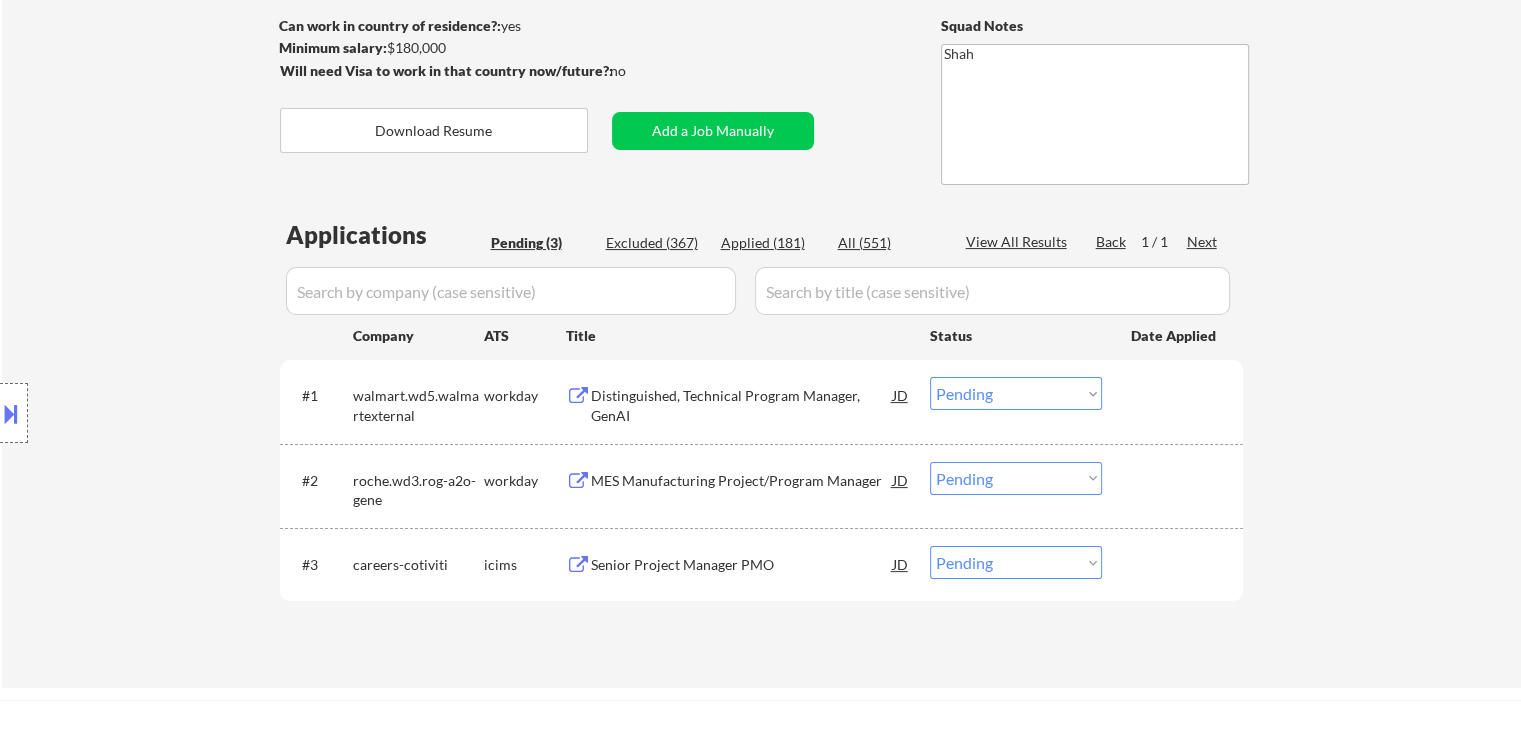 click on "Location Inclusions:" at bounding box center [179, 413] 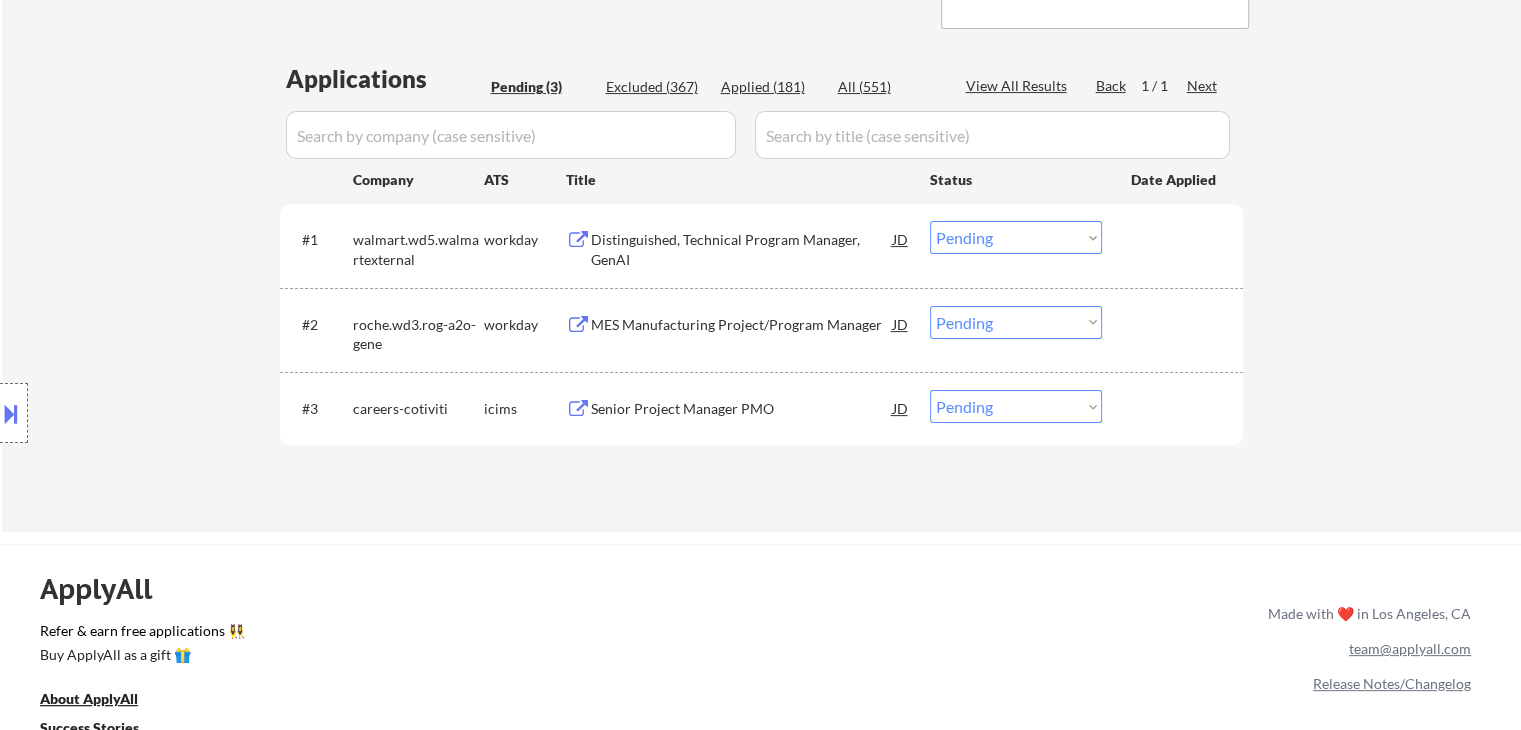 scroll, scrollTop: 600, scrollLeft: 0, axis: vertical 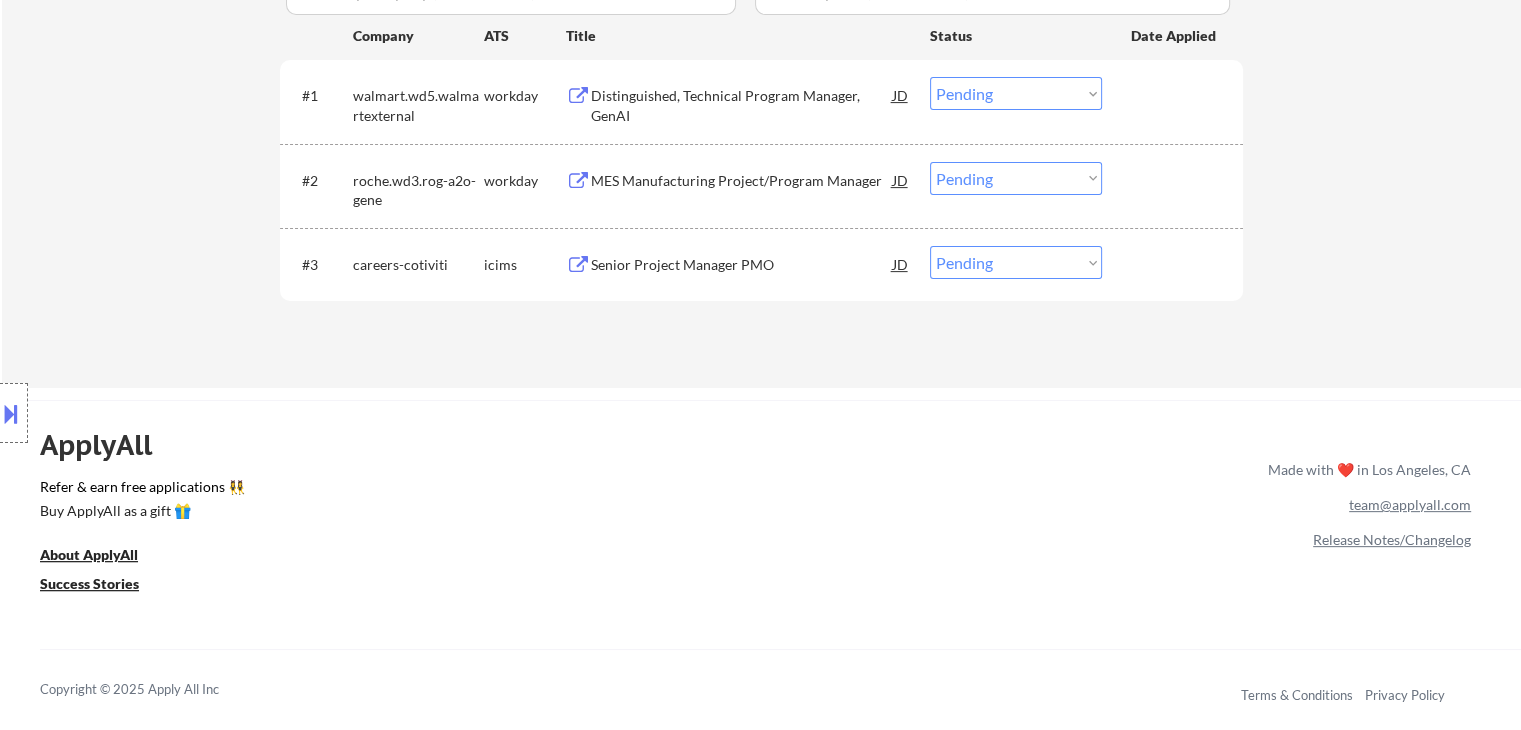 click on "Distinguished, Technical Program Manager, GenAI" at bounding box center (742, 105) 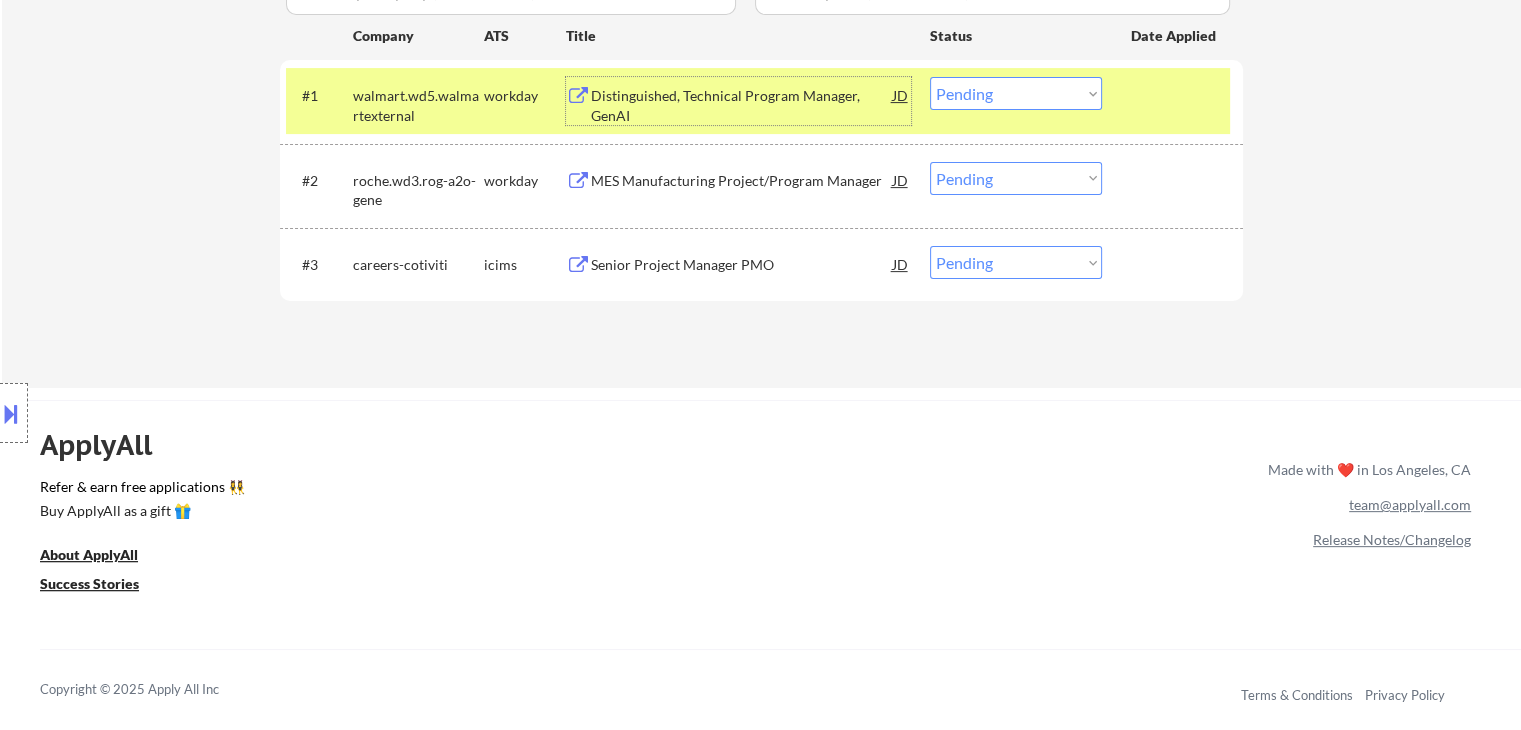 click at bounding box center [11, 413] 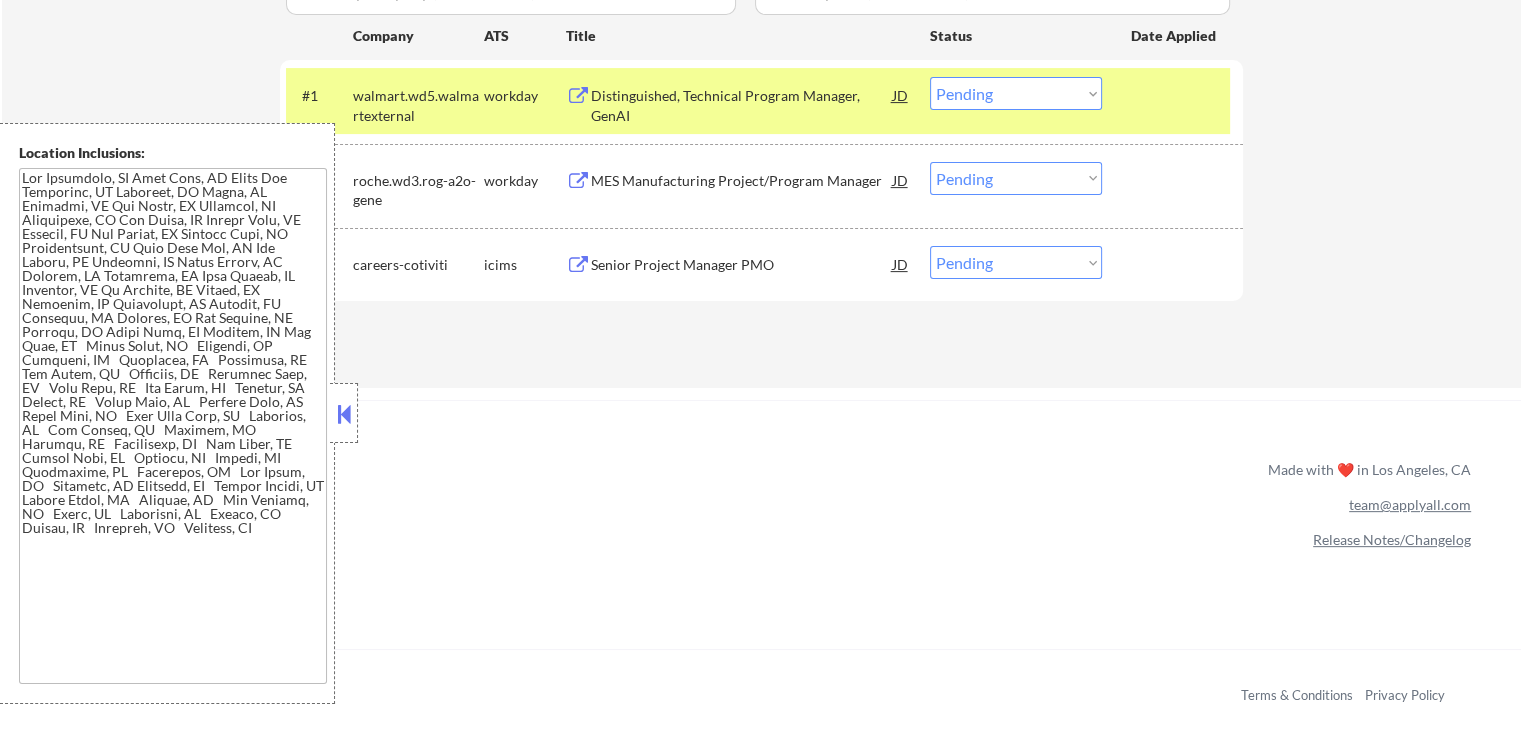 click on "Choose an option... Pending Applied Excluded (Questions) Excluded (Expired) Excluded (Location) Excluded (Bad Match) Excluded (Blocklist) Excluded (Salary) Excluded (Other)" at bounding box center (1016, 93) 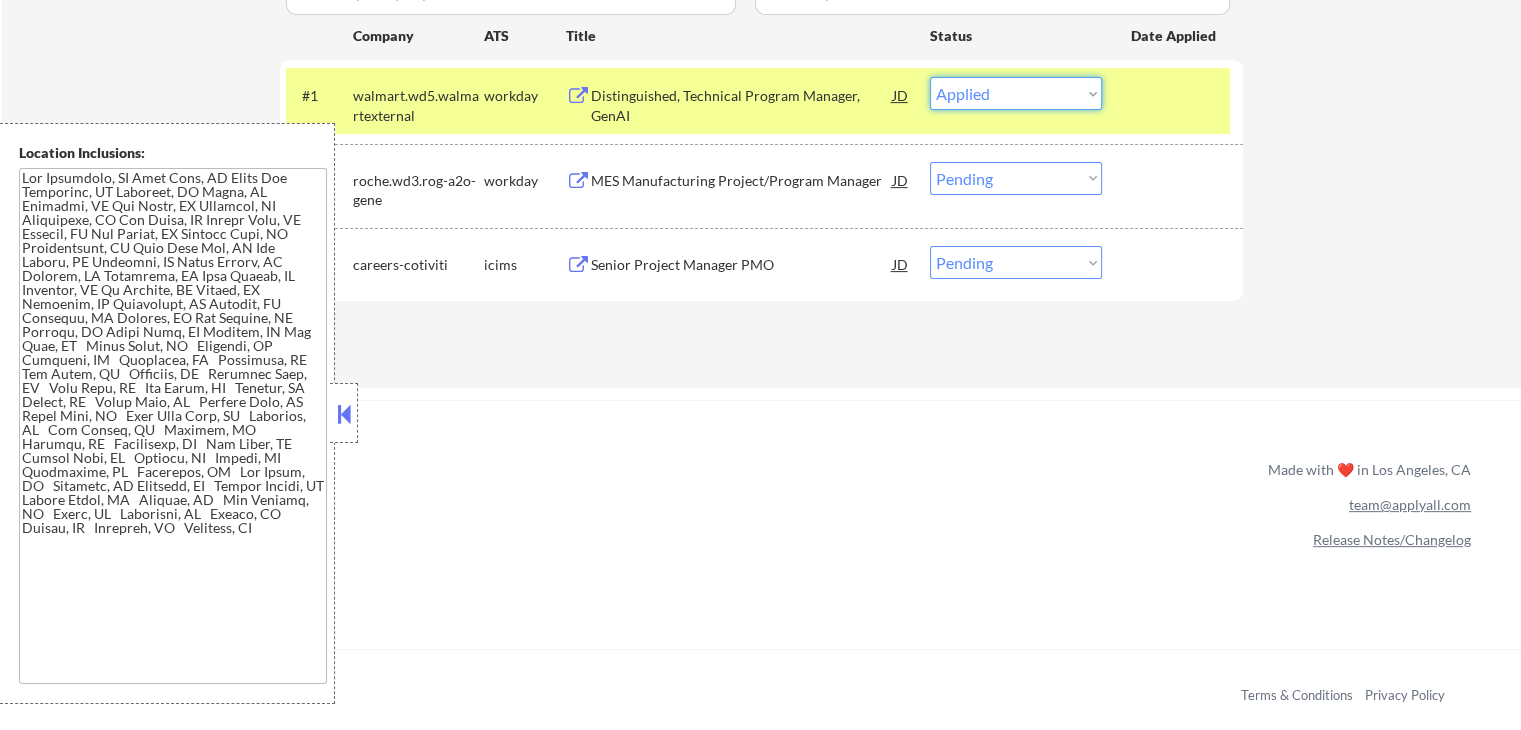click on "Choose an option... Pending Applied Excluded (Questions) Excluded (Expired) Excluded (Location) Excluded (Bad Match) Excluded (Blocklist) Excluded (Salary) Excluded (Other)" at bounding box center [1016, 93] 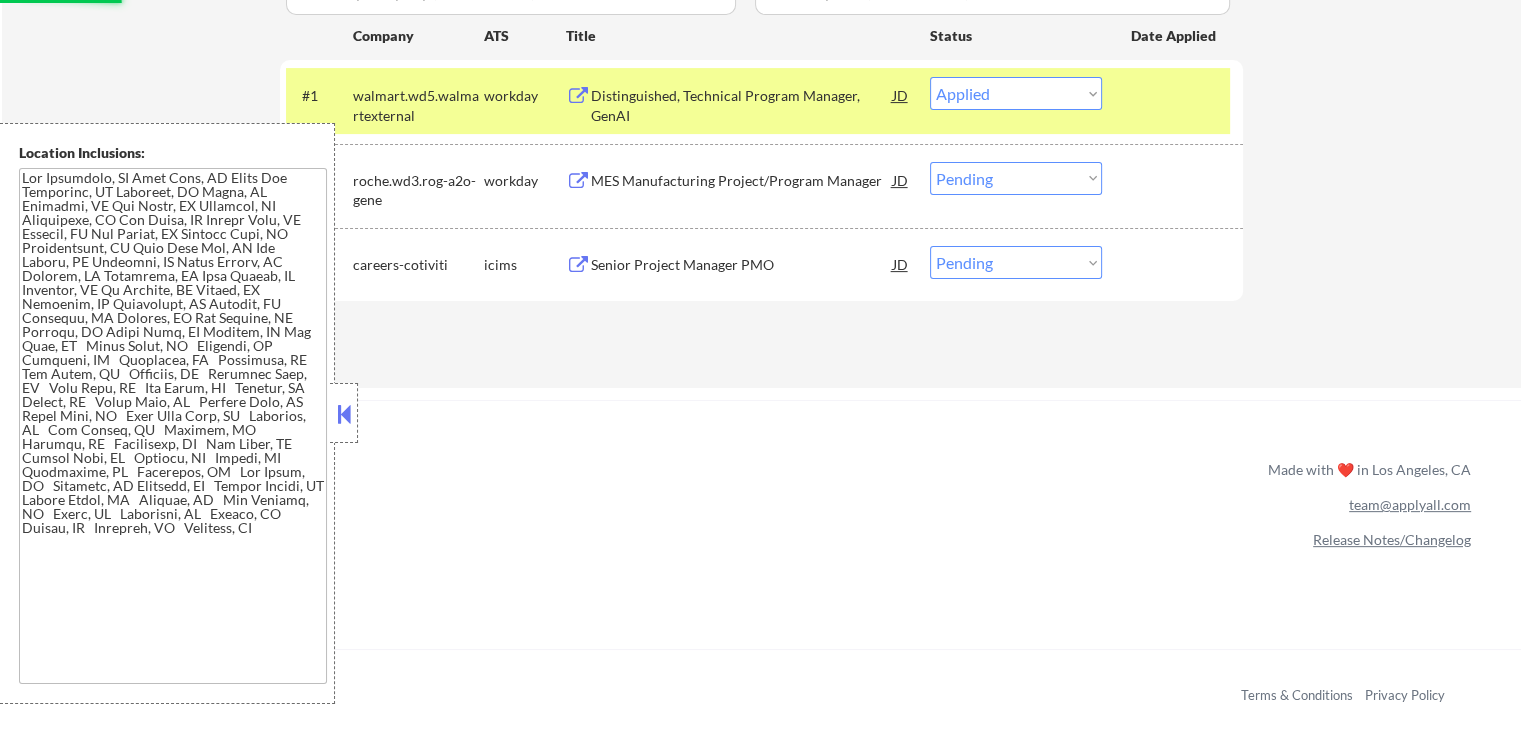 click on "← Return to /applysquad Mailslurp Inbox Job Search Builder [NAME] User Email:  [EMAIL] Application Email:  [EMAIL] Mailslurp Email:  [EMAIL] LinkedIn:   www.linkedin.com/[NAME]
Phone:  [PHONE] Current Location:  [LOCATION], [STATE] Applies:  177 sent / 10000 bought Internal Notes You can use [CITY], [STATE] as current location
This subscriber came in through Velvet Vision (Yonelly). She pays us per sent appication, so please apply to as many jobs as possible ASAP, maximum 200 jobs **PER CALENDAR MONTH**  (e.g. July 1-31, July 1-30).
♂️ You CAN use AI for open-ended questions and cover letters!
🔍 You CAN manually source applications for this customer (low priority) Can work in country of residence?:  yes Squad Notes Minimum salary:  $180,000 Will need Visa to work in that country now/future?:   no Download Resume Add a Job Manually [NAME] Applications Pending (3) Excluded (367) Applied (181) All (551) Back" at bounding box center (760, -235) 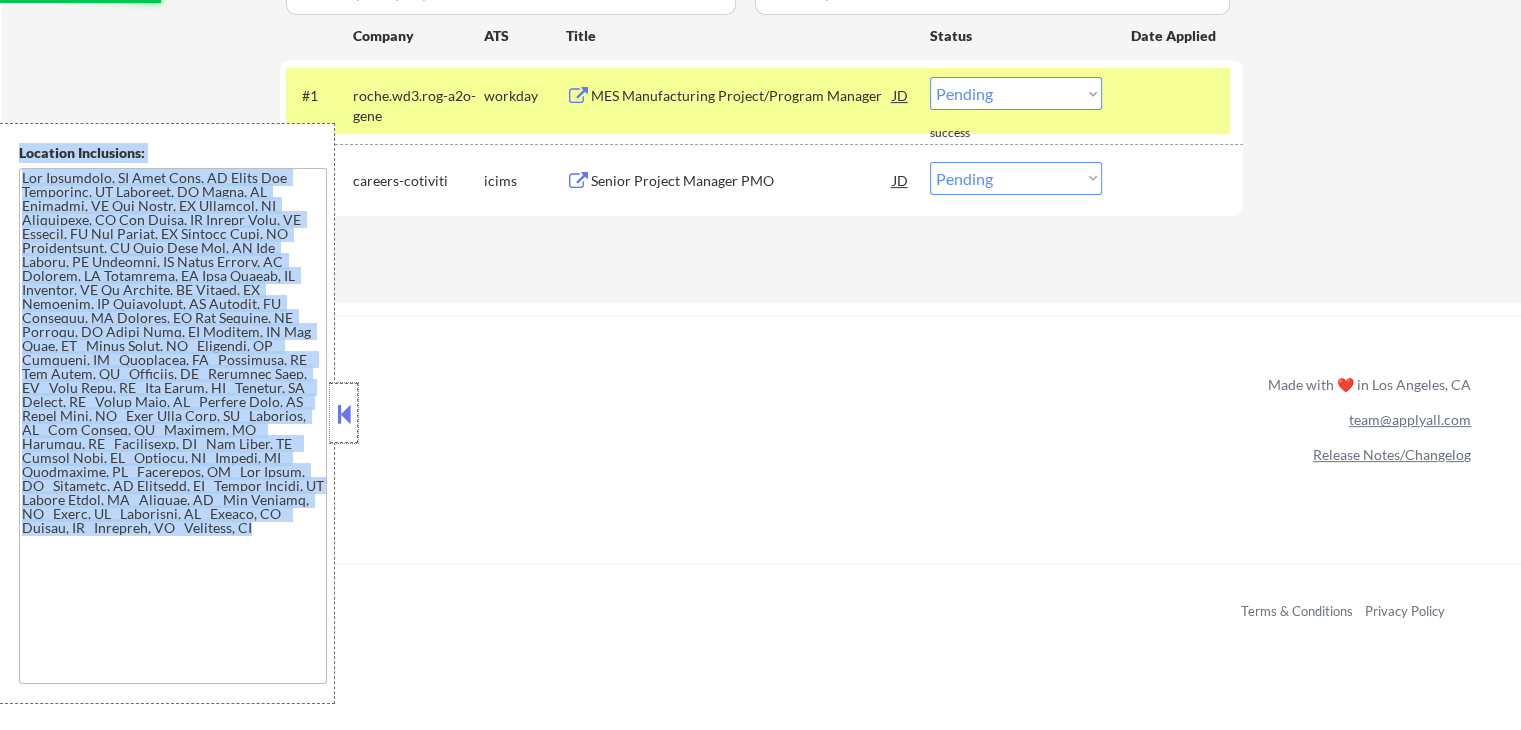 click at bounding box center [344, 414] 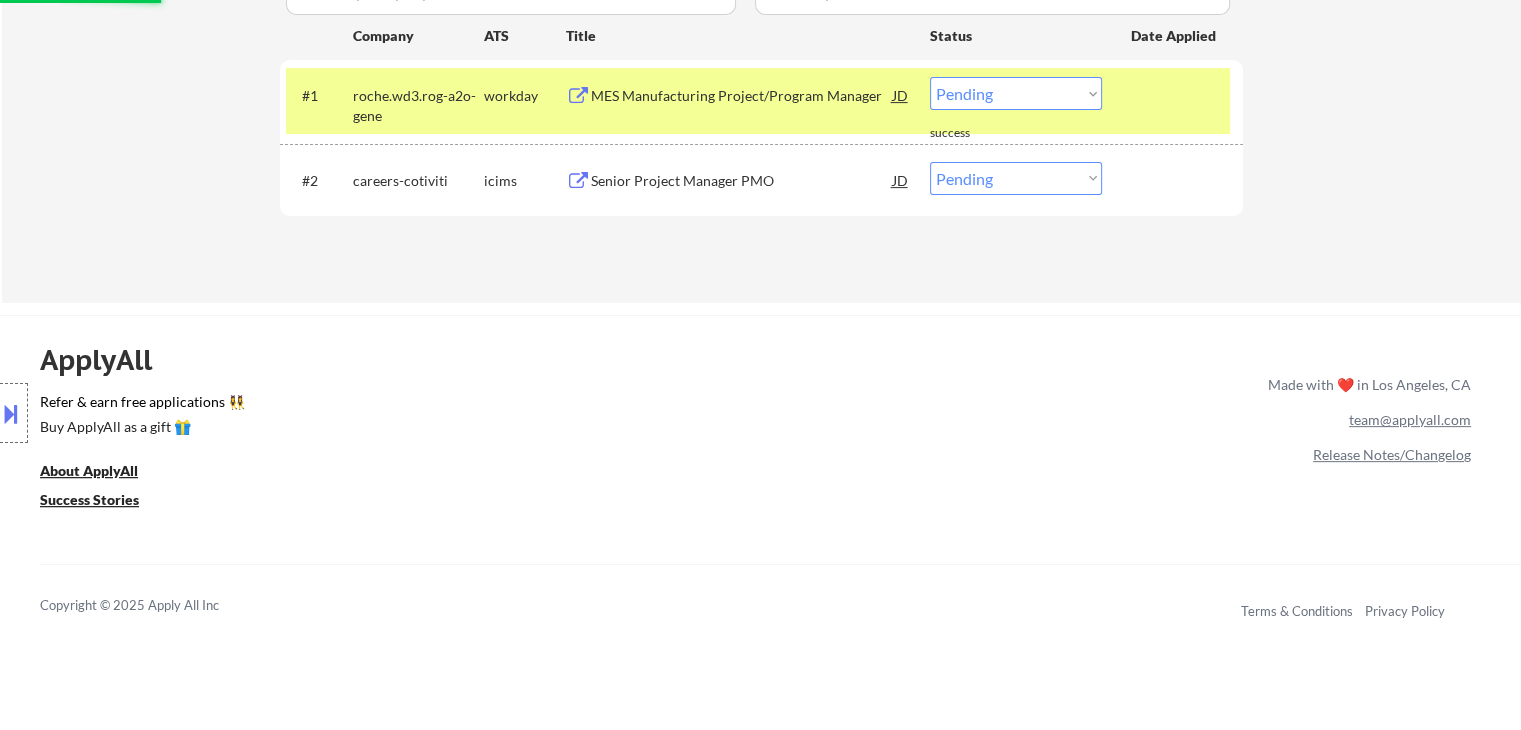 click on "Location Inclusions:" at bounding box center (179, 413) 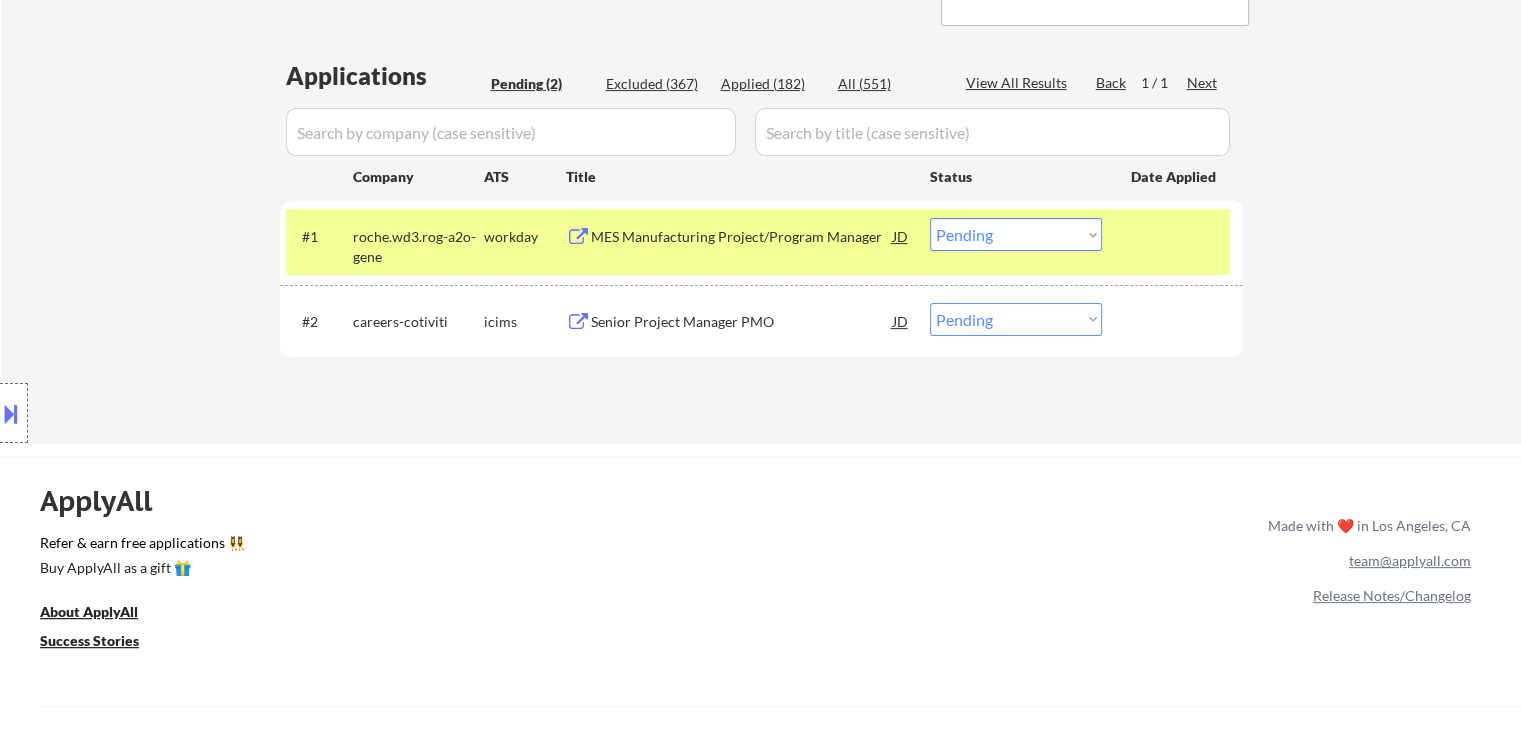 scroll, scrollTop: 400, scrollLeft: 0, axis: vertical 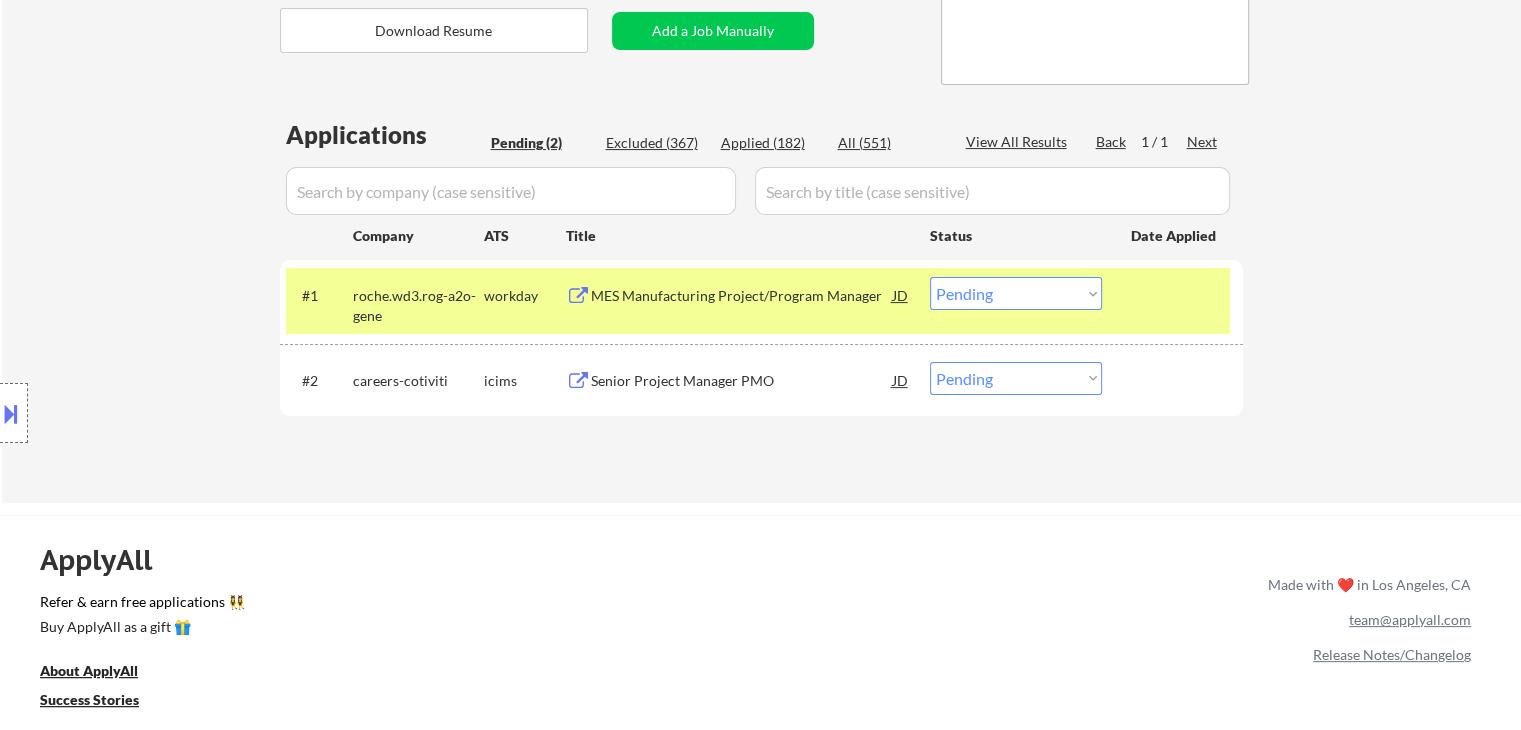 click on "Location Inclusions:" at bounding box center (179, 413) 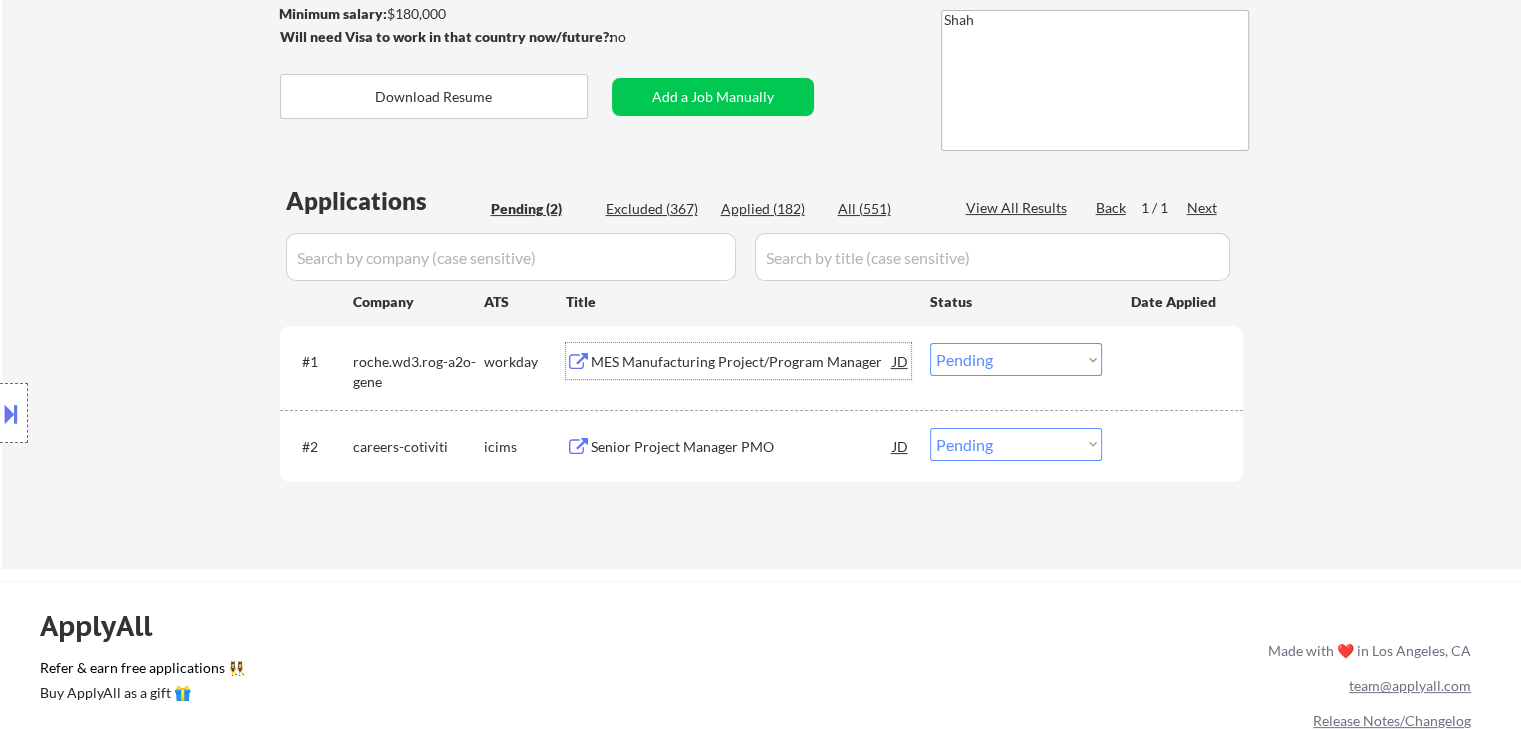 scroll, scrollTop: 300, scrollLeft: 0, axis: vertical 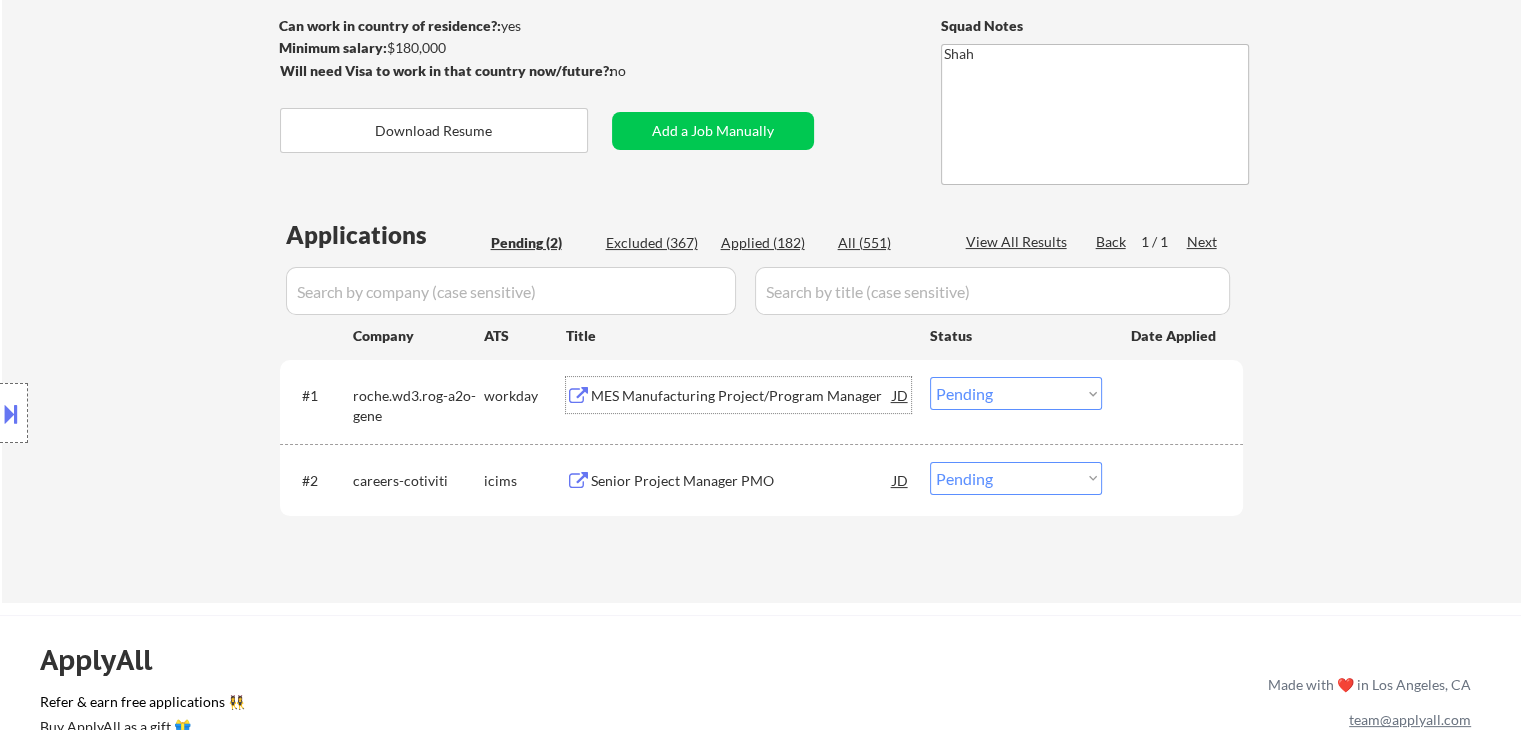 click on "Applied (182)" at bounding box center (771, 243) 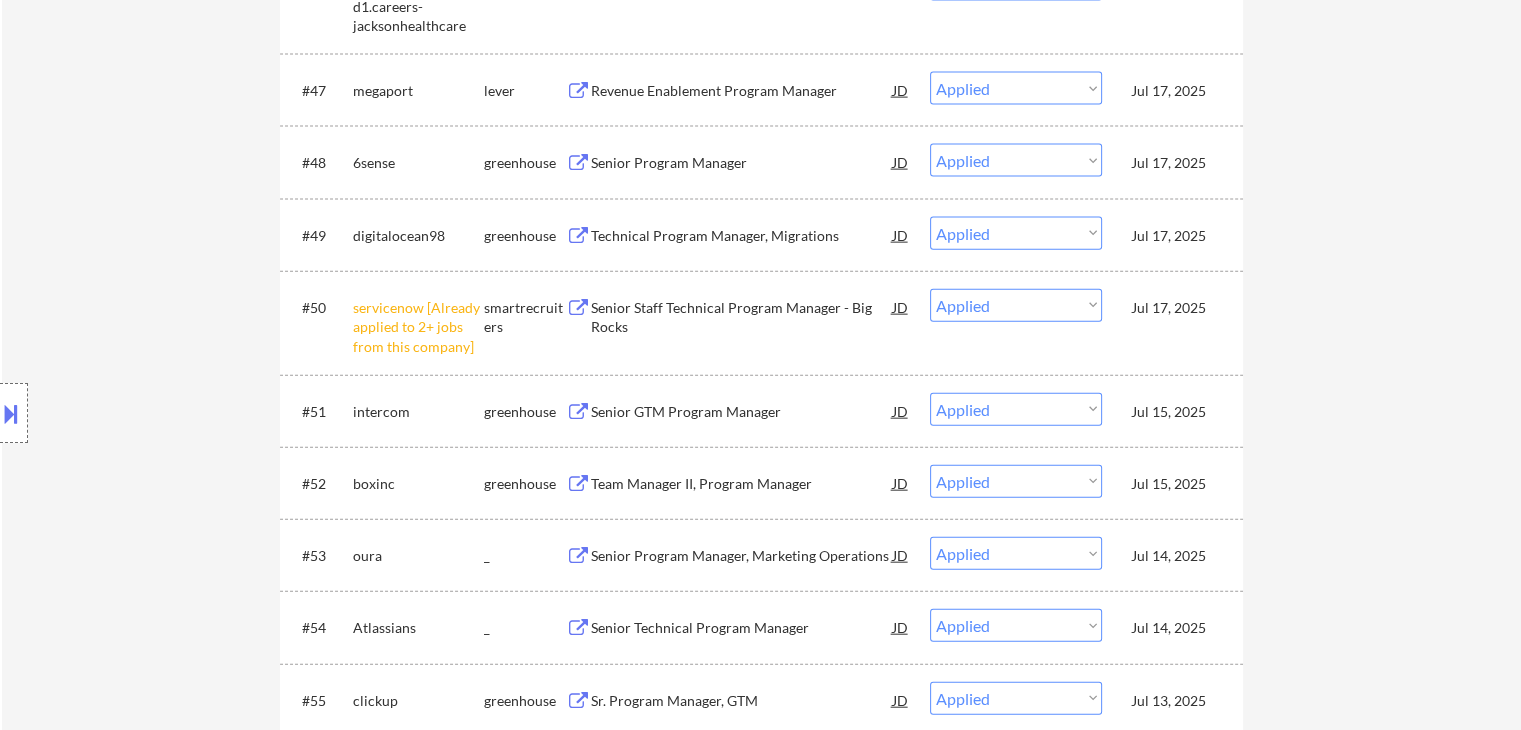 scroll, scrollTop: 4200, scrollLeft: 0, axis: vertical 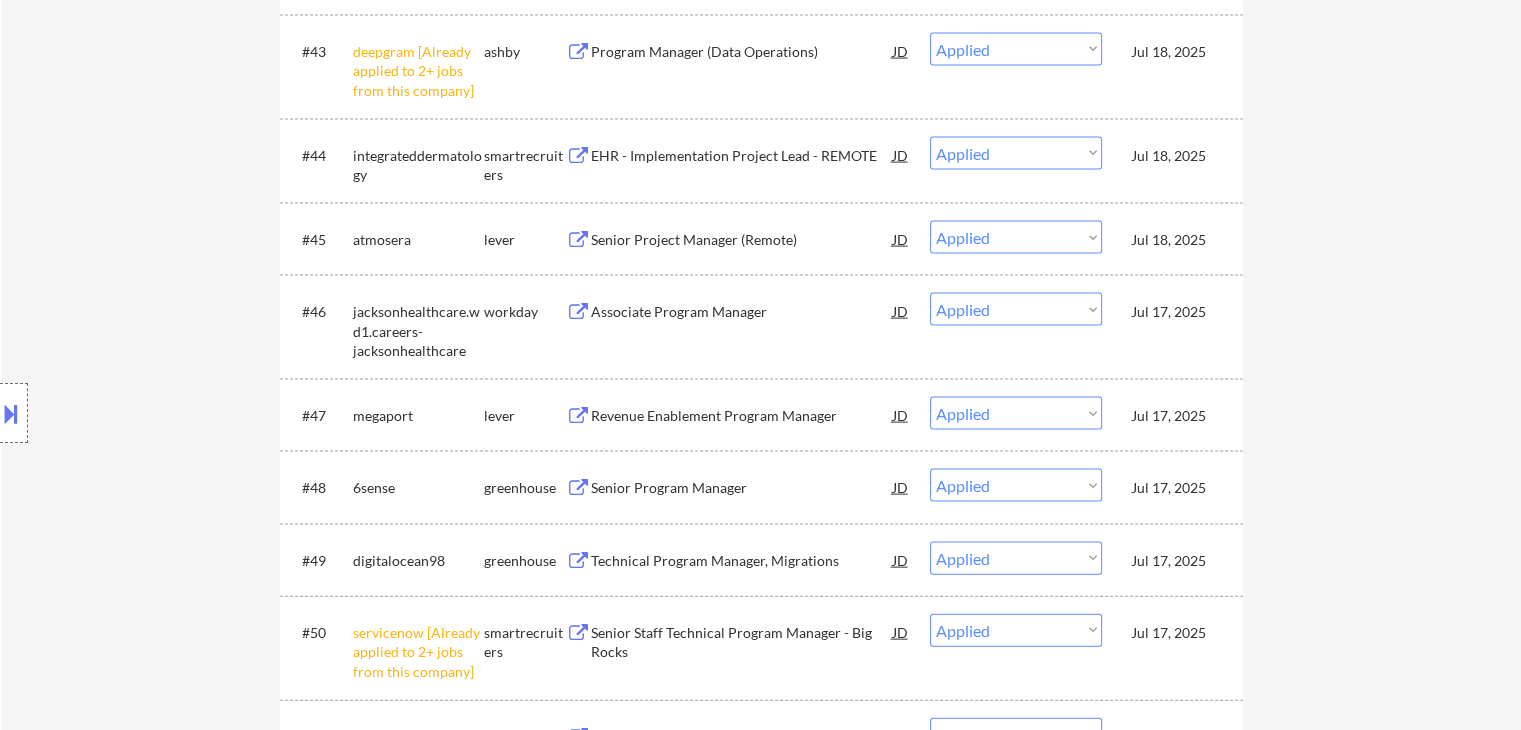 click on "← Return to /applysquad Mailslurp Inbox Job Search Builder [NAME] User Email:  [EMAIL] Application Email:  [EMAIL] Mailslurp Email:  [EMAIL] LinkedIn:   www.linkedin.com/[NAME]
Phone:  [PHONE] Current Location:  [LOCATION], [STATE] Applies:  177 sent / 10000 bought Internal Notes You can use [CITY], [STATE] as current location
This subscriber came in through Velvet Vision (Yonelly). She pays us per sent appication, so please apply to as many jobs as possible ASAP, maximum 200 jobs **PER CALENDAR MONTH**  (e.g. July 1-31, July 1-30).
♂️ You CAN use AI for open-ended questions and cover letters!
🔍 You CAN manually source applications for this customer (low priority) Can work in country of residence?:  yes Squad Notes Minimum salary:  $180,000 Will need Visa to work in that country now/future?:   no Download Resume Add a Job Manually [NAME] Applications Pending (2) Excluded (367) Applied (182) All (551) Back Next" at bounding box center [761, 657] 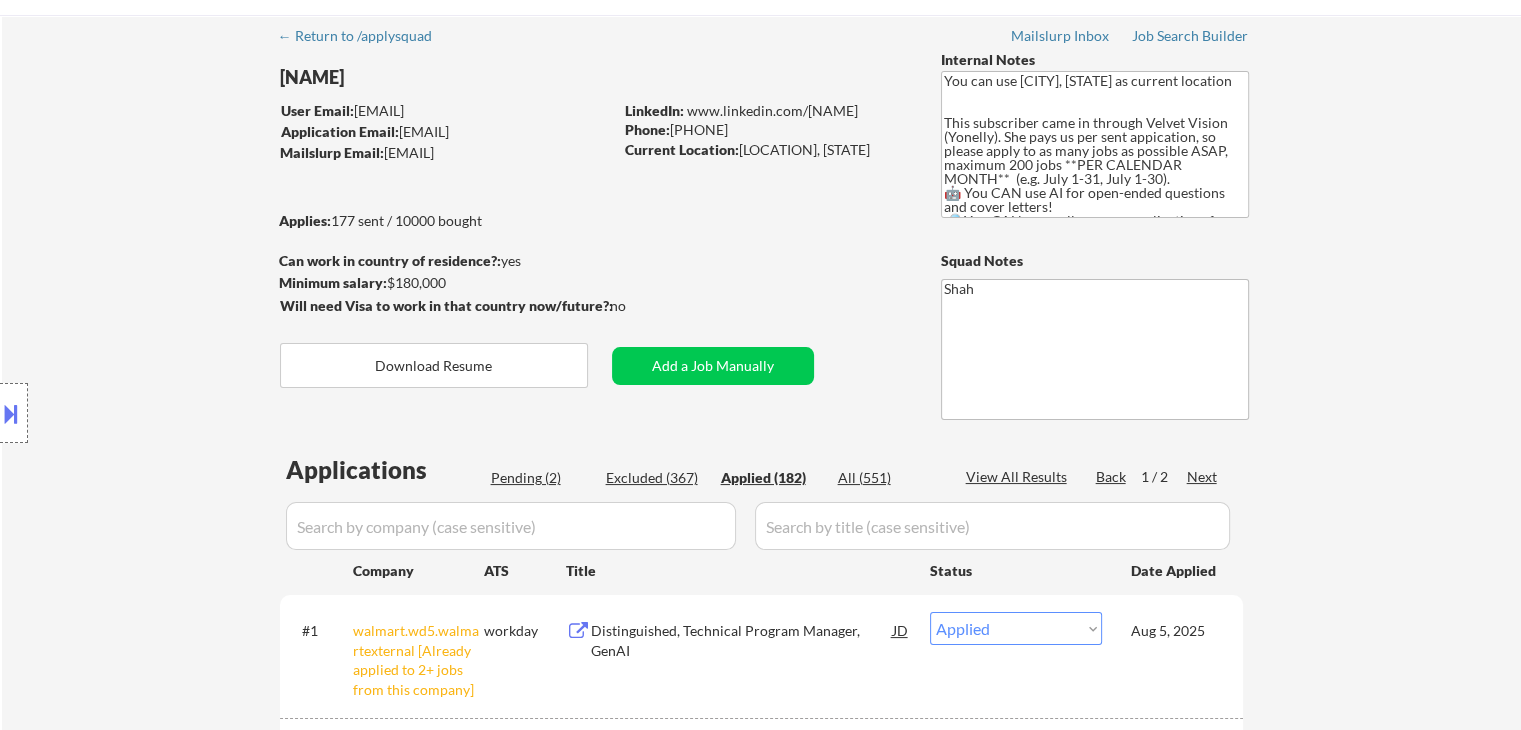 scroll, scrollTop: 100, scrollLeft: 0, axis: vertical 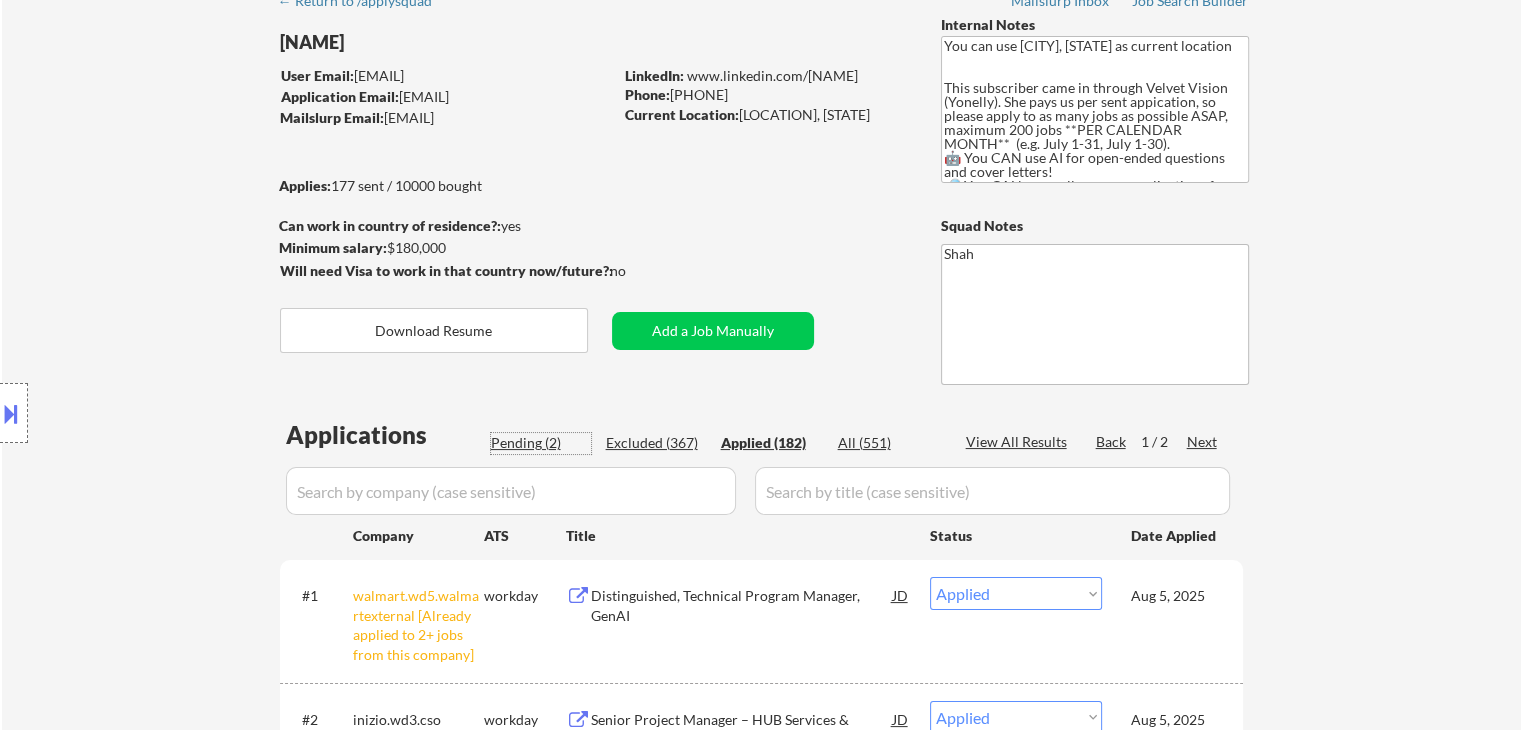 click on "Pending (2)" at bounding box center [541, 443] 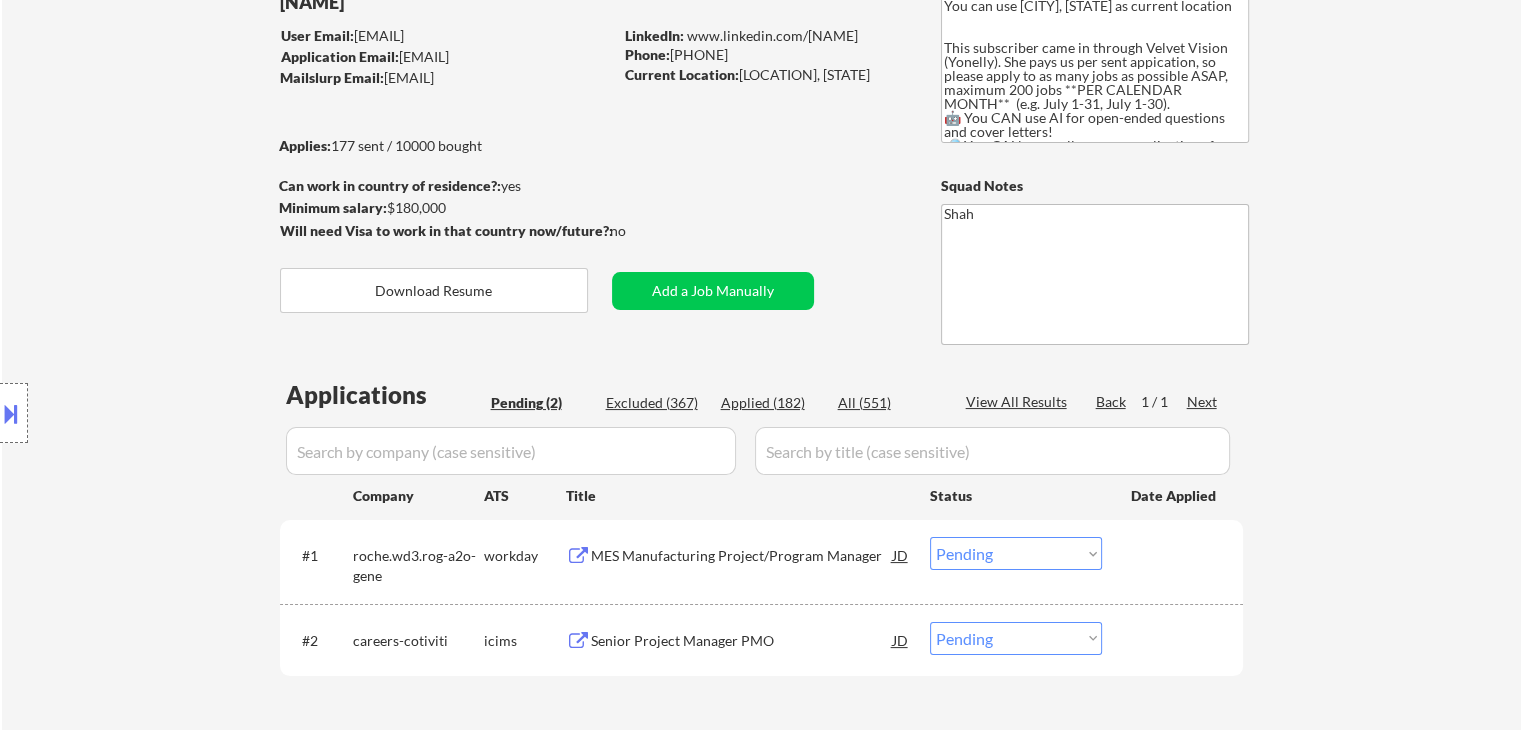 scroll, scrollTop: 200, scrollLeft: 0, axis: vertical 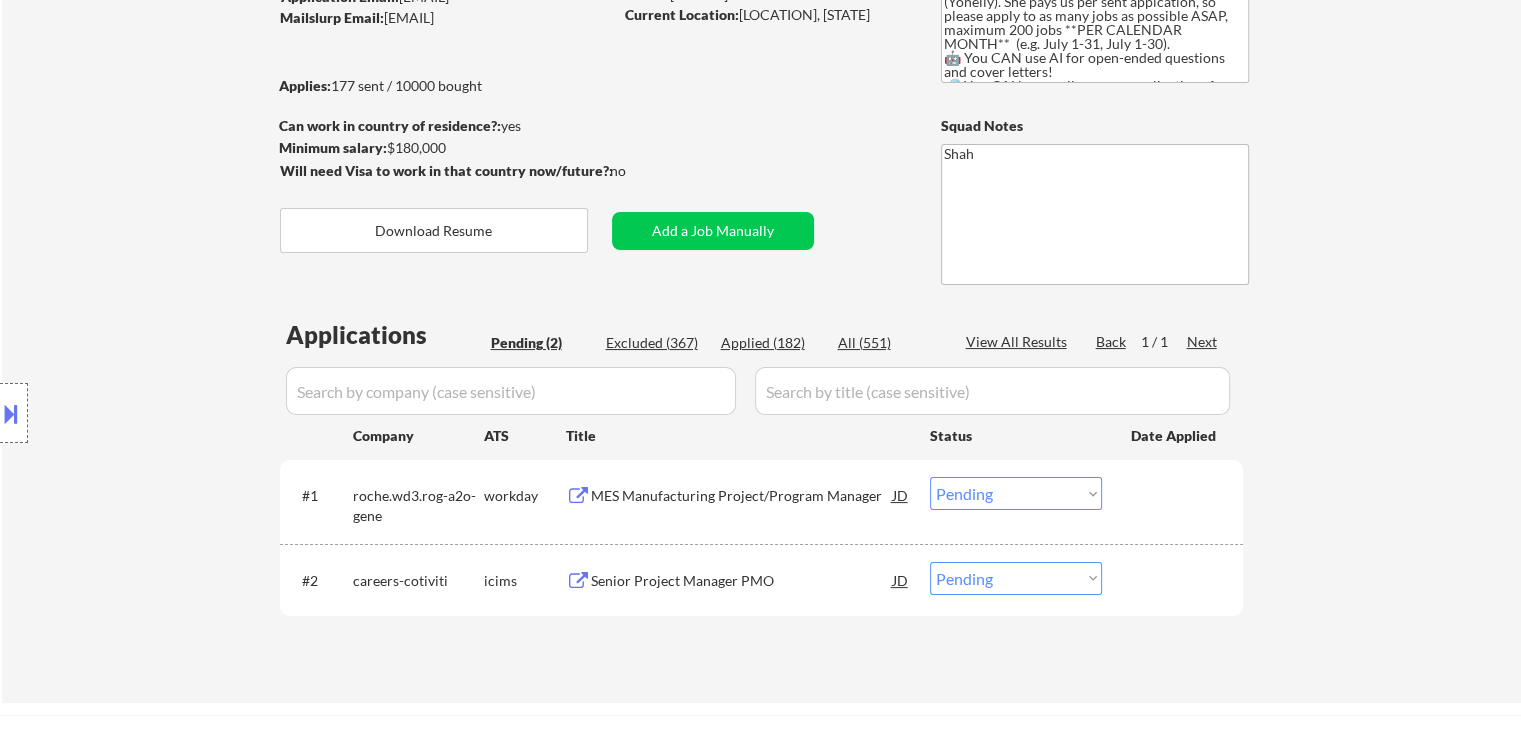 click on "Location Inclusions:" at bounding box center [179, 413] 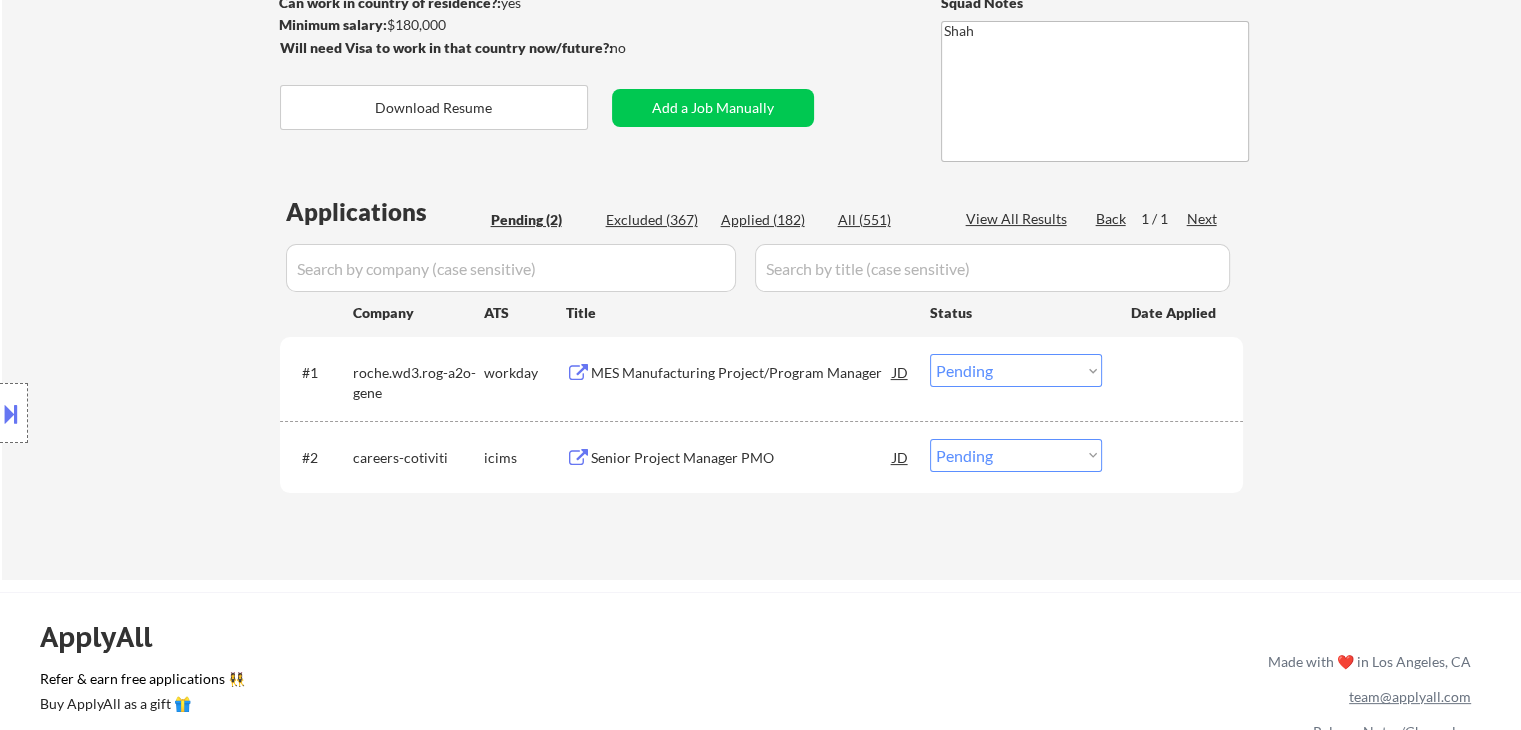 scroll, scrollTop: 400, scrollLeft: 0, axis: vertical 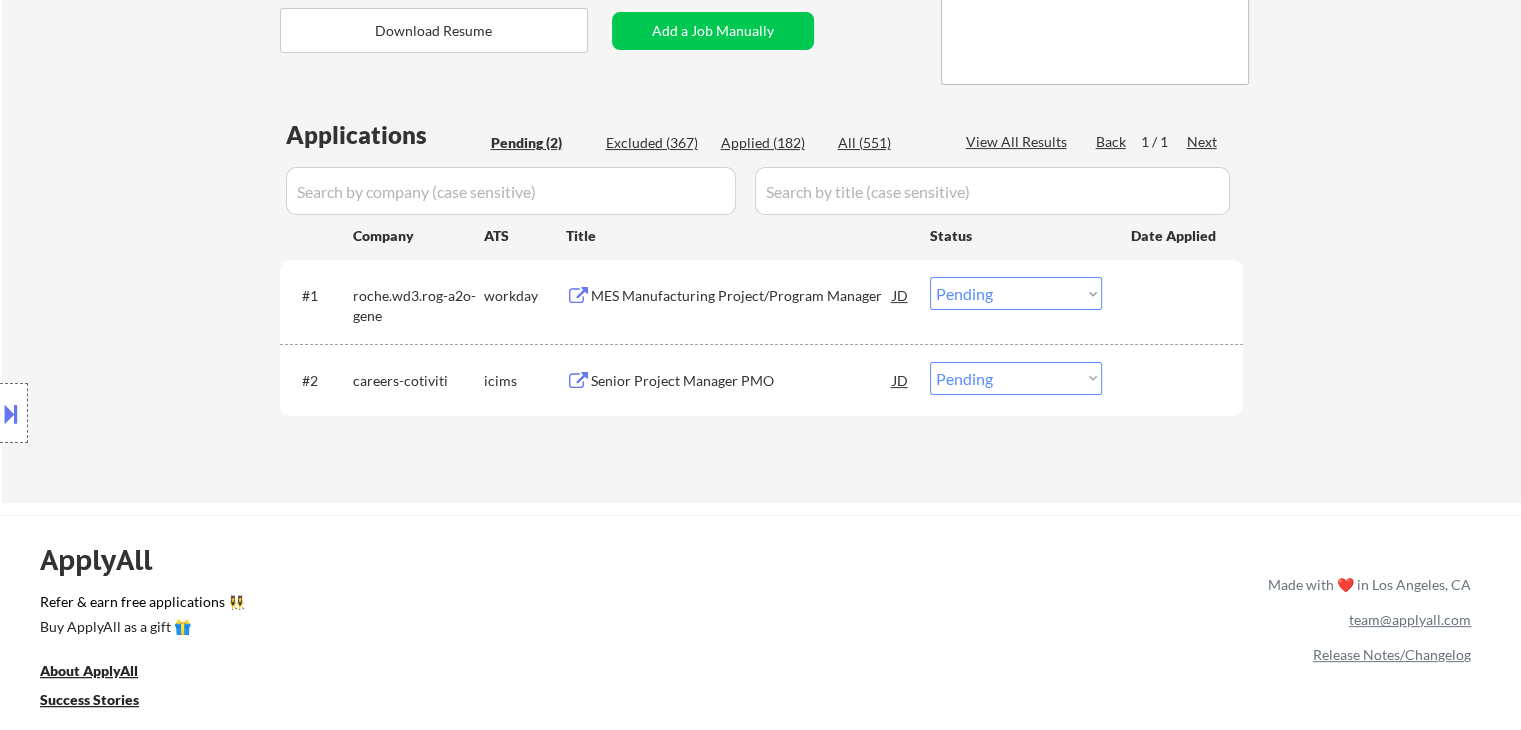 click on "Location Inclusions:" at bounding box center (179, 413) 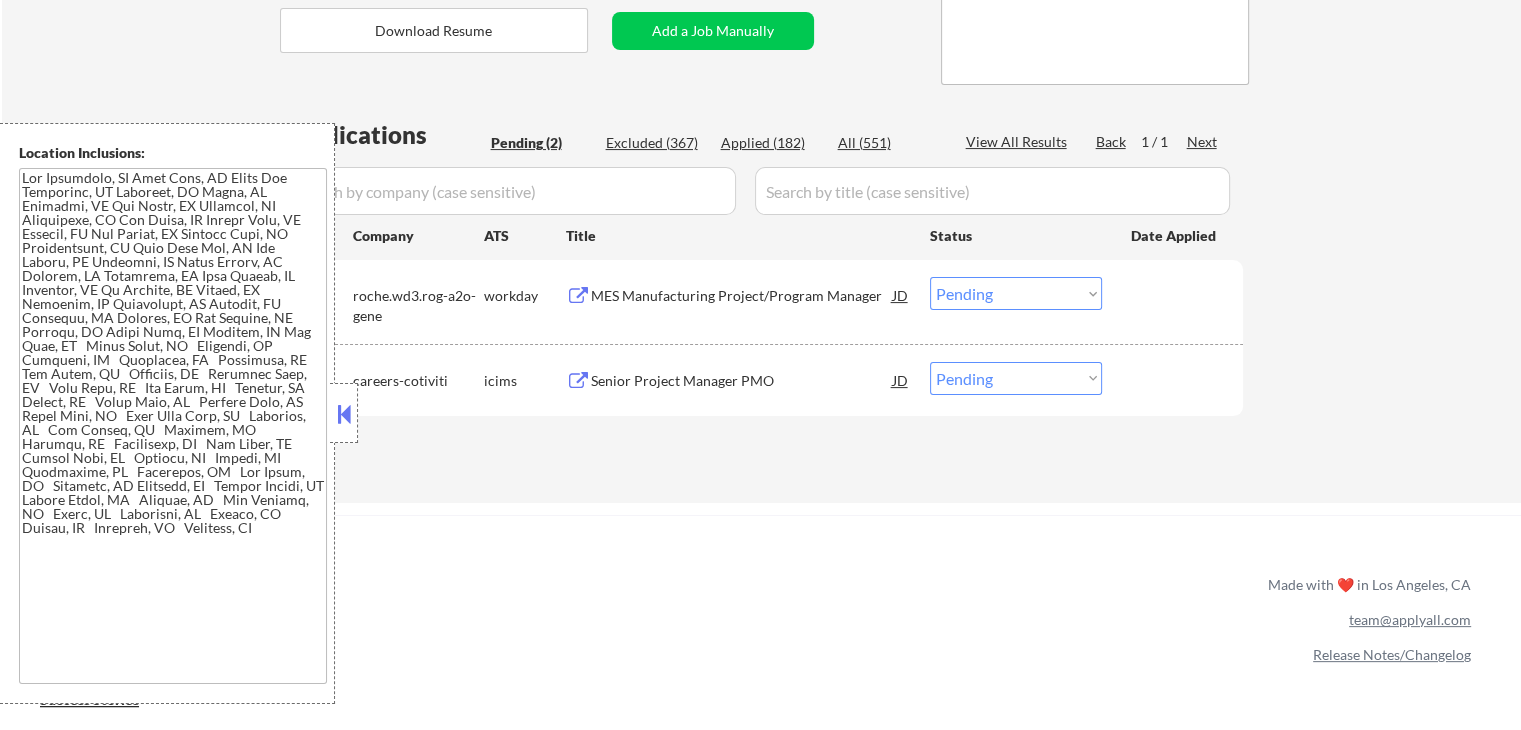 click at bounding box center (344, 414) 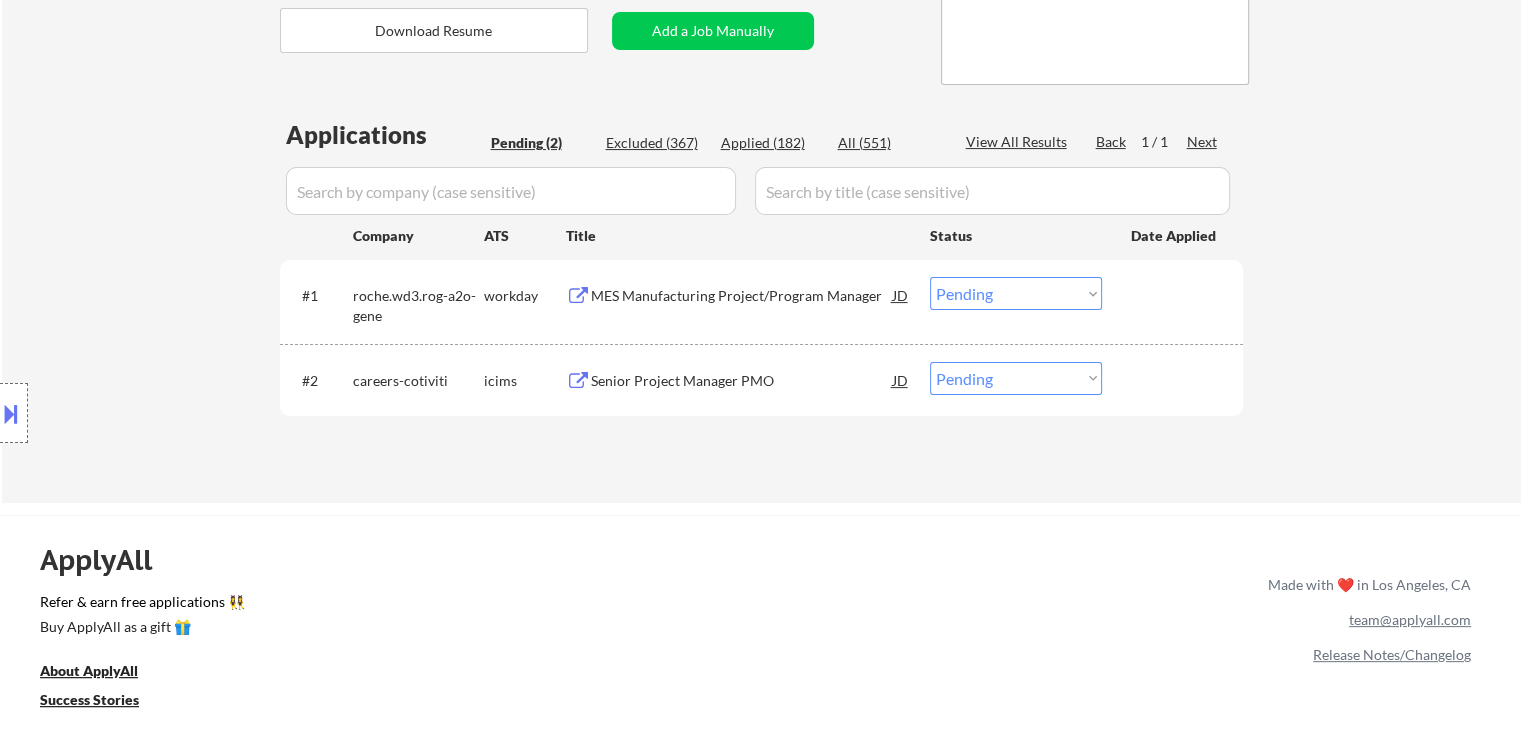 click on "Location Inclusions:" at bounding box center [179, 413] 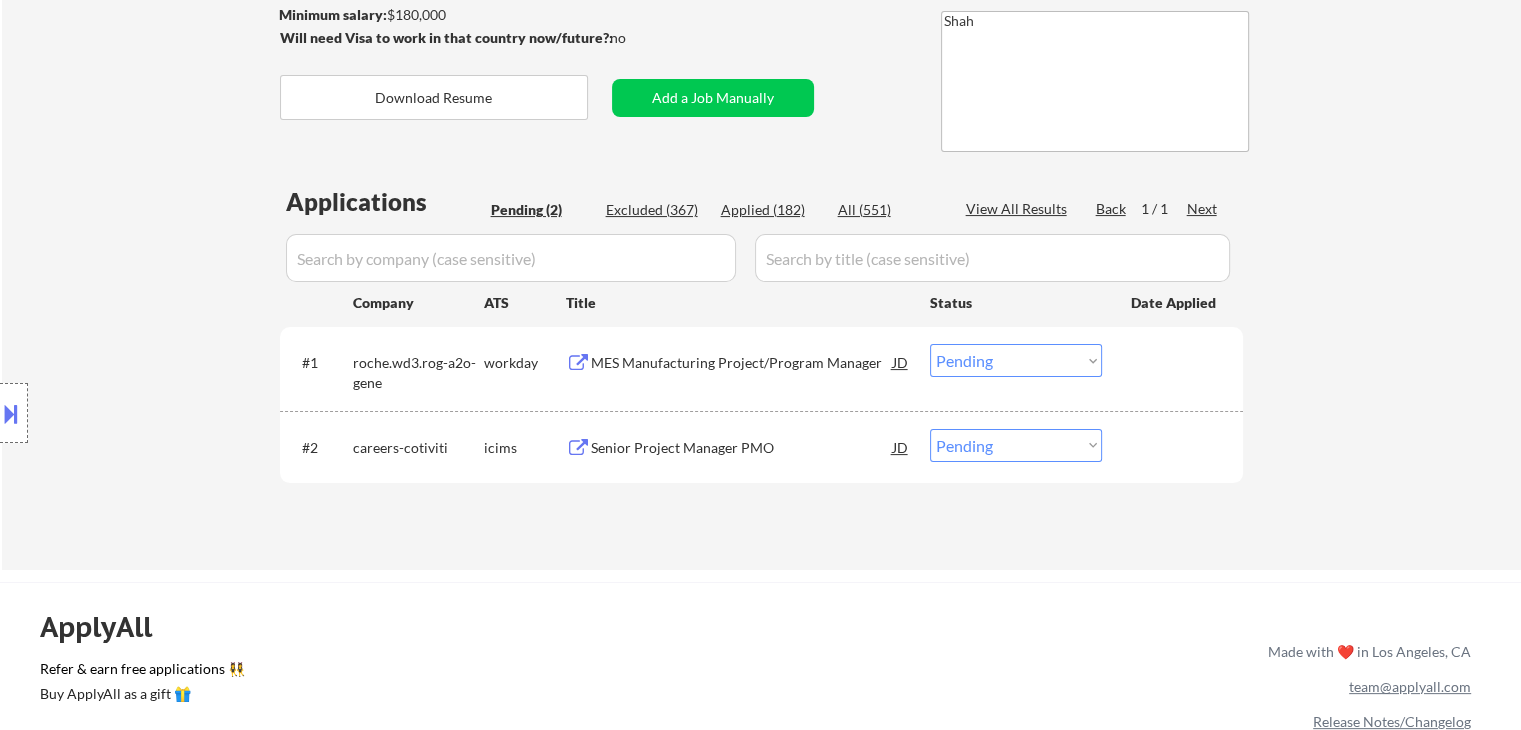 scroll, scrollTop: 300, scrollLeft: 0, axis: vertical 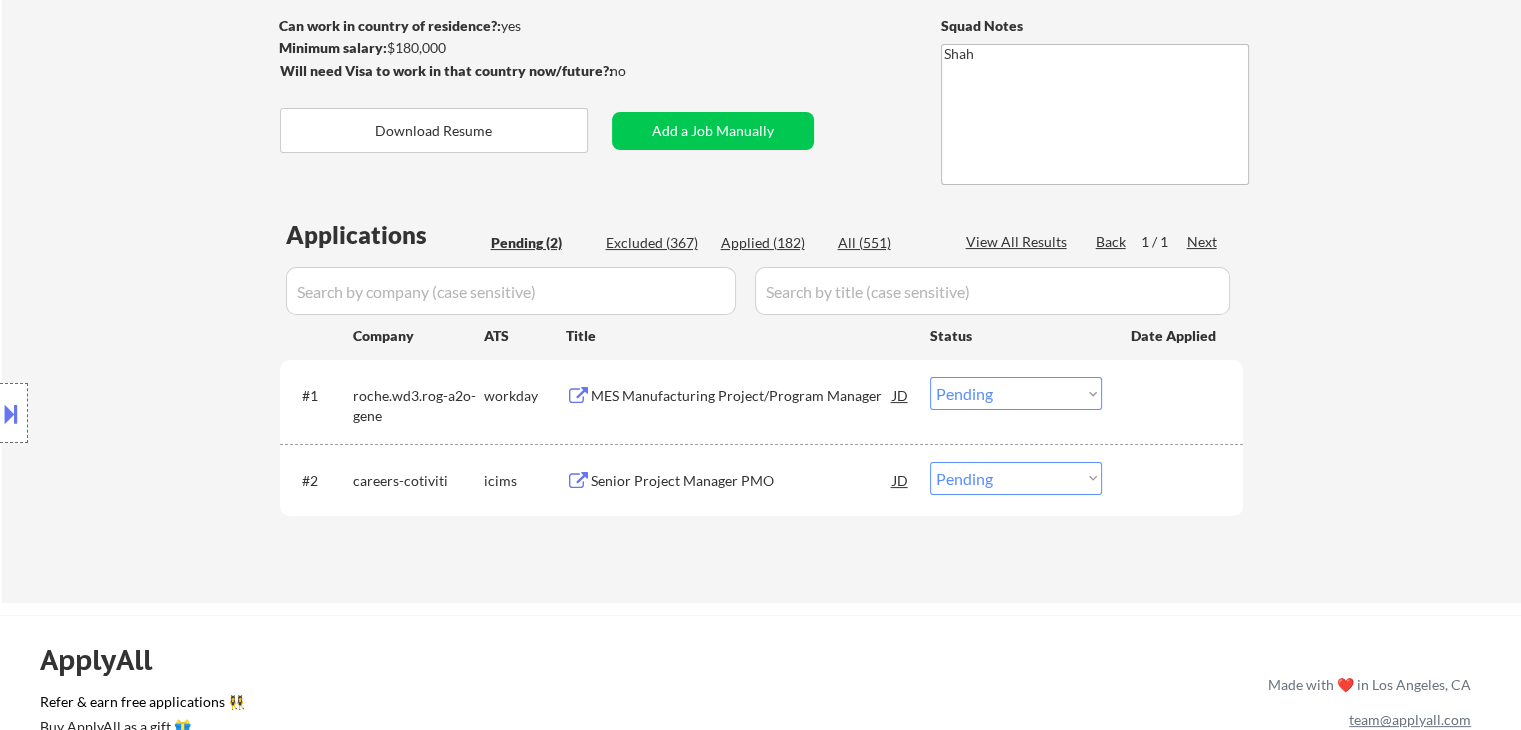 click on "Location Inclusions:" at bounding box center (179, 413) 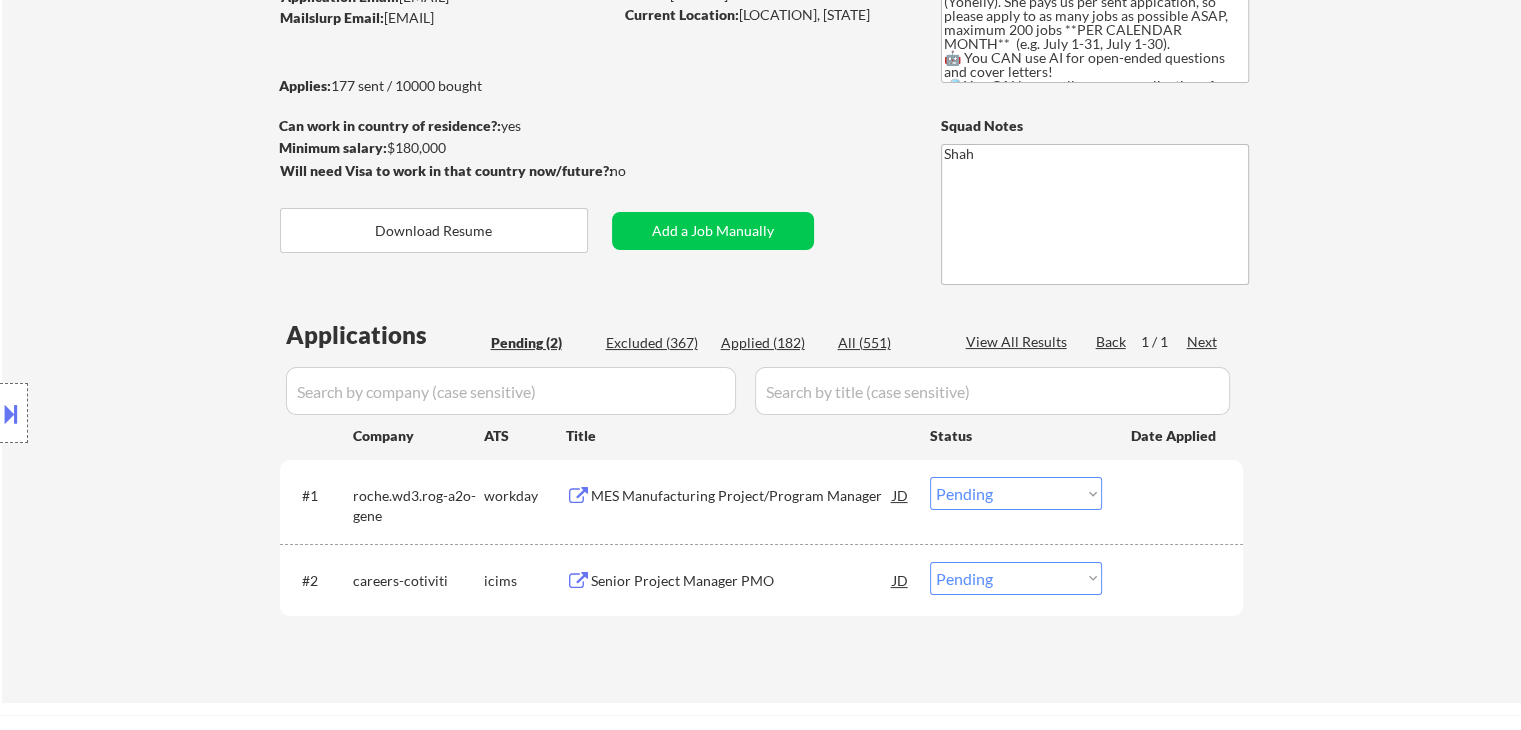 click on "Location Inclusions:" at bounding box center [179, 413] 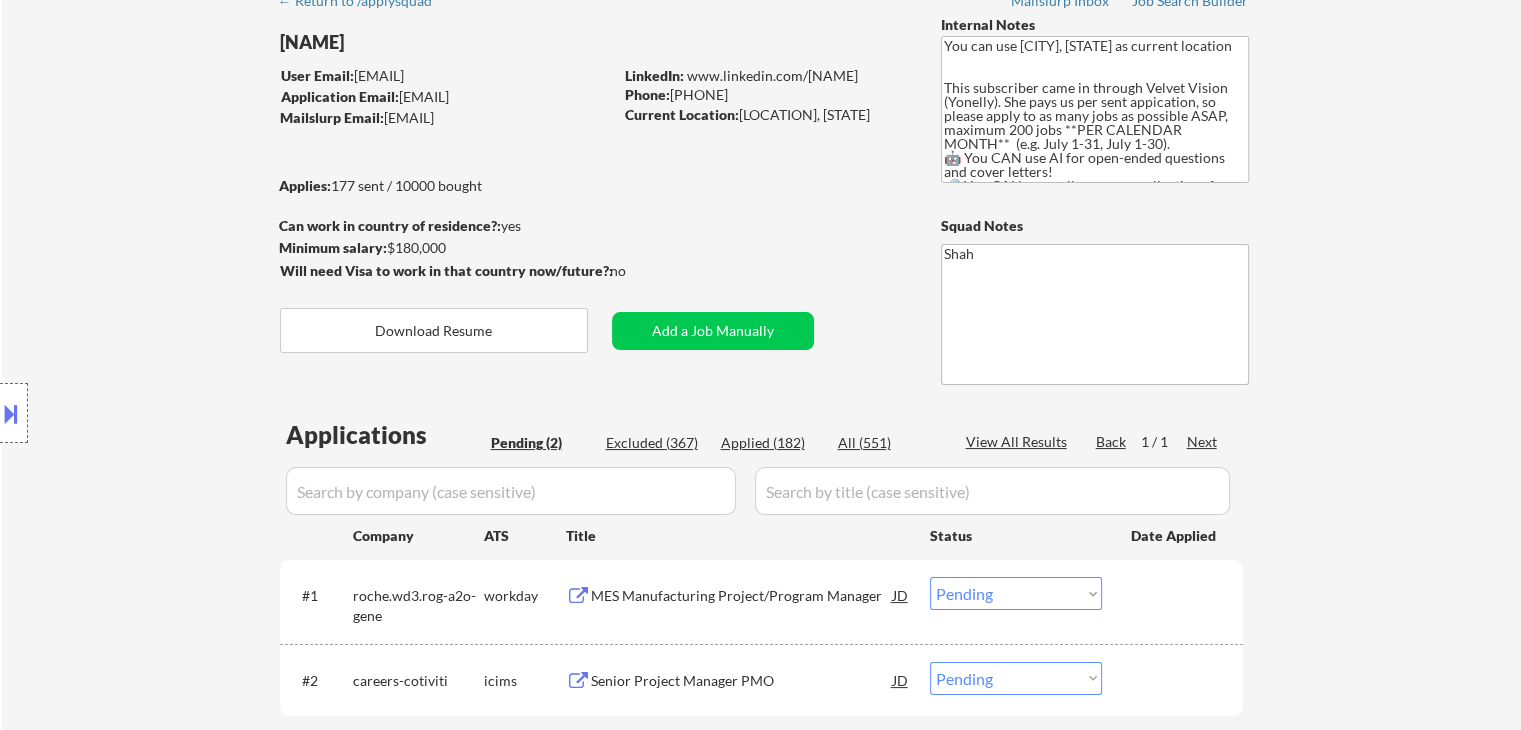 click on "Location Inclusions:" at bounding box center (179, 413) 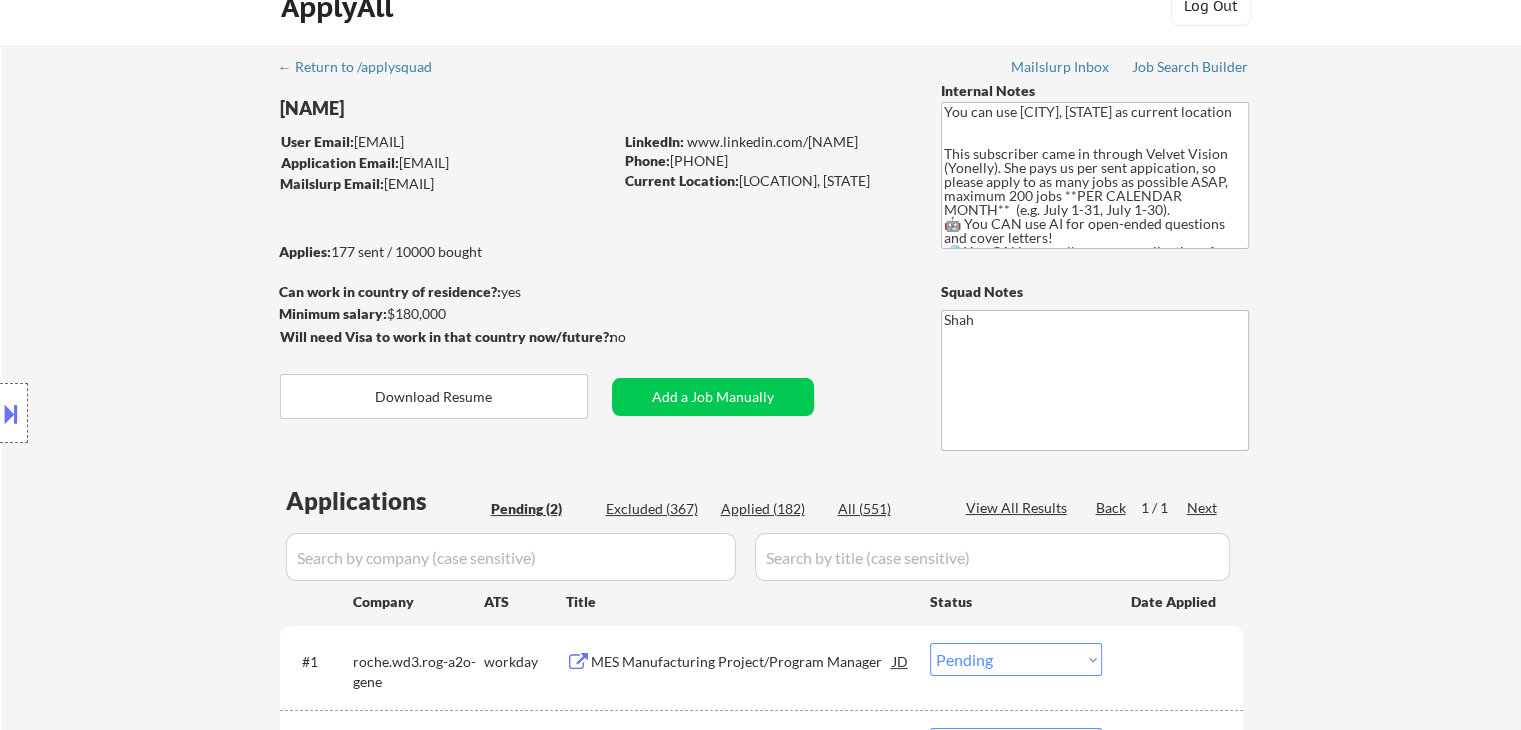 scroll, scrollTop: 0, scrollLeft: 0, axis: both 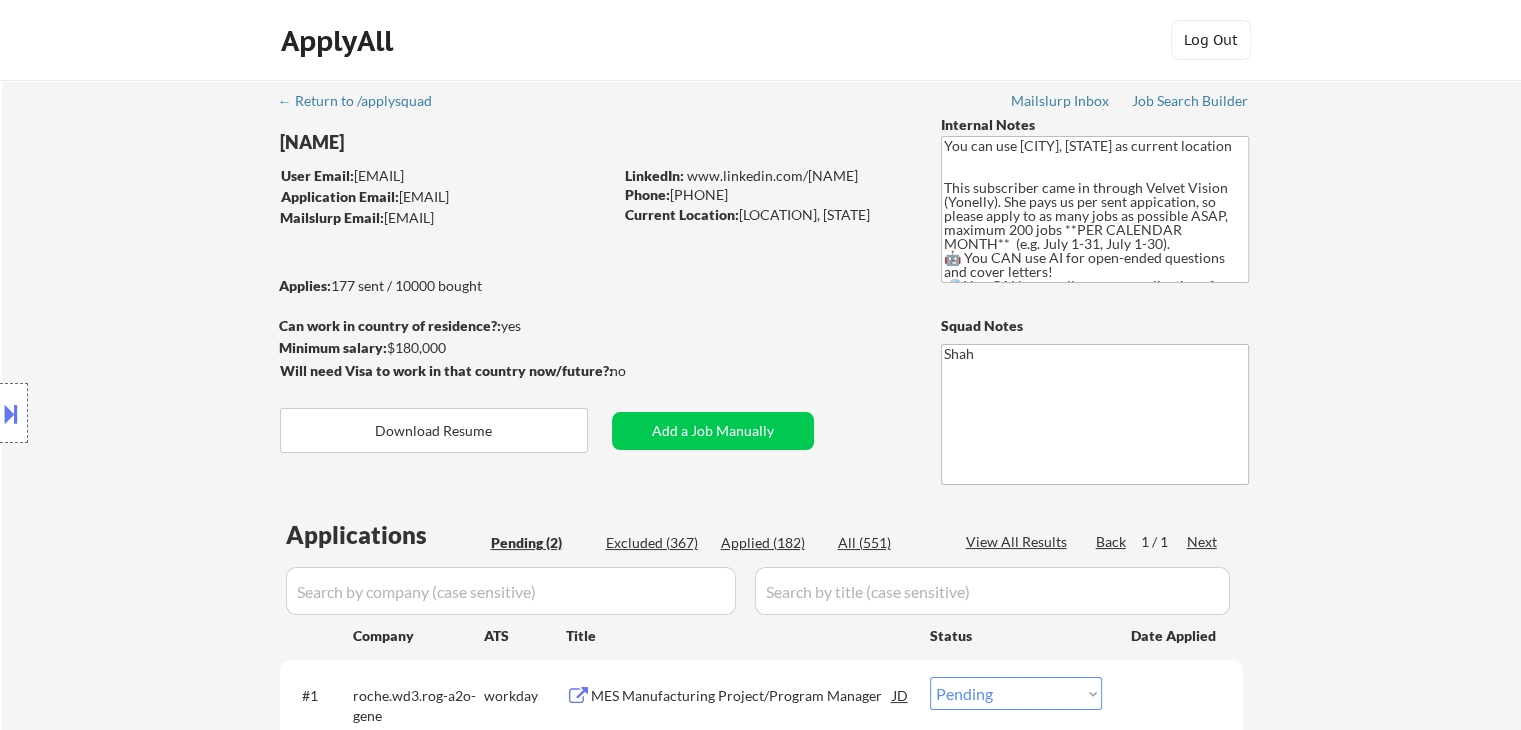click on "Location Inclusions:" at bounding box center (179, 413) 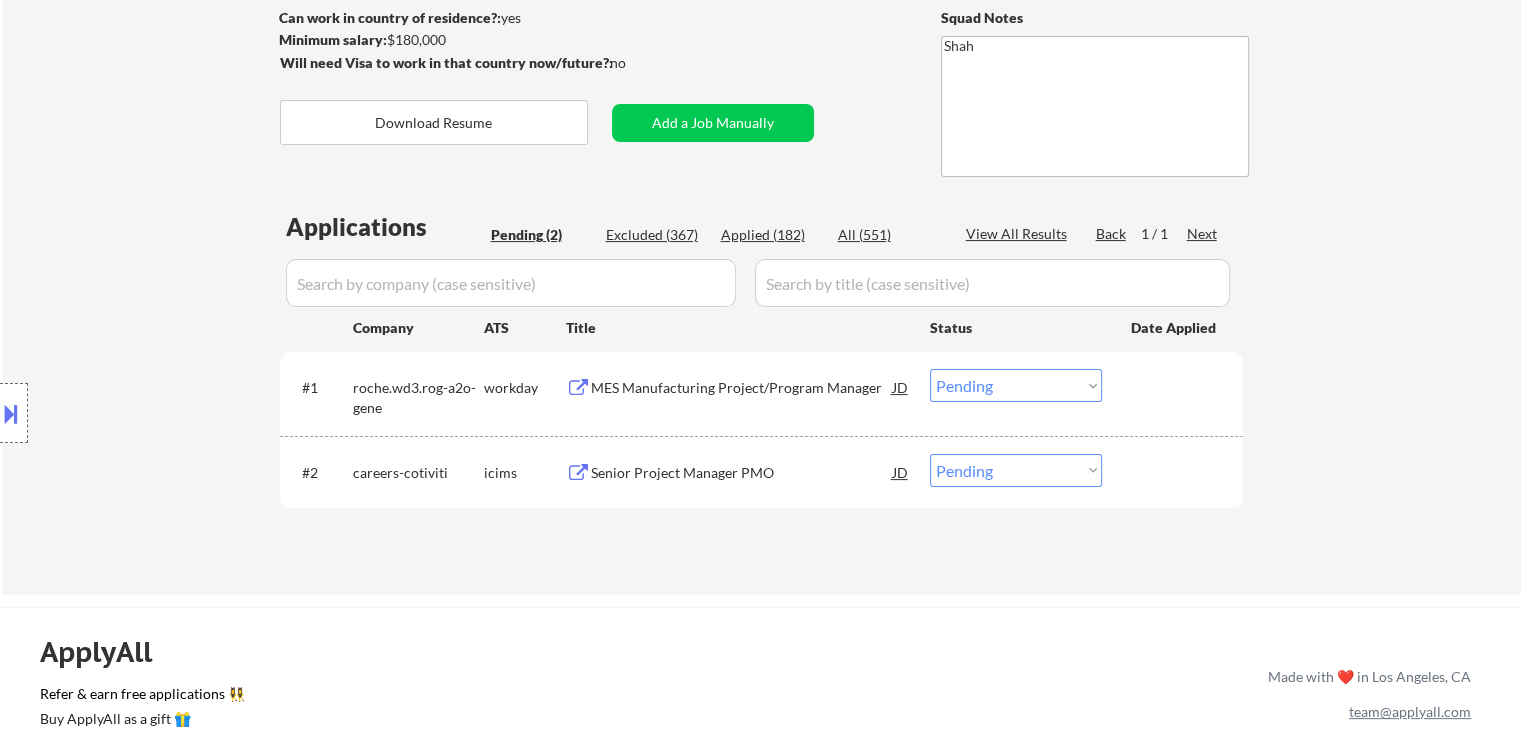 scroll, scrollTop: 200, scrollLeft: 0, axis: vertical 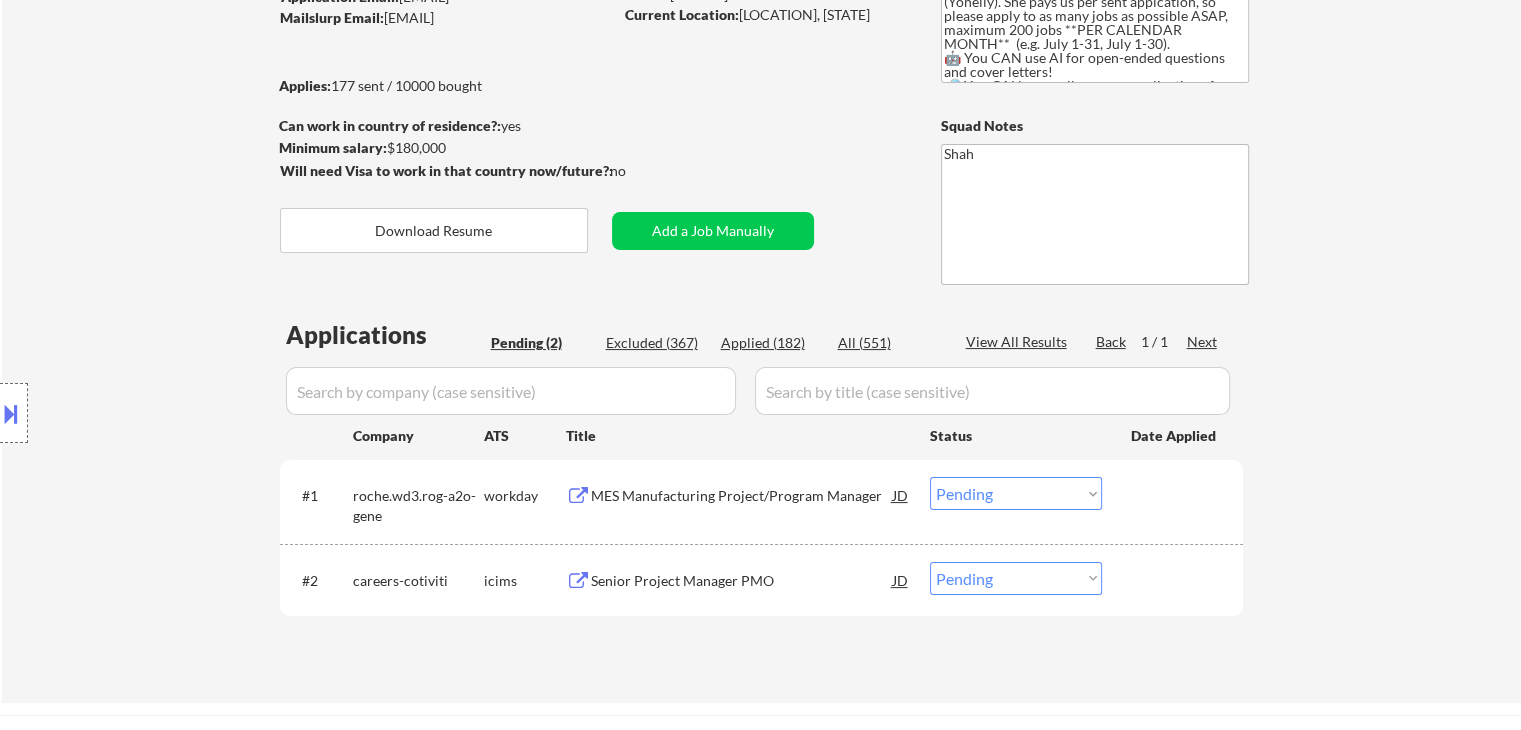 click on "Location Inclusions:" at bounding box center (179, 413) 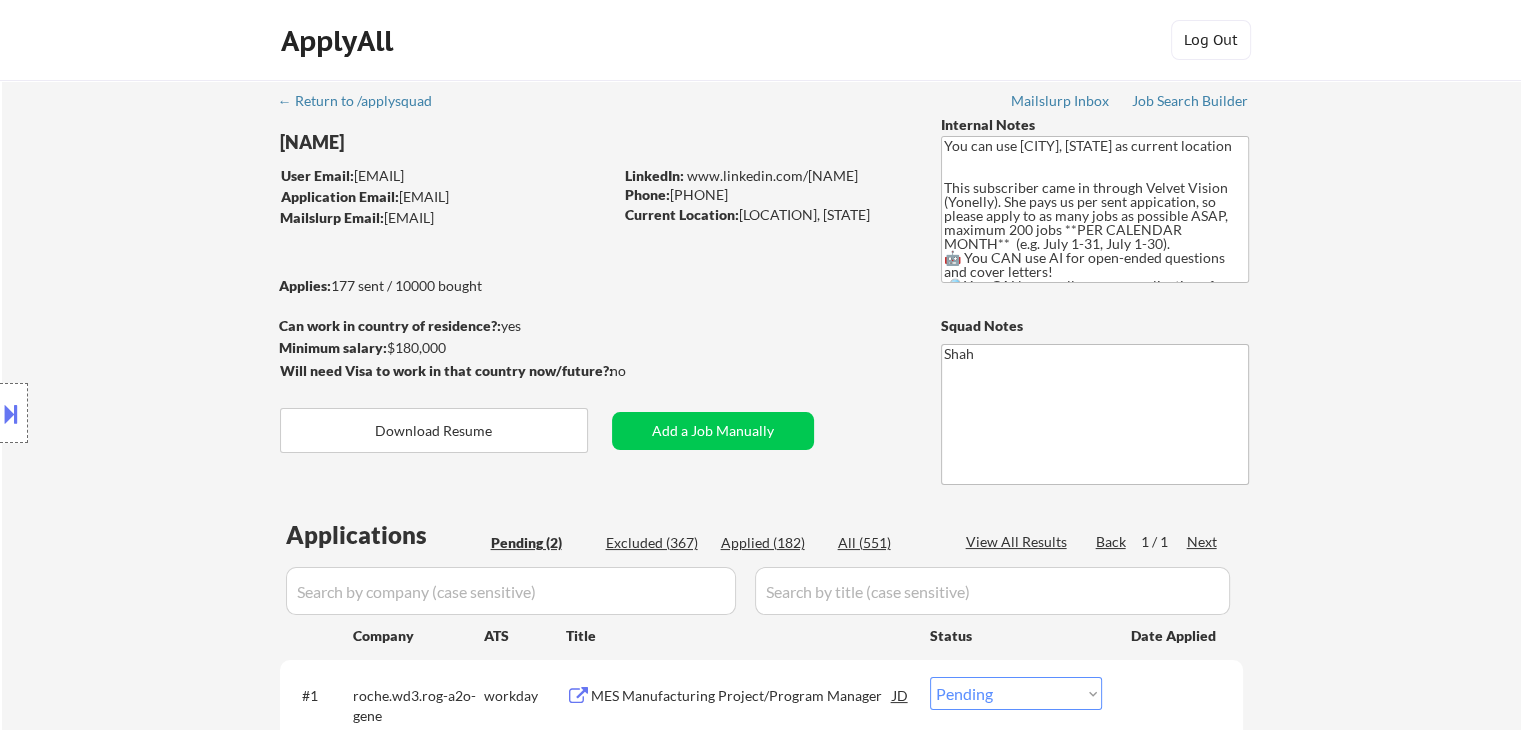 click on "Location Inclusions:" at bounding box center [179, 413] 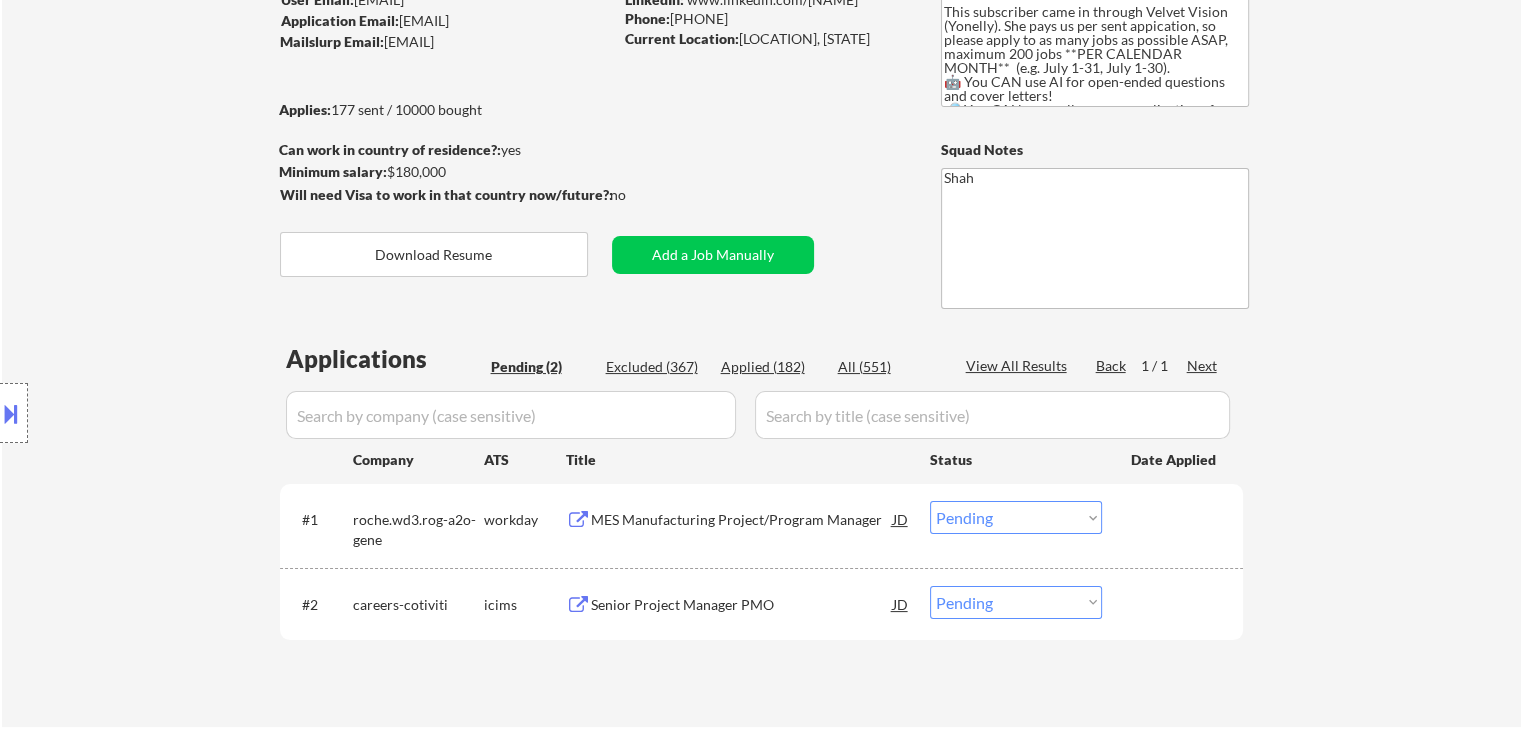 scroll, scrollTop: 300, scrollLeft: 0, axis: vertical 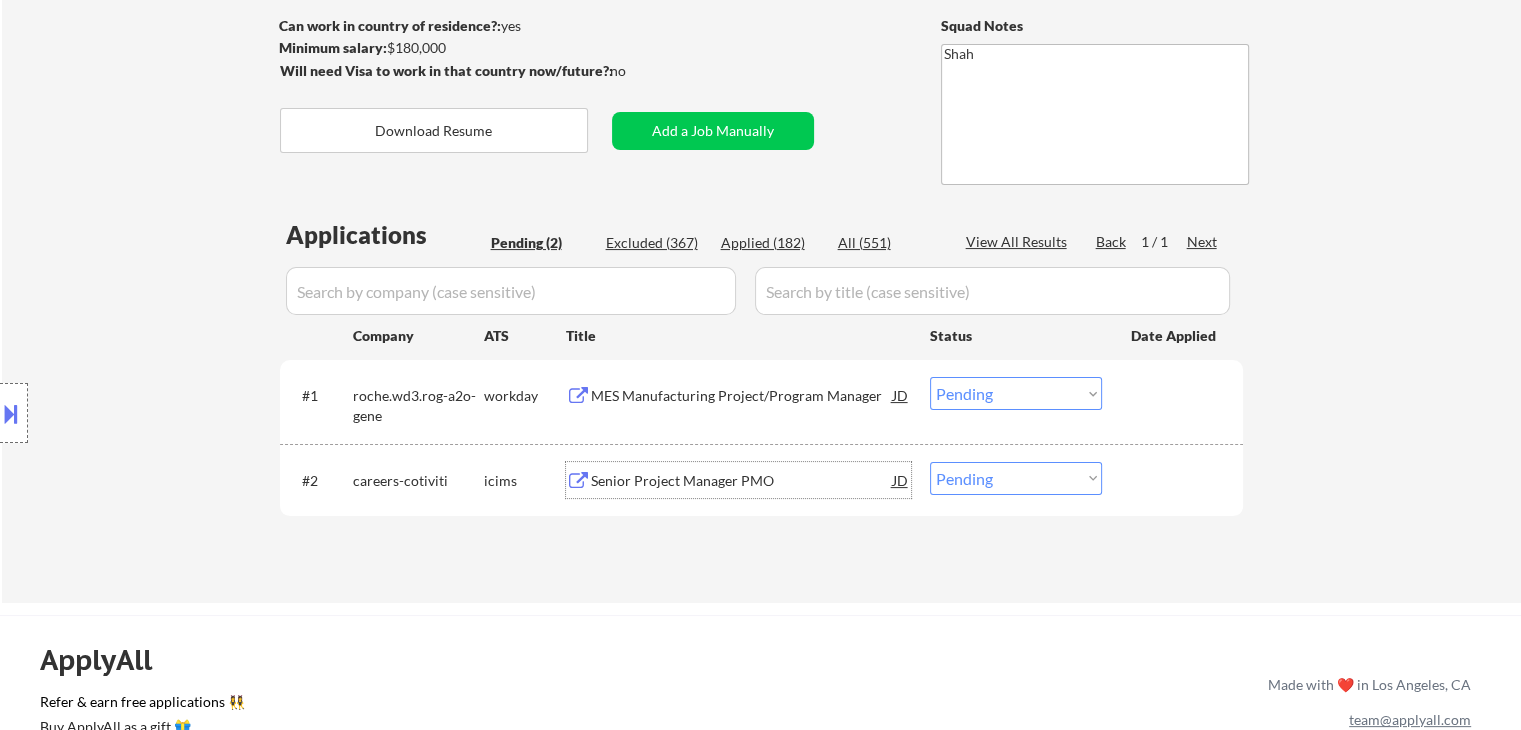 drag, startPoint x: 647, startPoint y: 490, endPoint x: 584, endPoint y: 505, distance: 64.7611 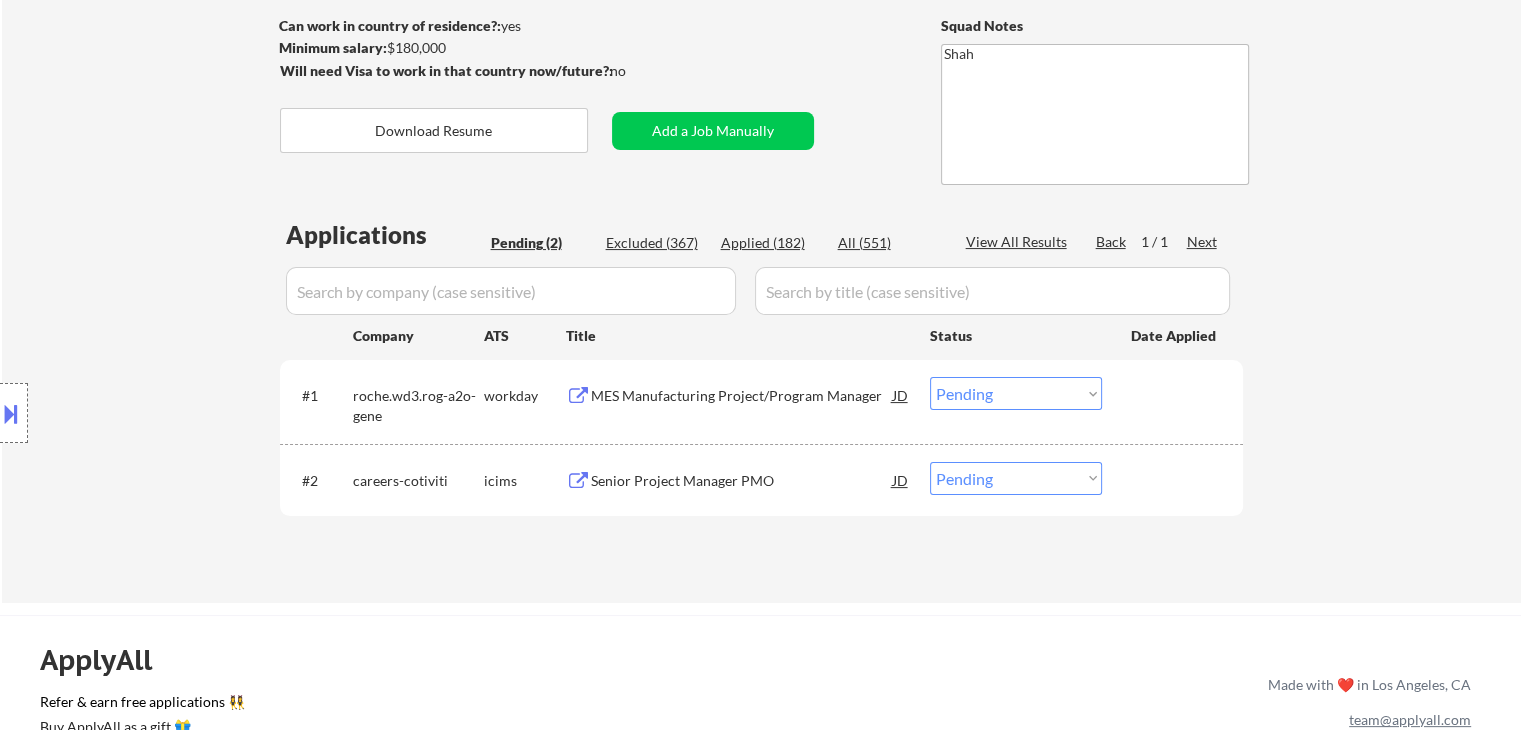 click on "Senior Project Manager PMO" at bounding box center [742, 481] 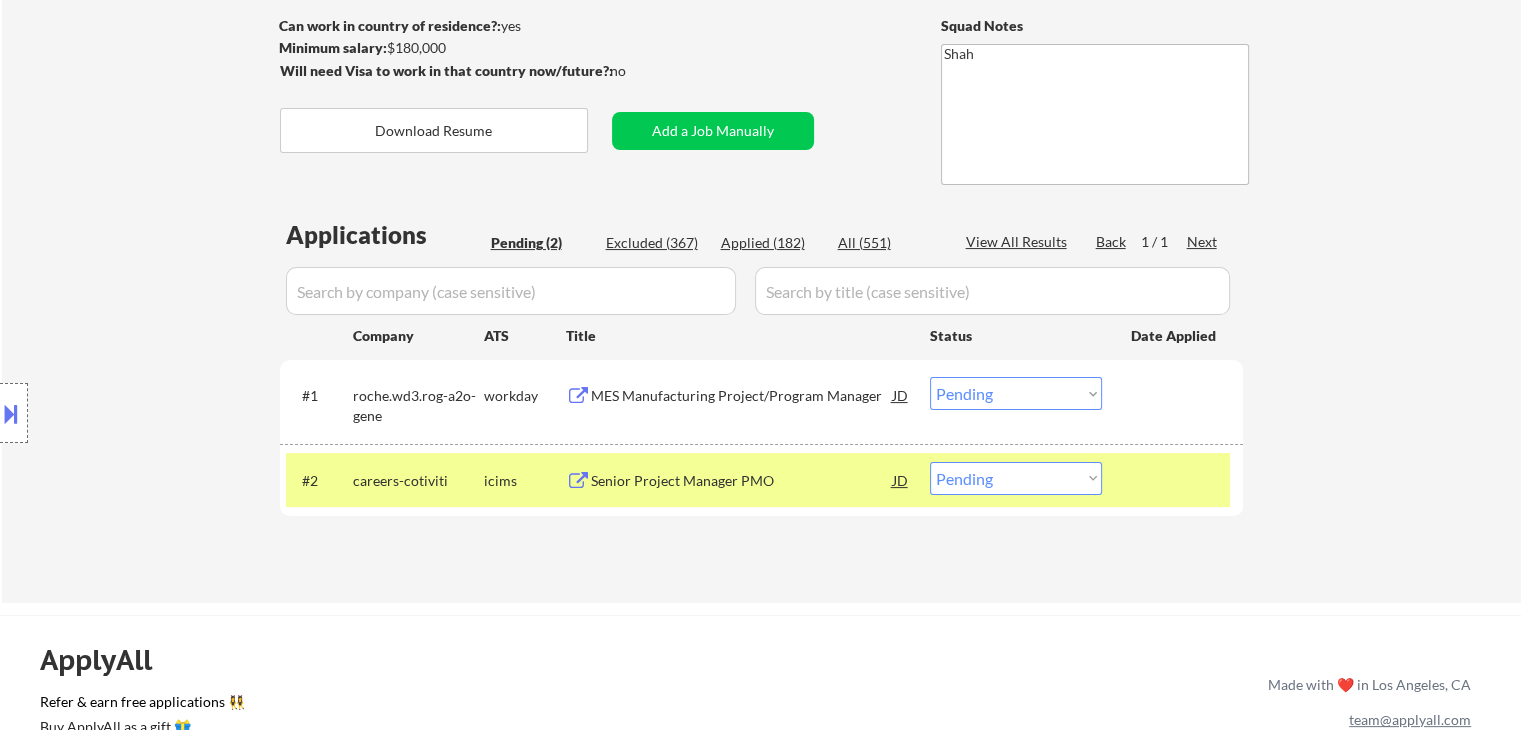 select on ""pending"" 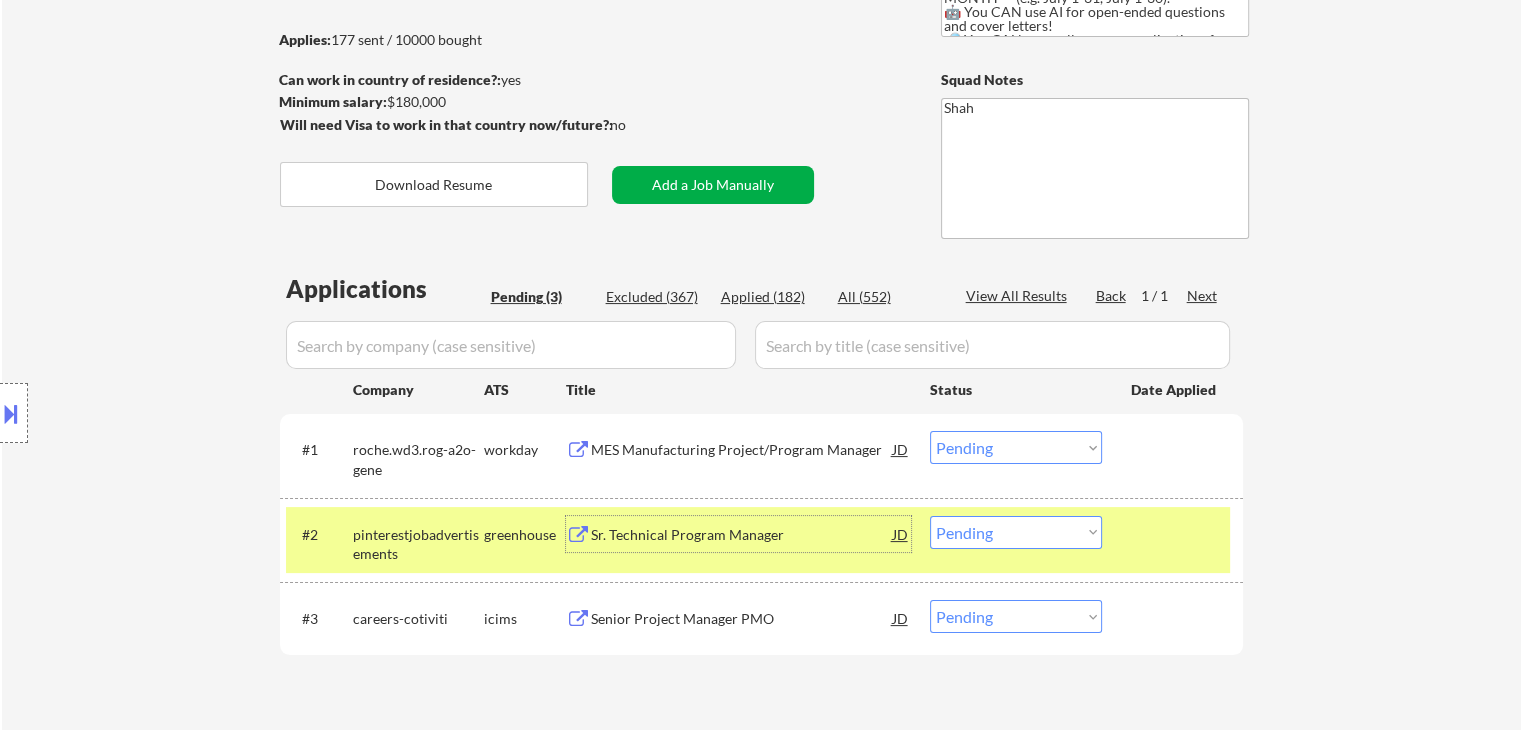 scroll, scrollTop: 200, scrollLeft: 0, axis: vertical 